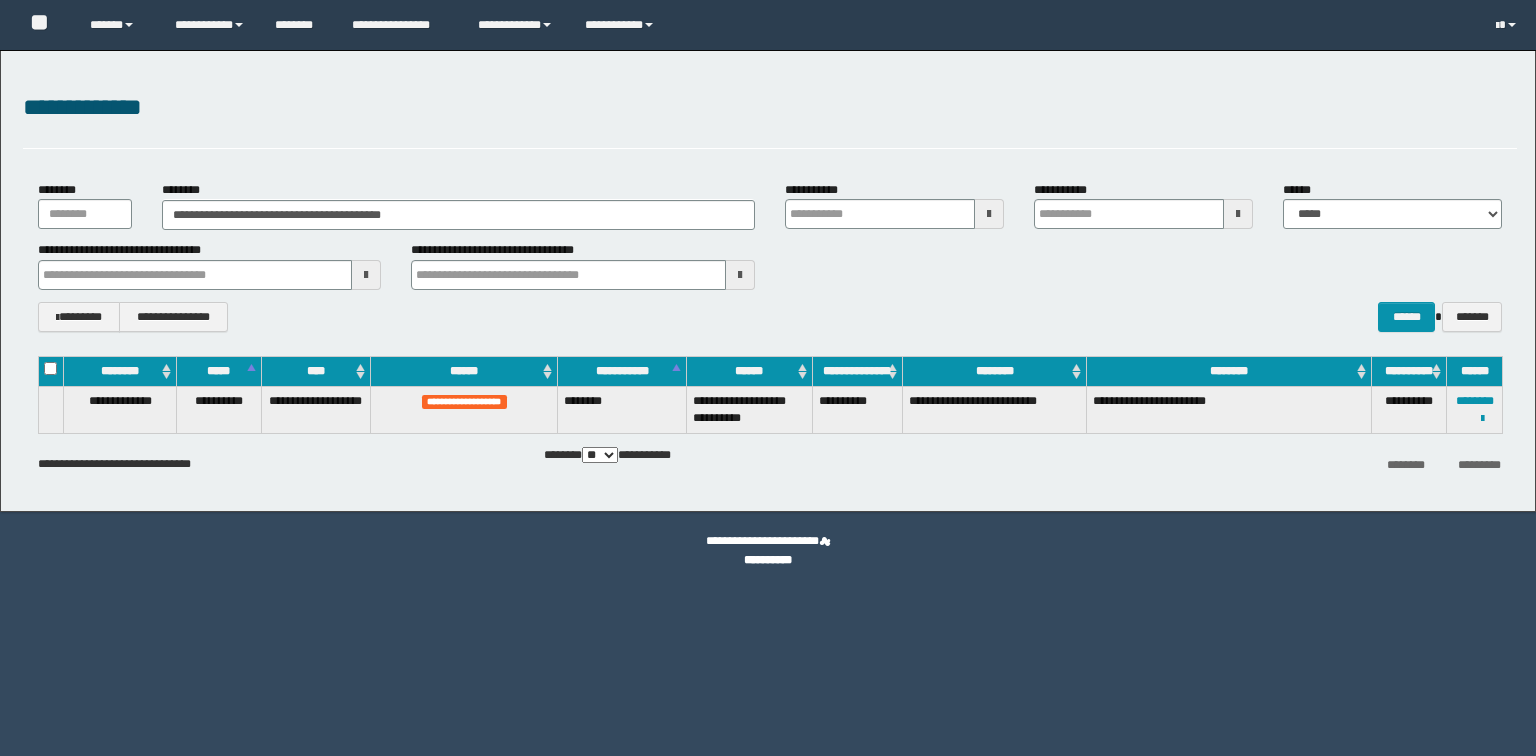 scroll, scrollTop: 0, scrollLeft: 0, axis: both 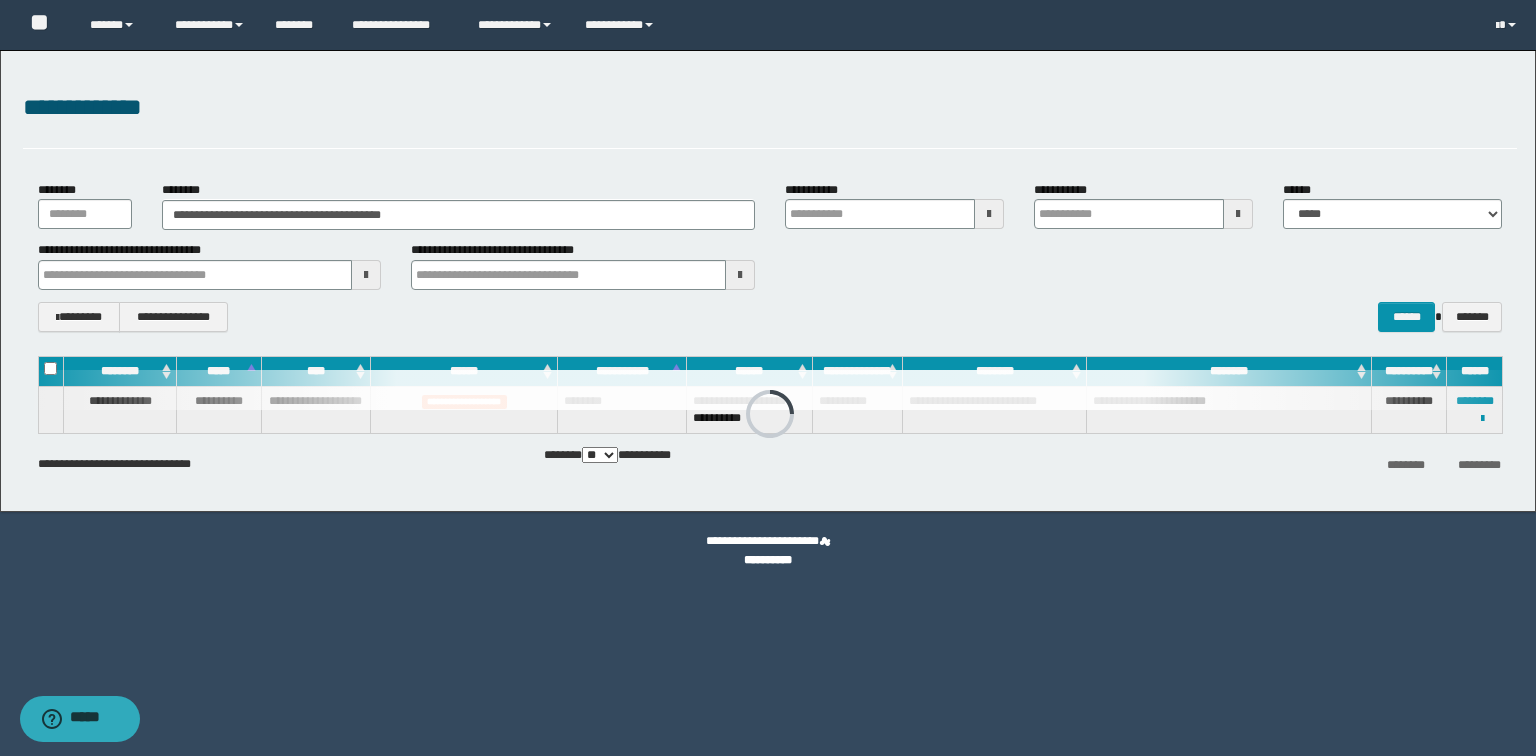 click on "**********" at bounding box center (770, 119) 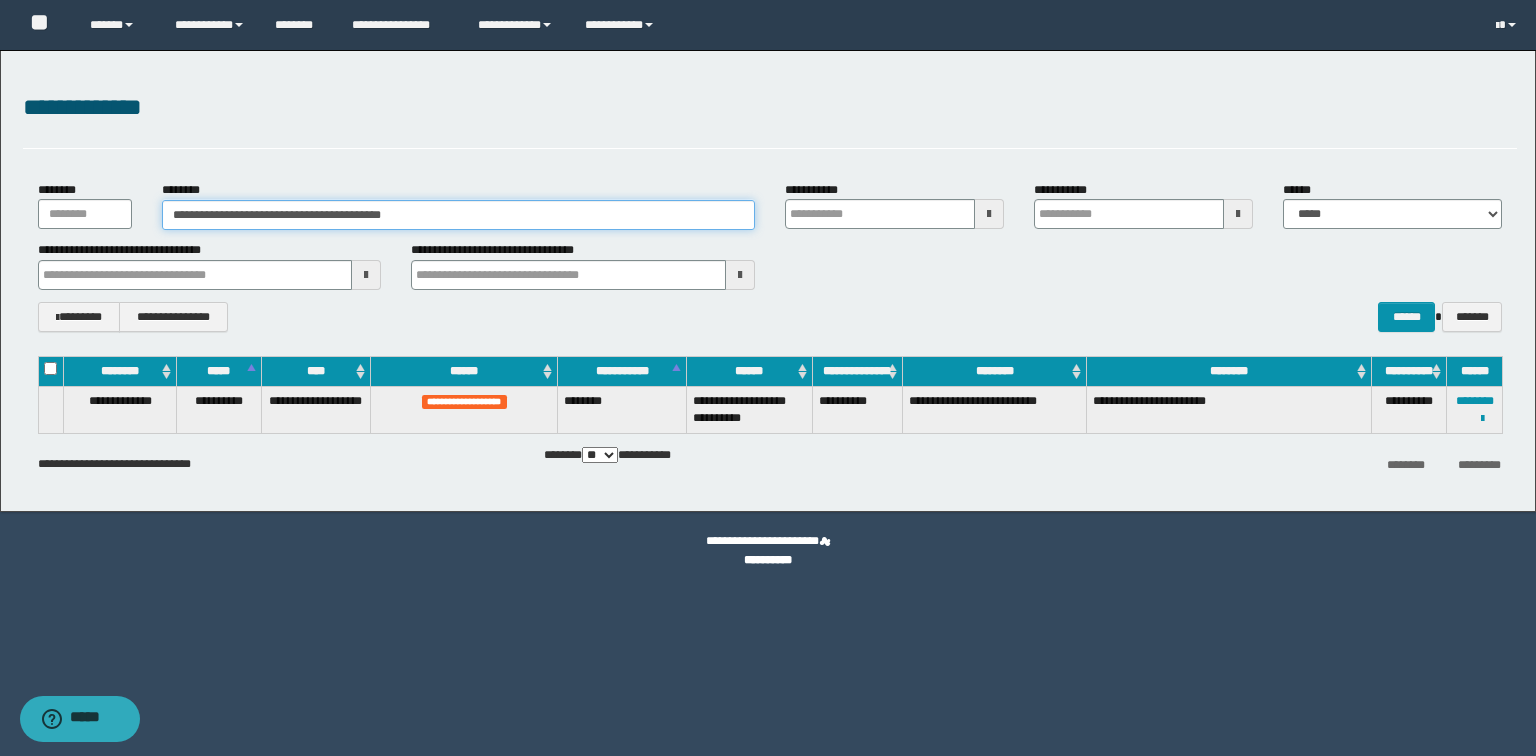 drag, startPoint x: 469, startPoint y: 212, endPoint x: 0, endPoint y: 146, distance: 473.62115 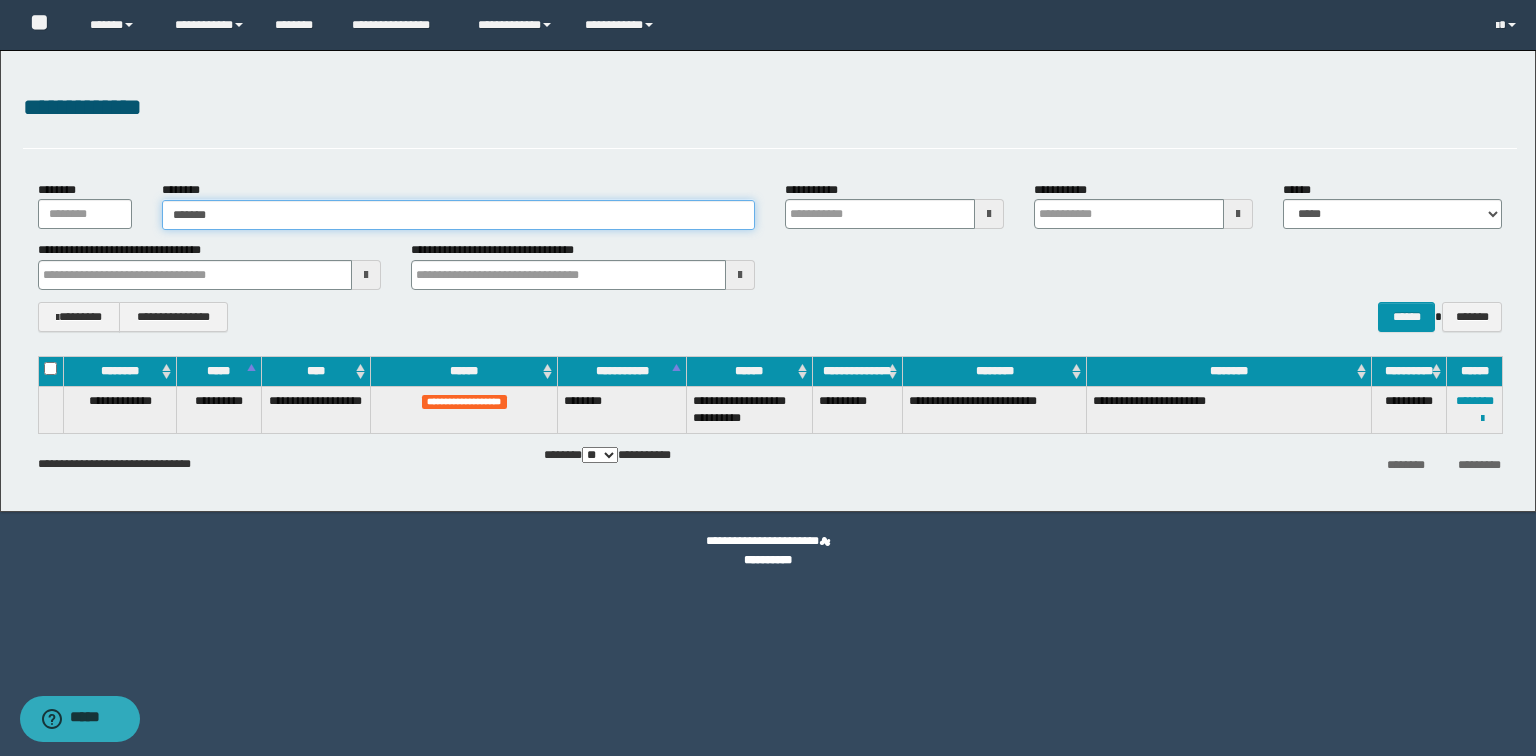 type on "*******" 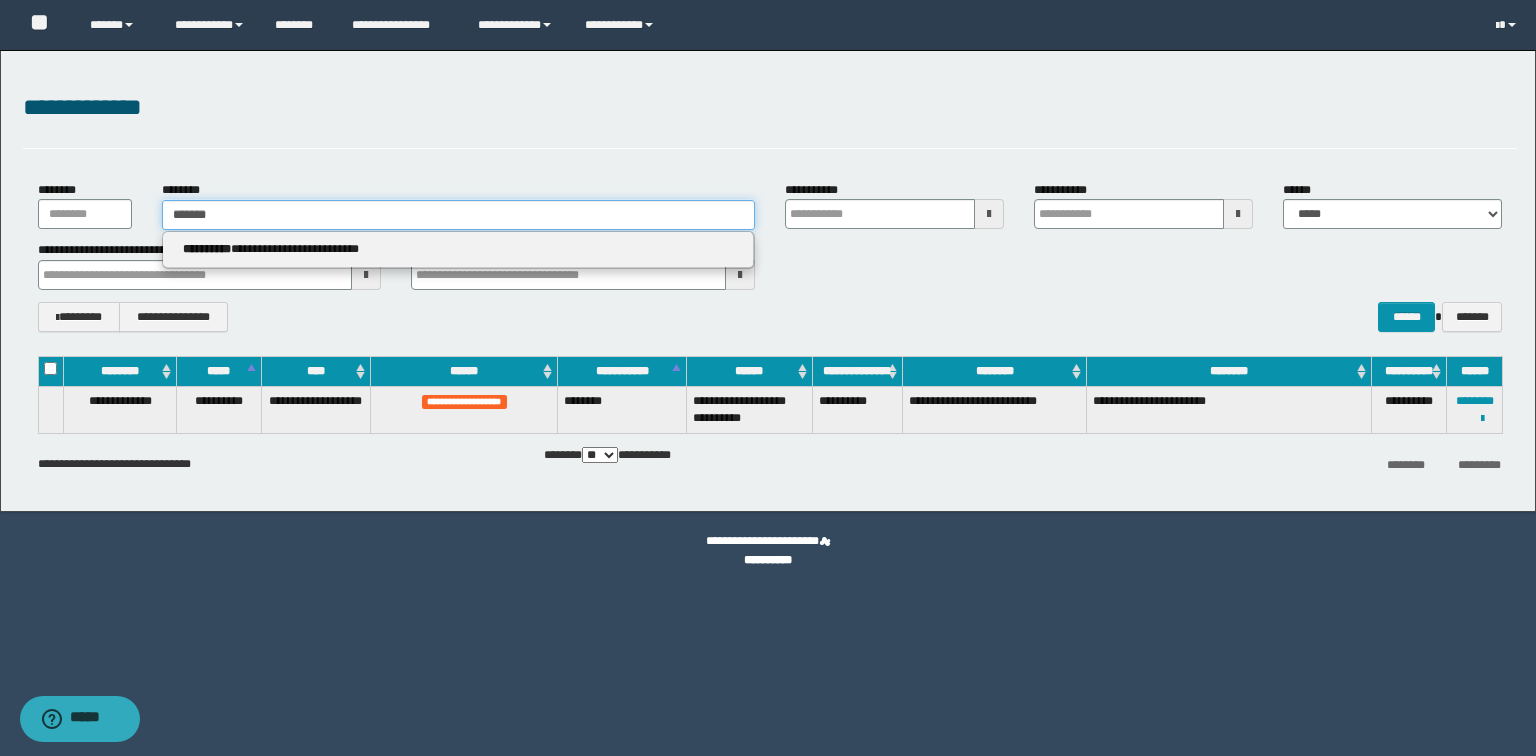 type on "*******" 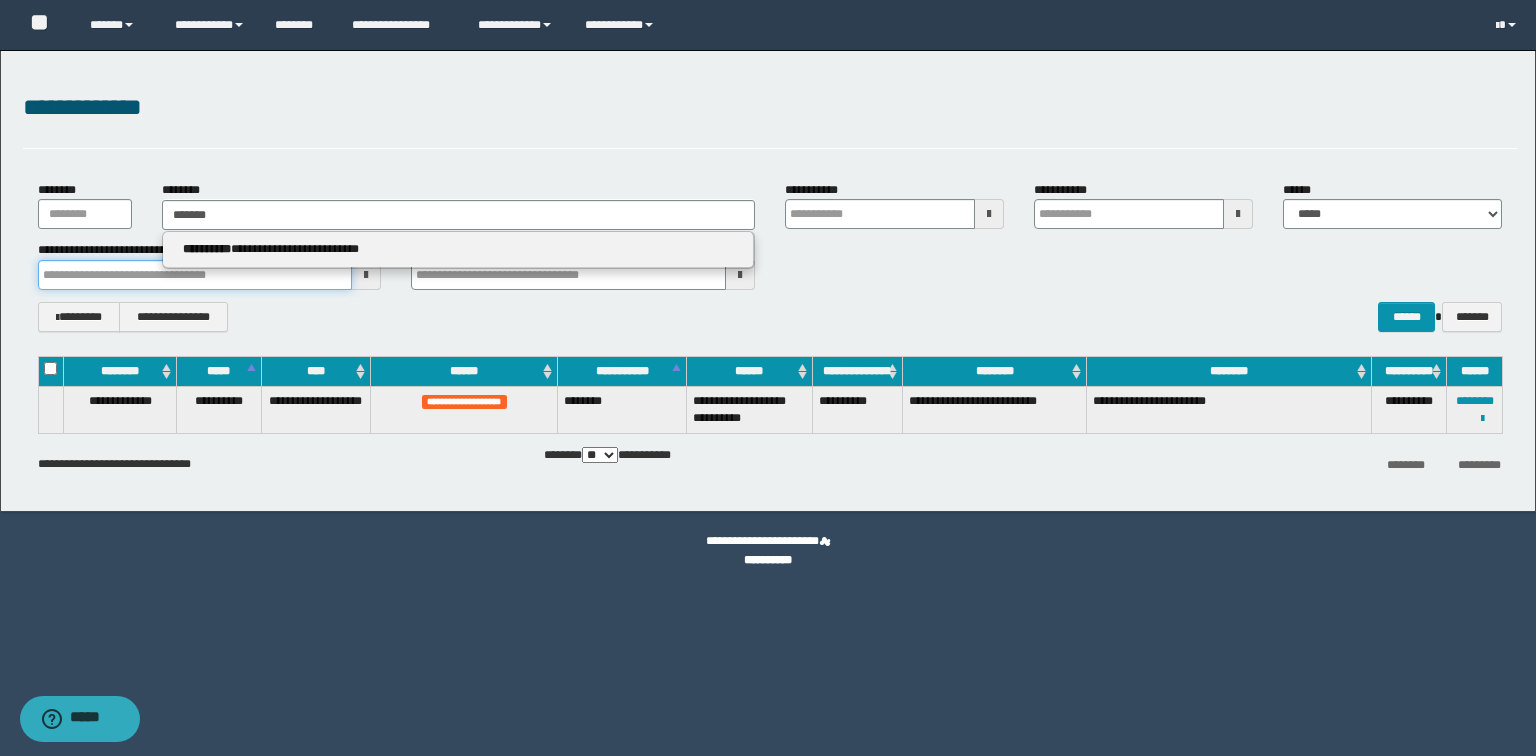 click at bounding box center (195, 275) 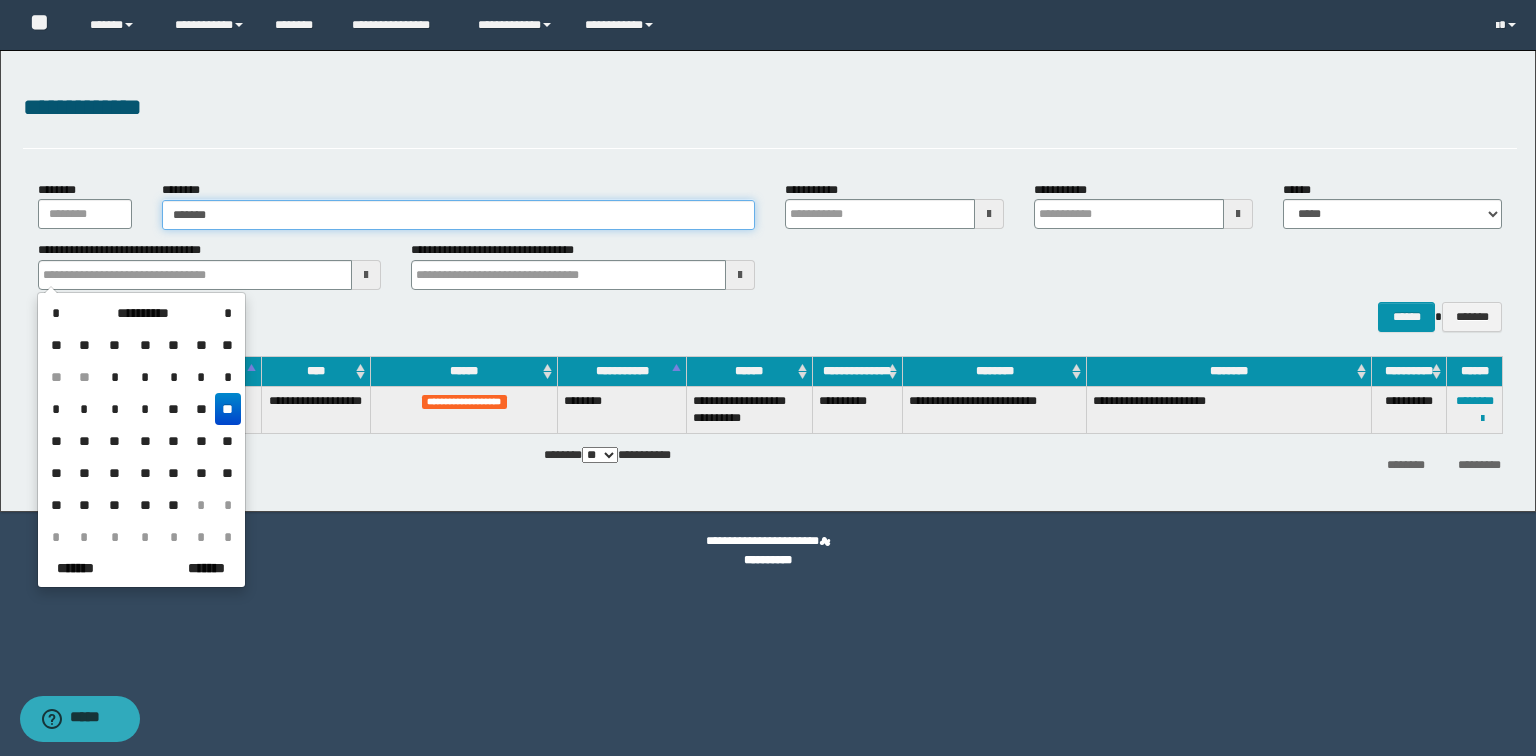 type on "*******" 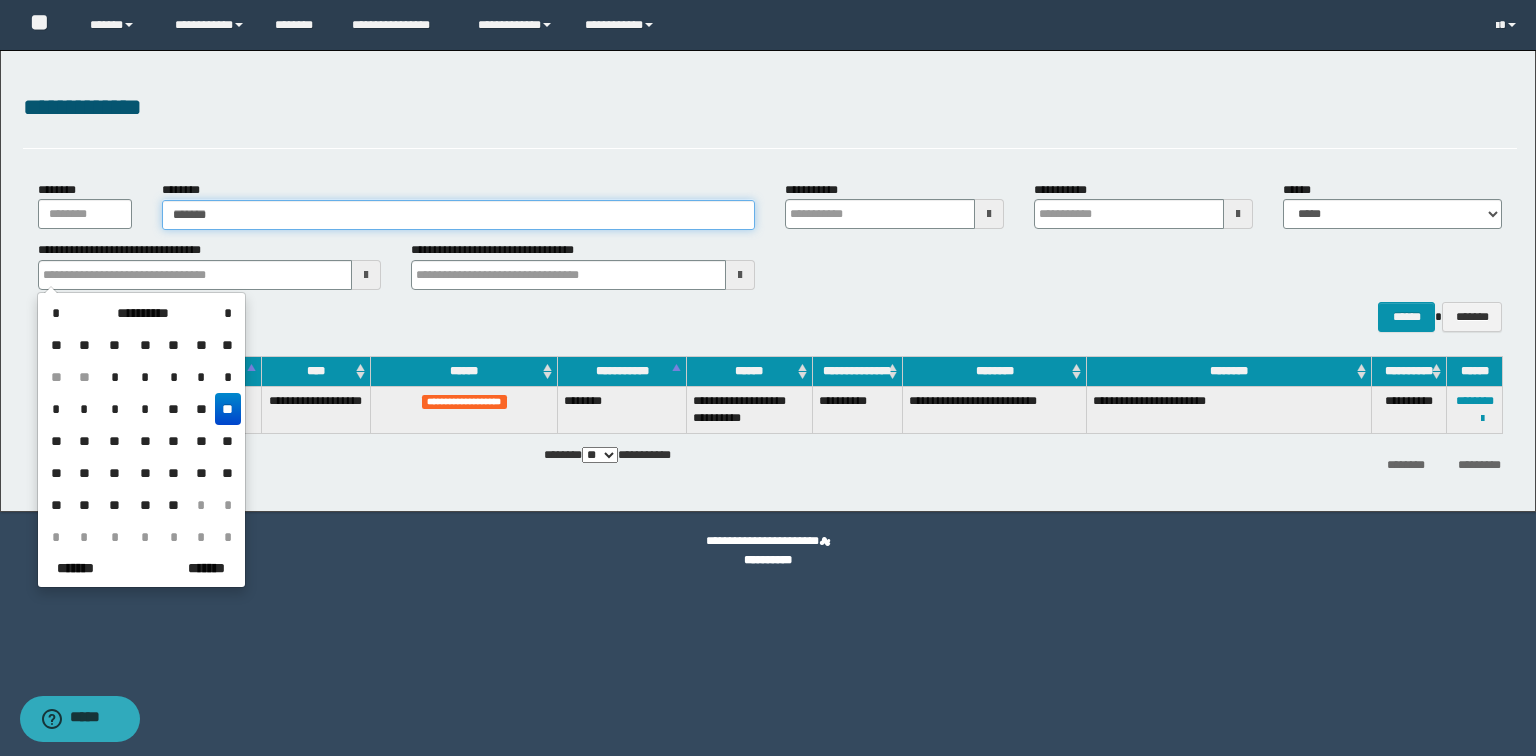click on "*******" at bounding box center [458, 215] 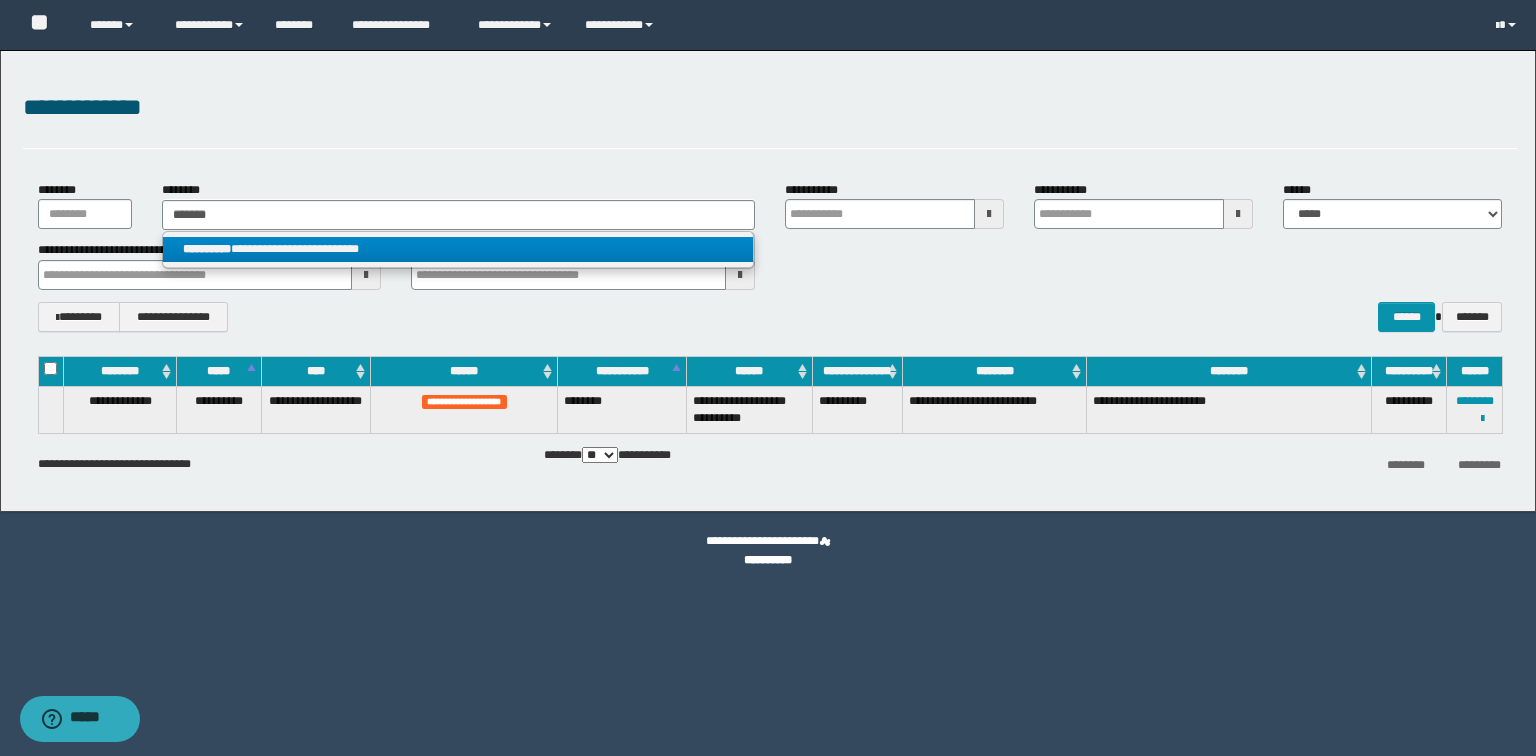 click on "**********" at bounding box center [458, 249] 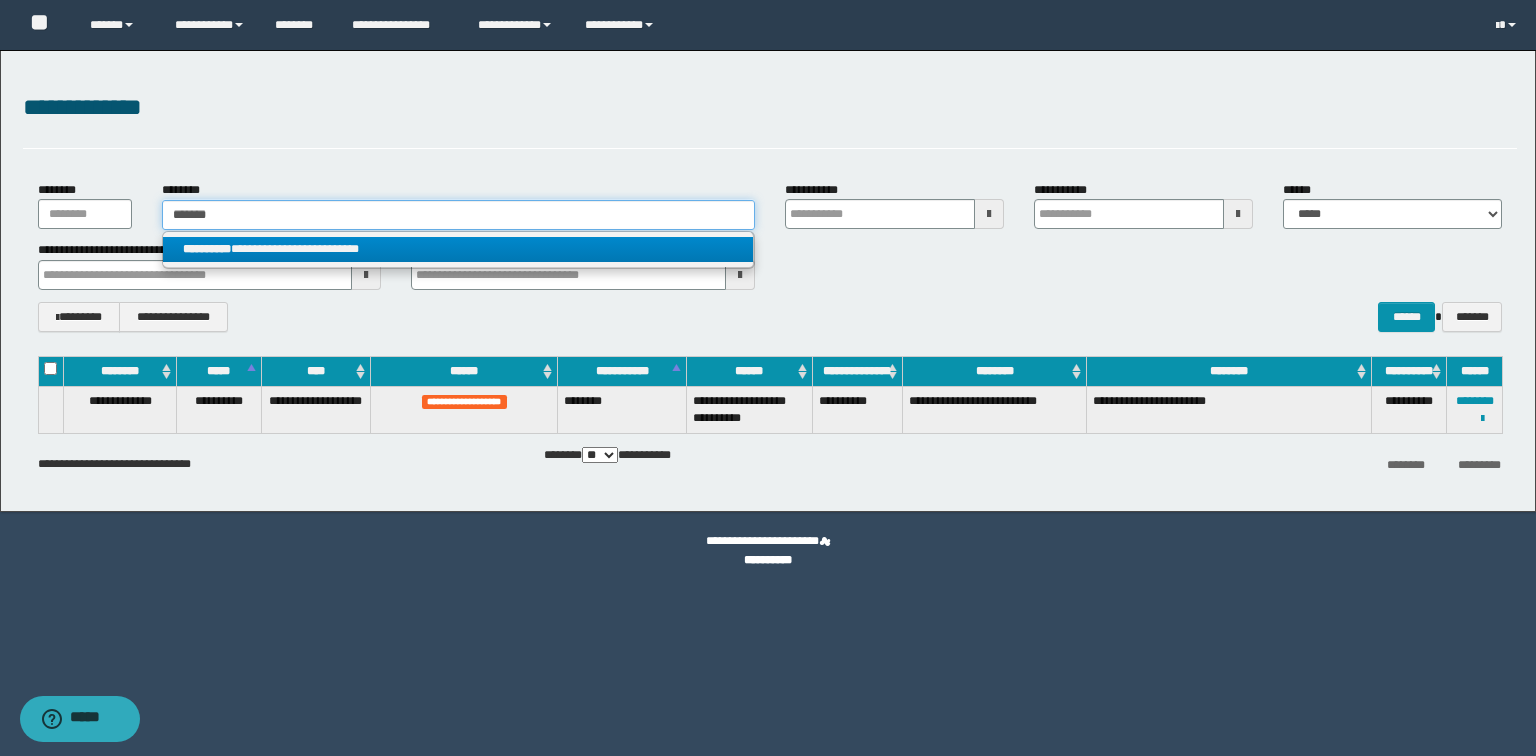 type 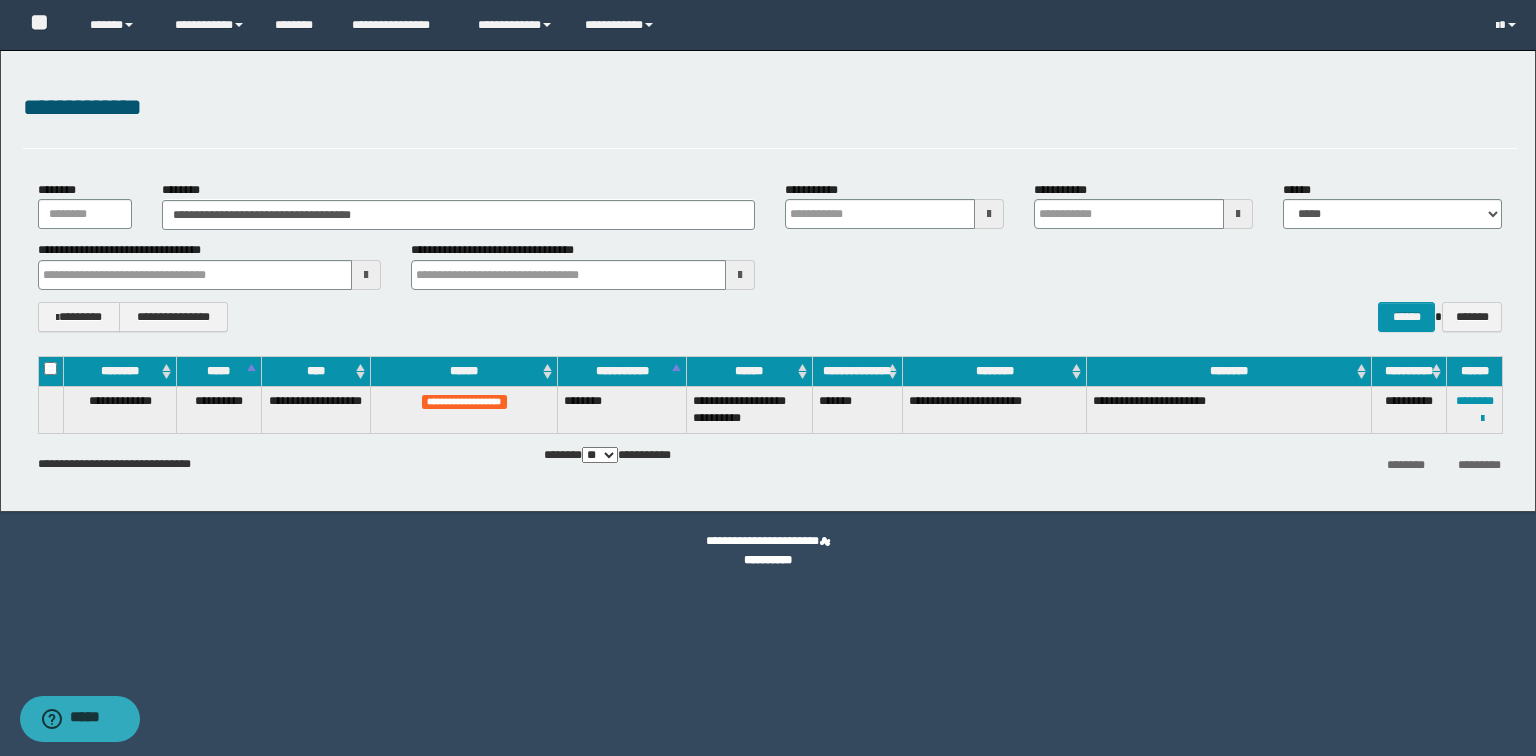 click on "**********" at bounding box center [1474, 409] 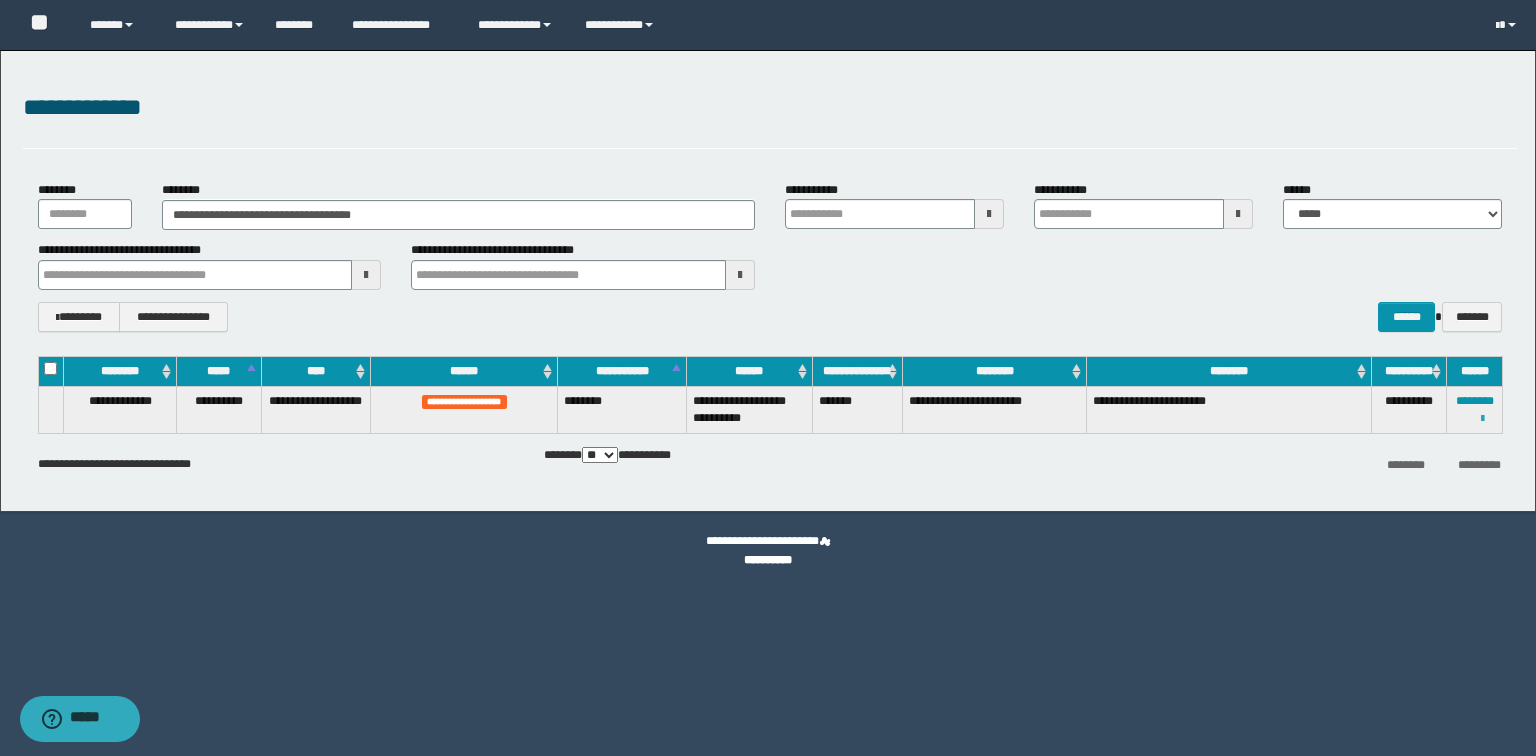 click at bounding box center [1482, 419] 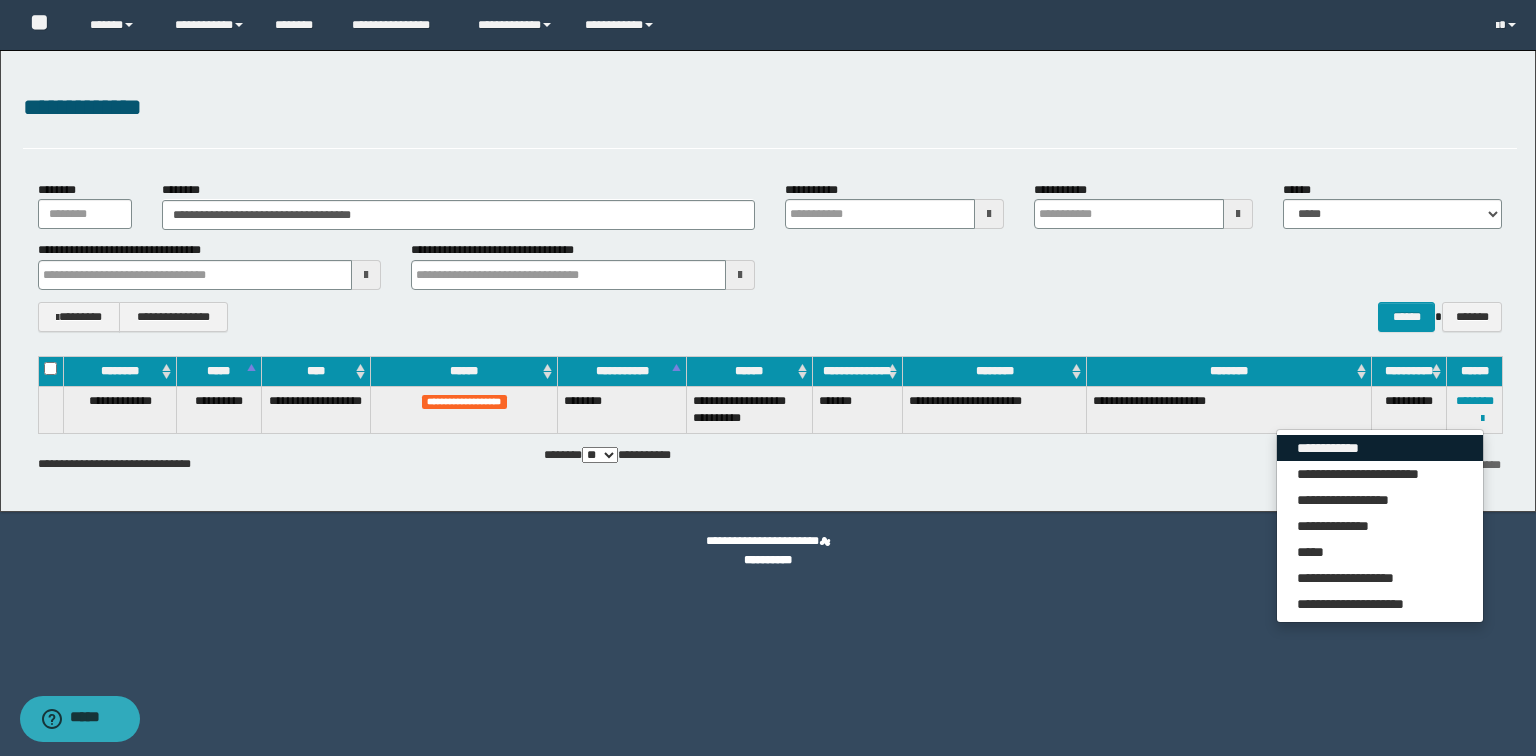 click on "**********" at bounding box center (1380, 448) 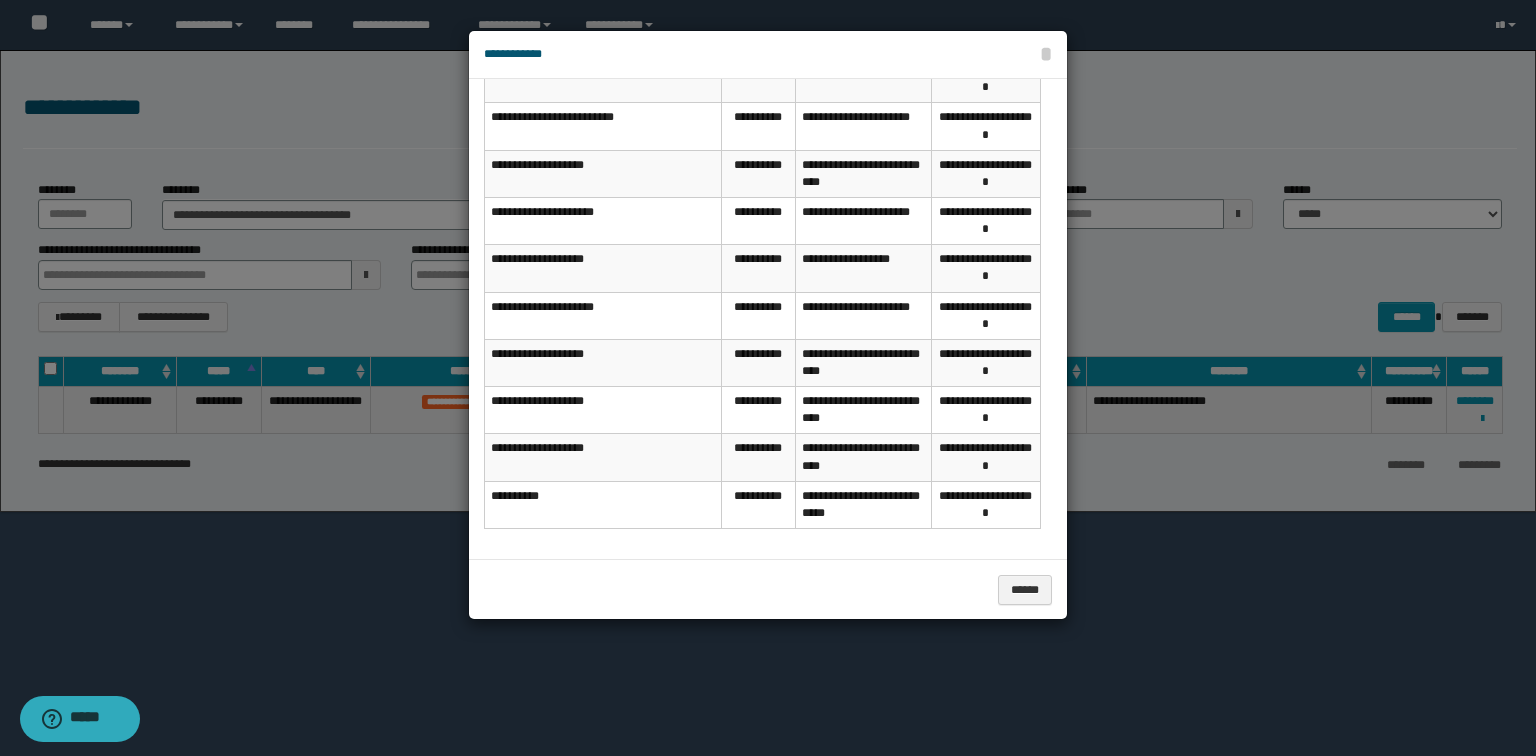 scroll, scrollTop: 260, scrollLeft: 0, axis: vertical 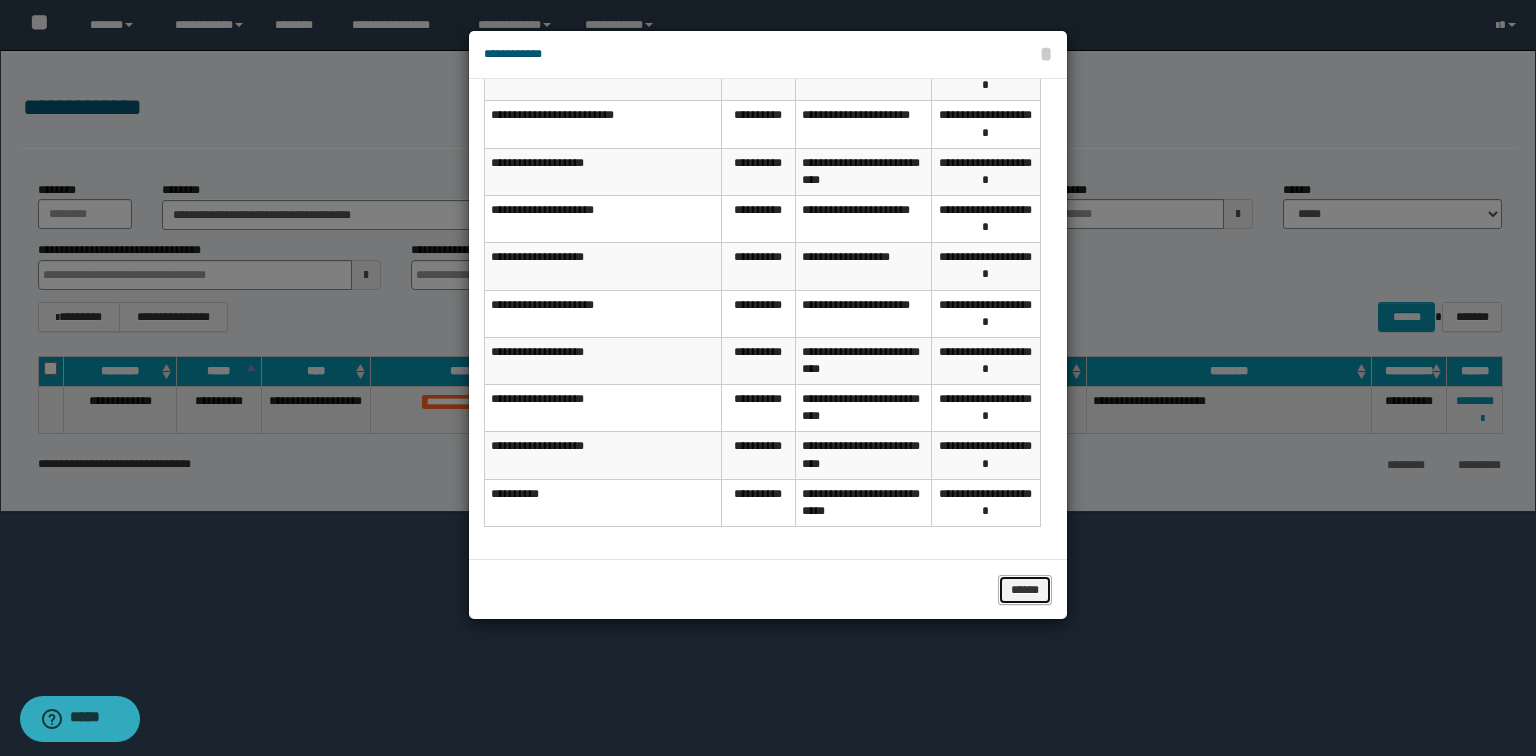 click on "******" at bounding box center [1025, 590] 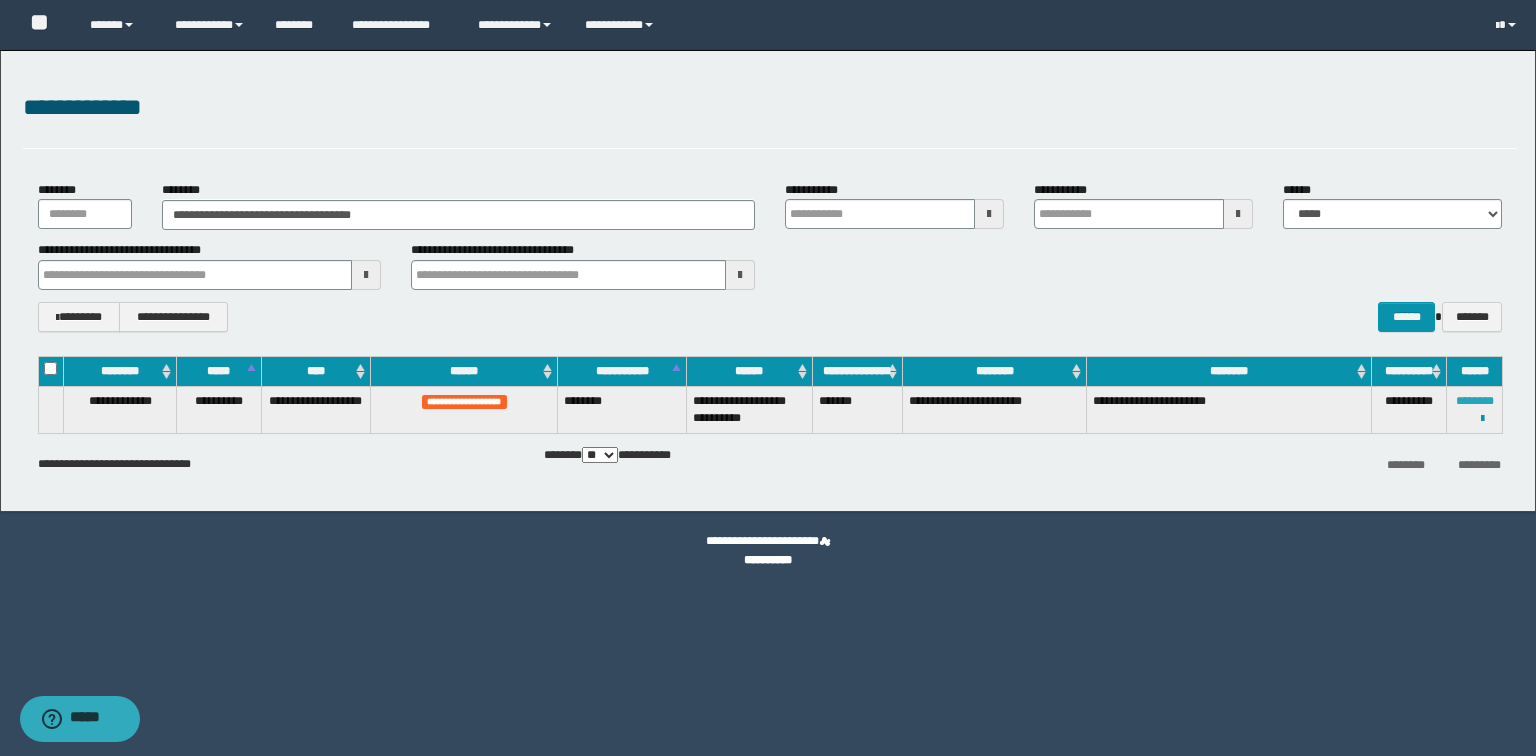 click on "********" at bounding box center [1475, 401] 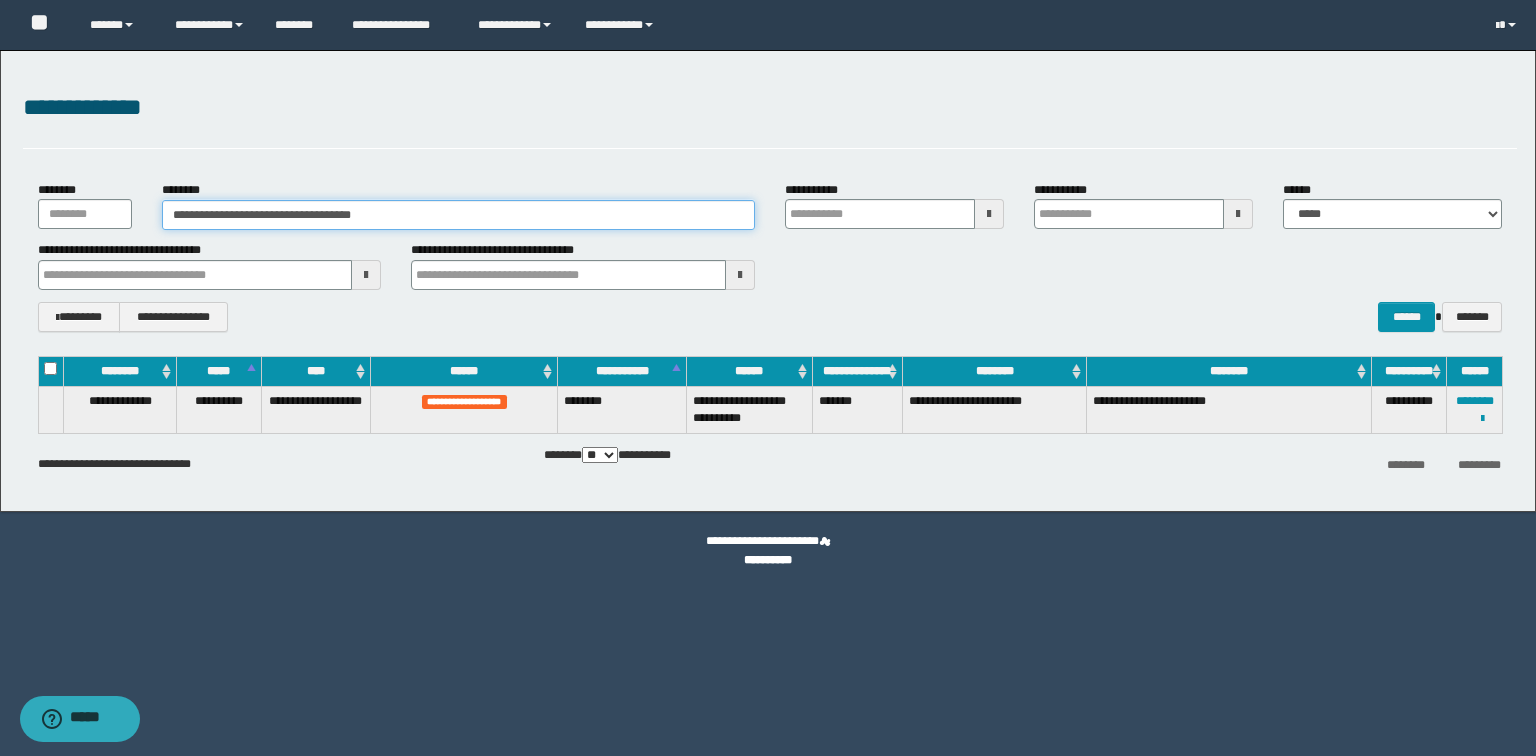 click on "**********" at bounding box center [458, 215] 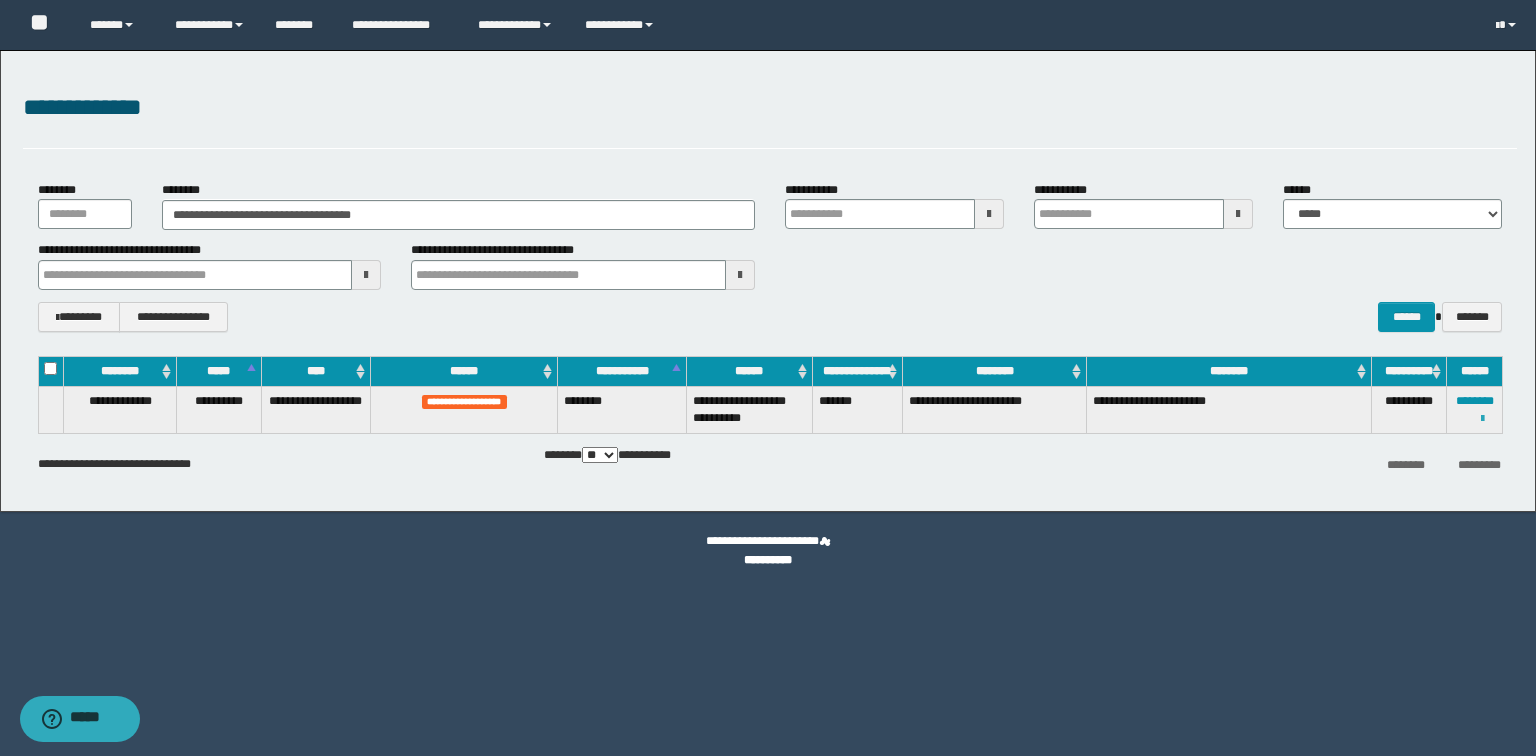 click at bounding box center [1482, 419] 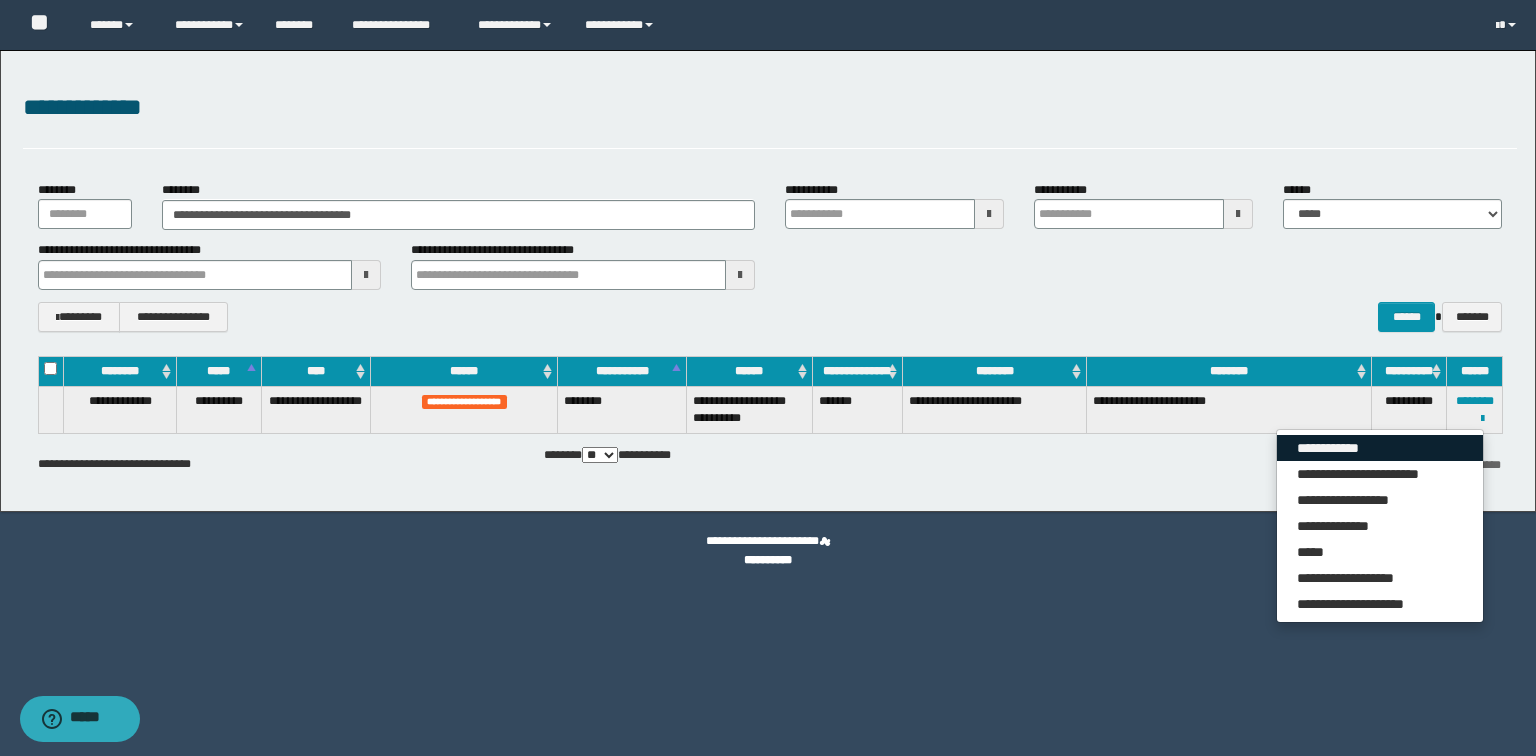 click on "**********" at bounding box center (1380, 448) 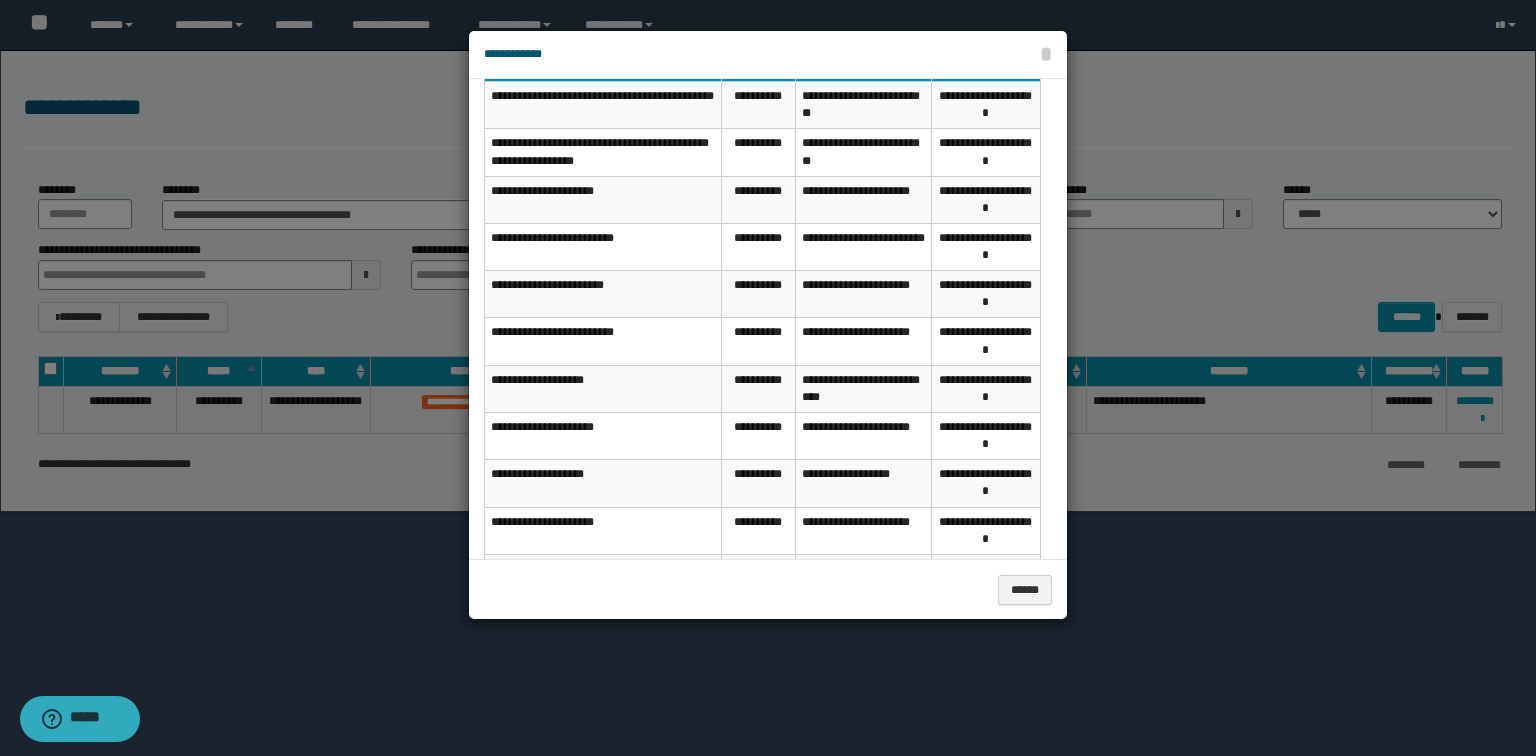 scroll, scrollTop: 0, scrollLeft: 0, axis: both 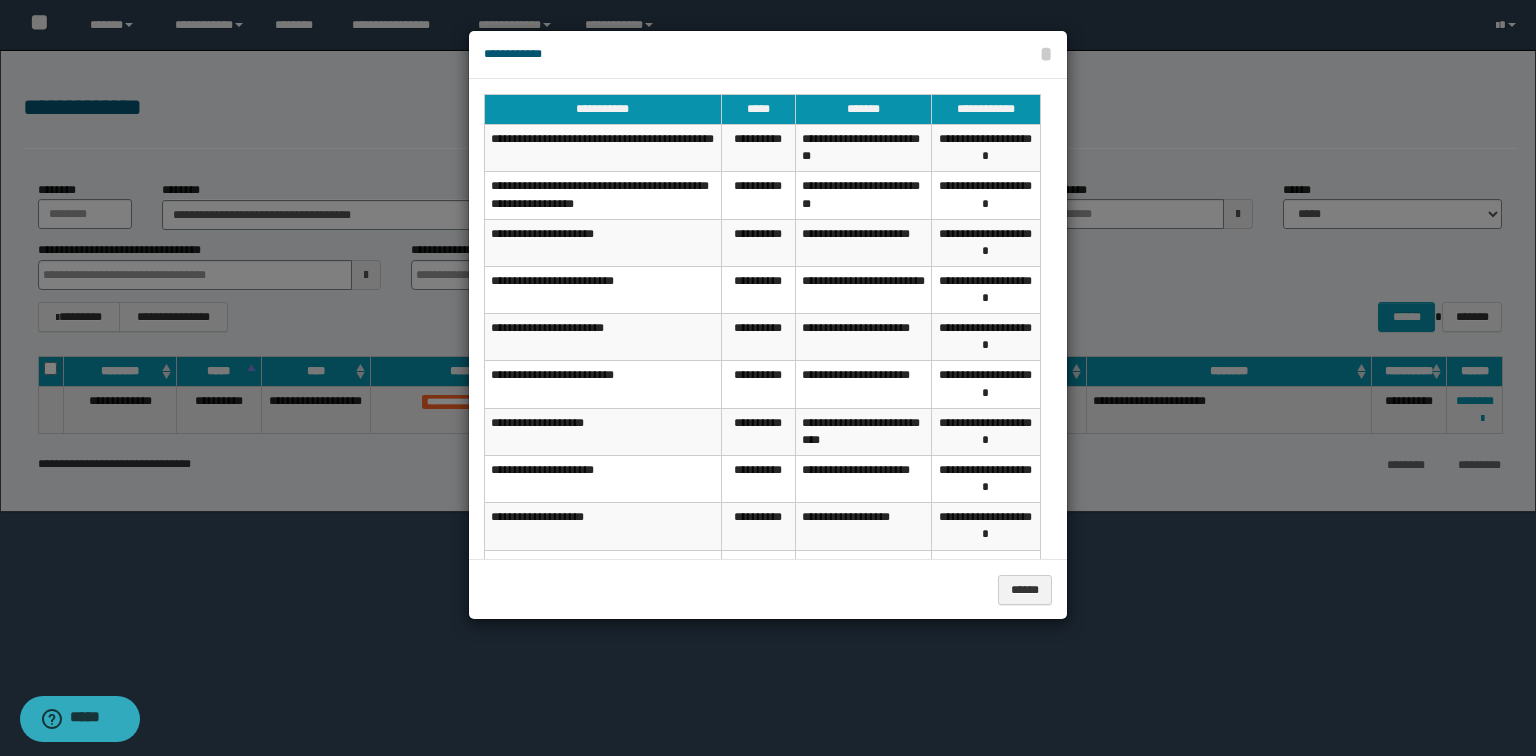 click on "******" at bounding box center [768, 589] 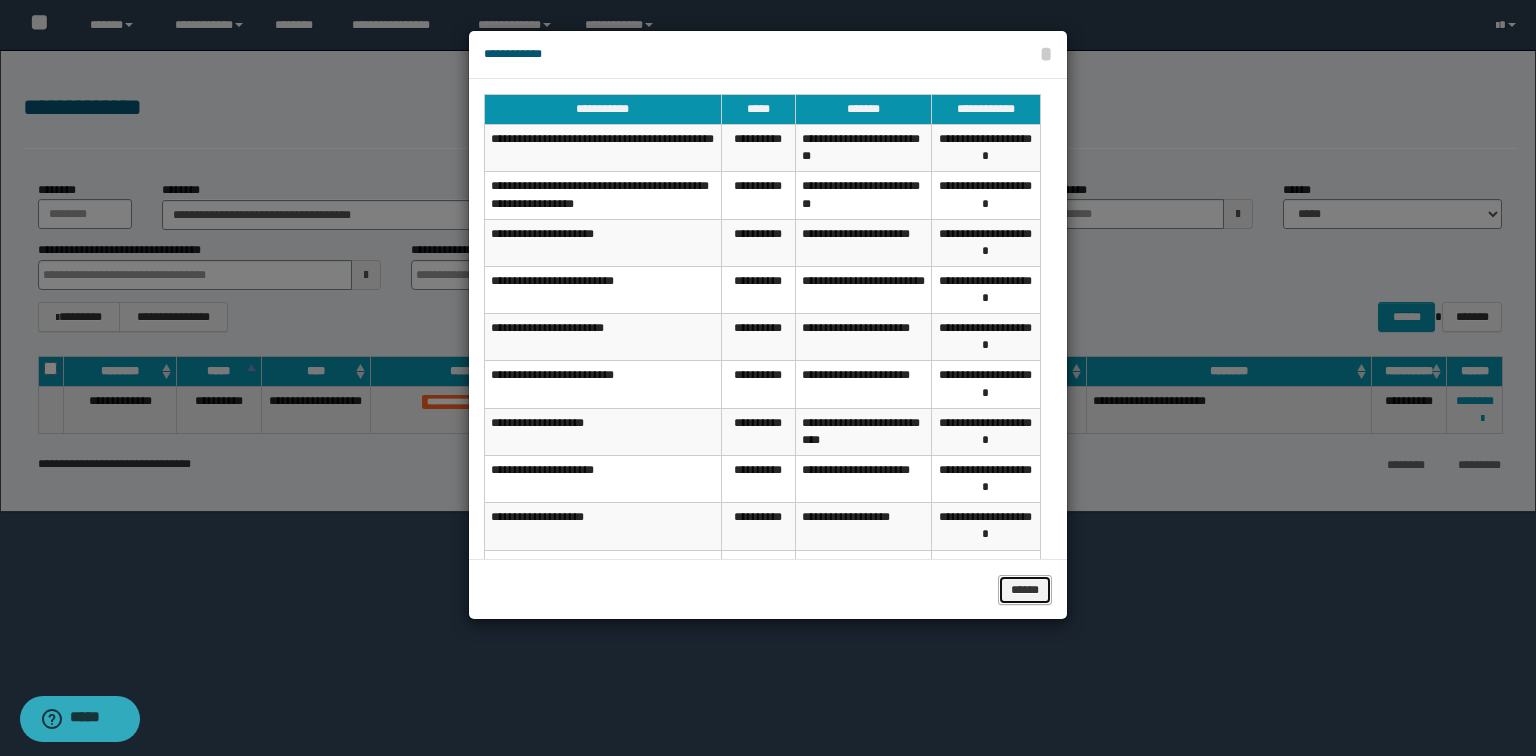 click on "******" at bounding box center [1025, 590] 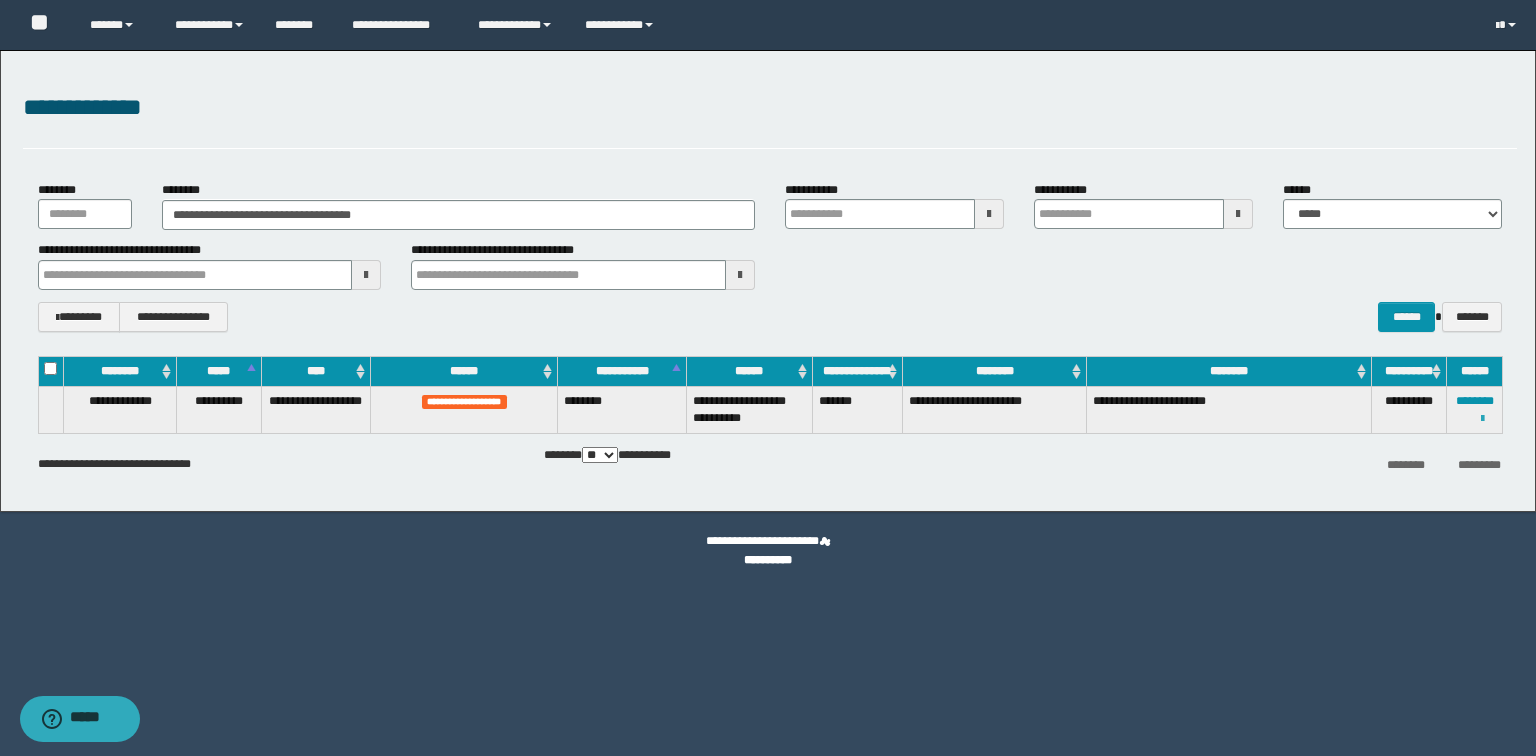 click at bounding box center [1482, 419] 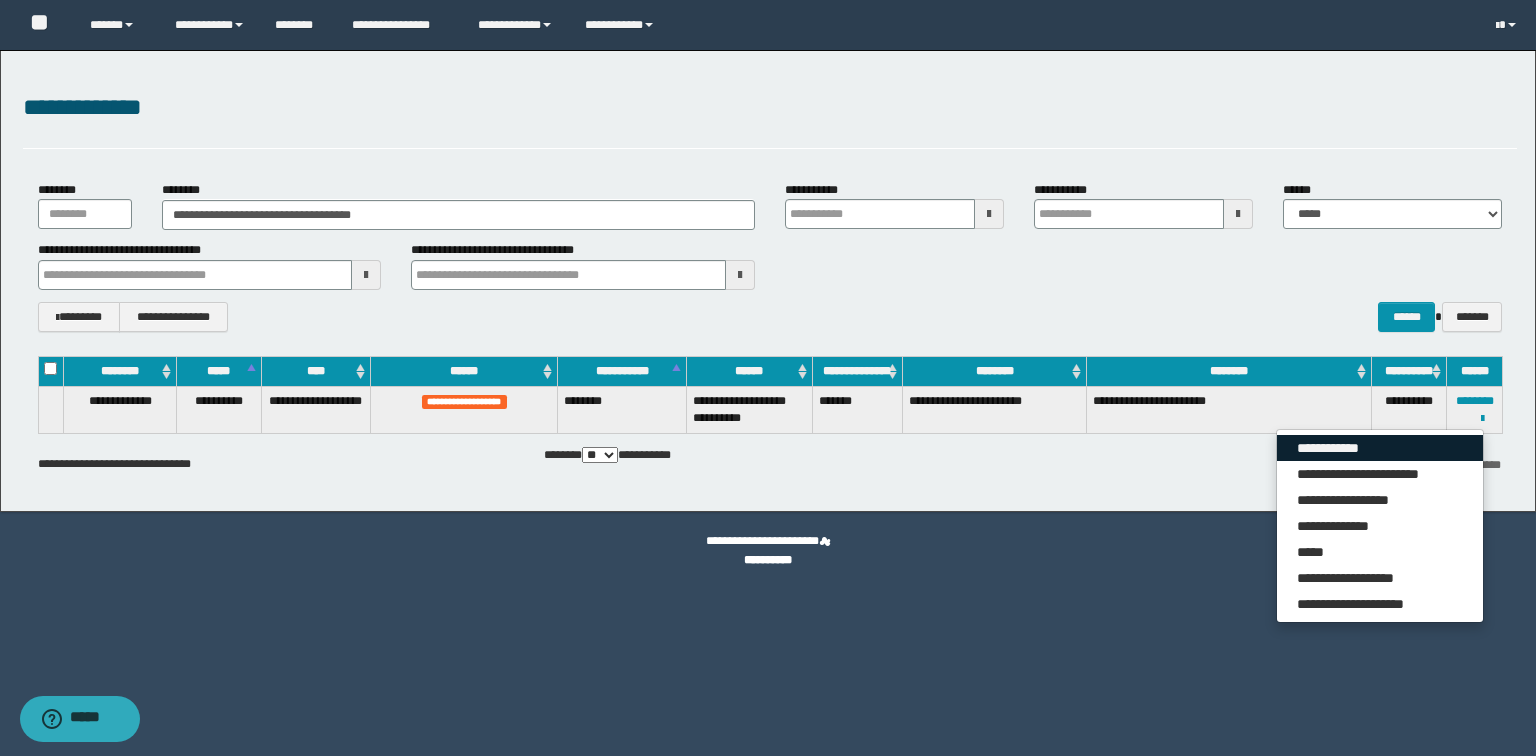 click on "**********" at bounding box center (1380, 448) 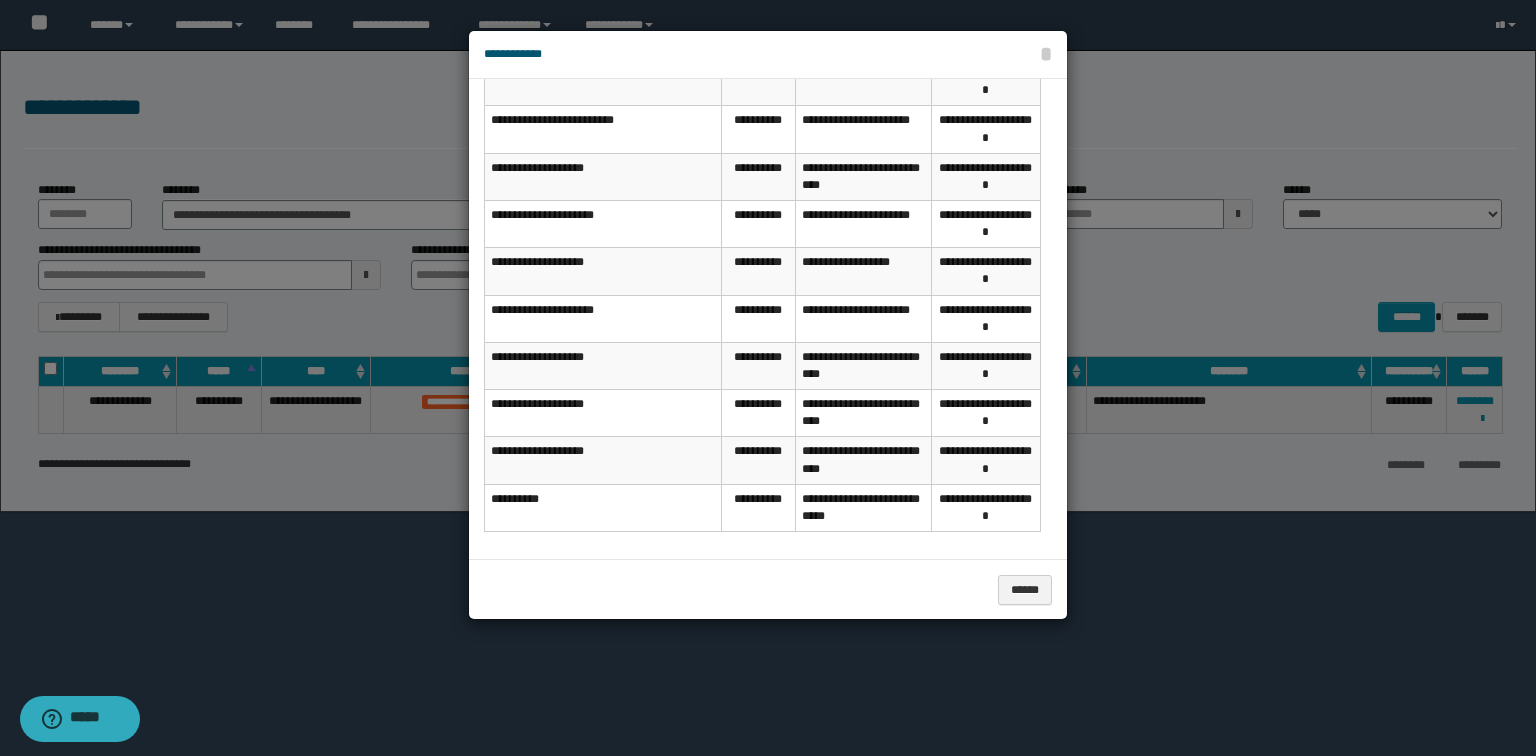 scroll, scrollTop: 260, scrollLeft: 0, axis: vertical 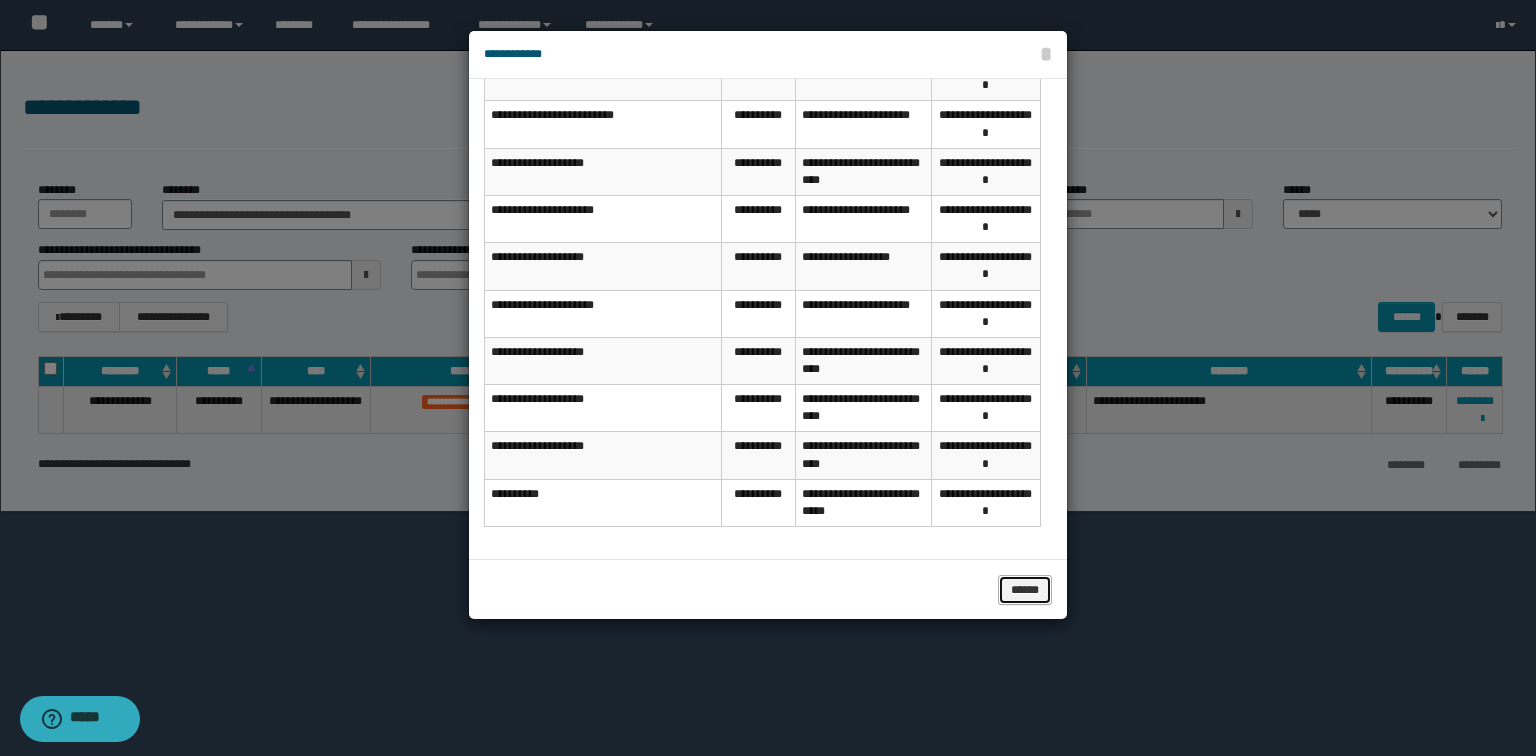 click on "******" at bounding box center (1025, 590) 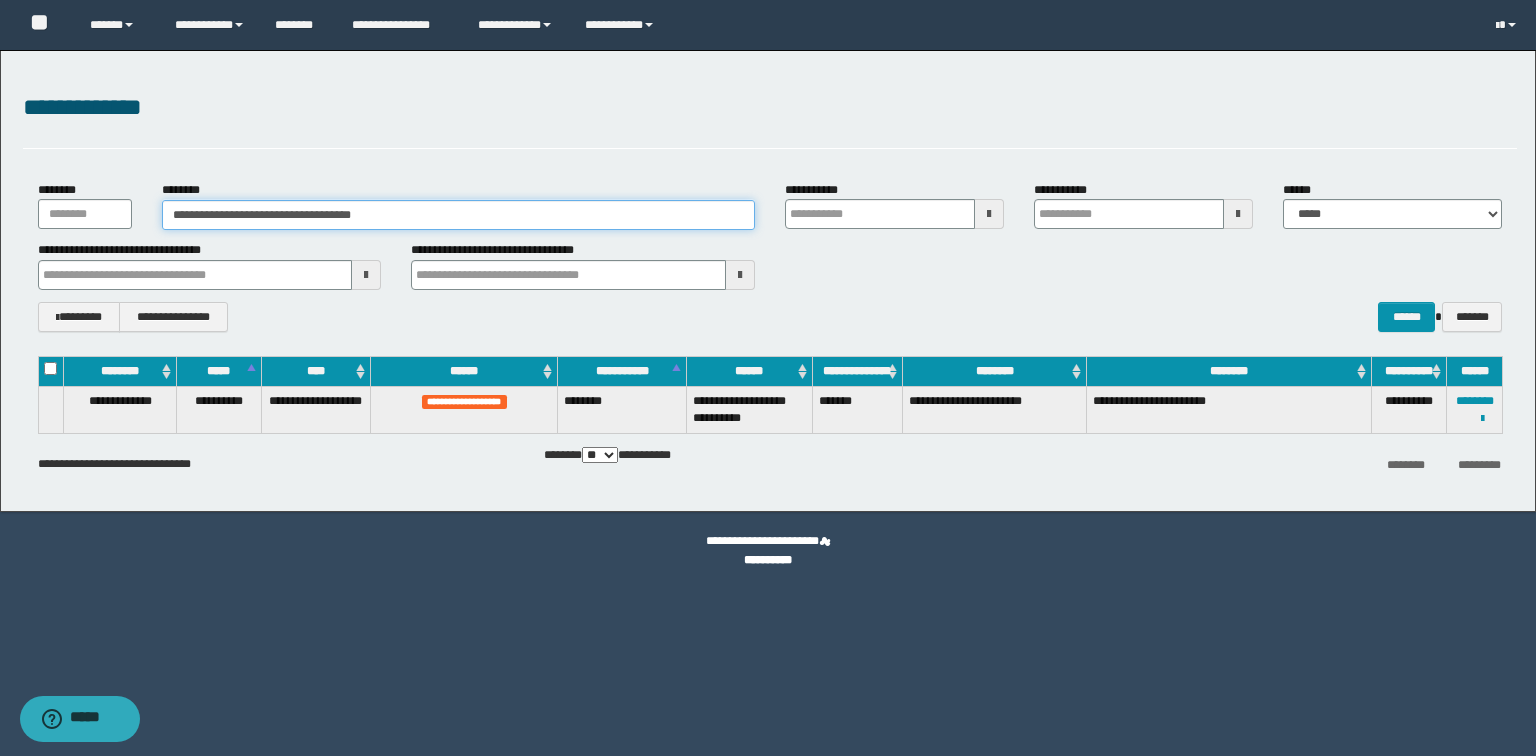 drag, startPoint x: 445, startPoint y: 216, endPoint x: 0, endPoint y: 154, distance: 449.29834 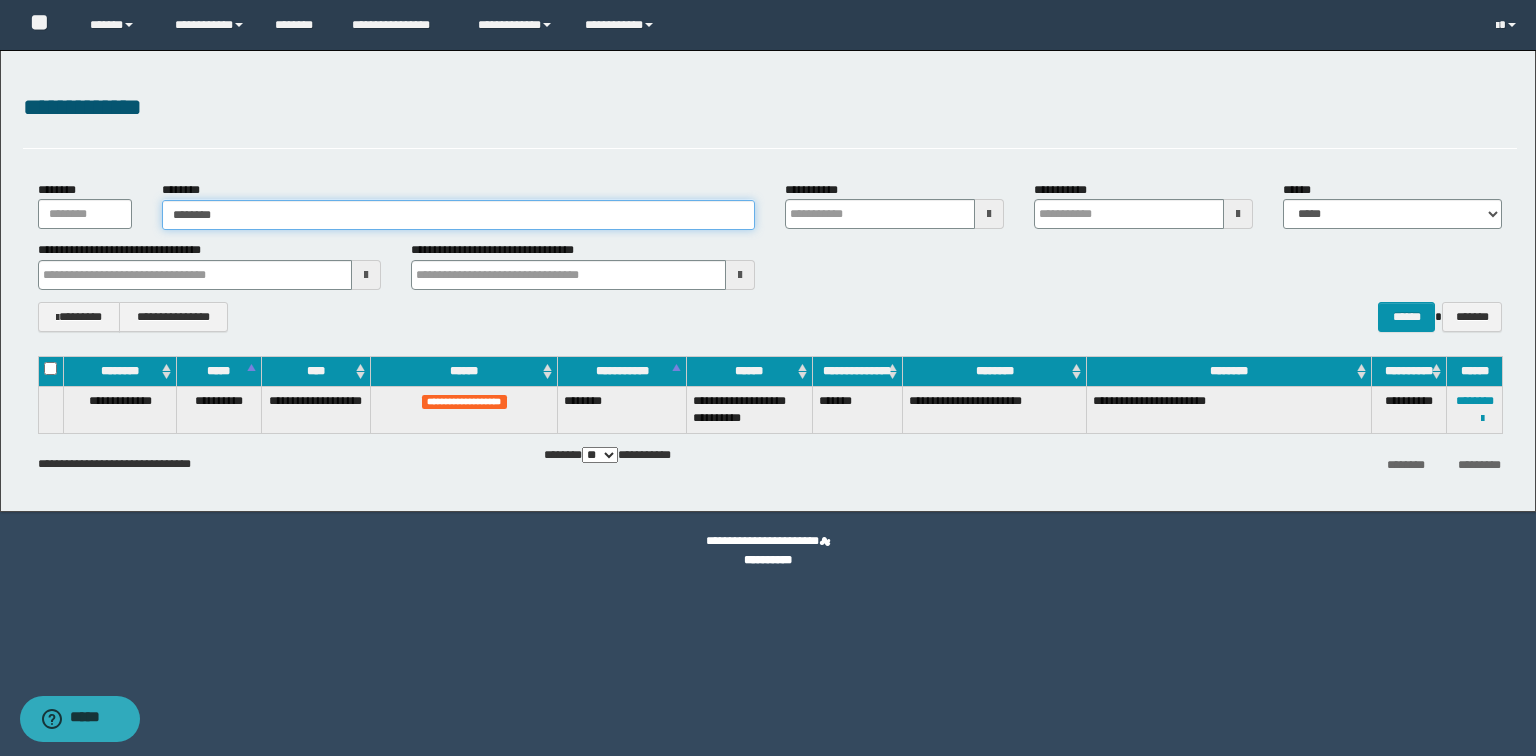 type on "********" 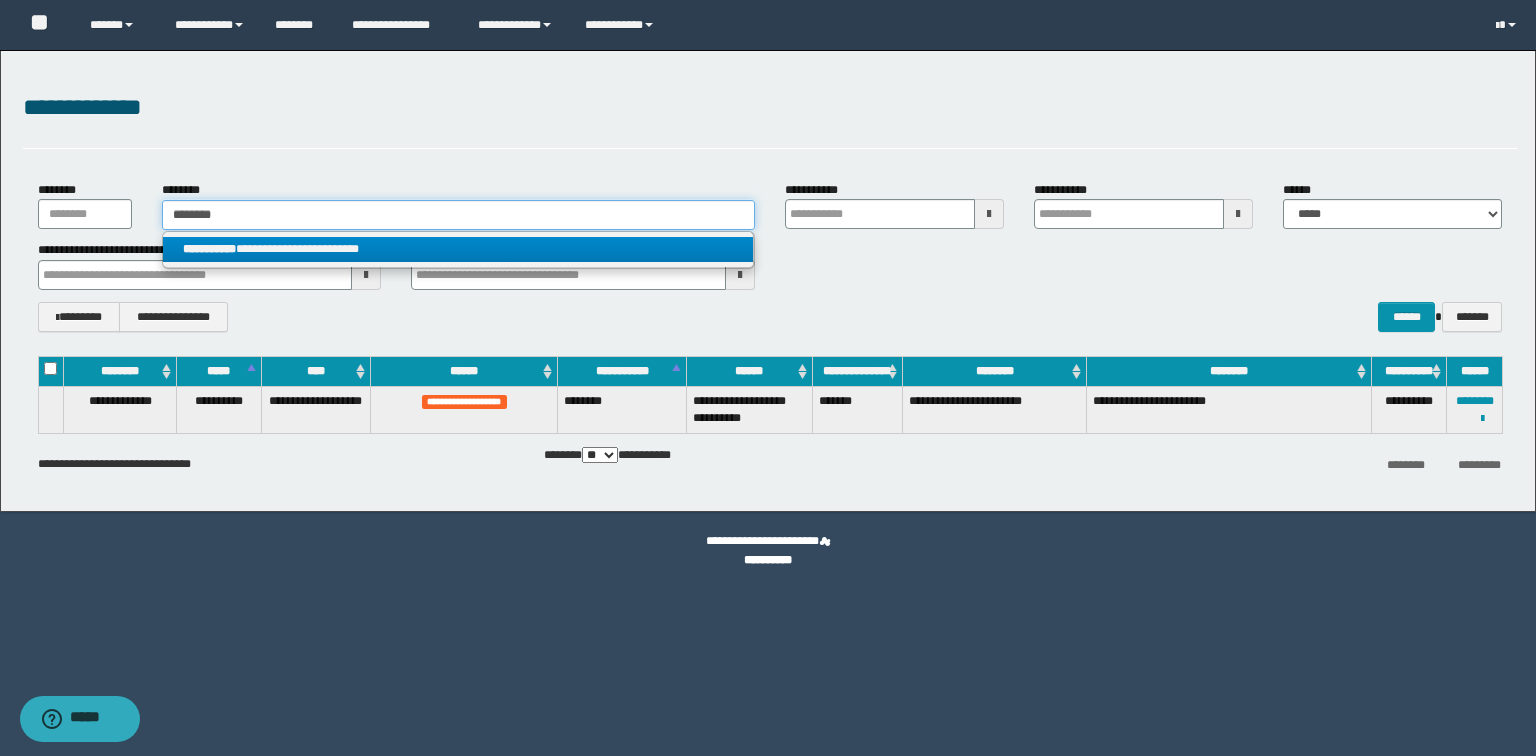 type on "********" 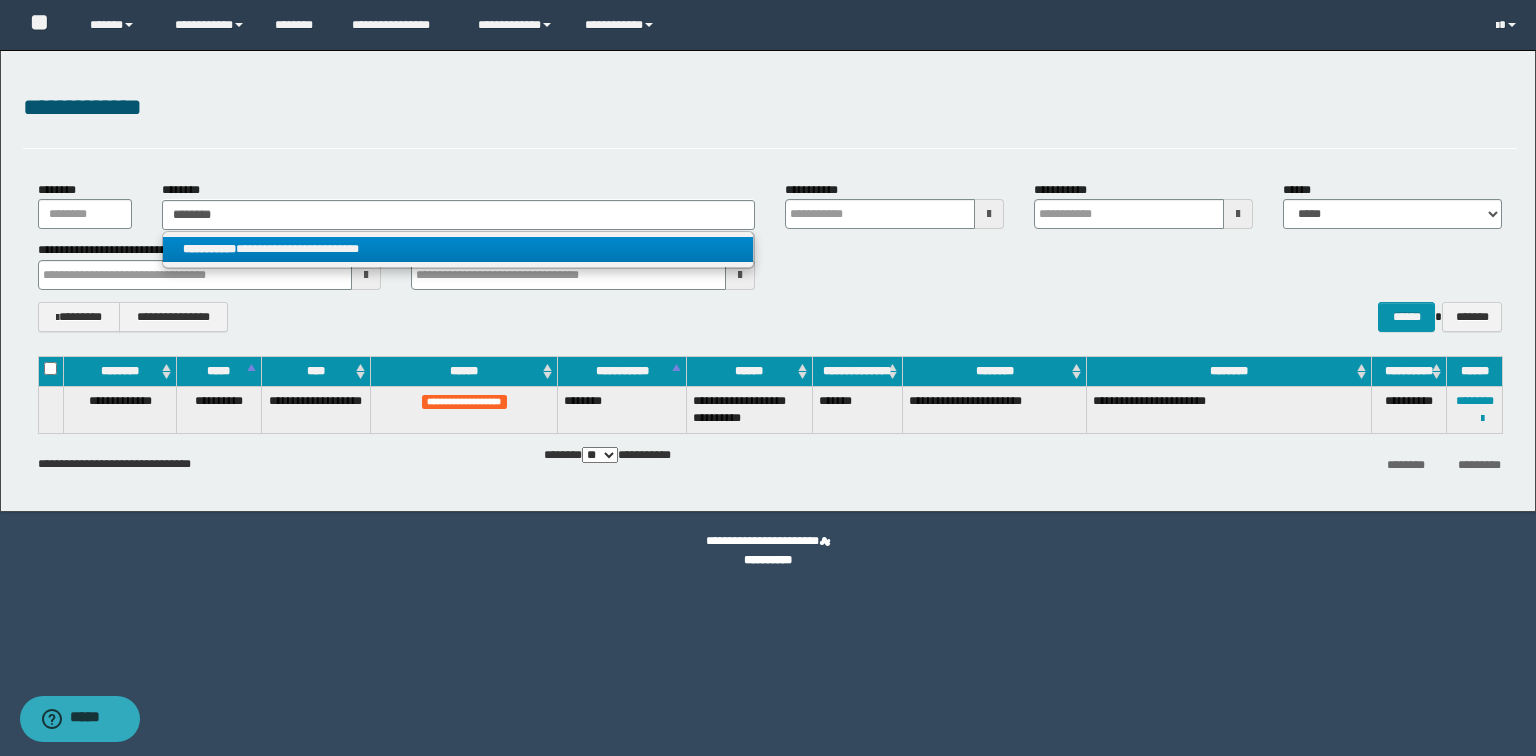 click on "**********" at bounding box center (458, 249) 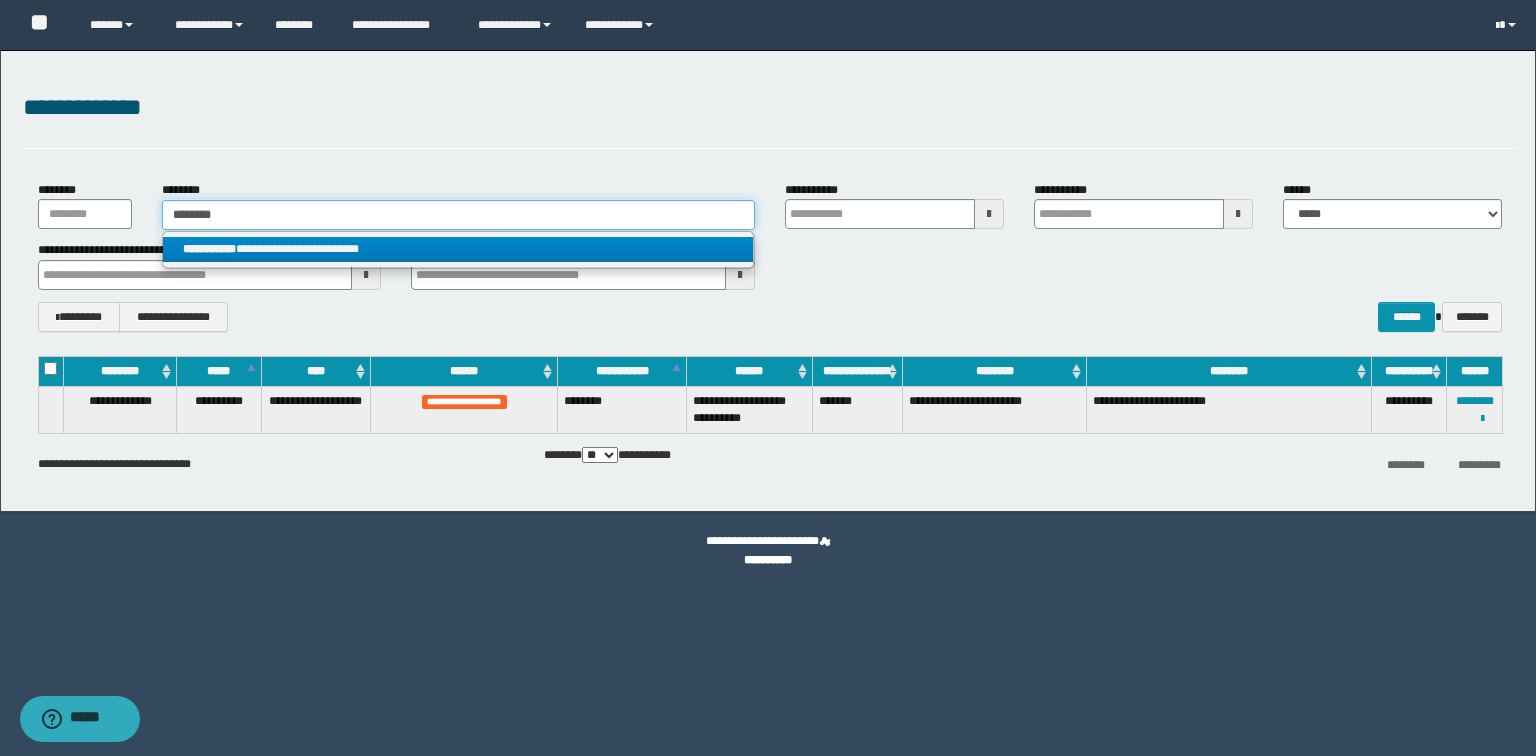 type 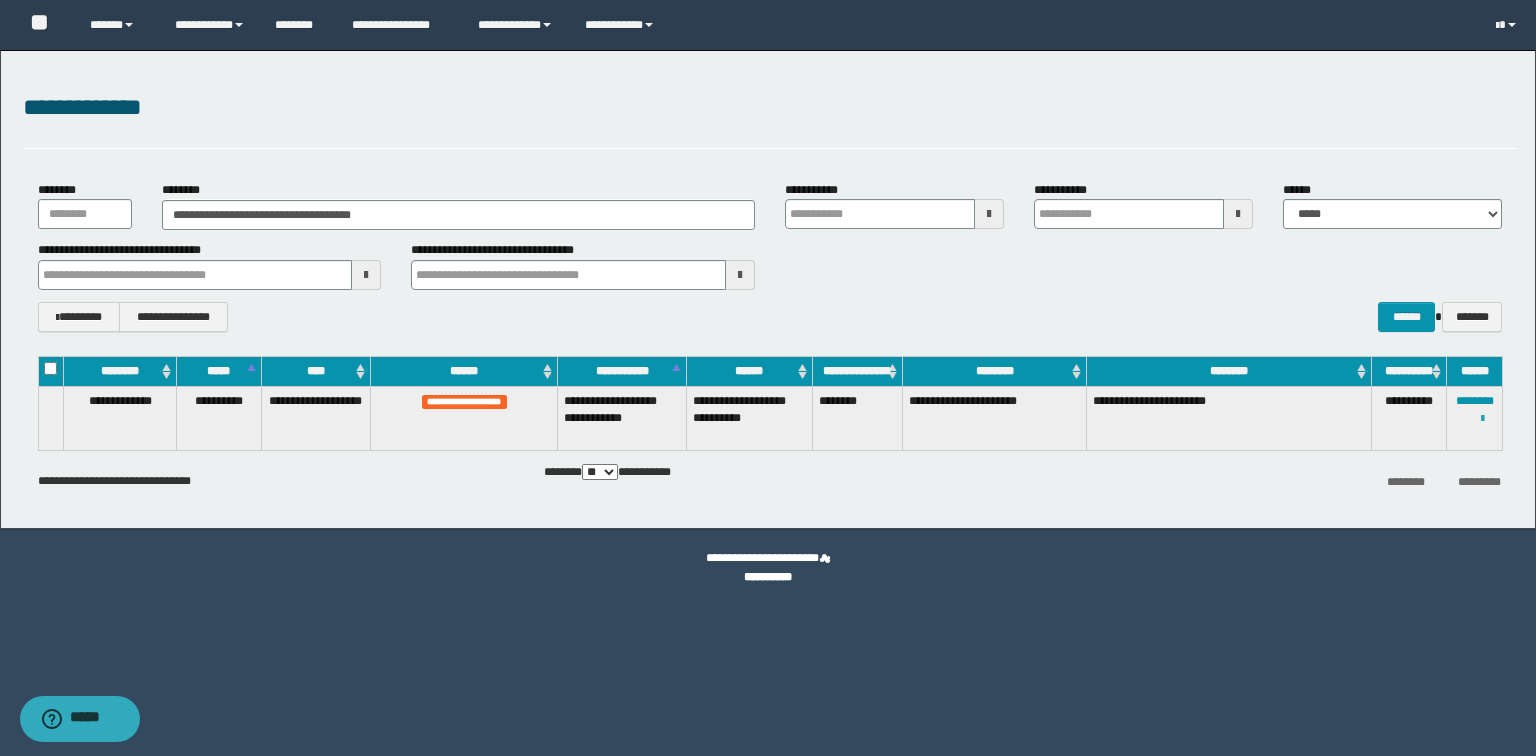 click at bounding box center [1482, 419] 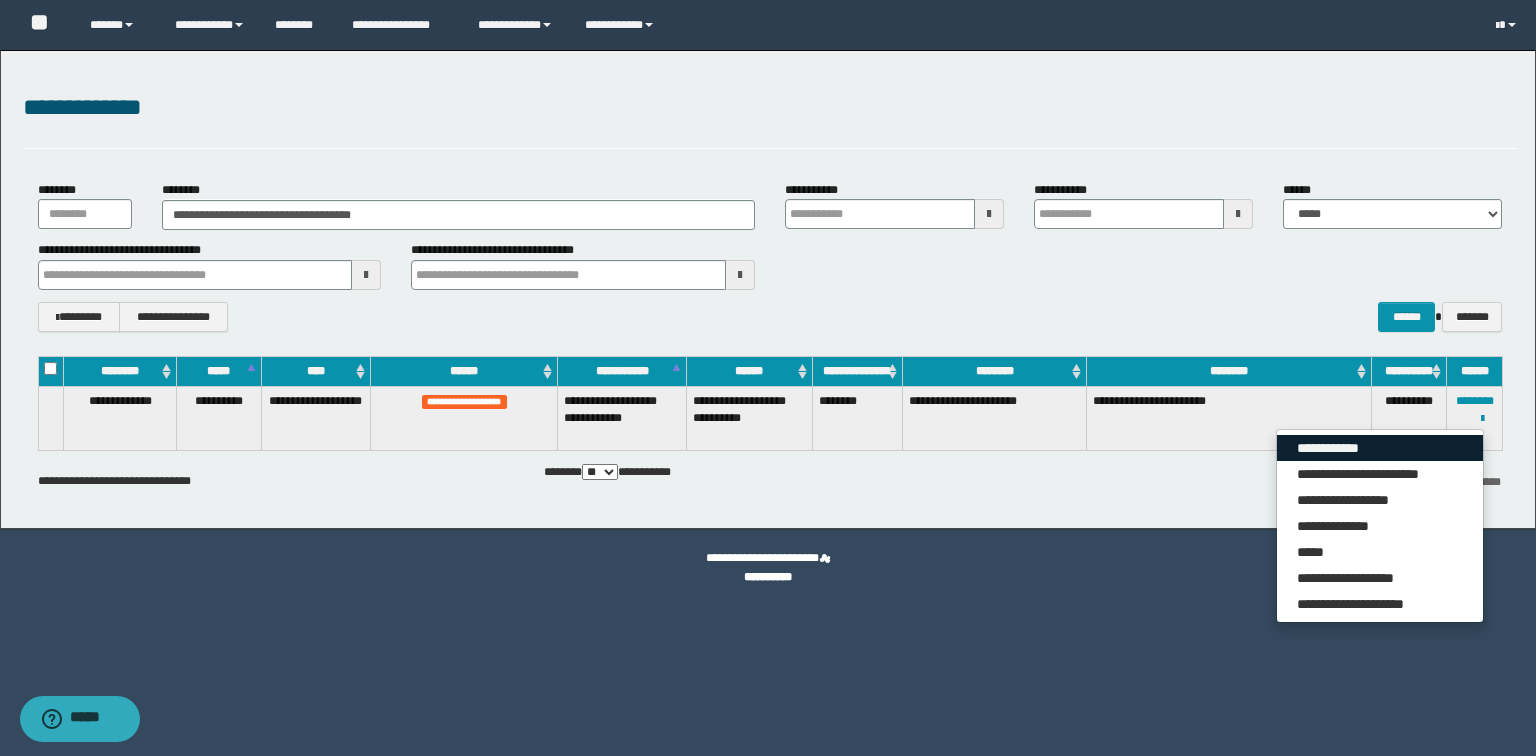click on "**********" at bounding box center [1380, 448] 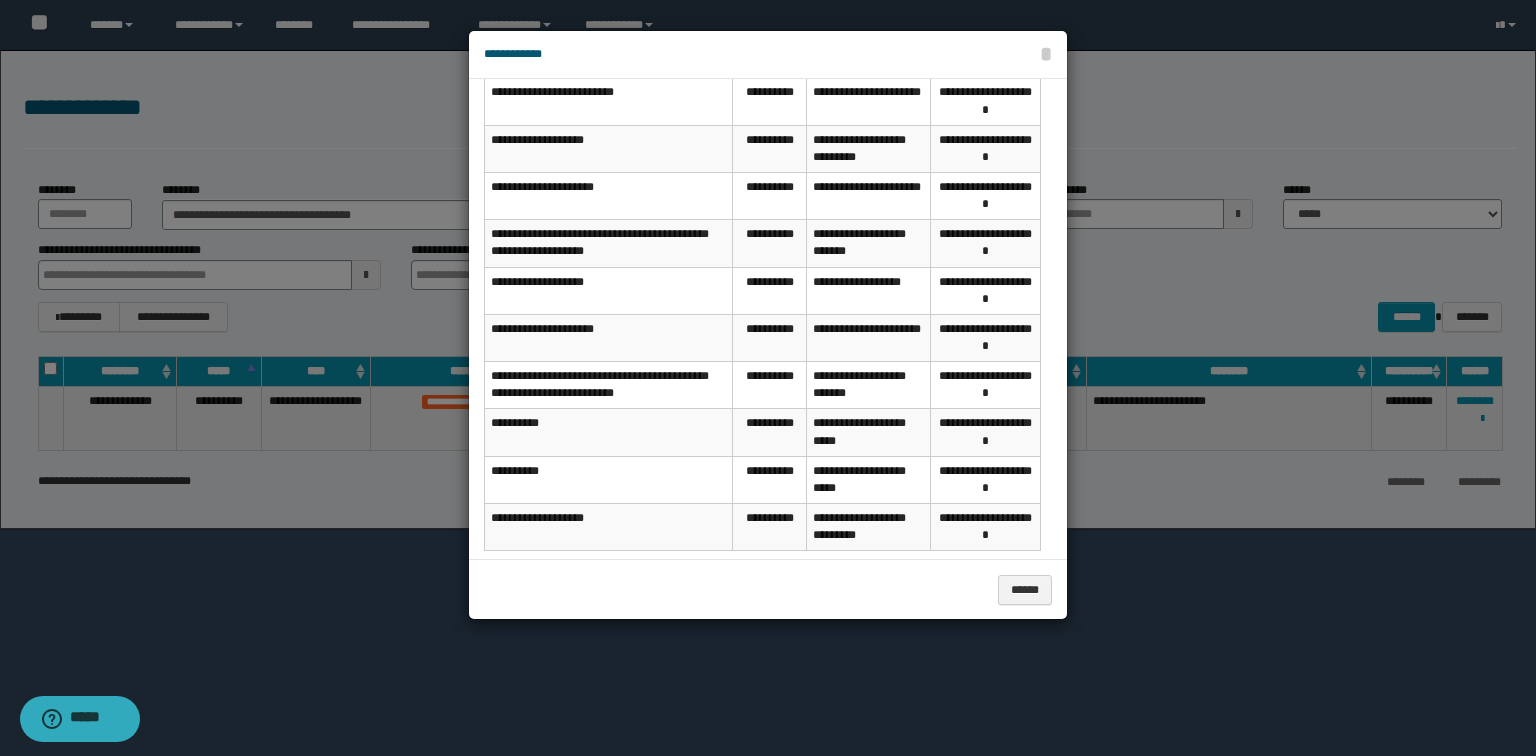 scroll, scrollTop: 307, scrollLeft: 0, axis: vertical 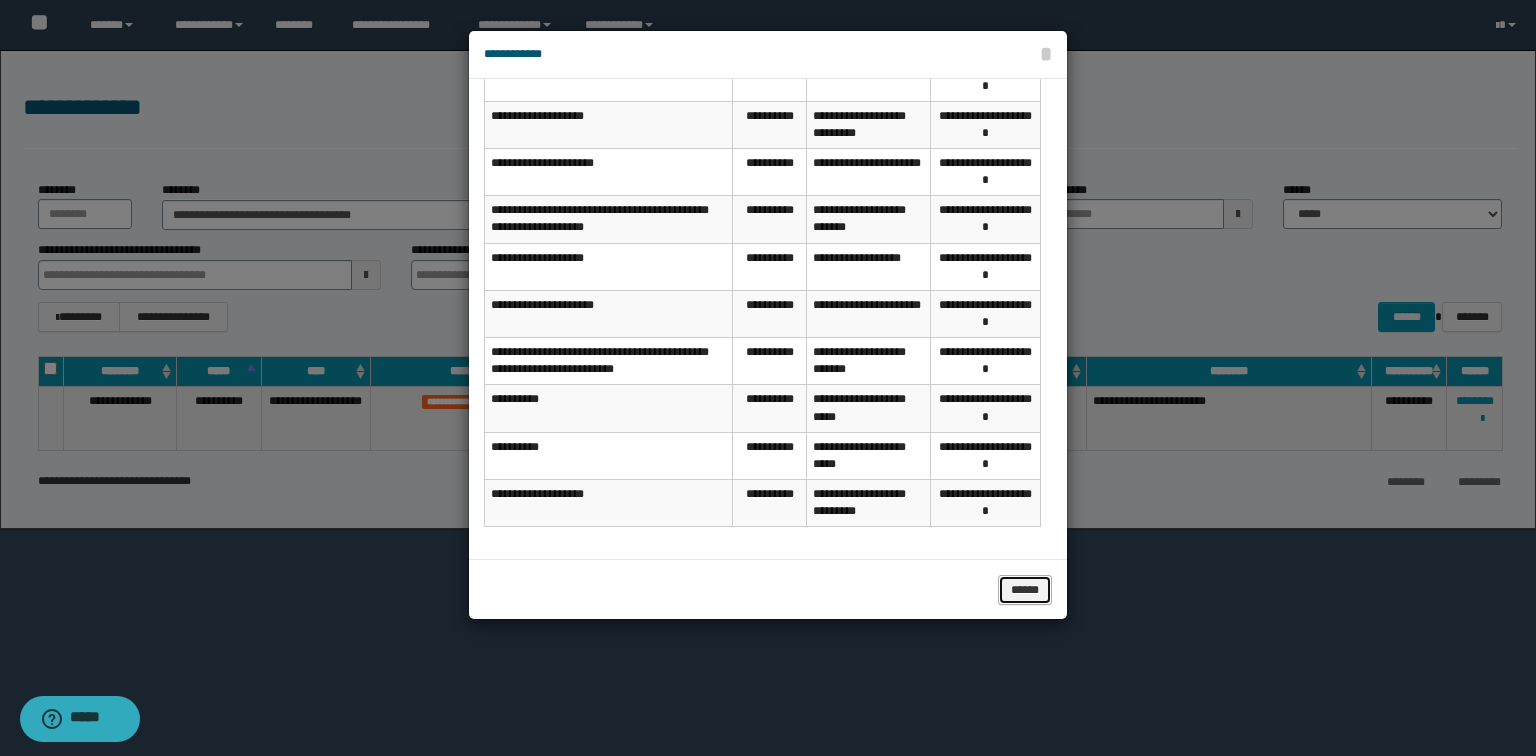 click on "******" at bounding box center (1025, 590) 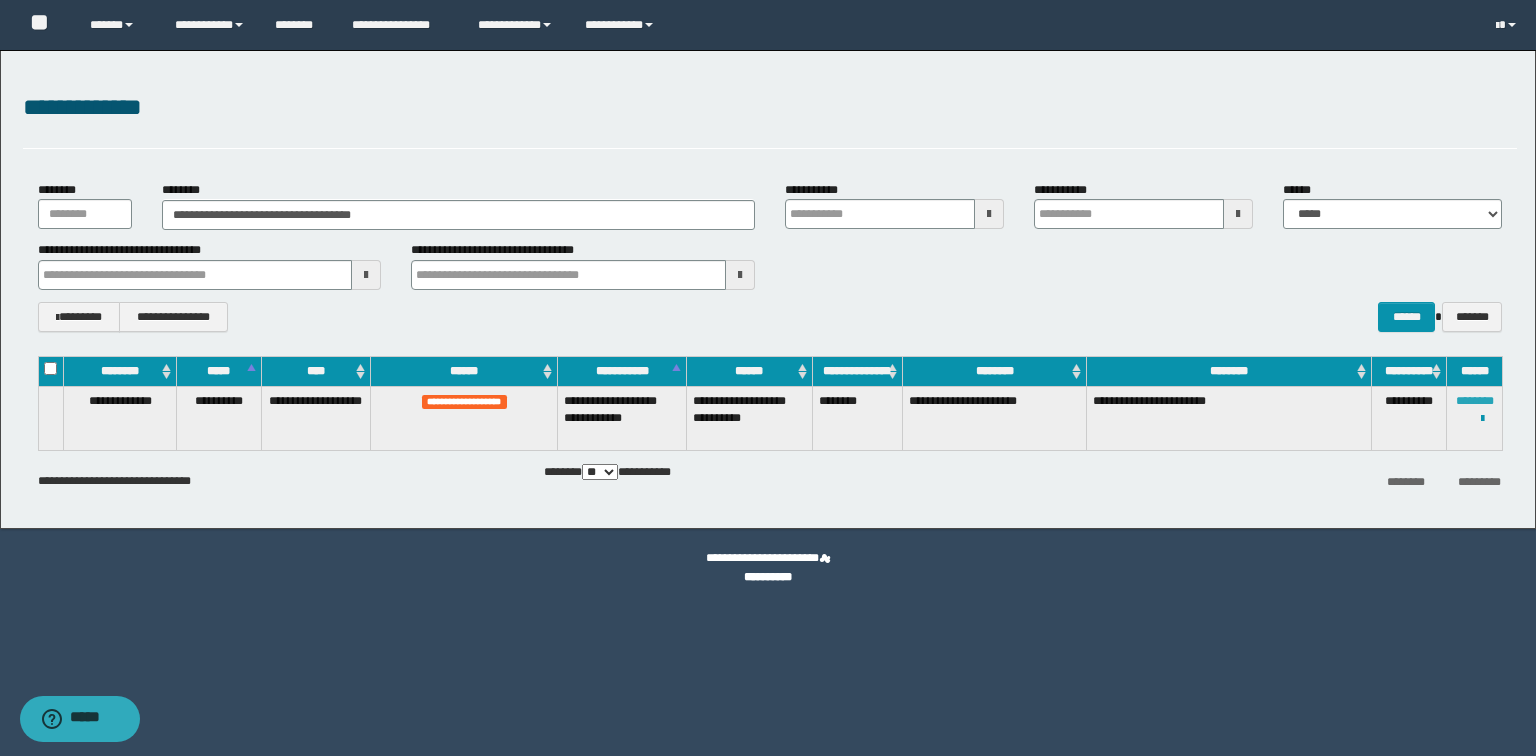 click on "********" at bounding box center (1475, 401) 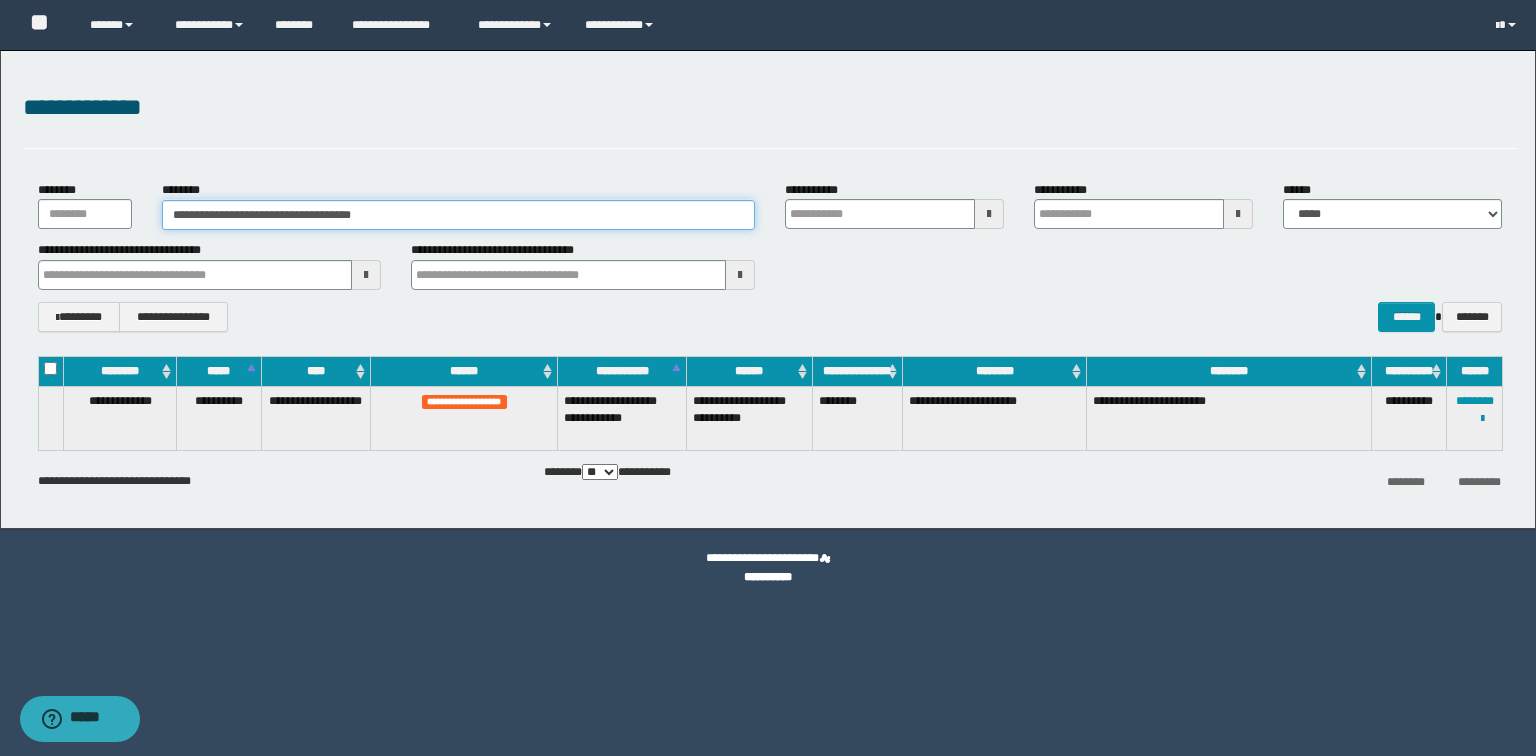 click on "**********" at bounding box center [458, 215] 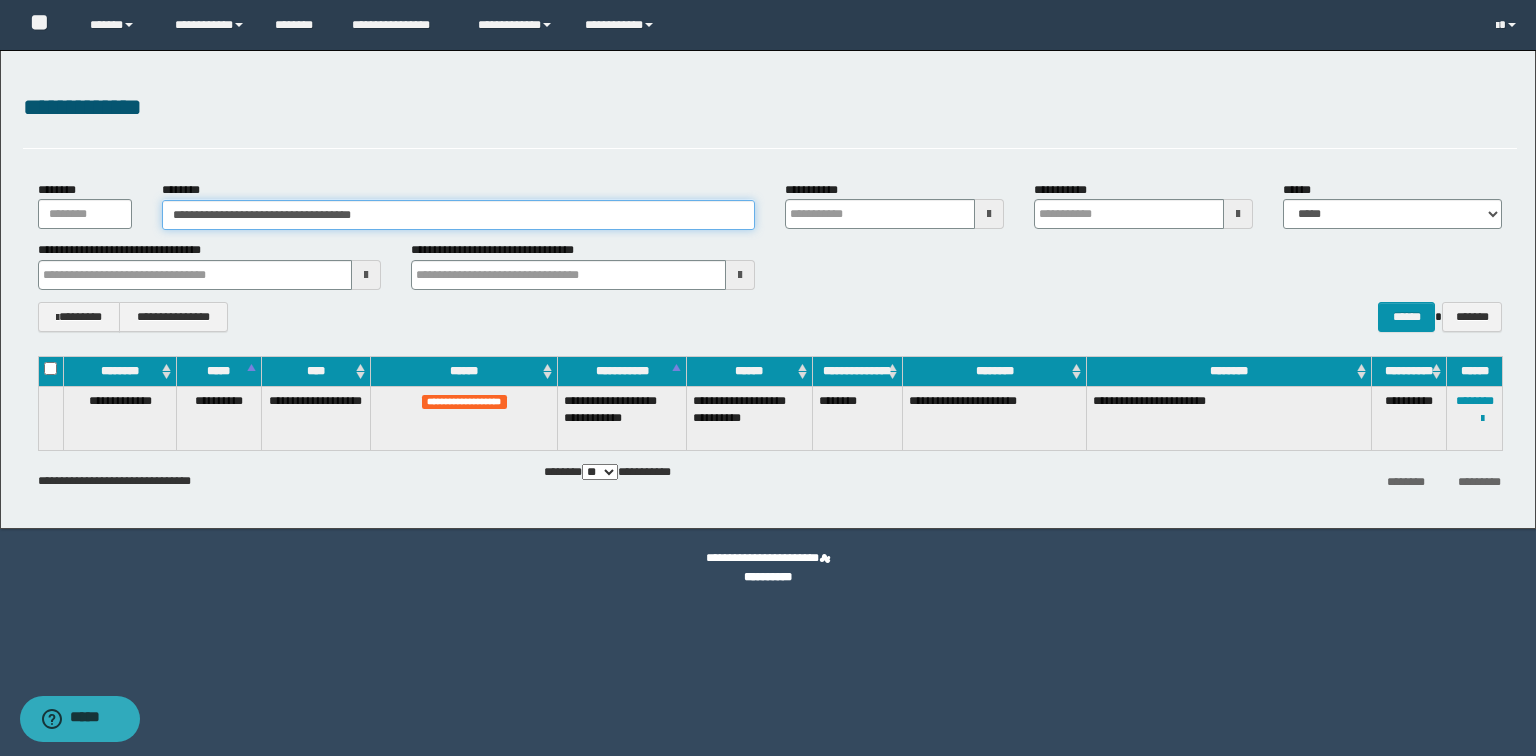 drag, startPoint x: 427, startPoint y: 212, endPoint x: 0, endPoint y: 123, distance: 436.17657 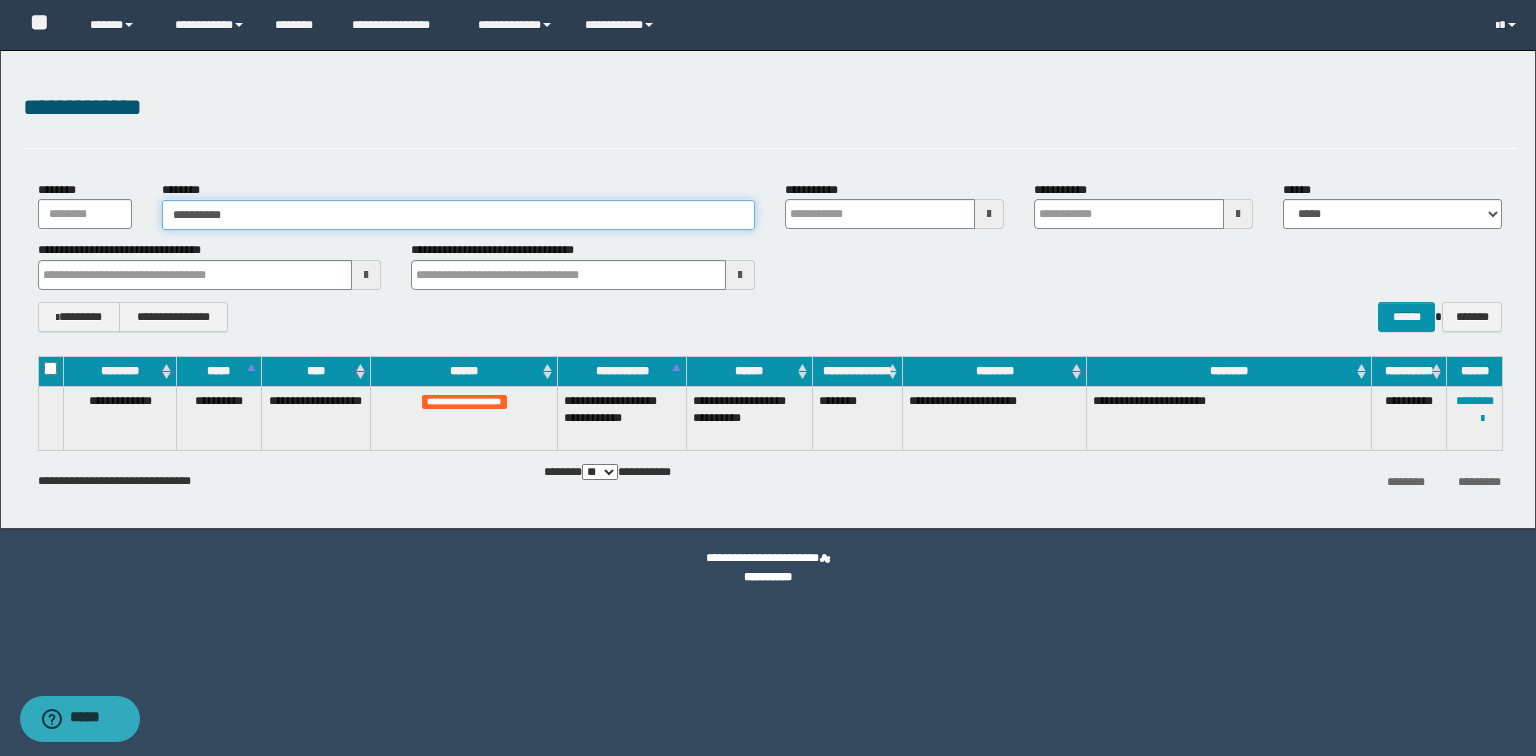 type on "**********" 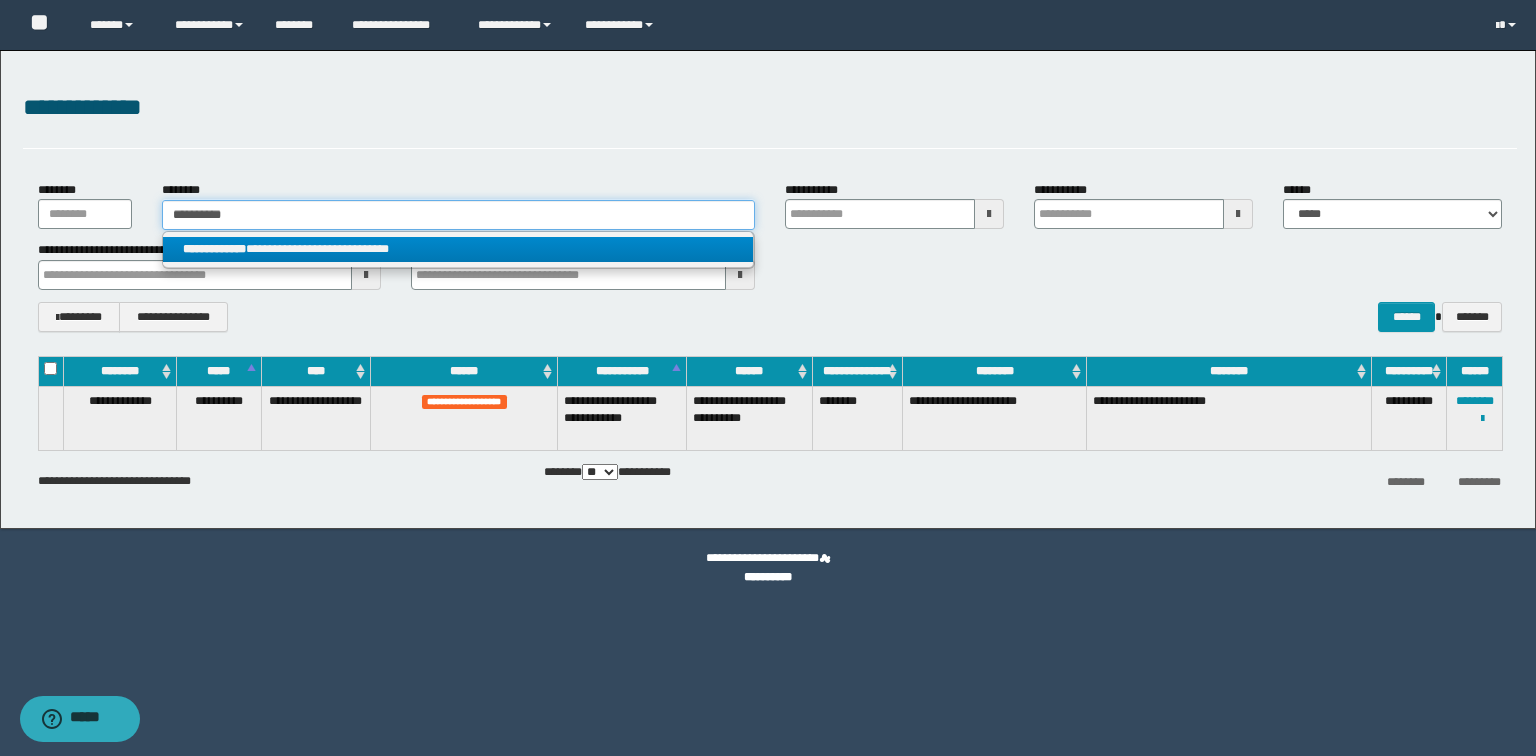 type on "**********" 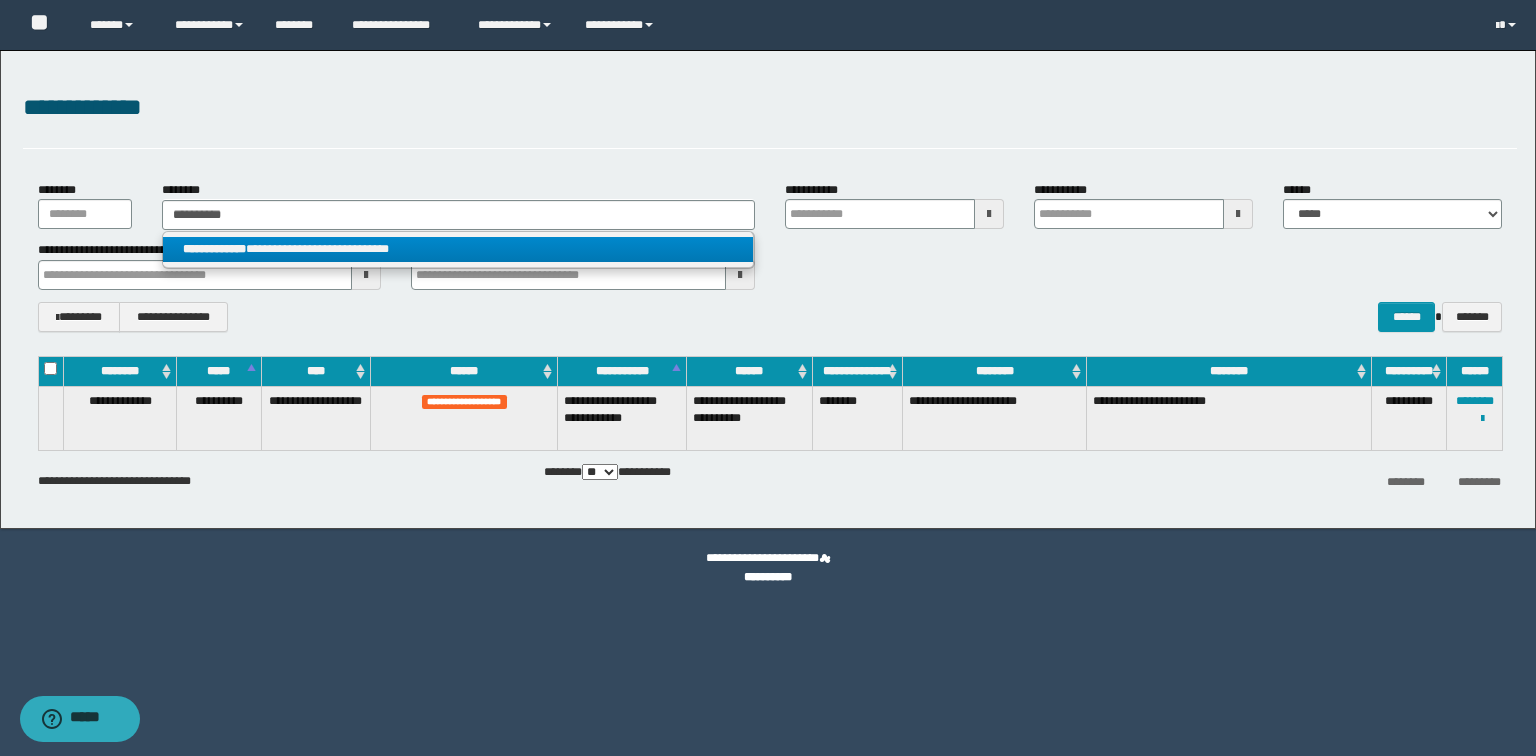 click on "**********" at bounding box center [458, 249] 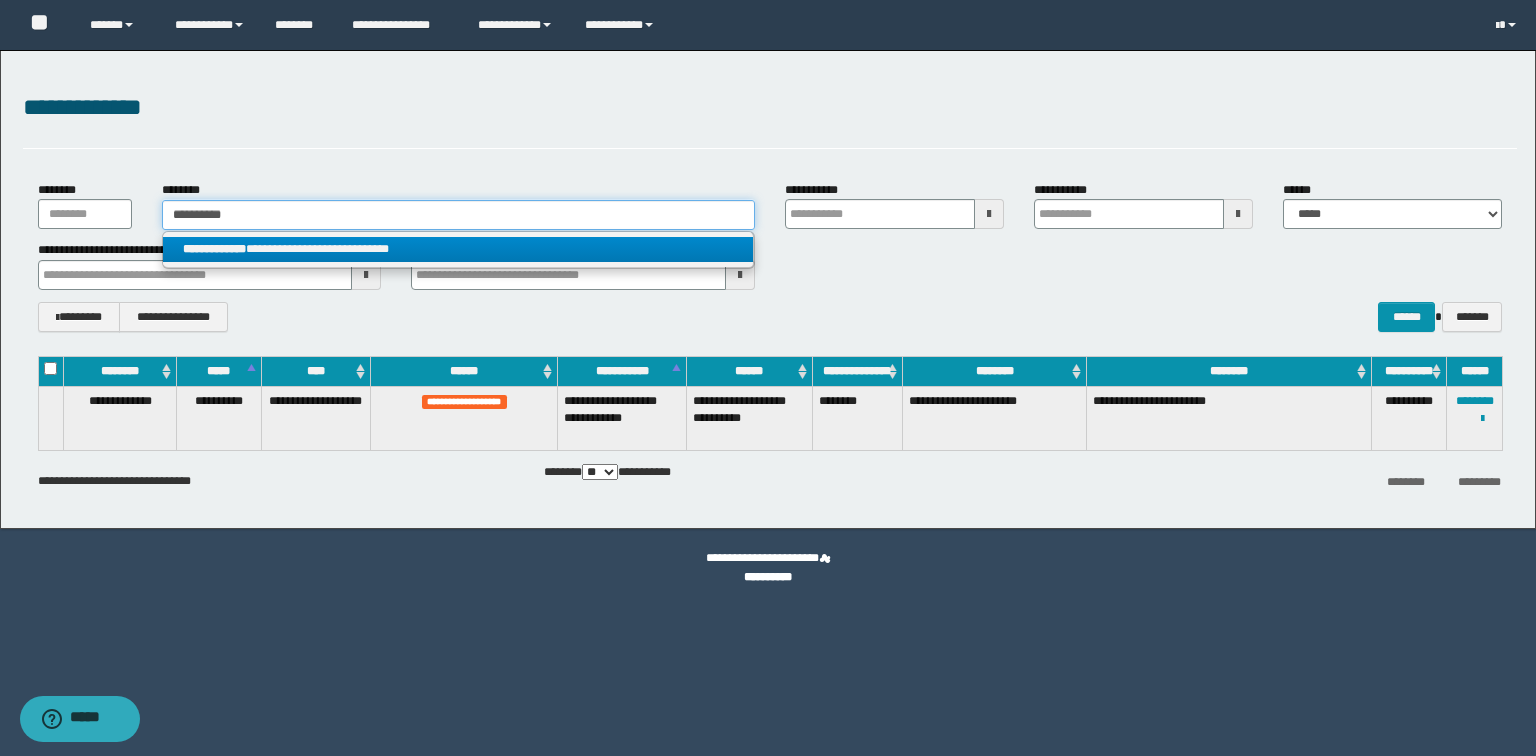 type 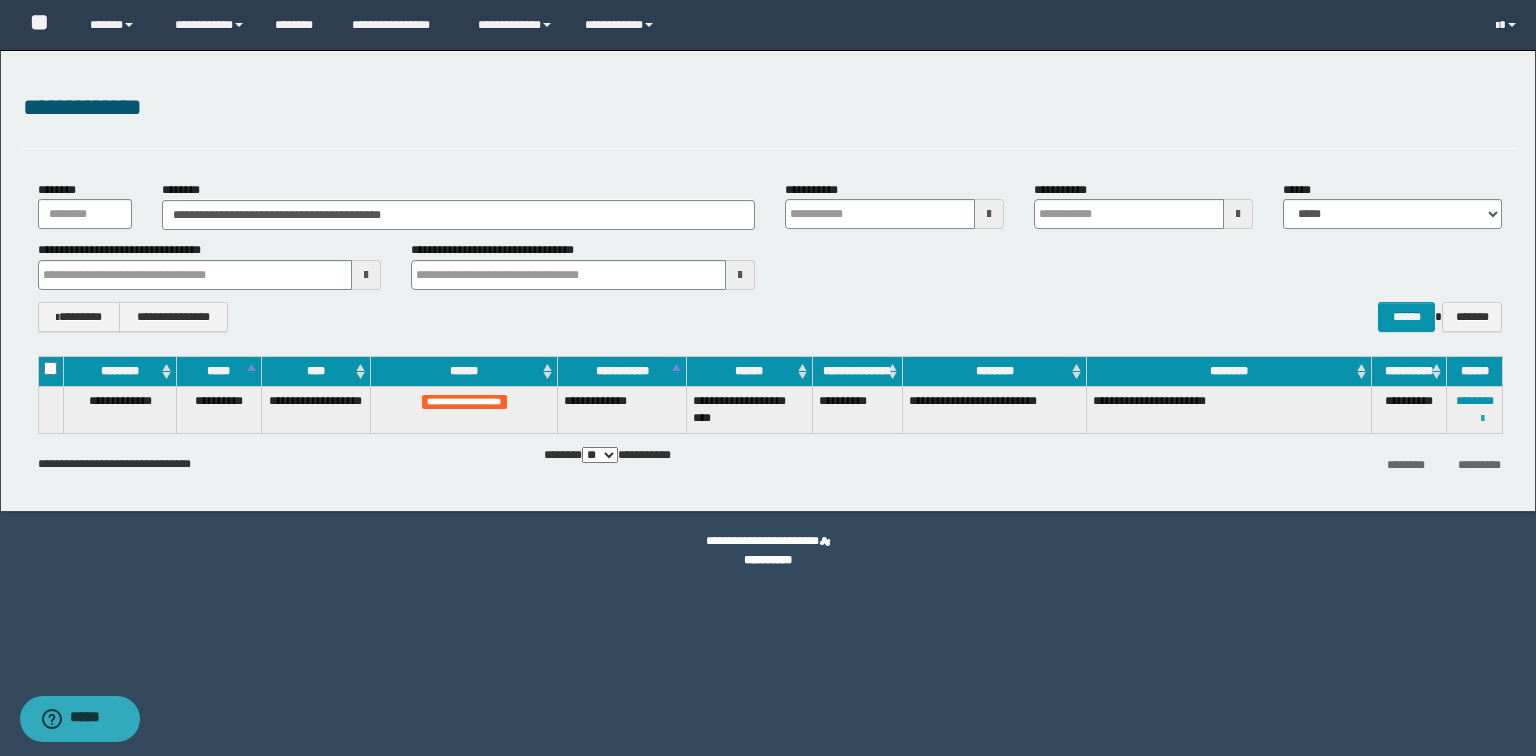 click at bounding box center [1482, 419] 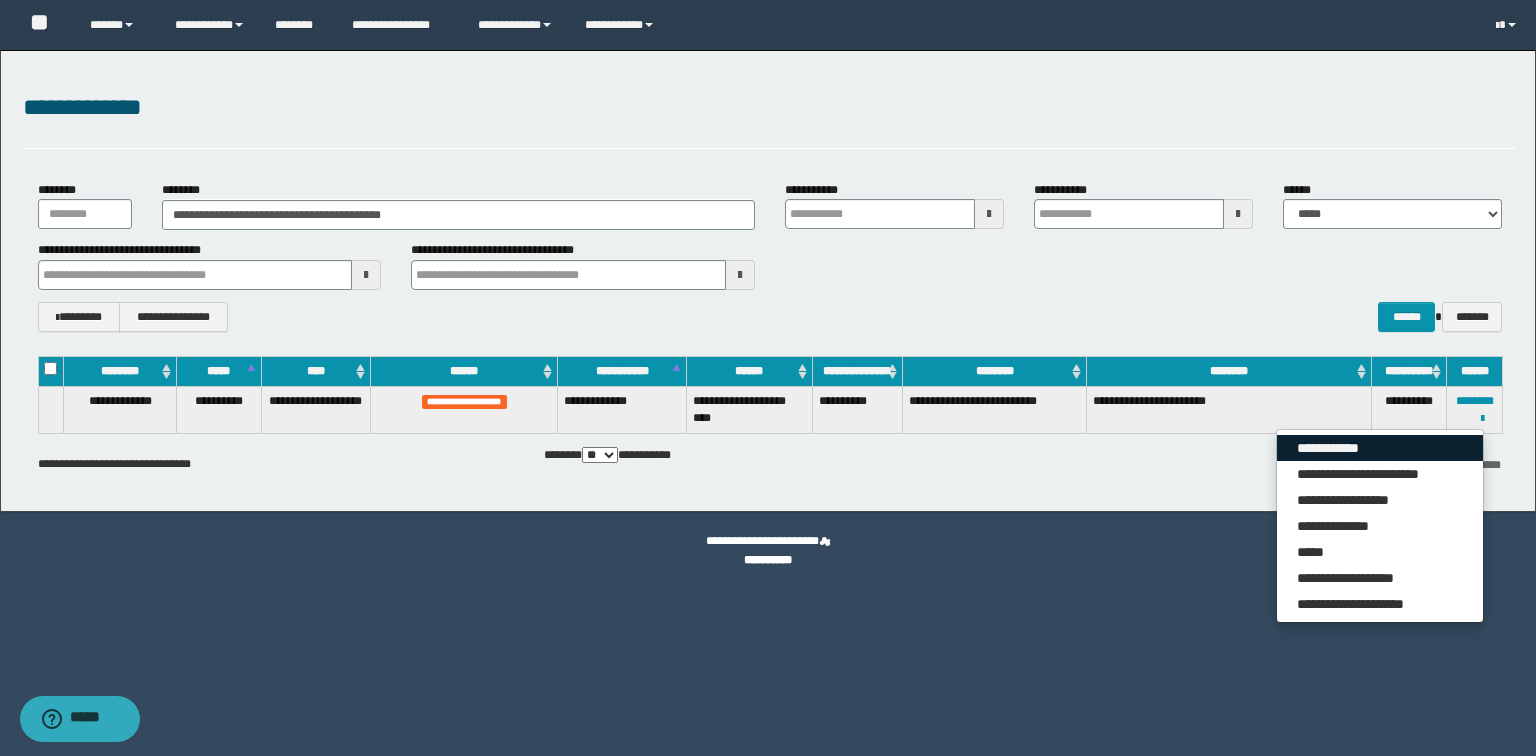 click on "**********" at bounding box center (1380, 448) 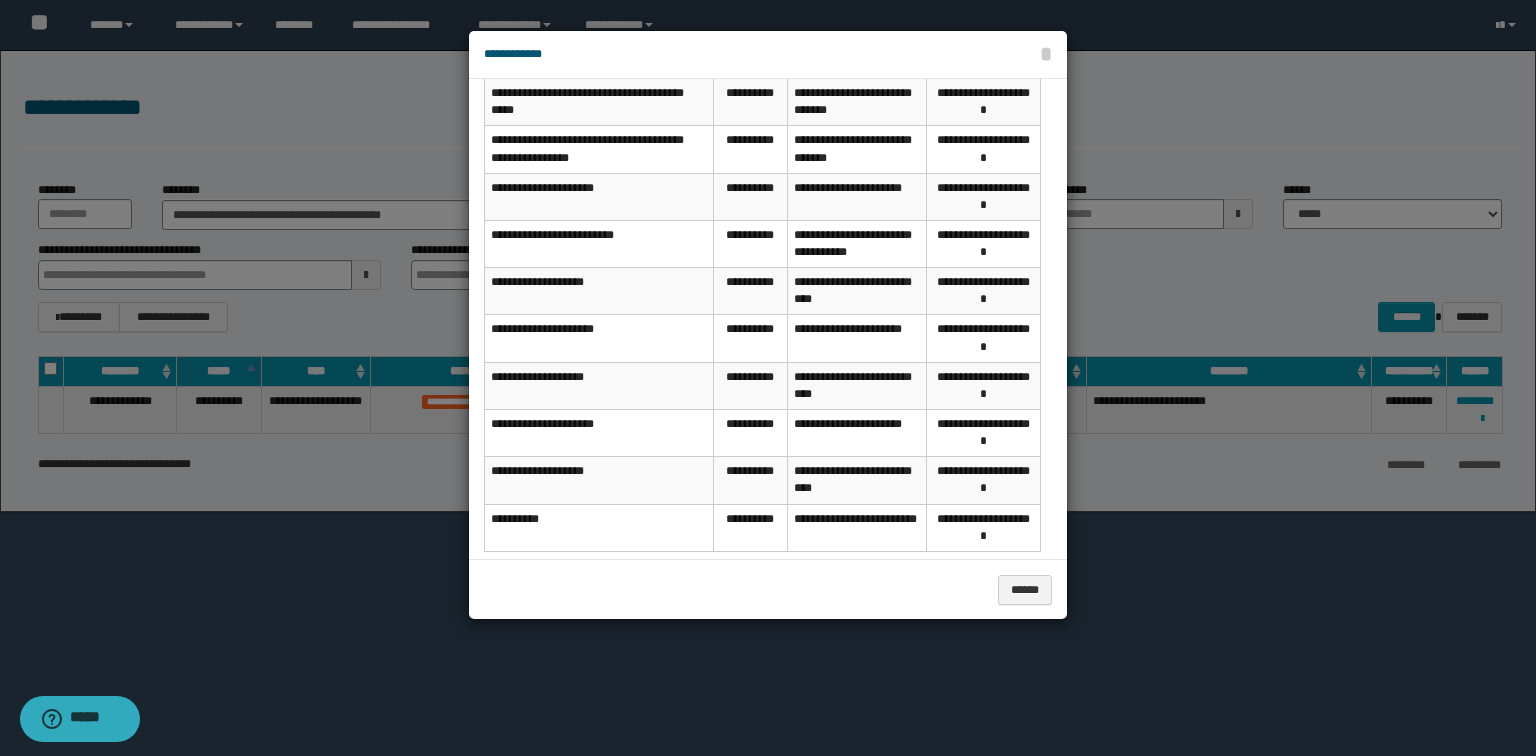 scroll, scrollTop: 71, scrollLeft: 0, axis: vertical 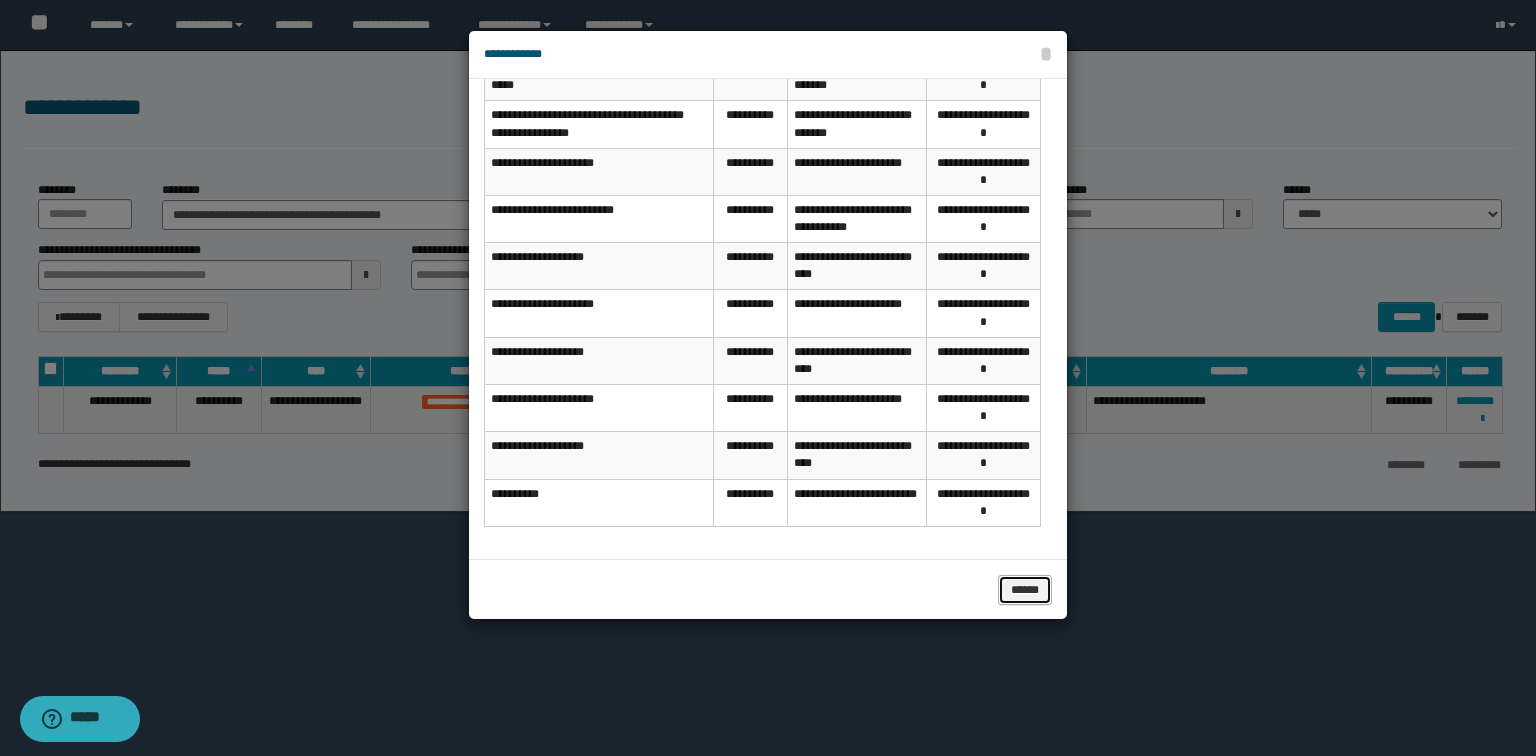 click on "******" at bounding box center (1025, 590) 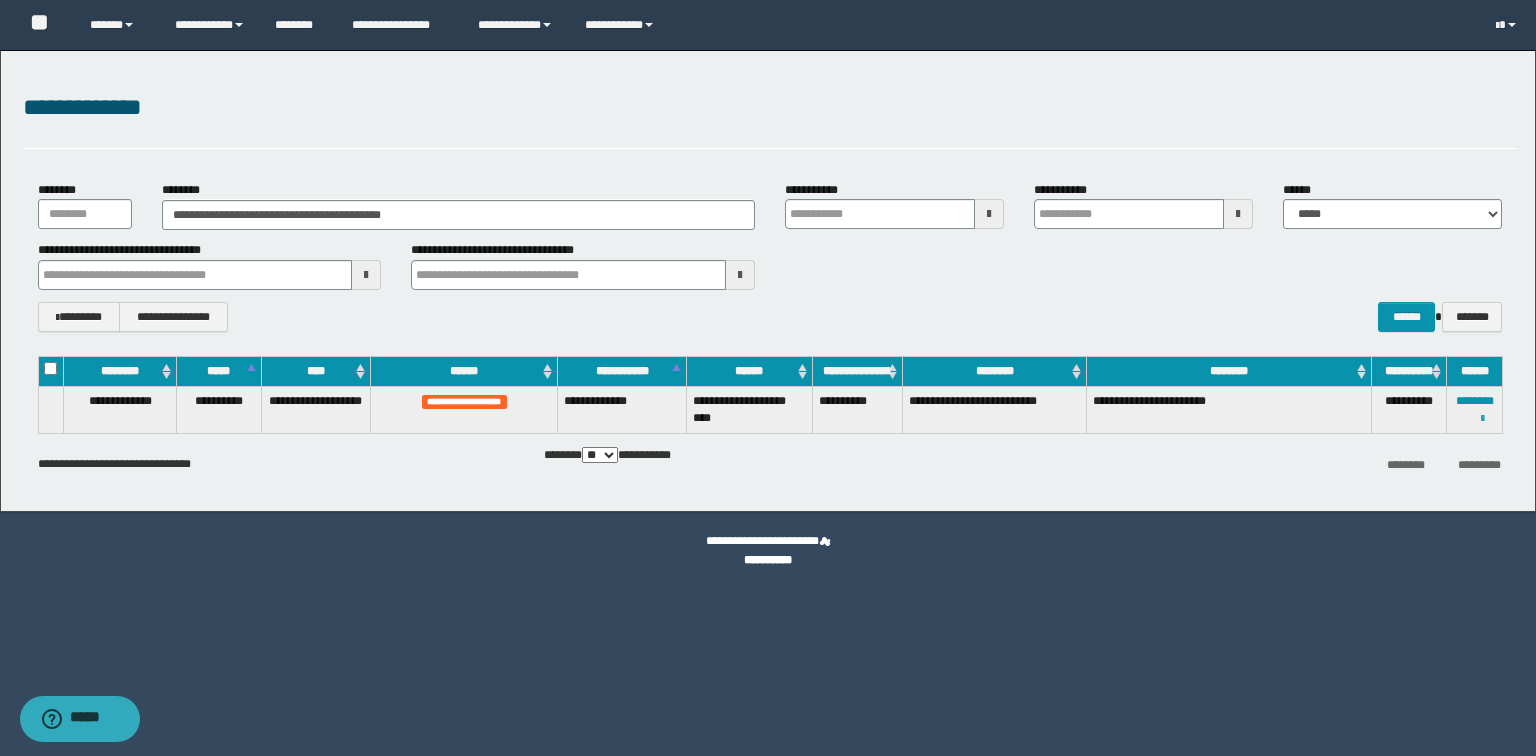 click at bounding box center (1482, 419) 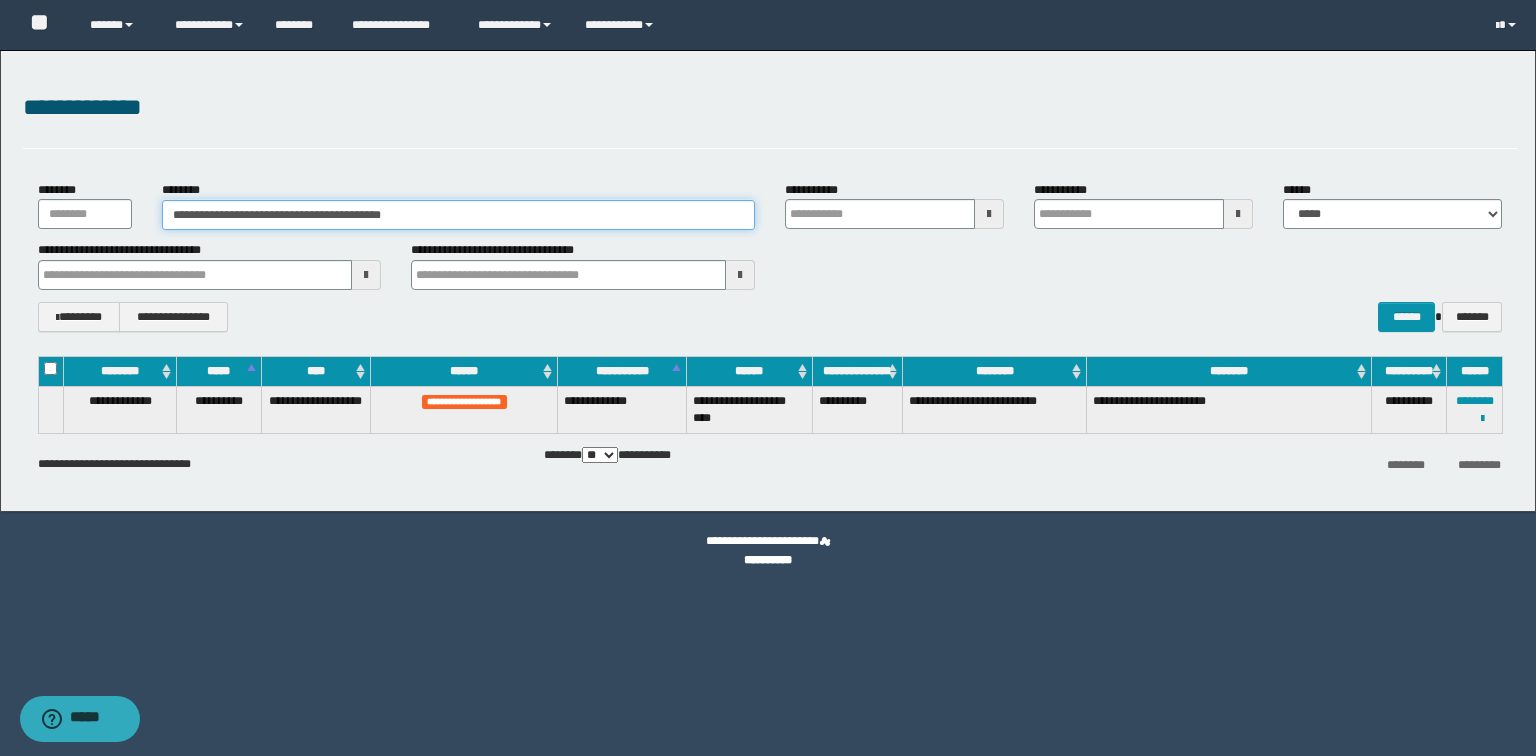 drag, startPoint x: 517, startPoint y: 224, endPoint x: 0, endPoint y: 188, distance: 518.2519 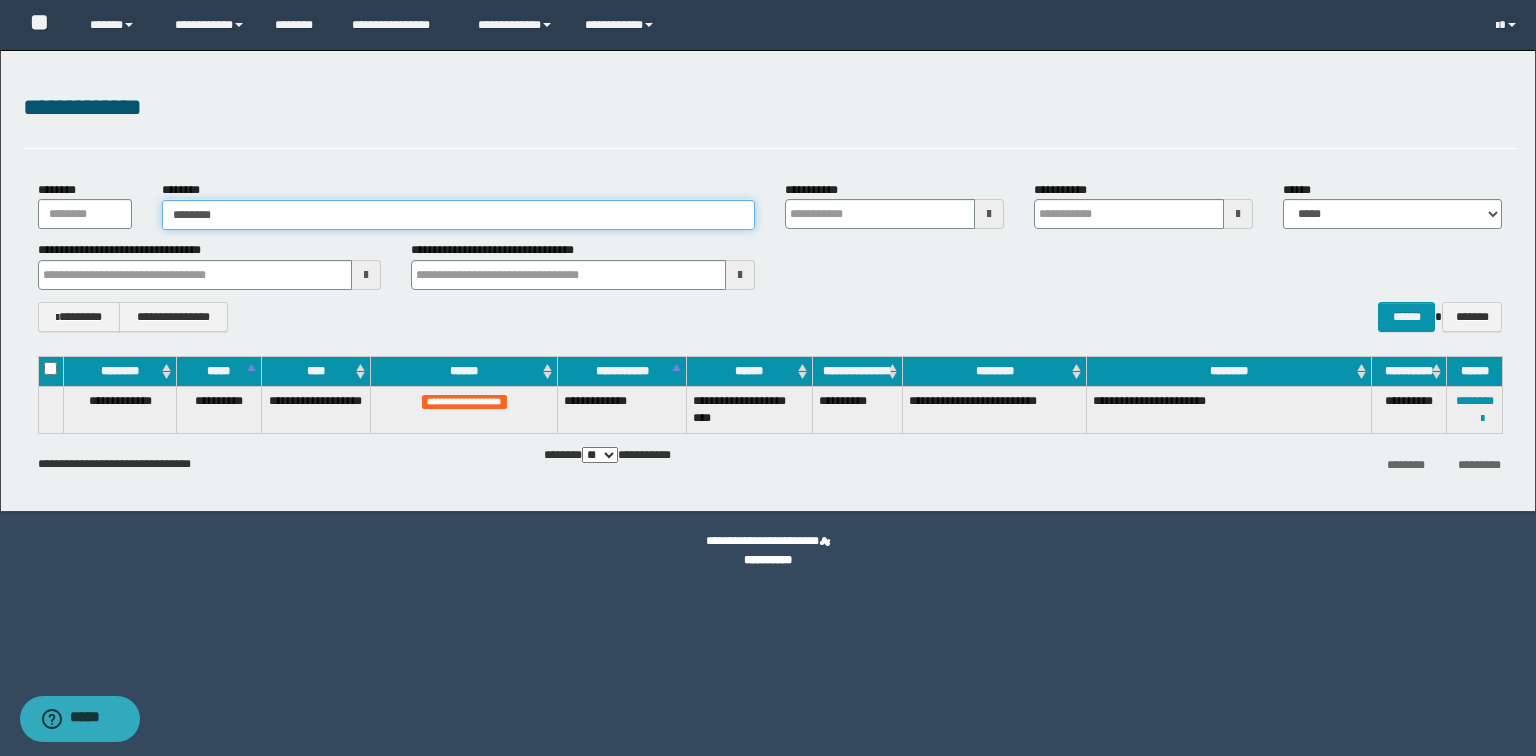 type on "********" 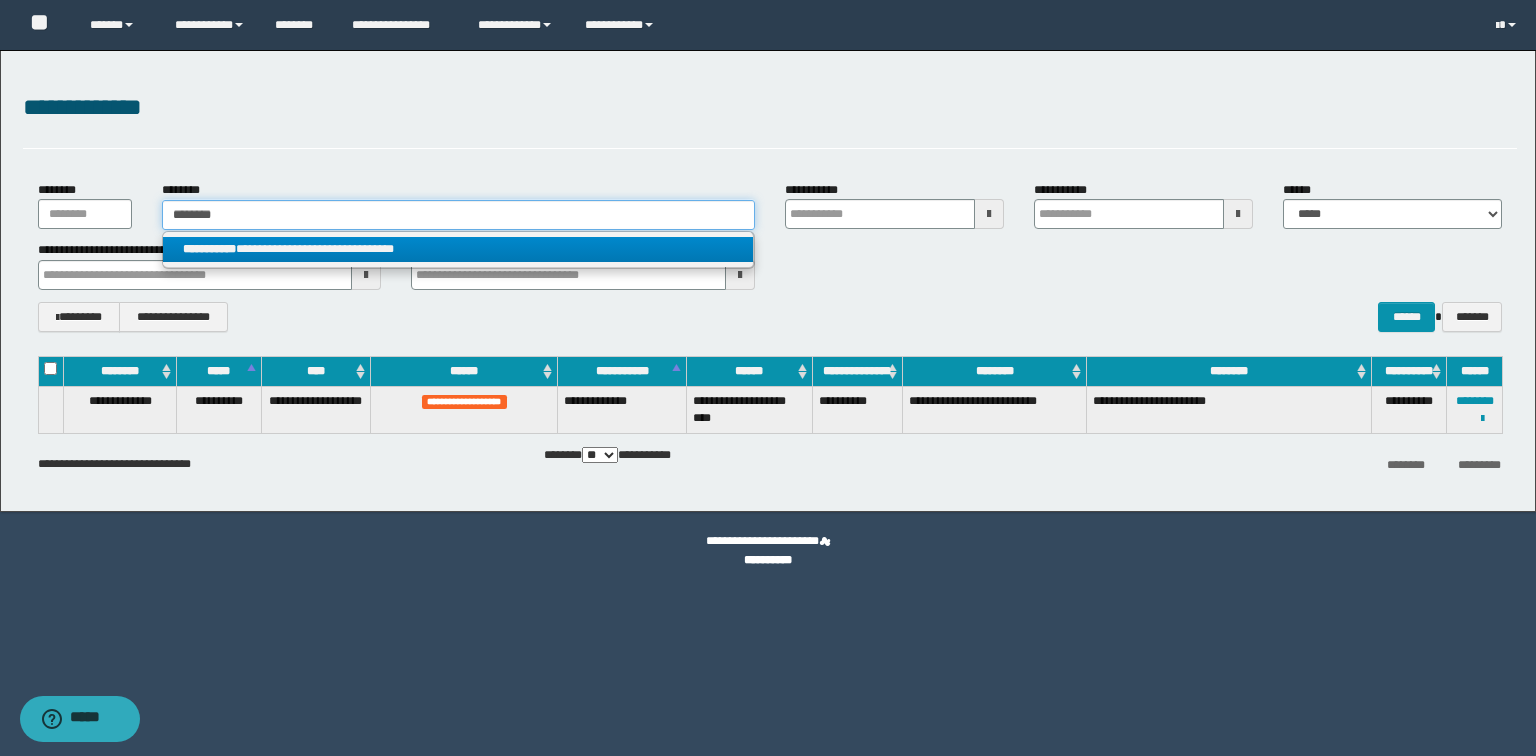 type on "********" 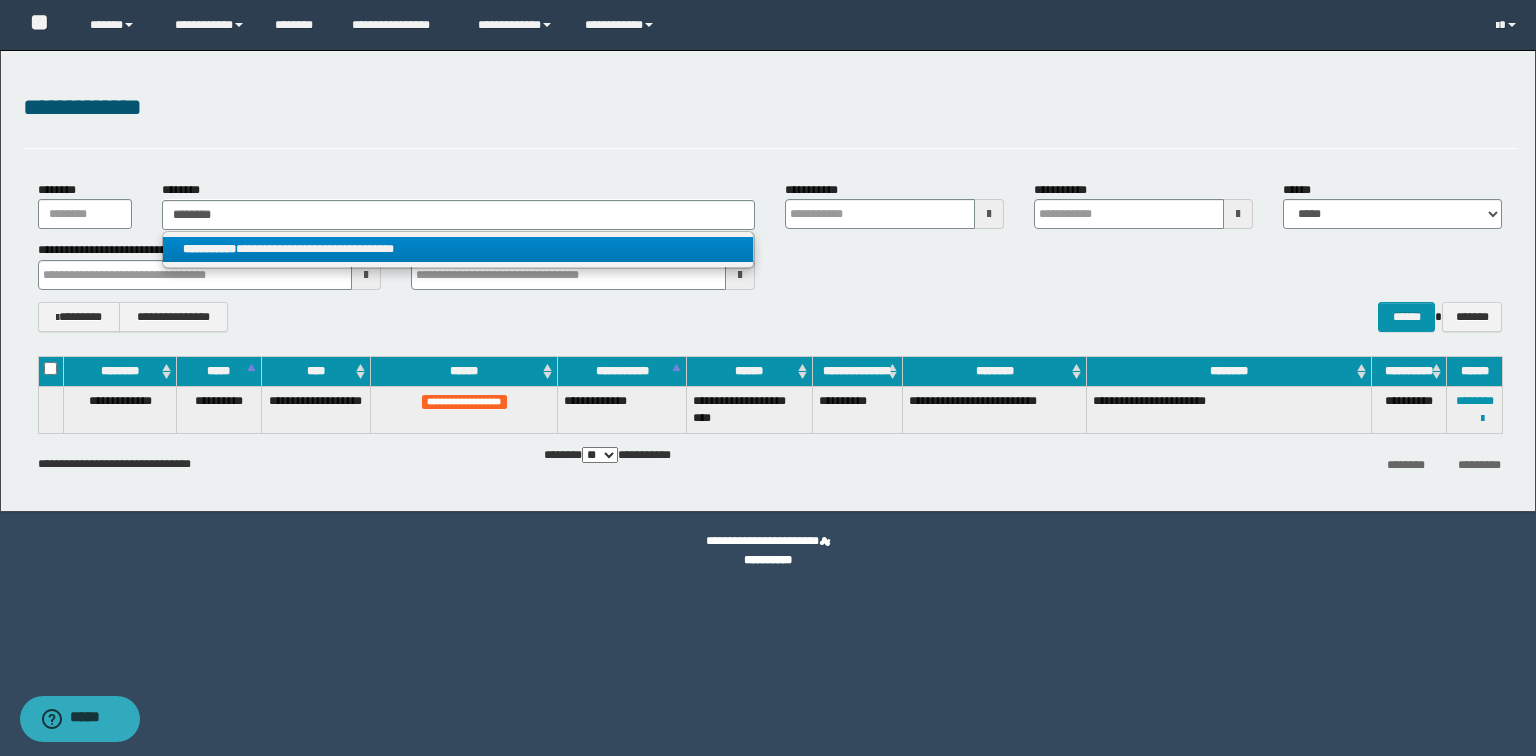 click on "**********" at bounding box center (458, 249) 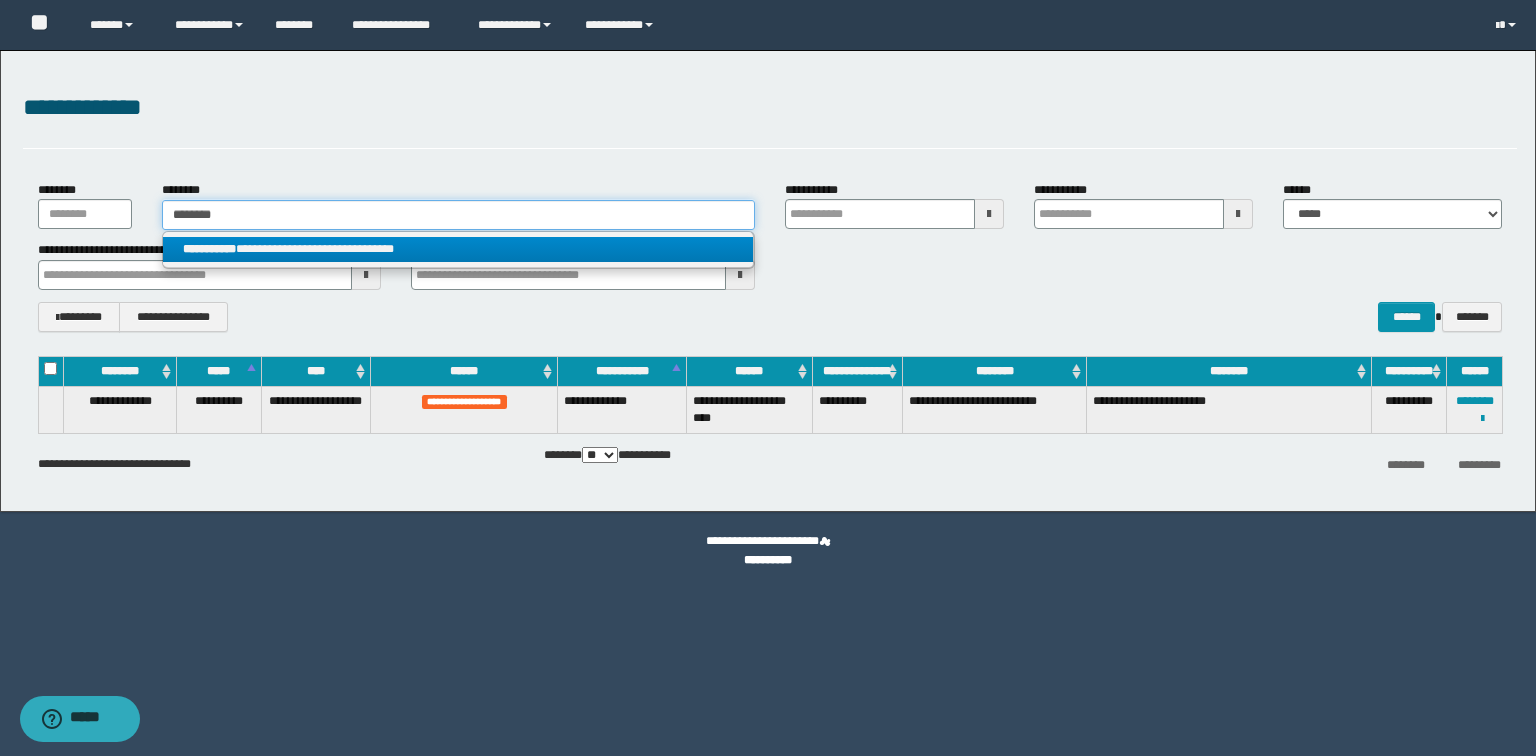 type 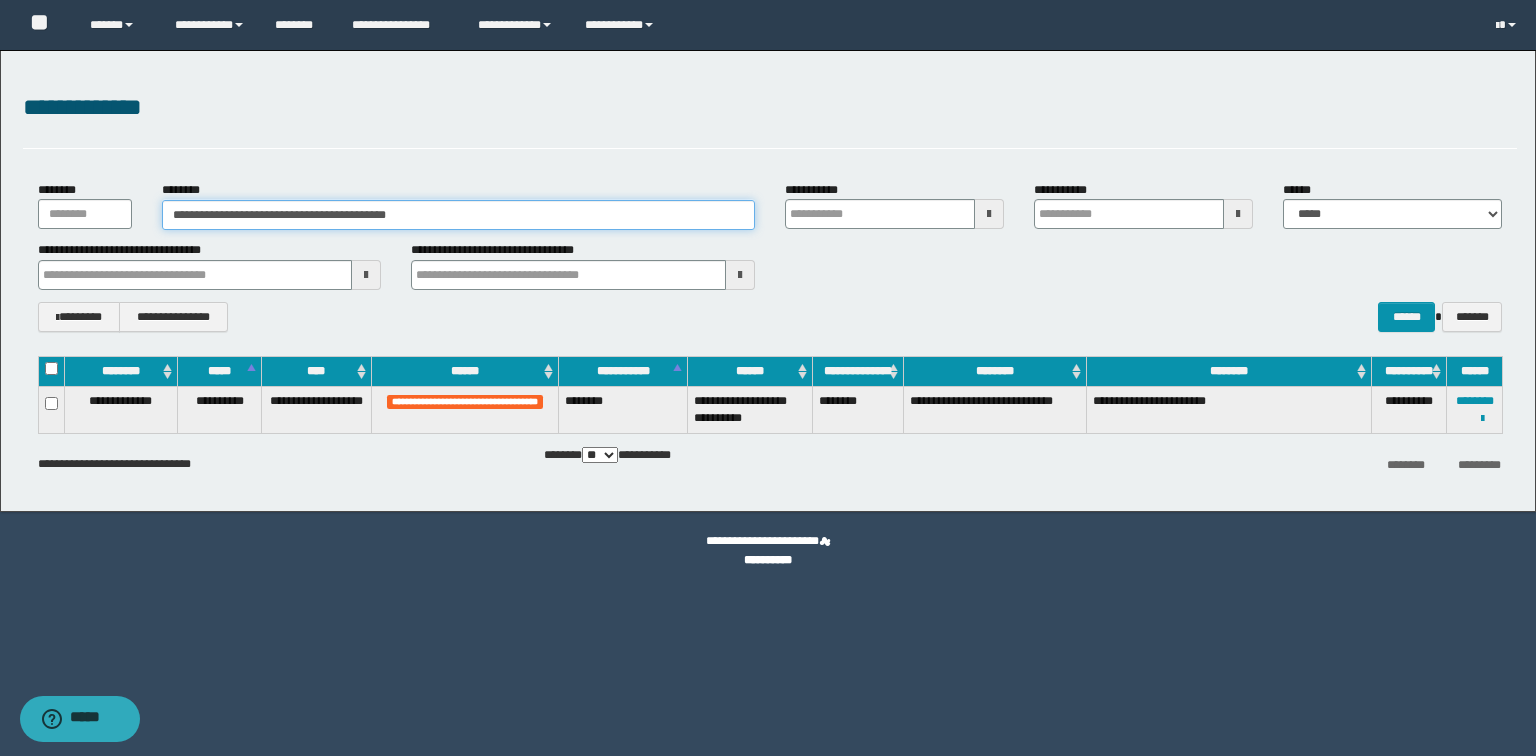 drag, startPoint x: 487, startPoint y: 220, endPoint x: 0, endPoint y: 192, distance: 487.80426 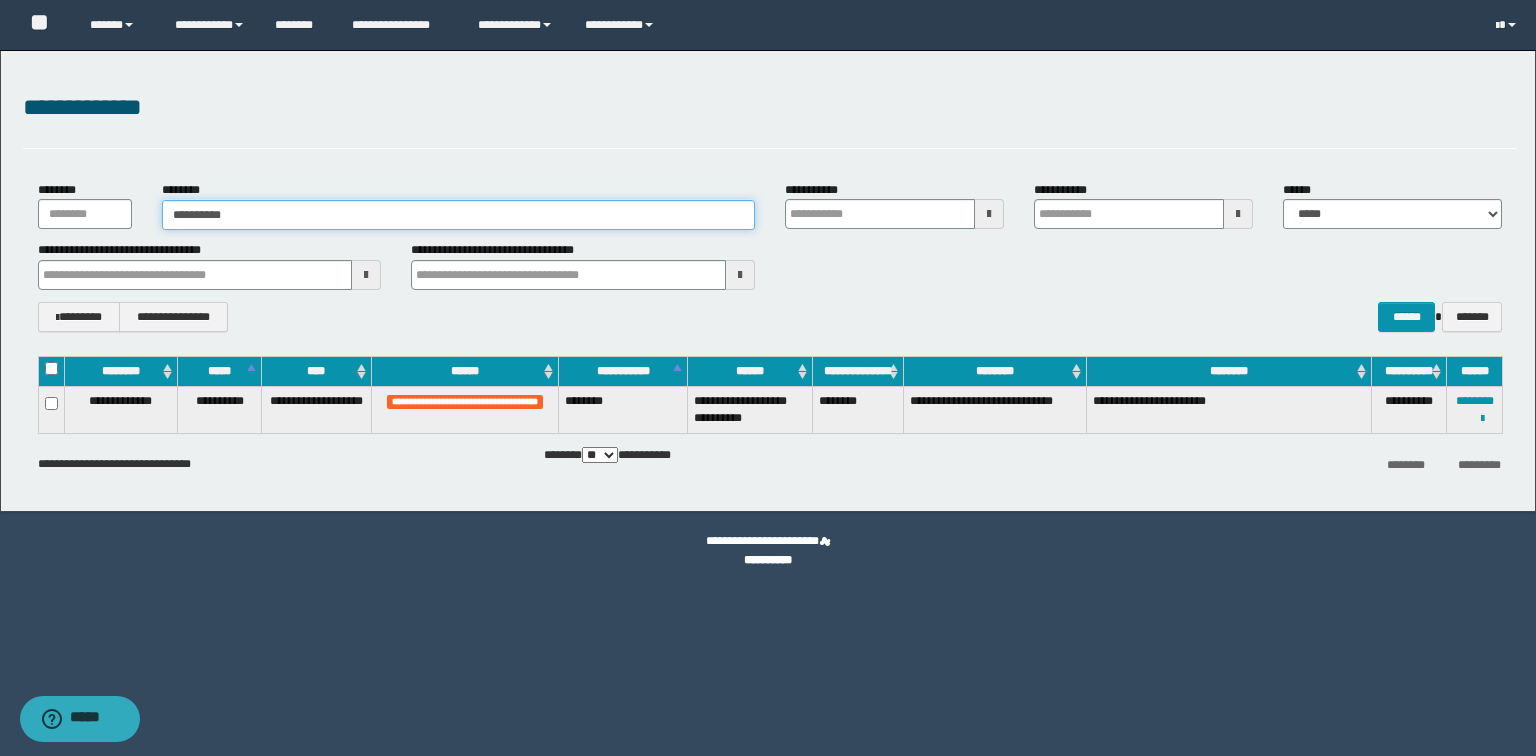 type on "**********" 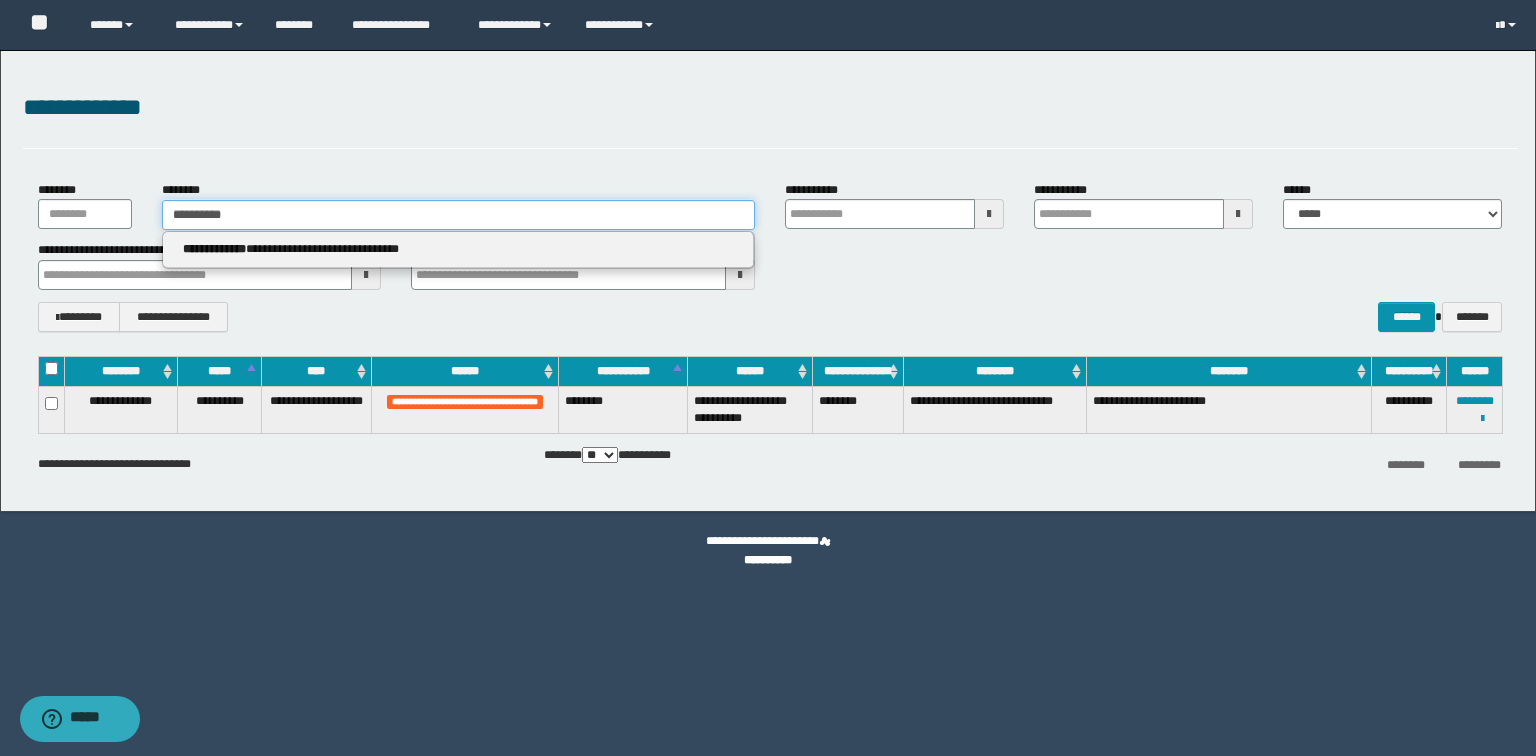 type on "**********" 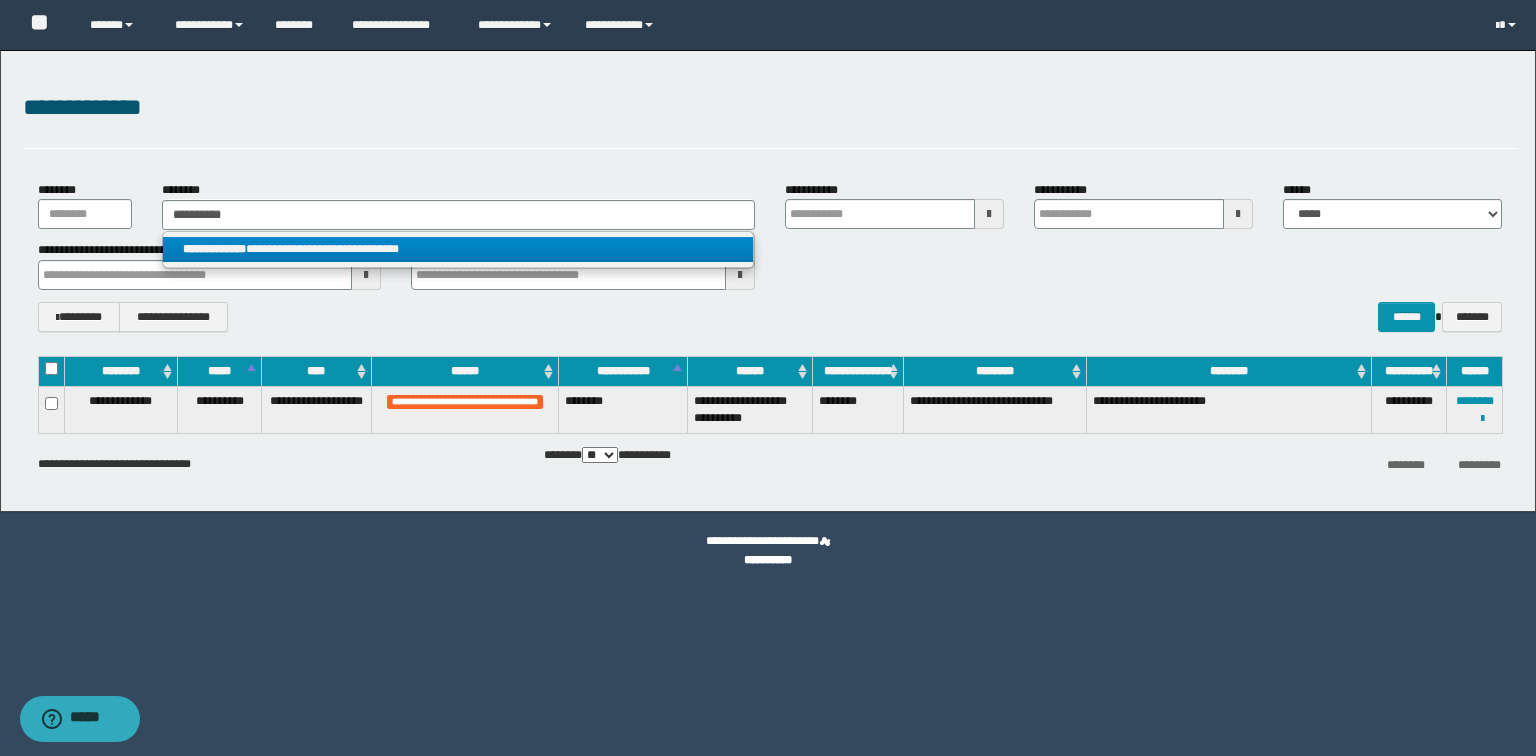 click on "**********" at bounding box center (458, 249) 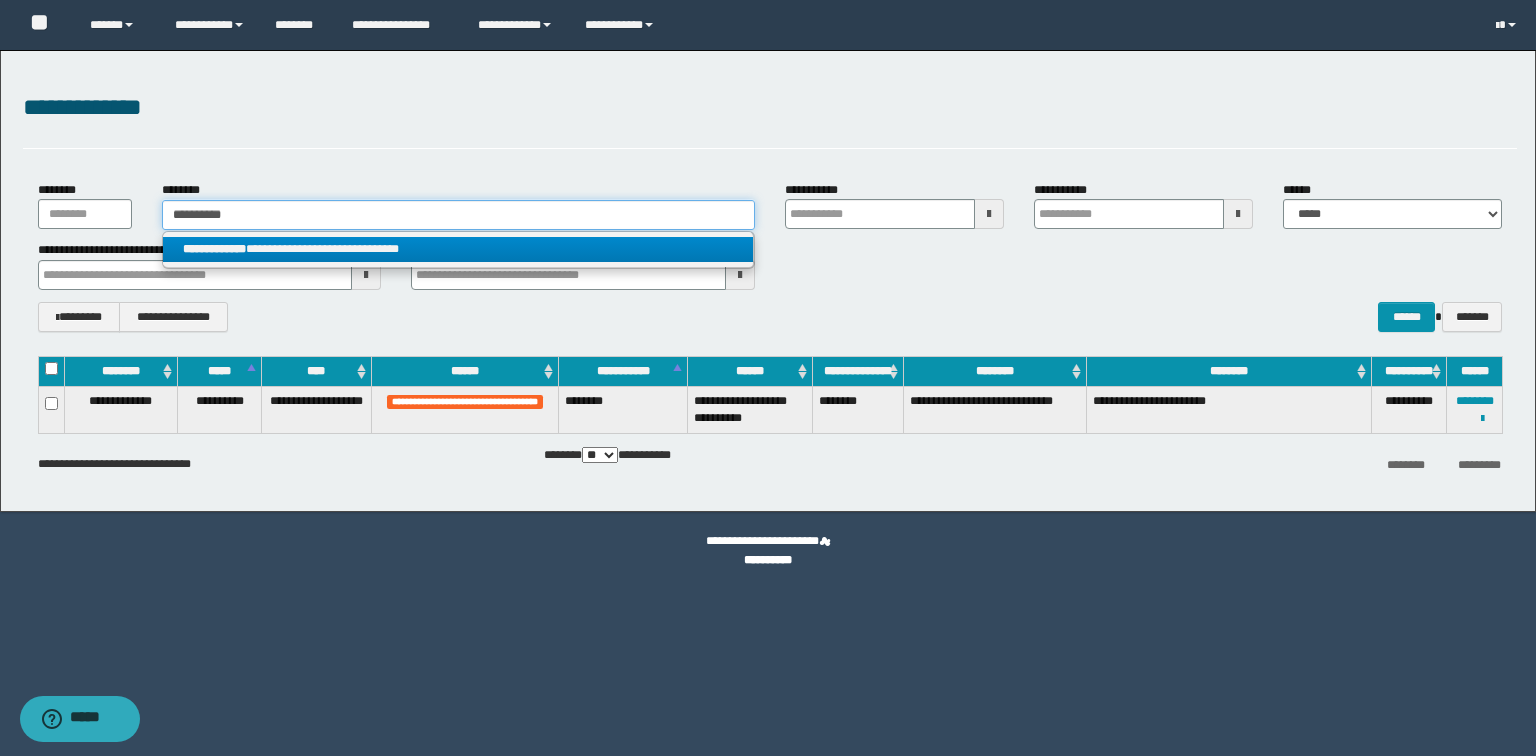 type 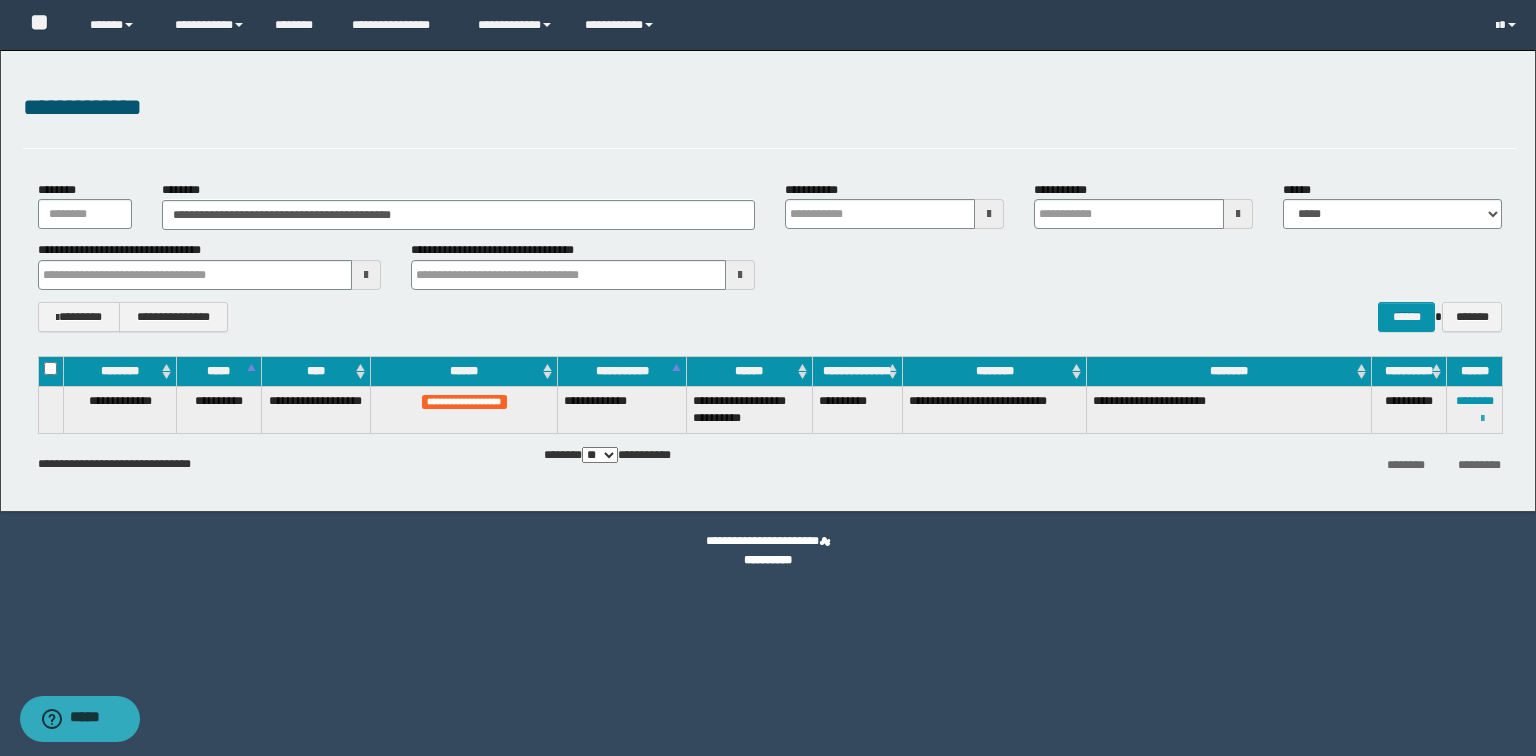 click at bounding box center [1482, 419] 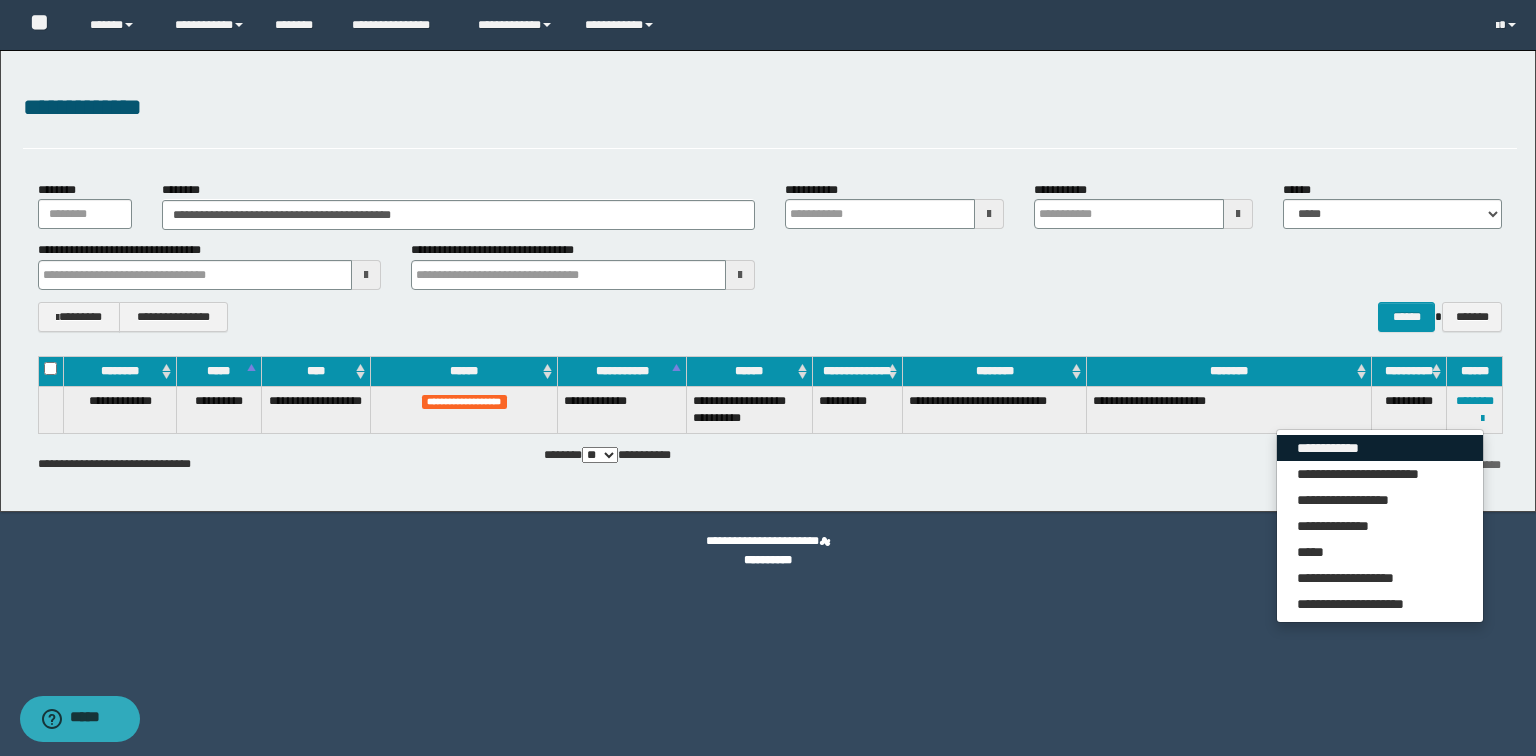 click on "**********" at bounding box center (1380, 448) 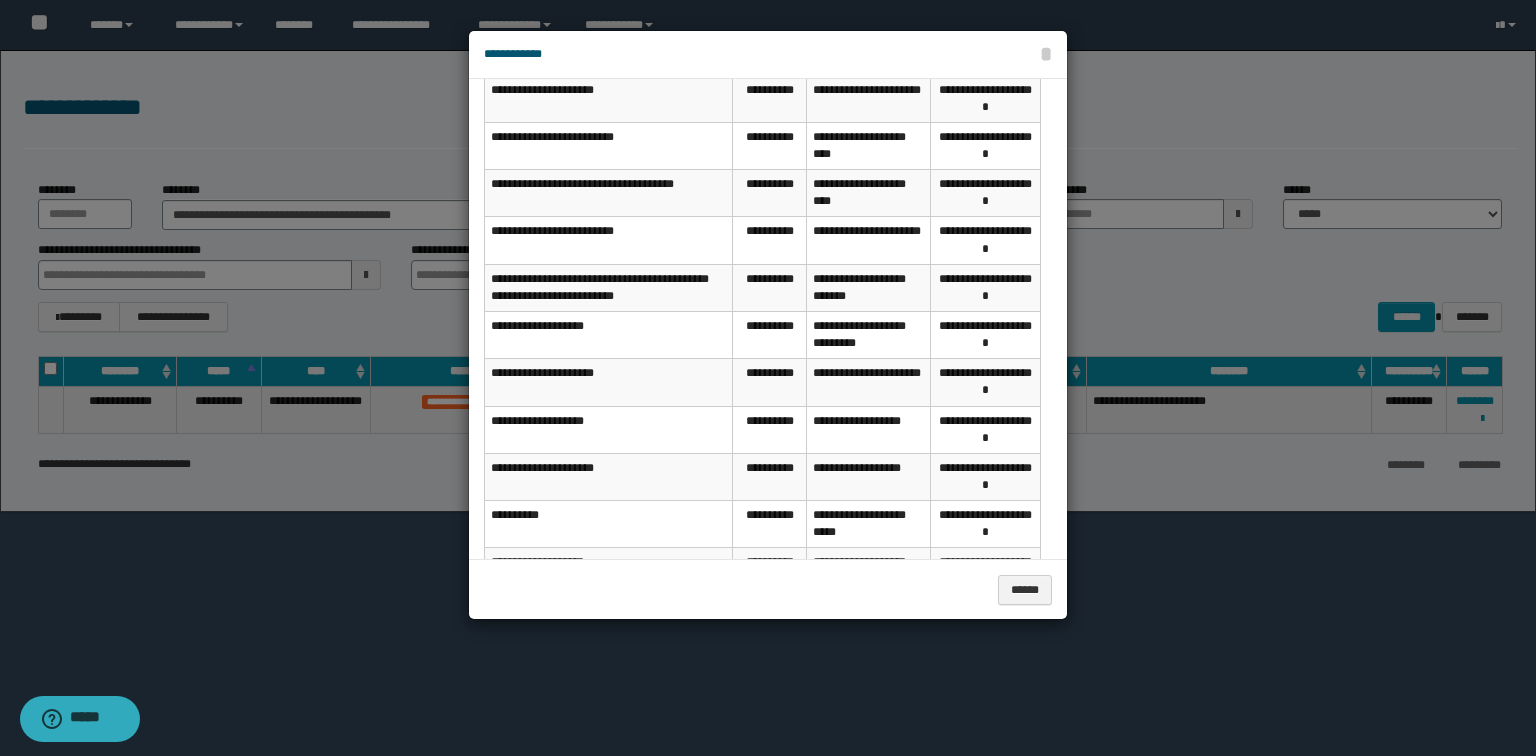 scroll, scrollTop: 212, scrollLeft: 0, axis: vertical 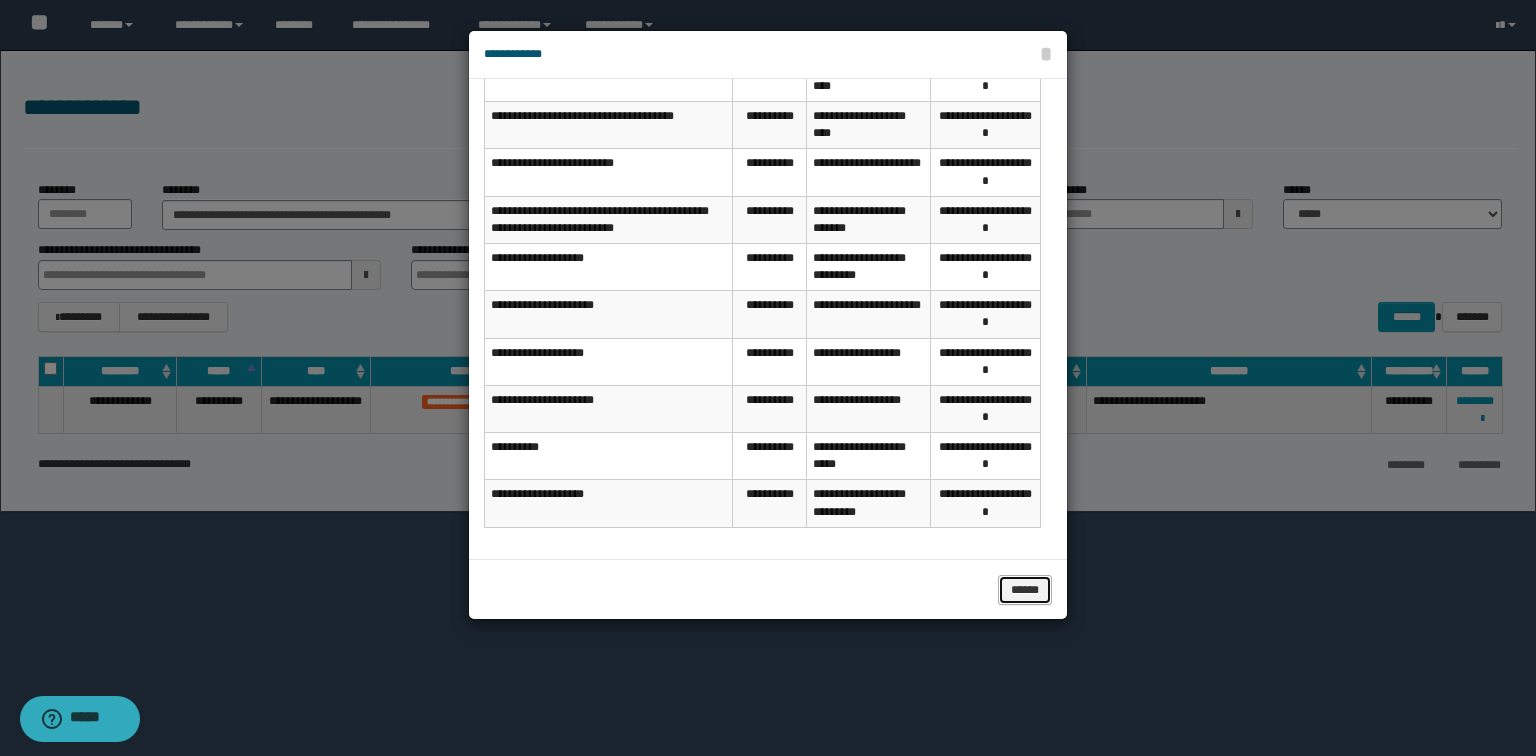 click on "******" at bounding box center [1025, 590] 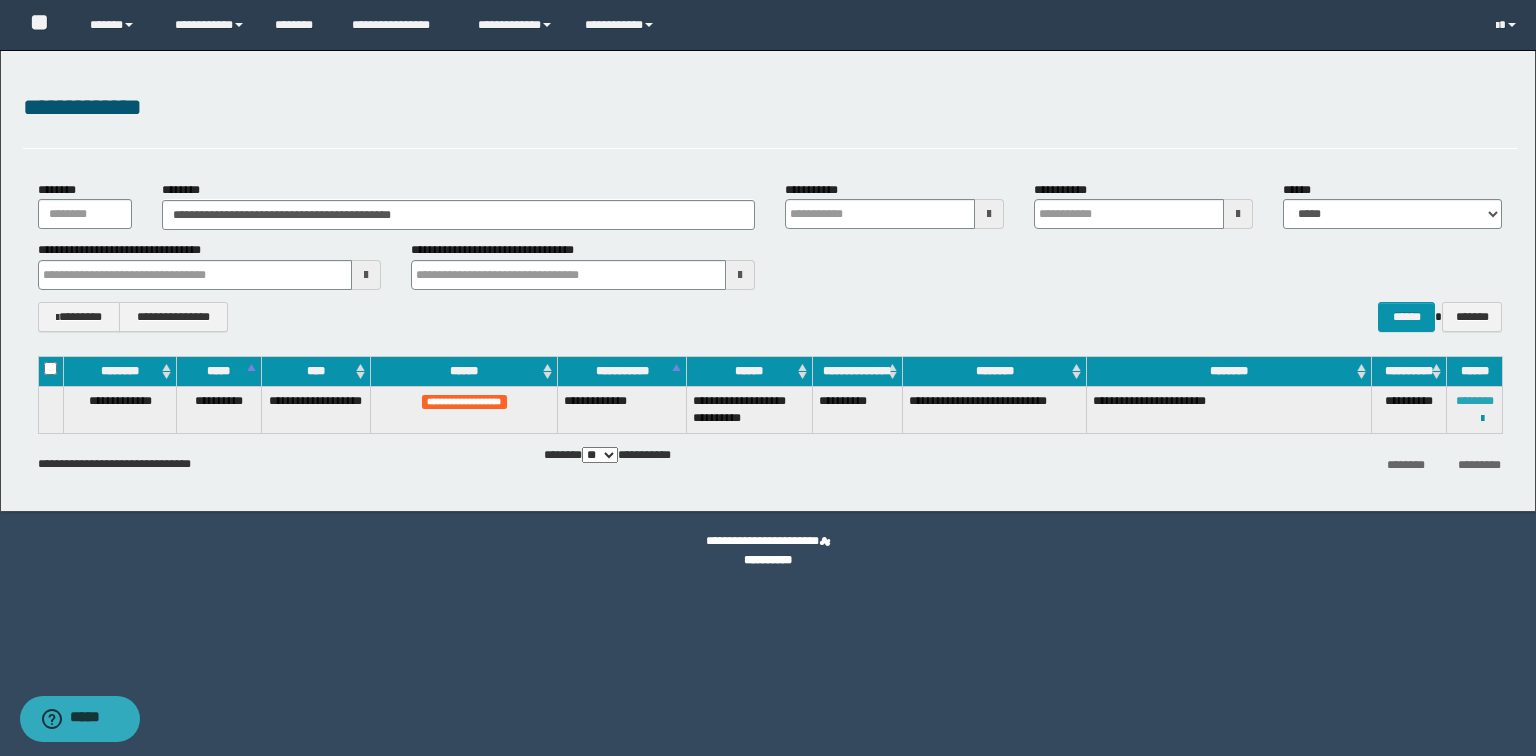 click on "********" at bounding box center (1475, 401) 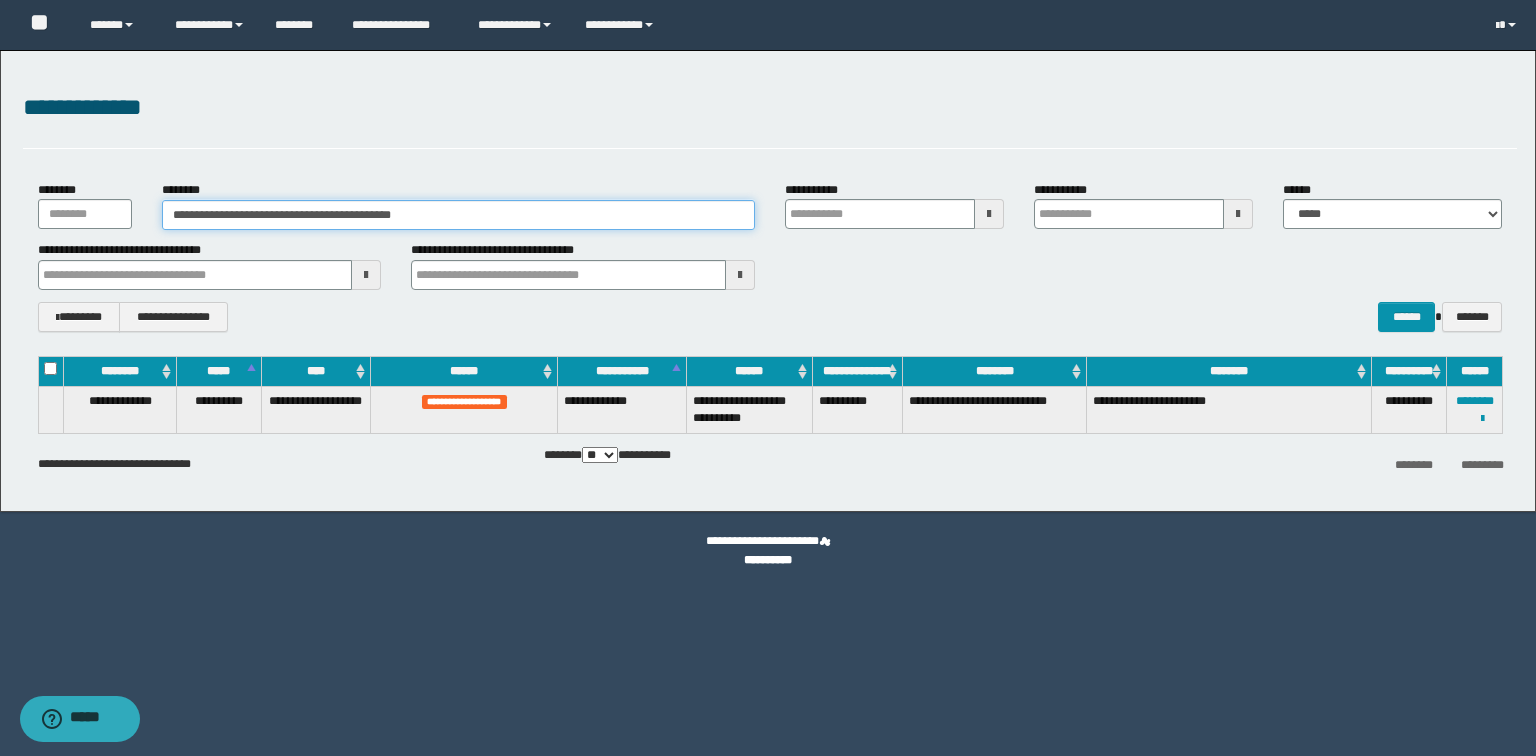 drag, startPoint x: 469, startPoint y: 212, endPoint x: 0, endPoint y: 200, distance: 469.1535 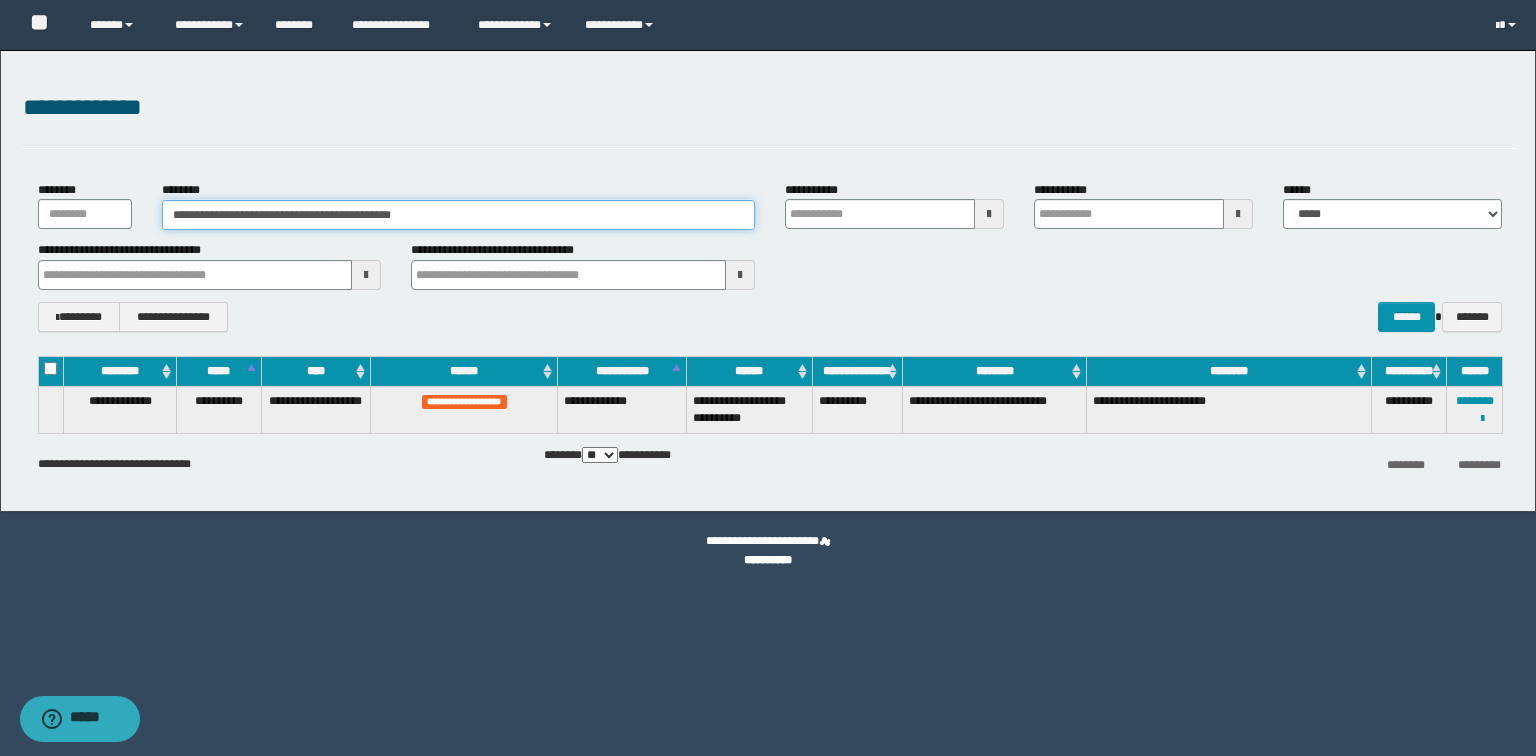 paste 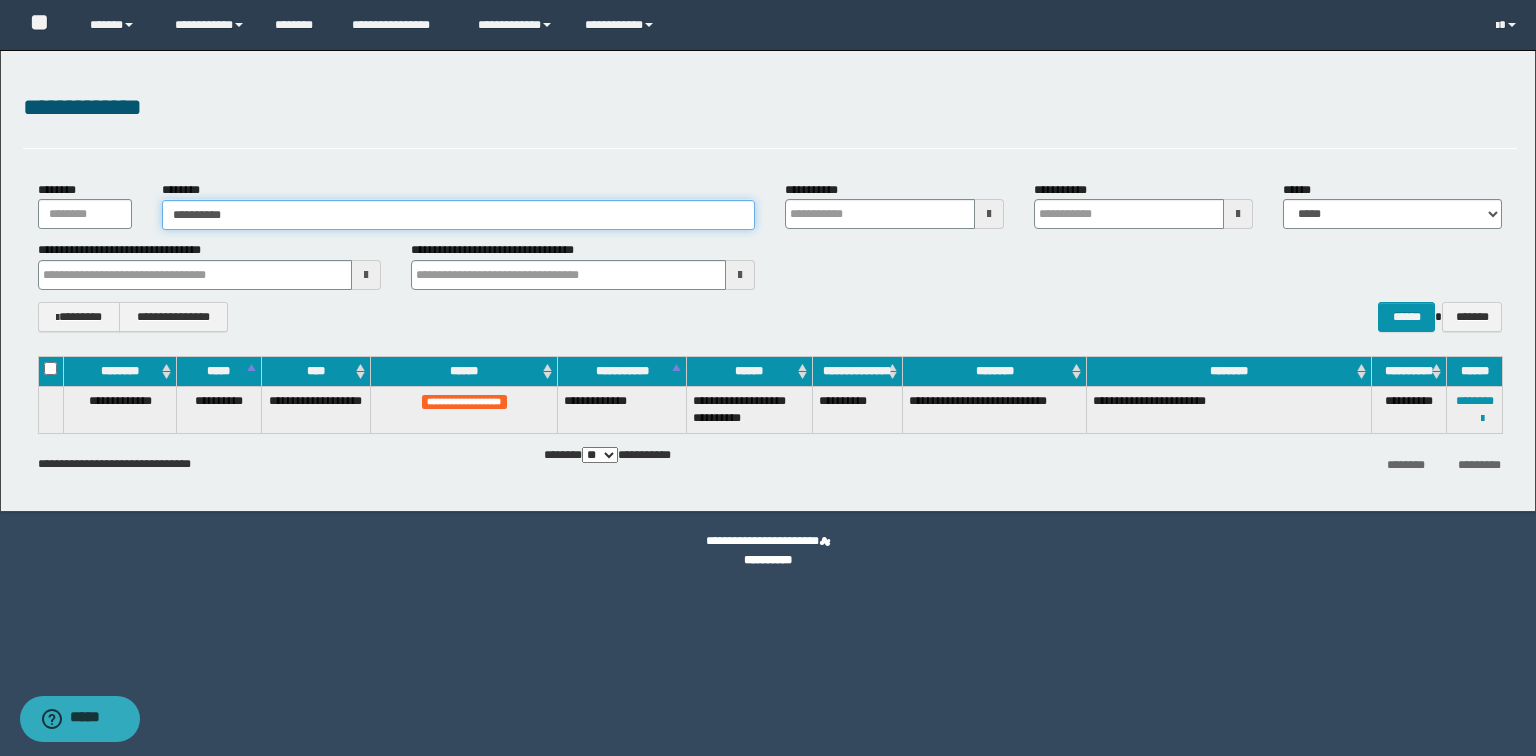 type on "**********" 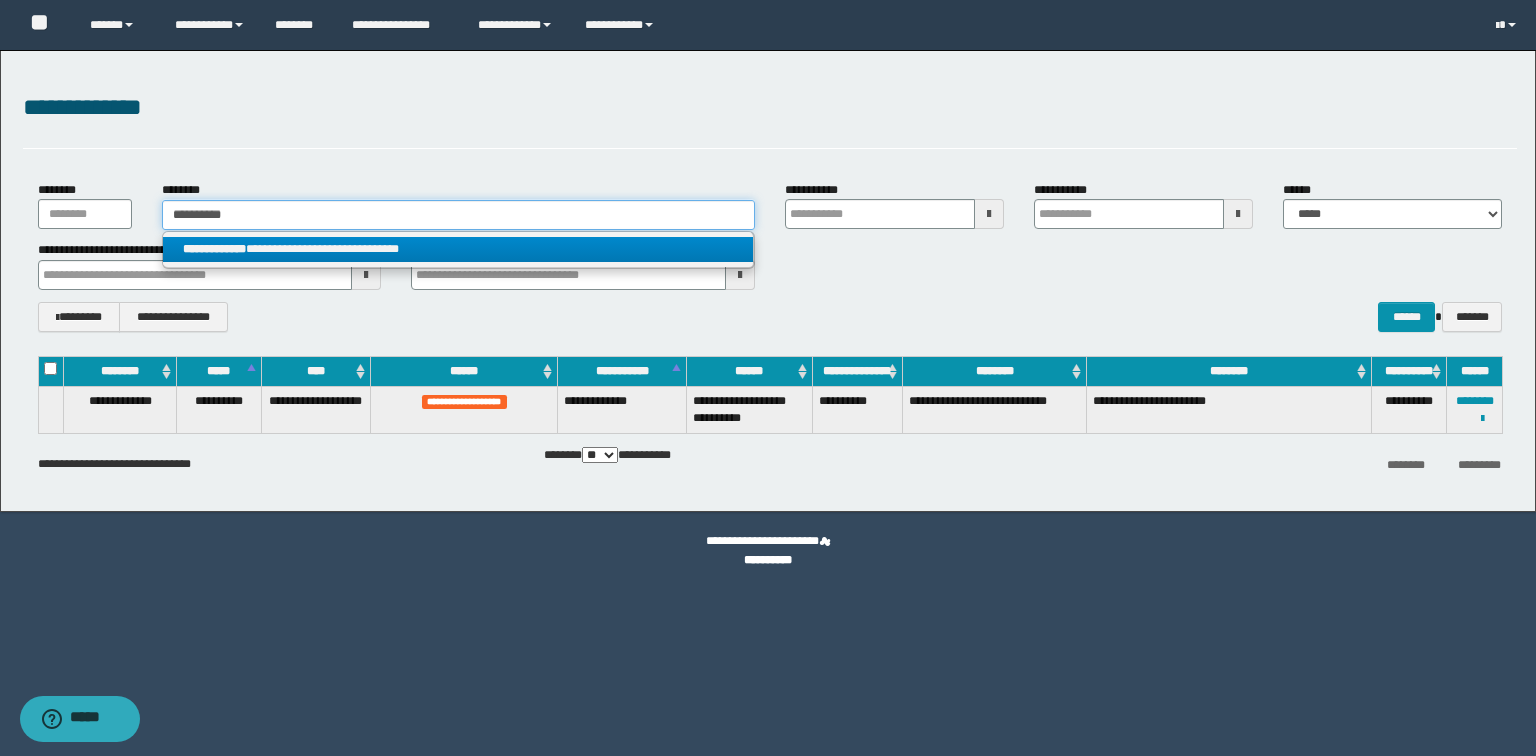 type on "**********" 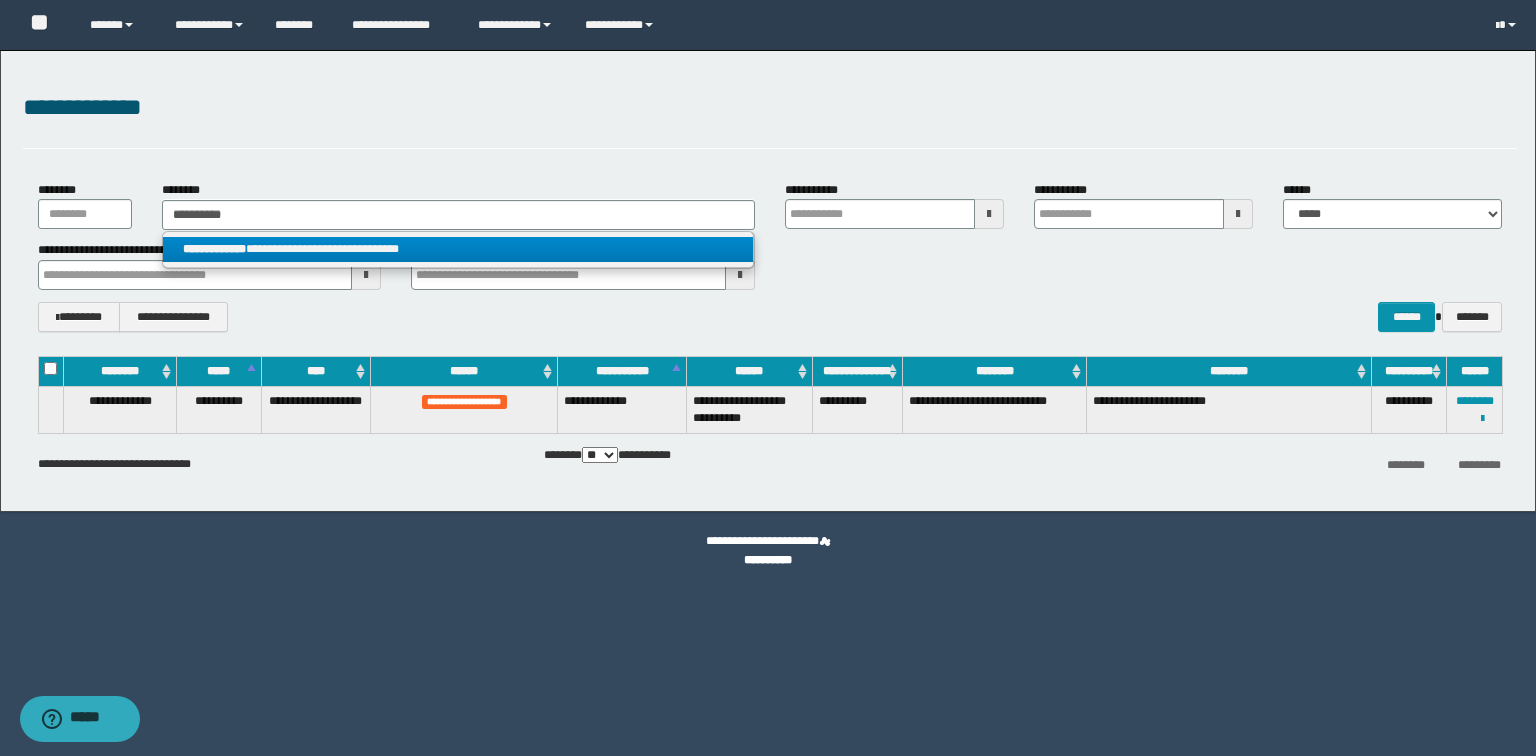 click on "**********" at bounding box center (458, 249) 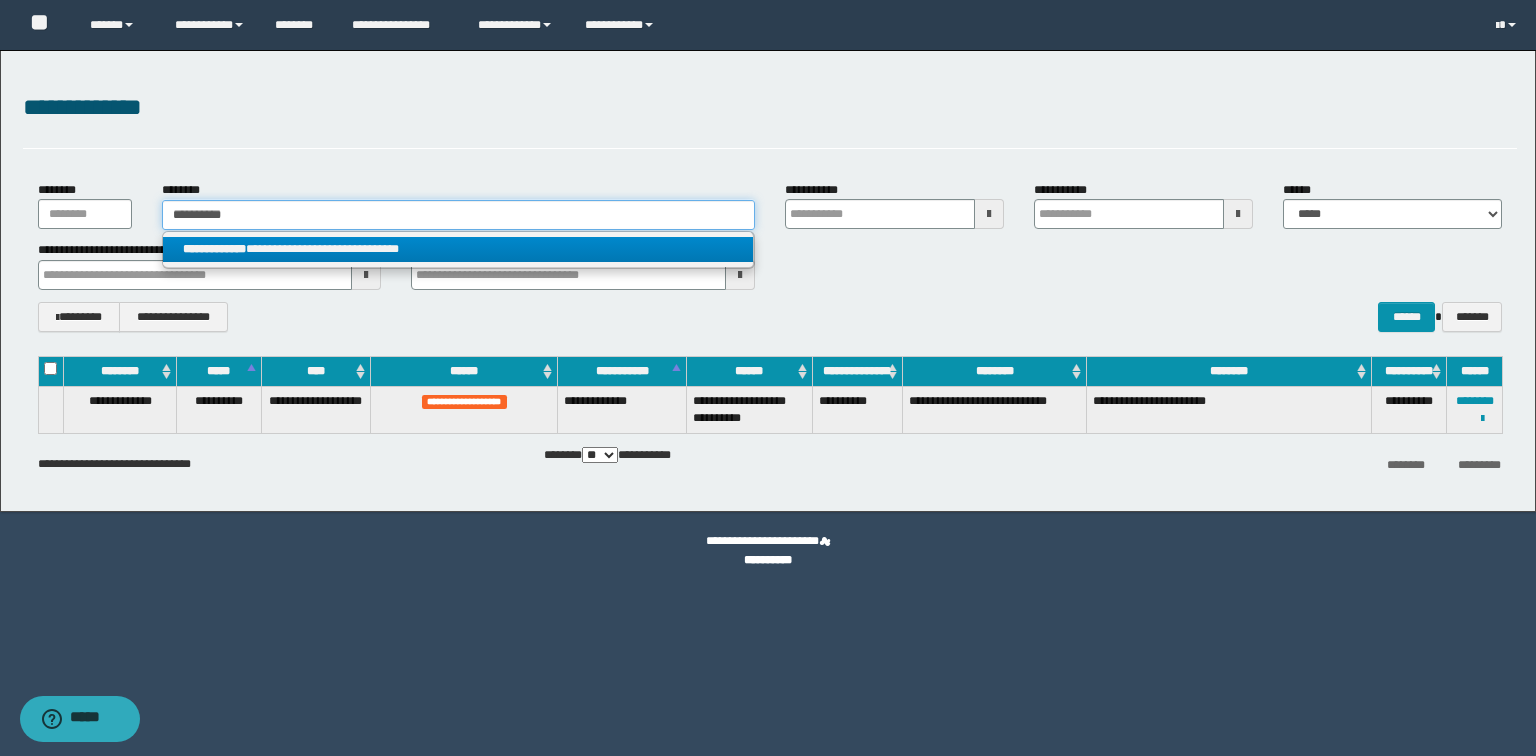 type 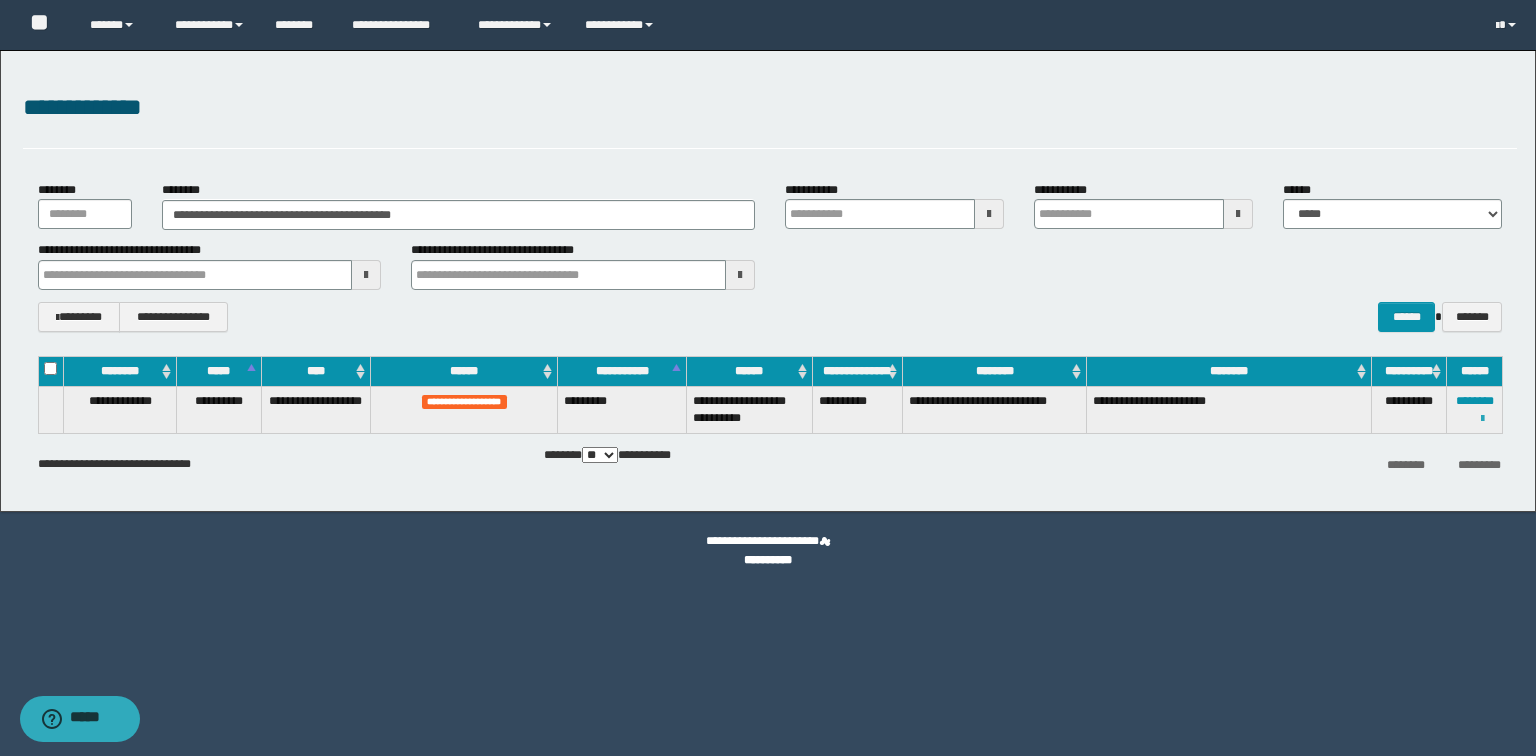 click at bounding box center [1482, 419] 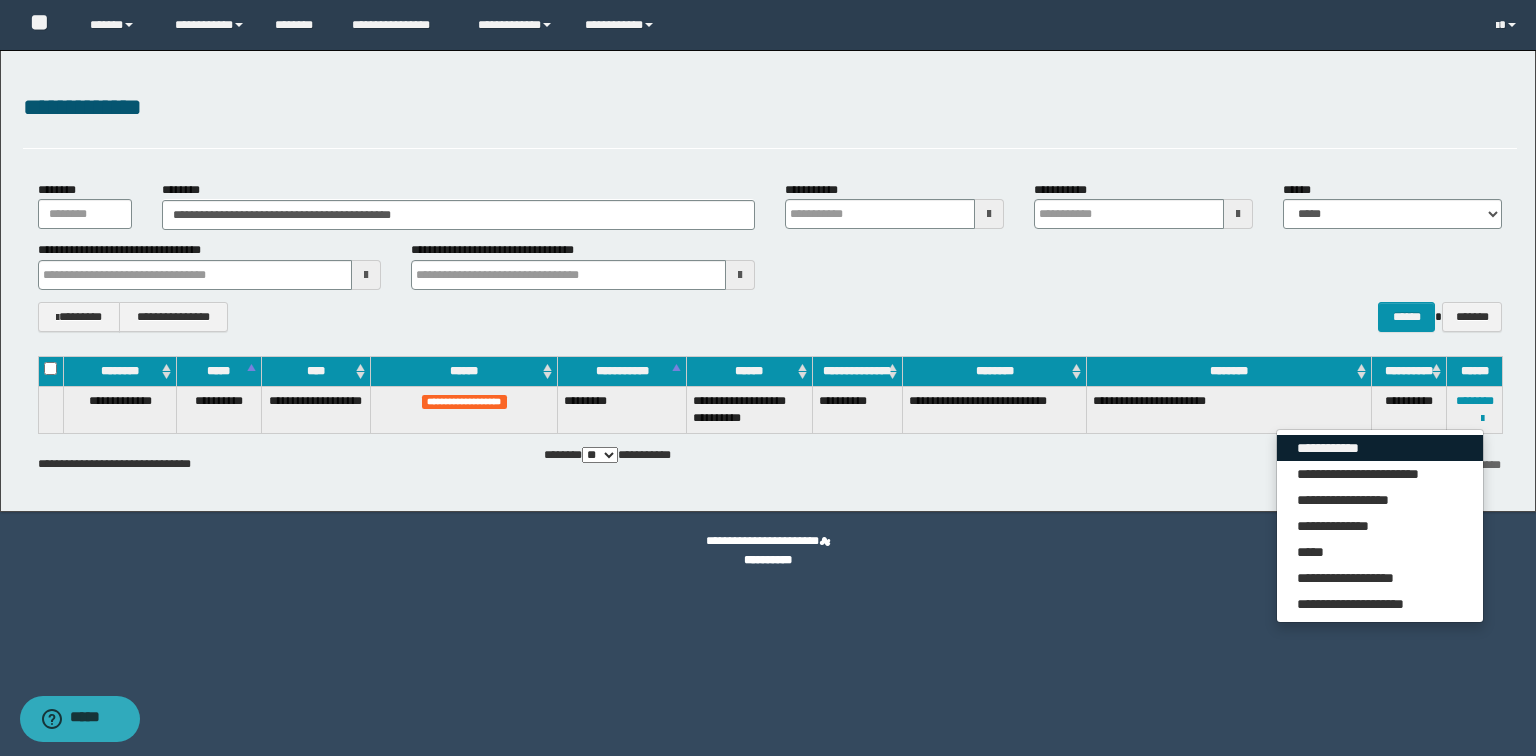 click on "**********" at bounding box center [1380, 448] 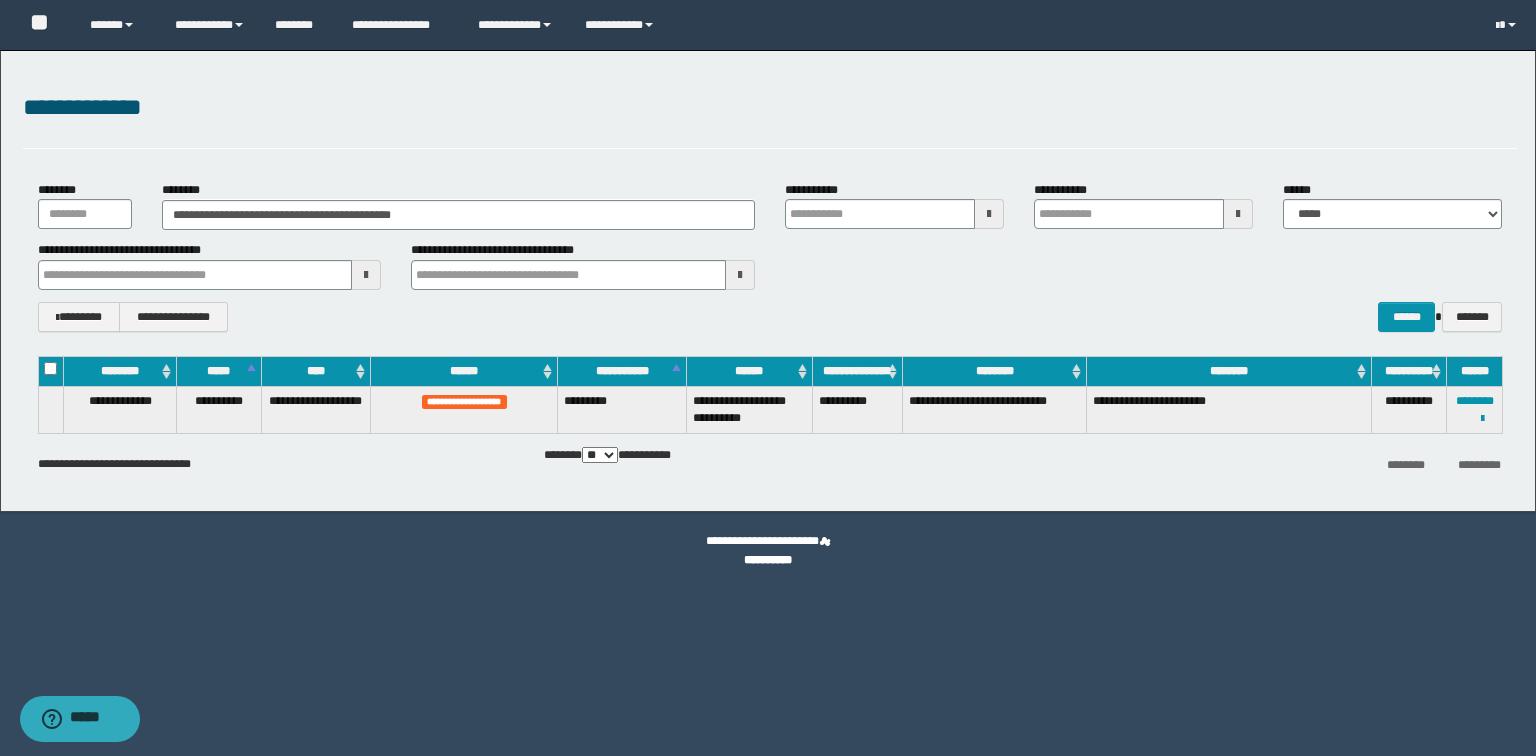scroll, scrollTop: 0, scrollLeft: 0, axis: both 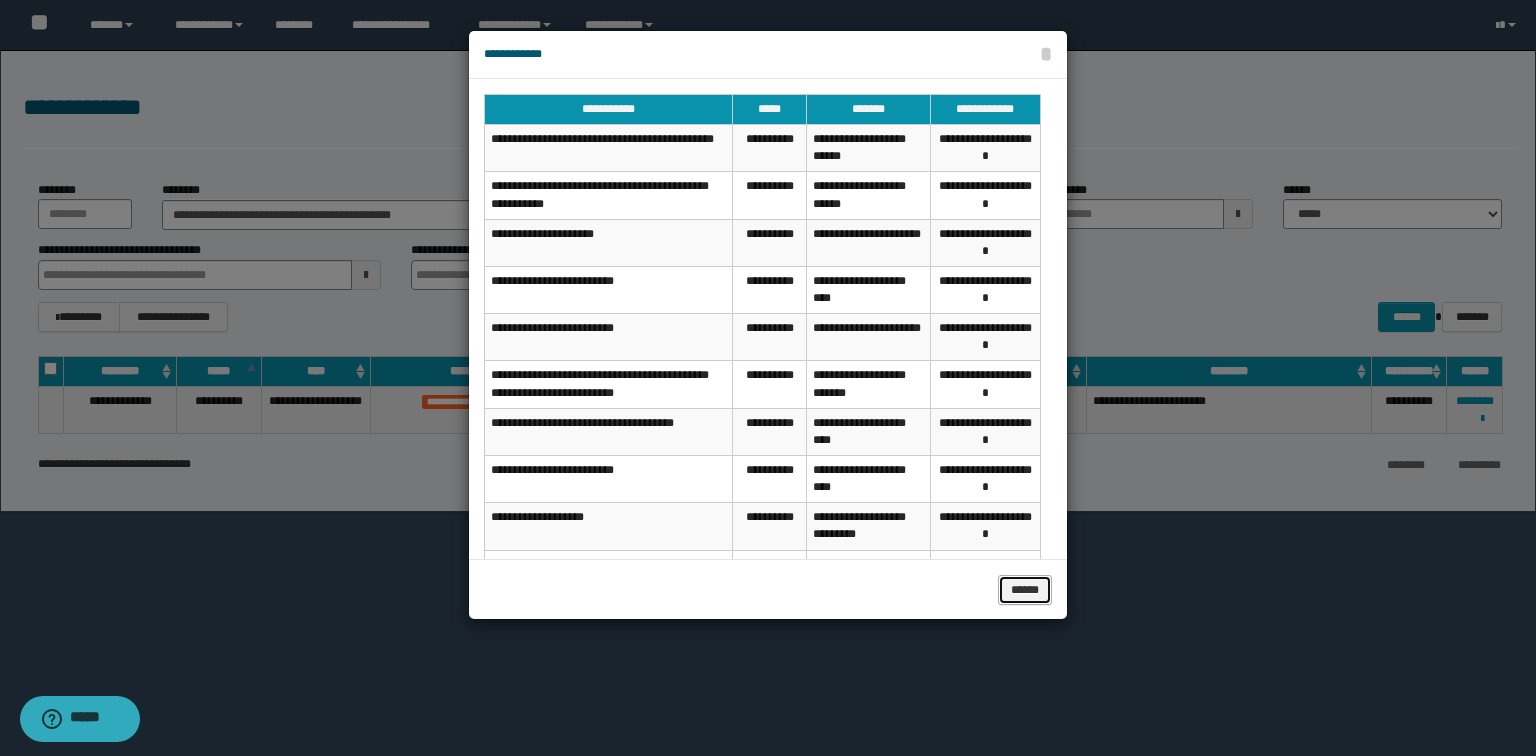 click on "******" at bounding box center [1025, 590] 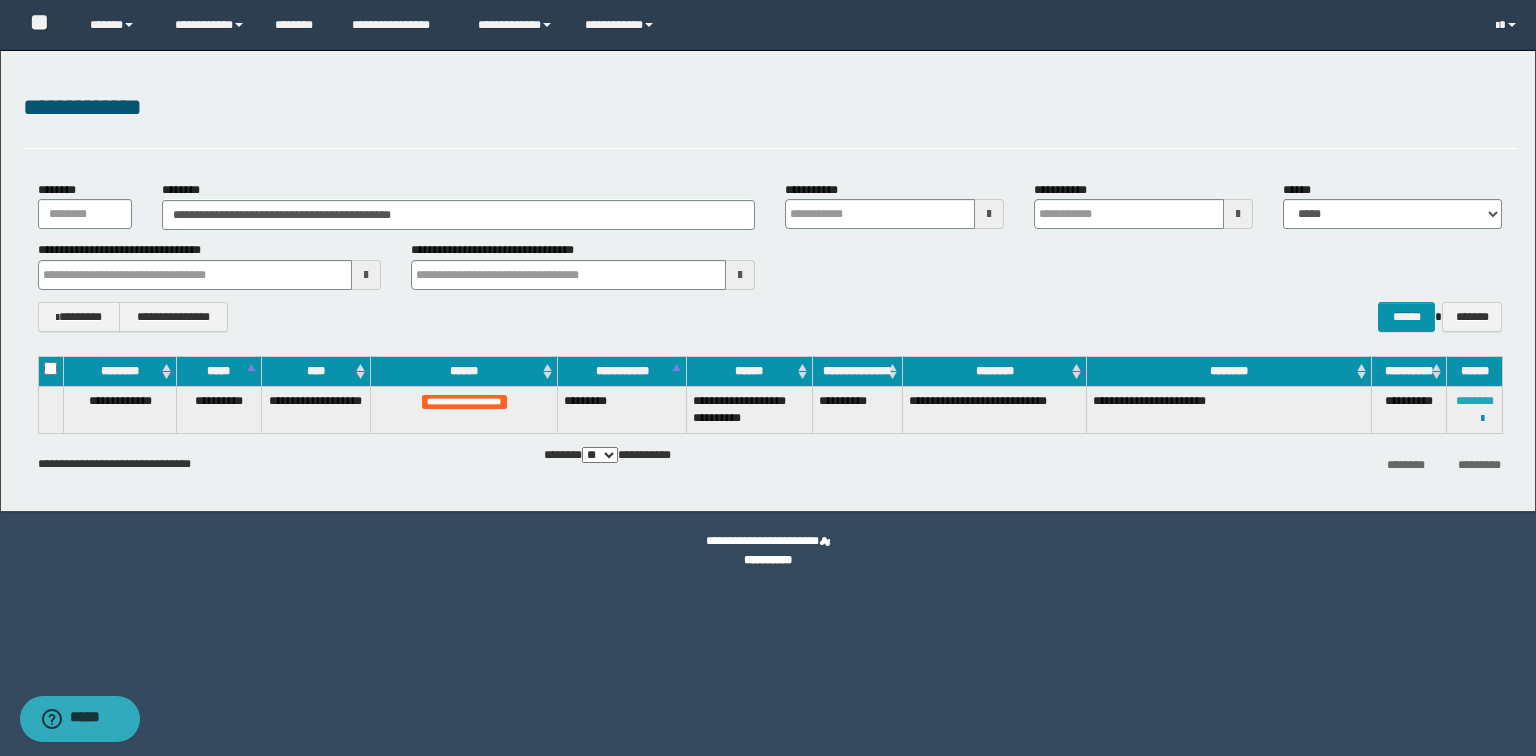 click on "********" at bounding box center (1475, 401) 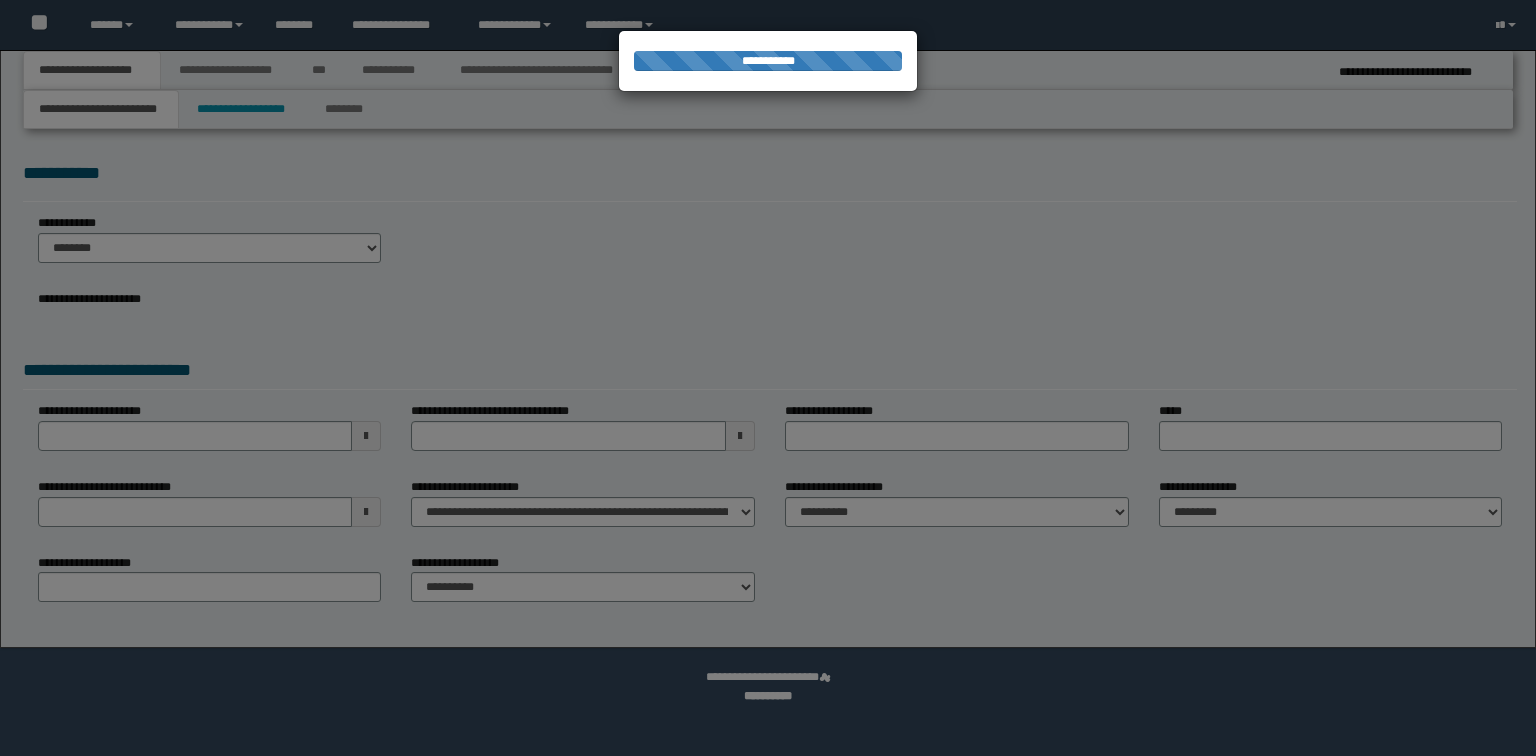 scroll, scrollTop: 0, scrollLeft: 0, axis: both 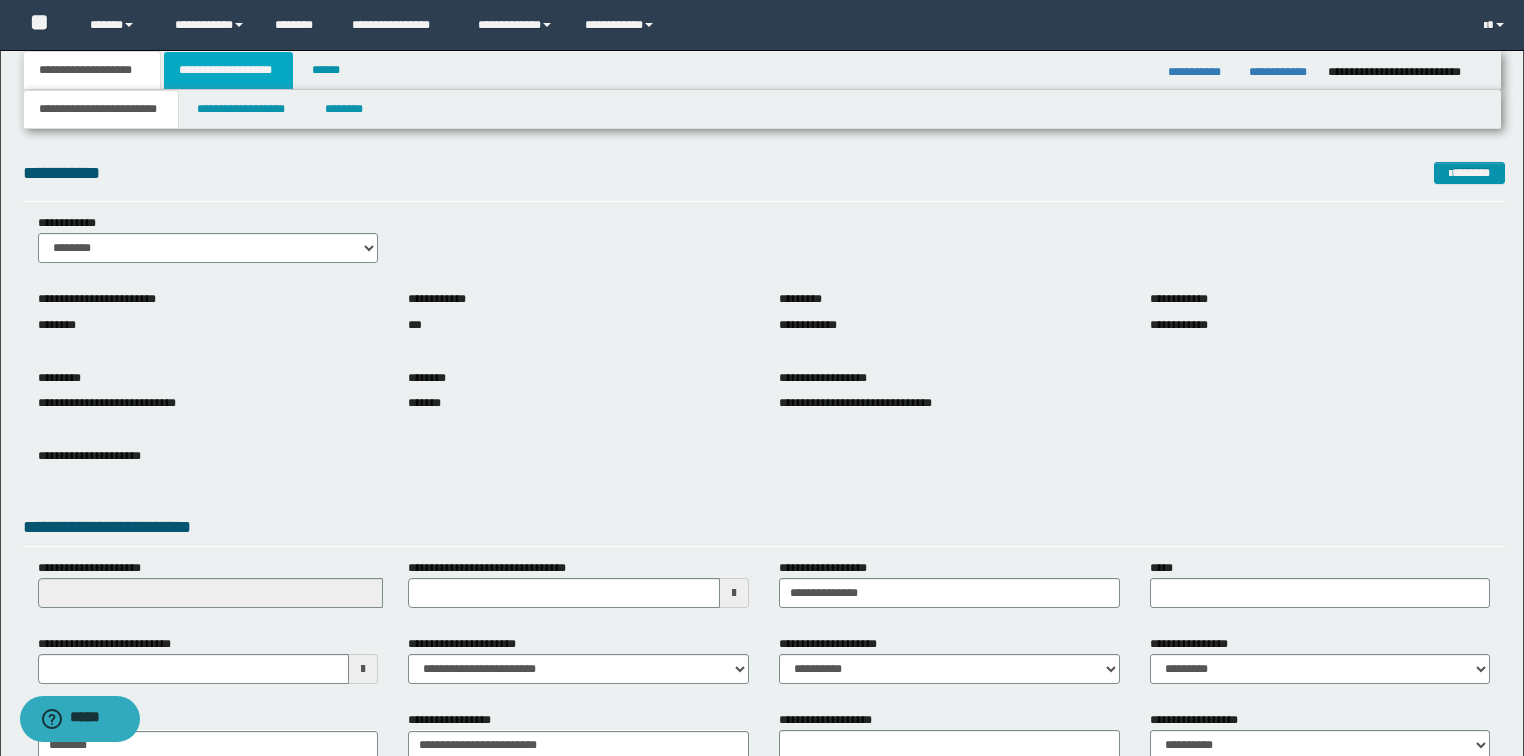 click on "**********" at bounding box center (228, 70) 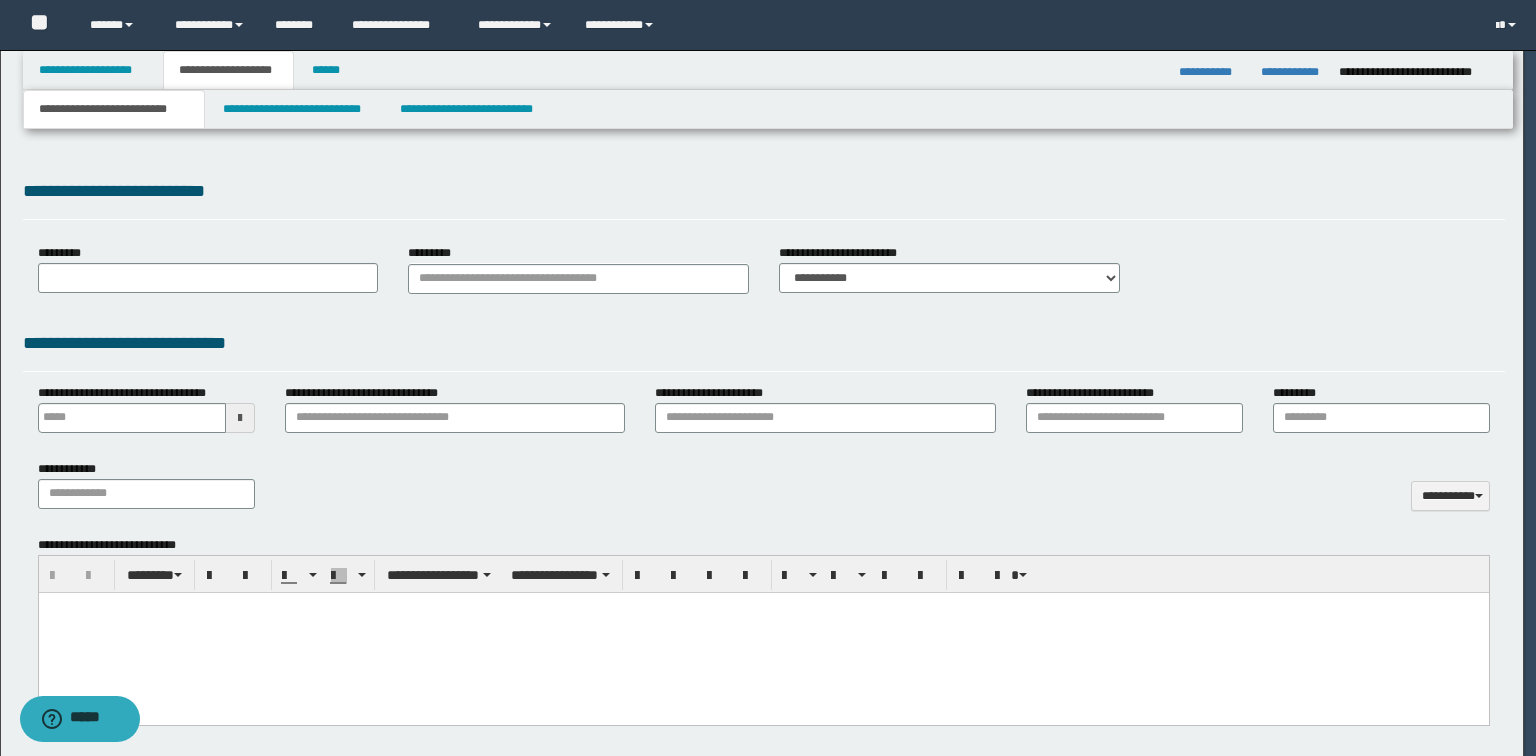type 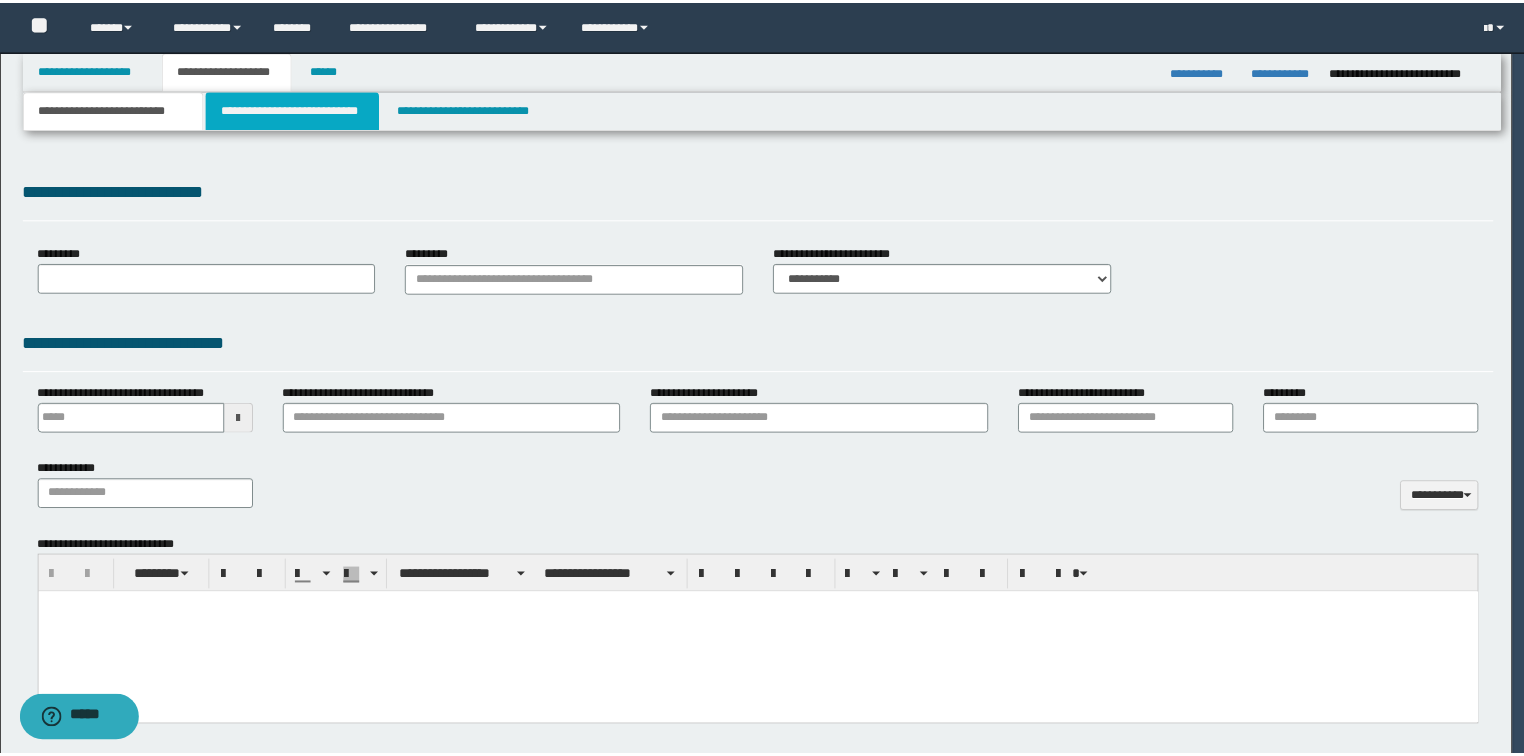 scroll, scrollTop: 0, scrollLeft: 0, axis: both 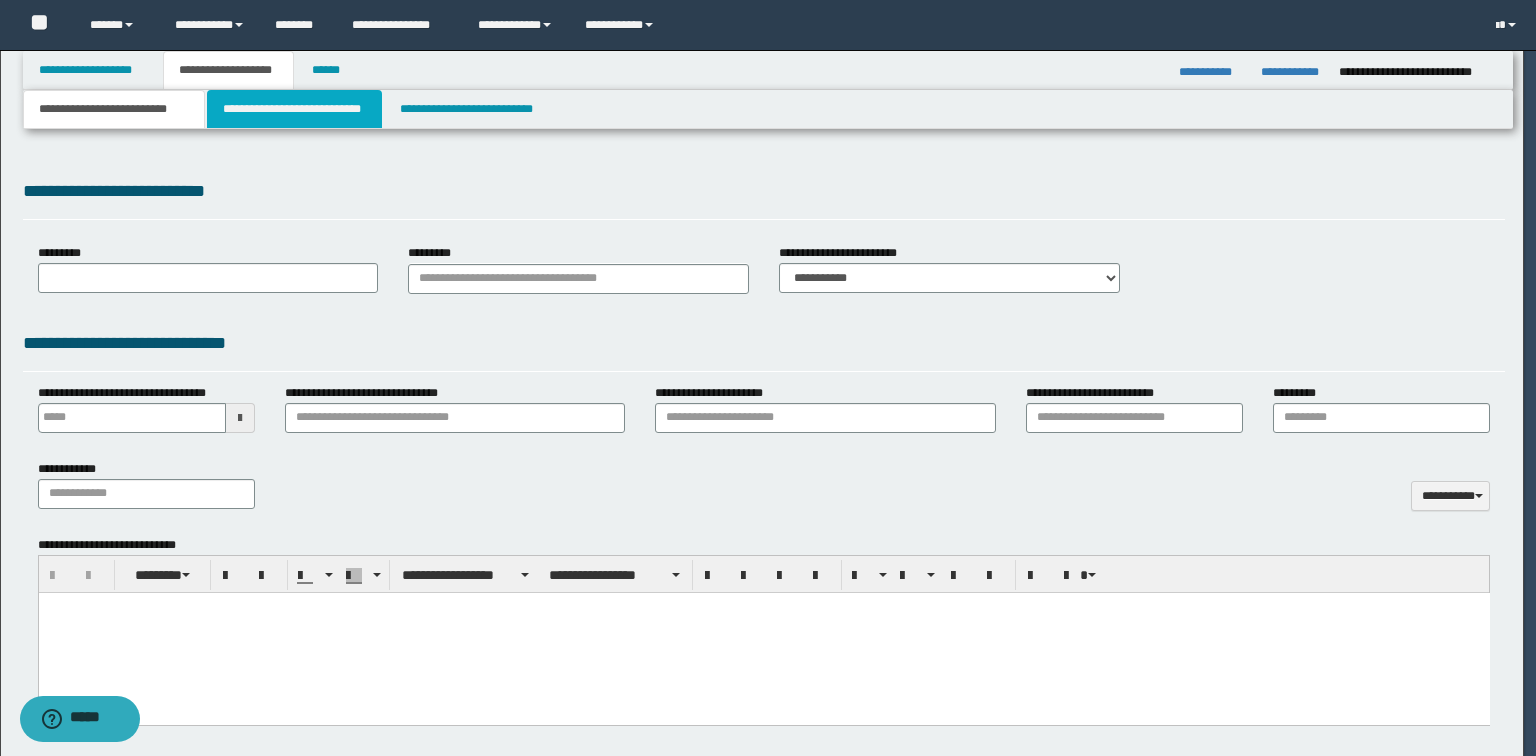 click on "**********" at bounding box center [294, 109] 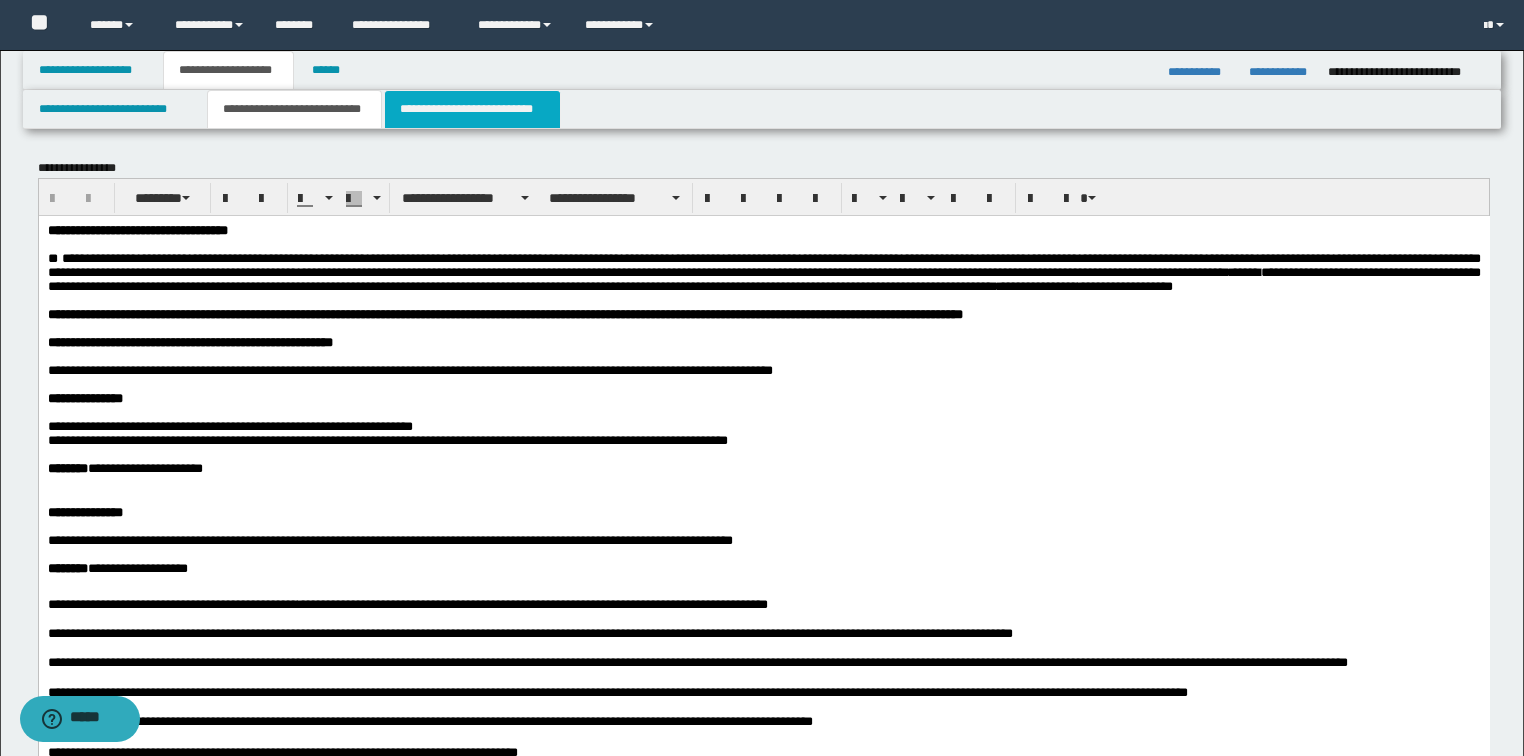 scroll, scrollTop: 0, scrollLeft: 0, axis: both 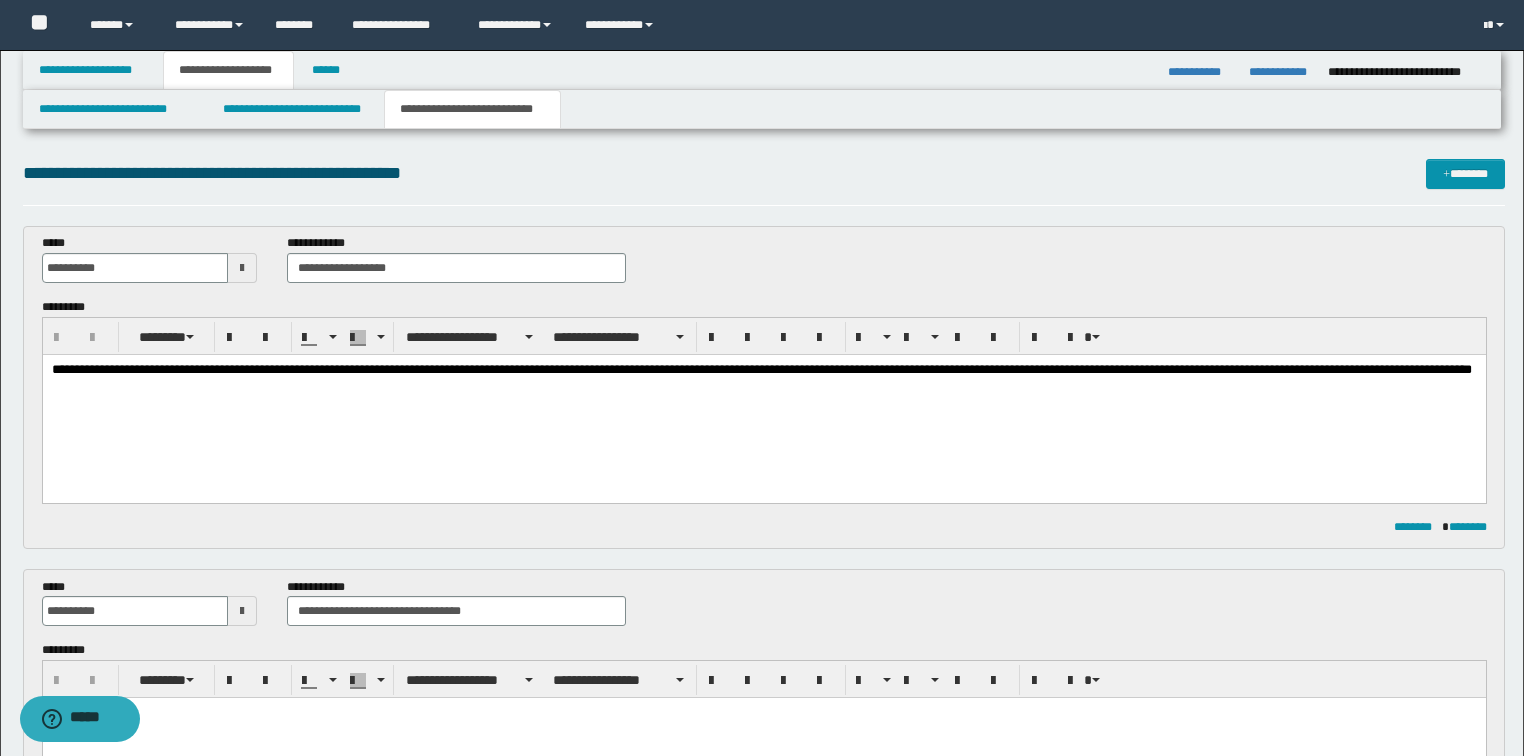 click on "**********" at bounding box center (763, 394) 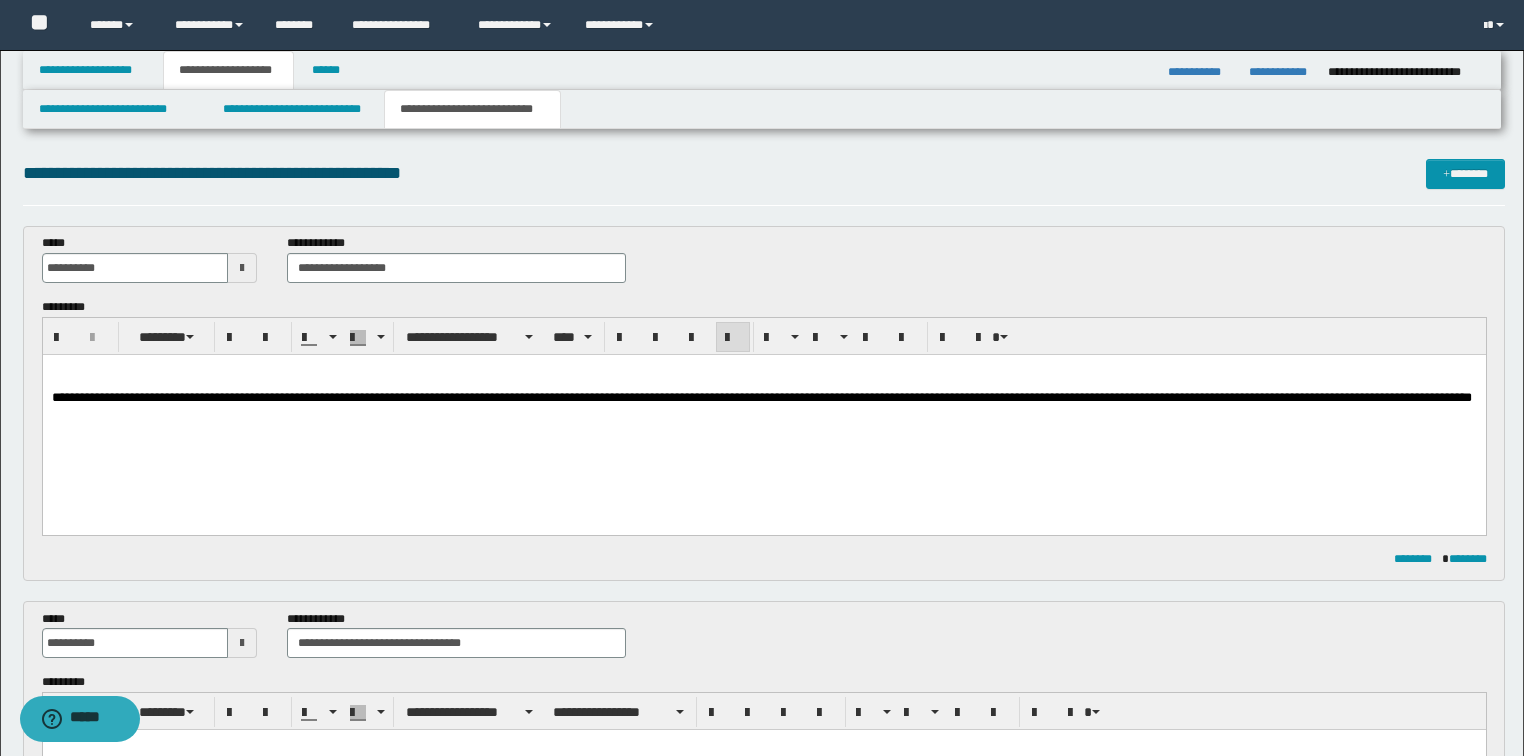 click at bounding box center [763, 383] 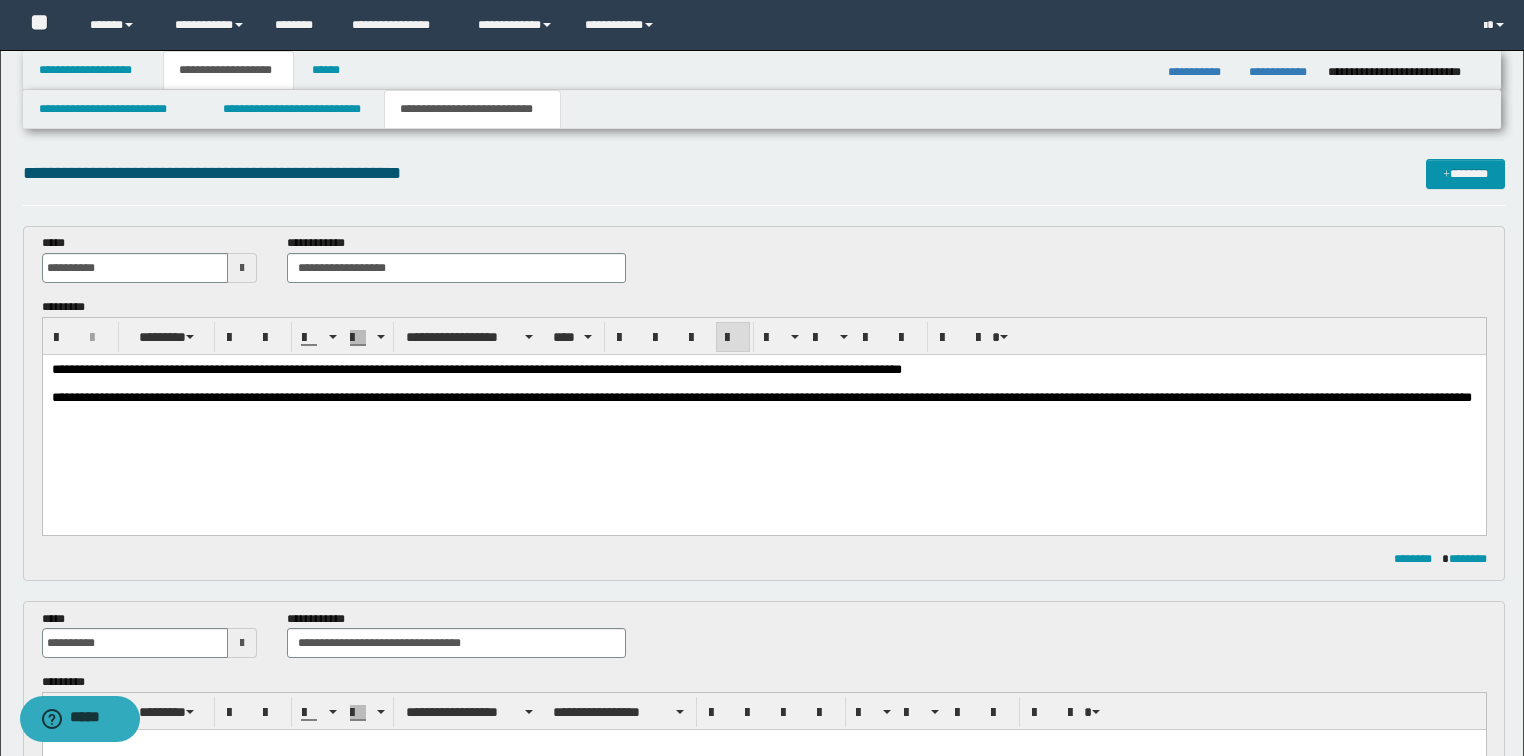 click on "**********" at bounding box center (476, 368) 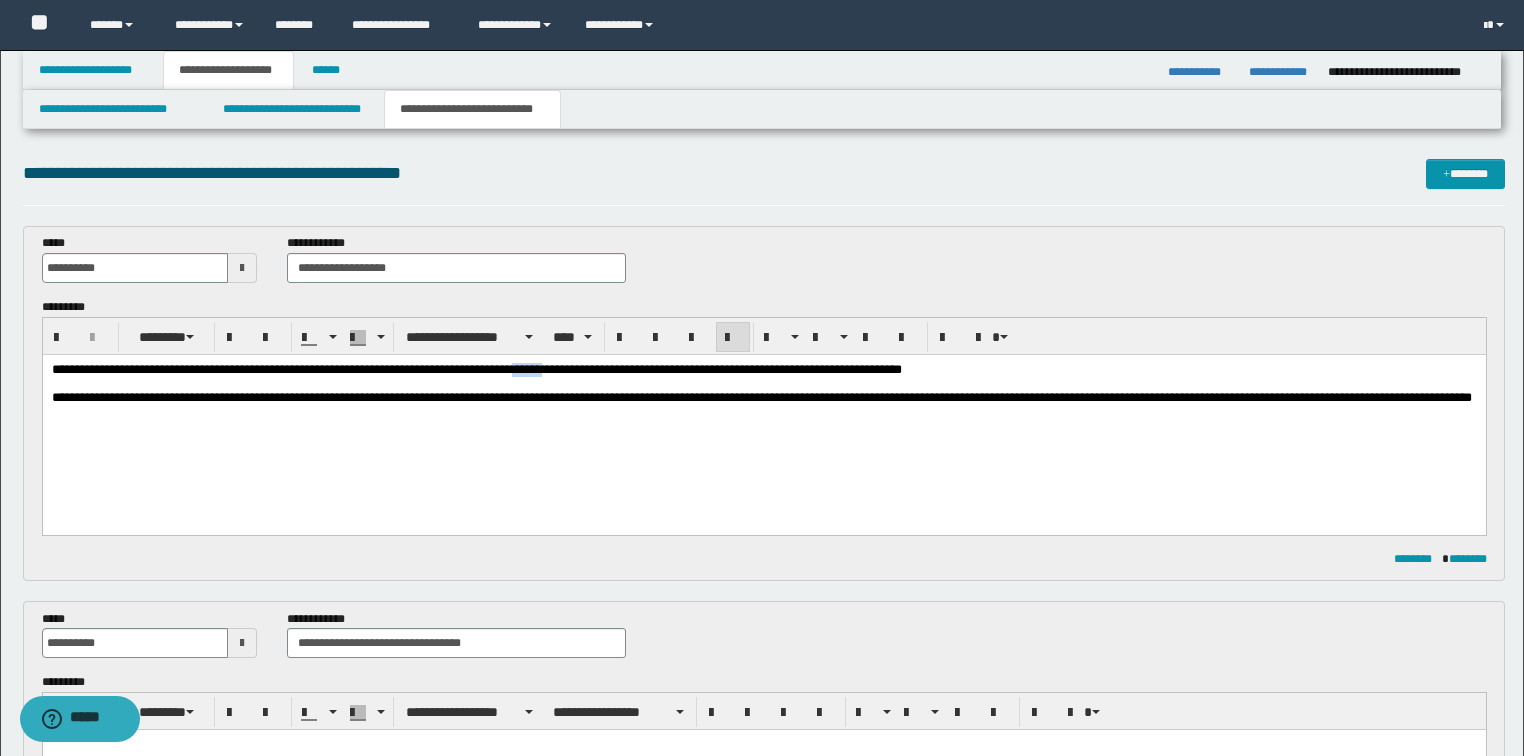 click on "**********" at bounding box center (476, 368) 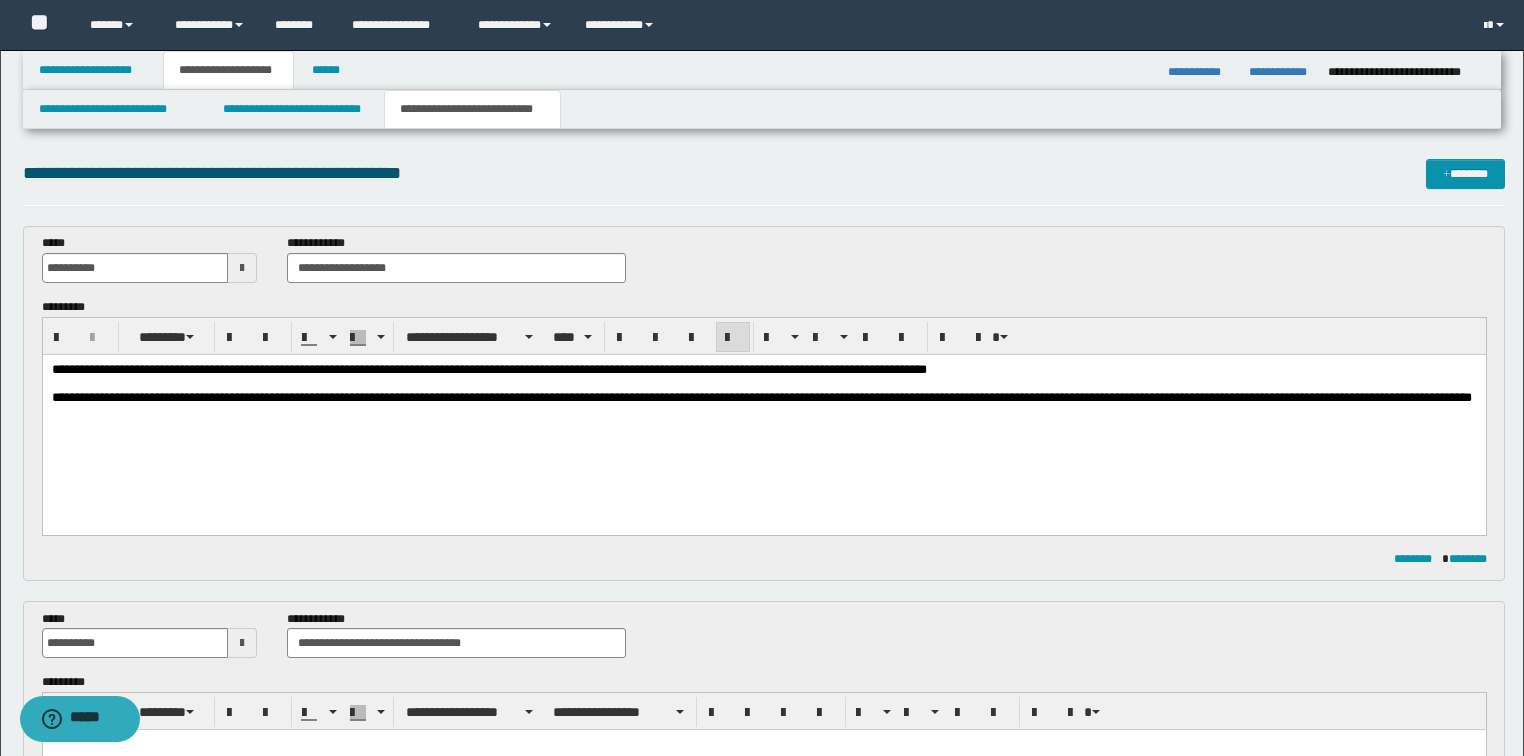 click at bounding box center (763, 383) 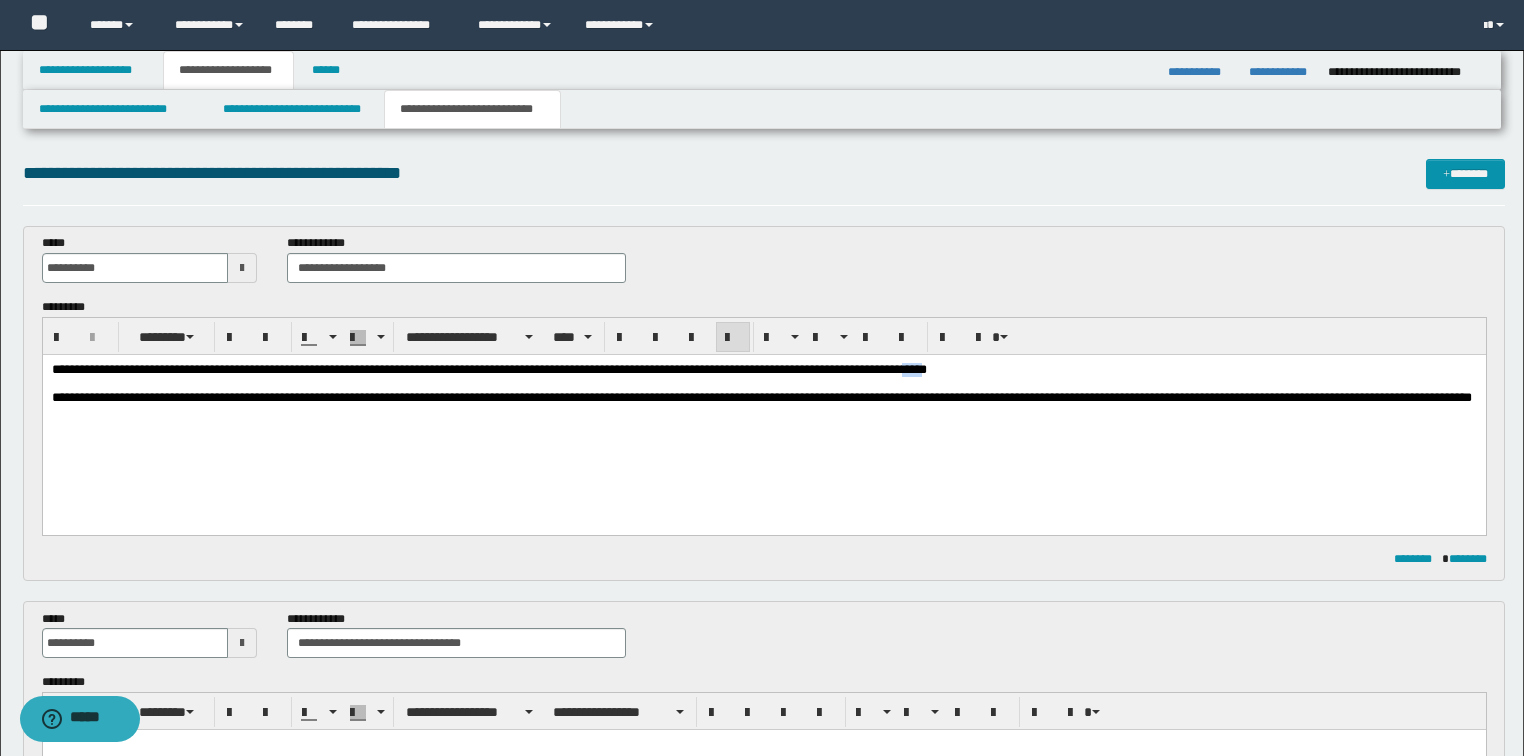 click on "**********" at bounding box center [488, 368] 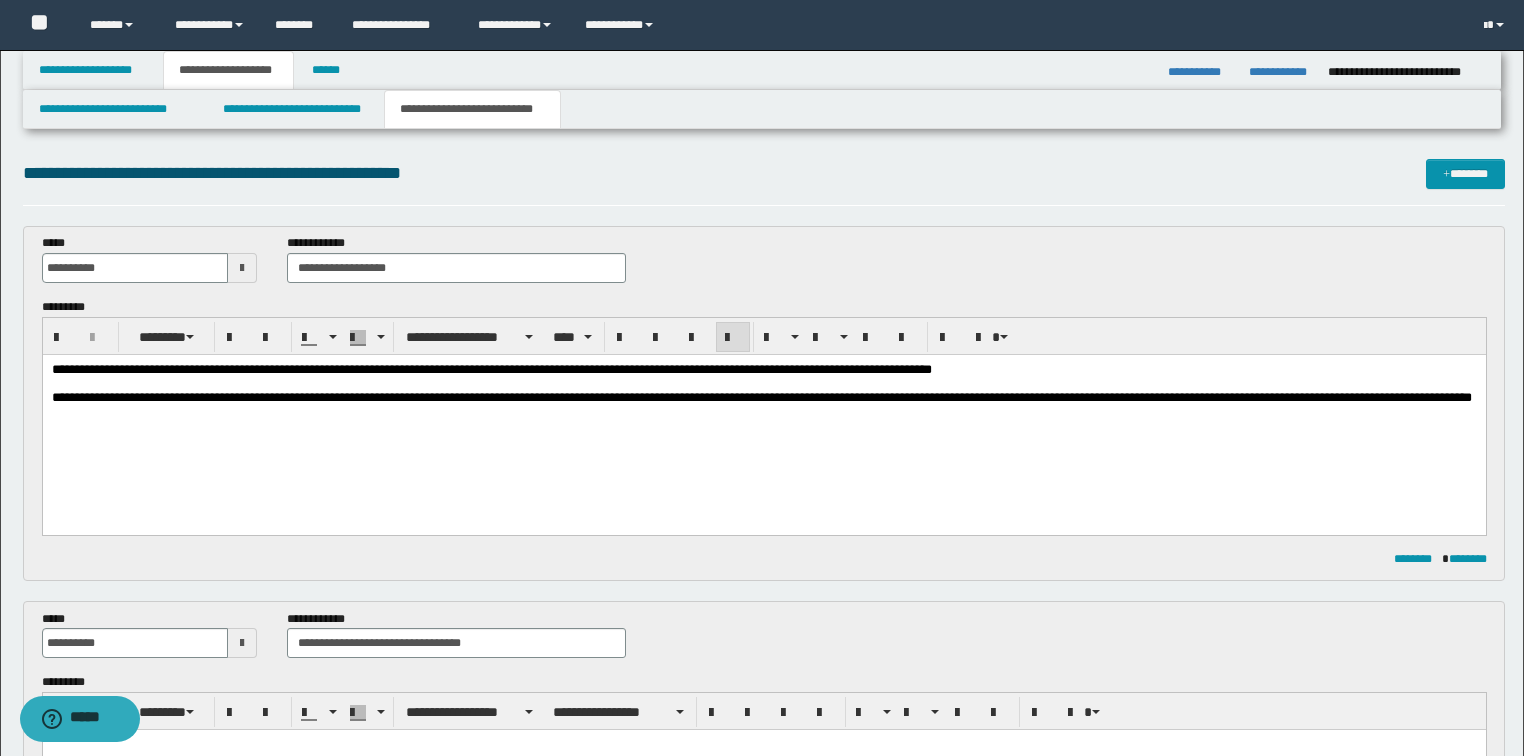 click on "**********" at bounding box center (763, 369) 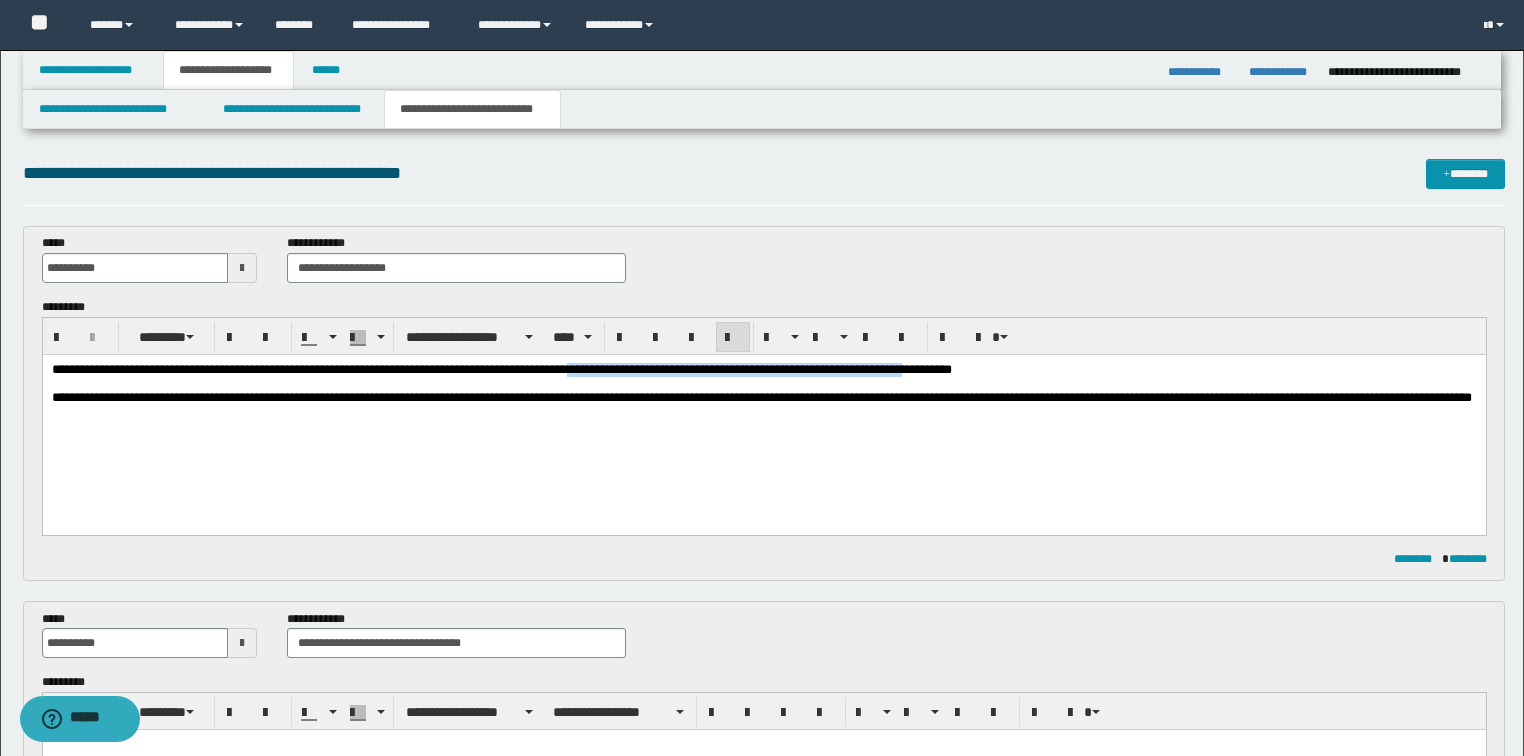 drag, startPoint x: 682, startPoint y: 373, endPoint x: 1063, endPoint y: 365, distance: 381.08398 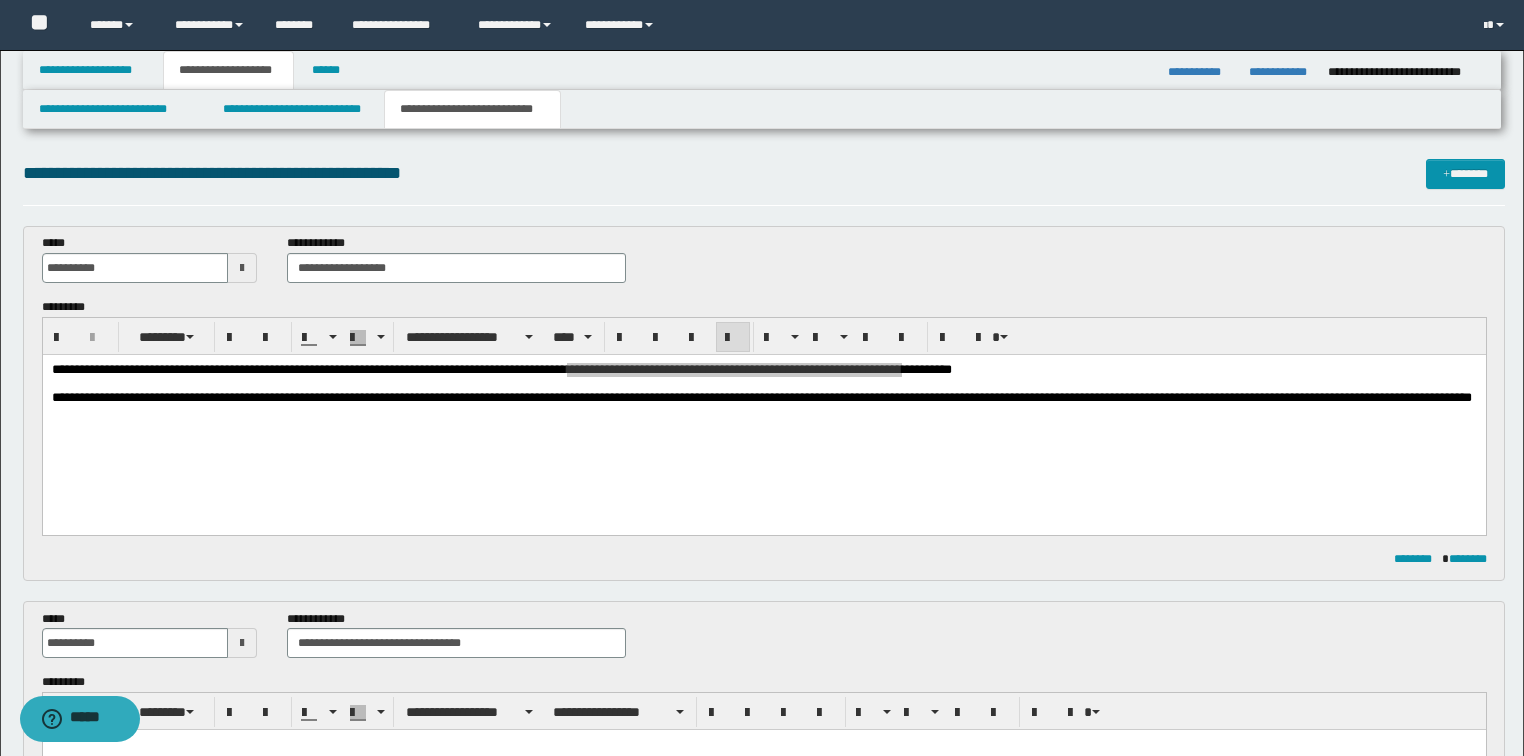 click on "**********" at bounding box center (764, 336) 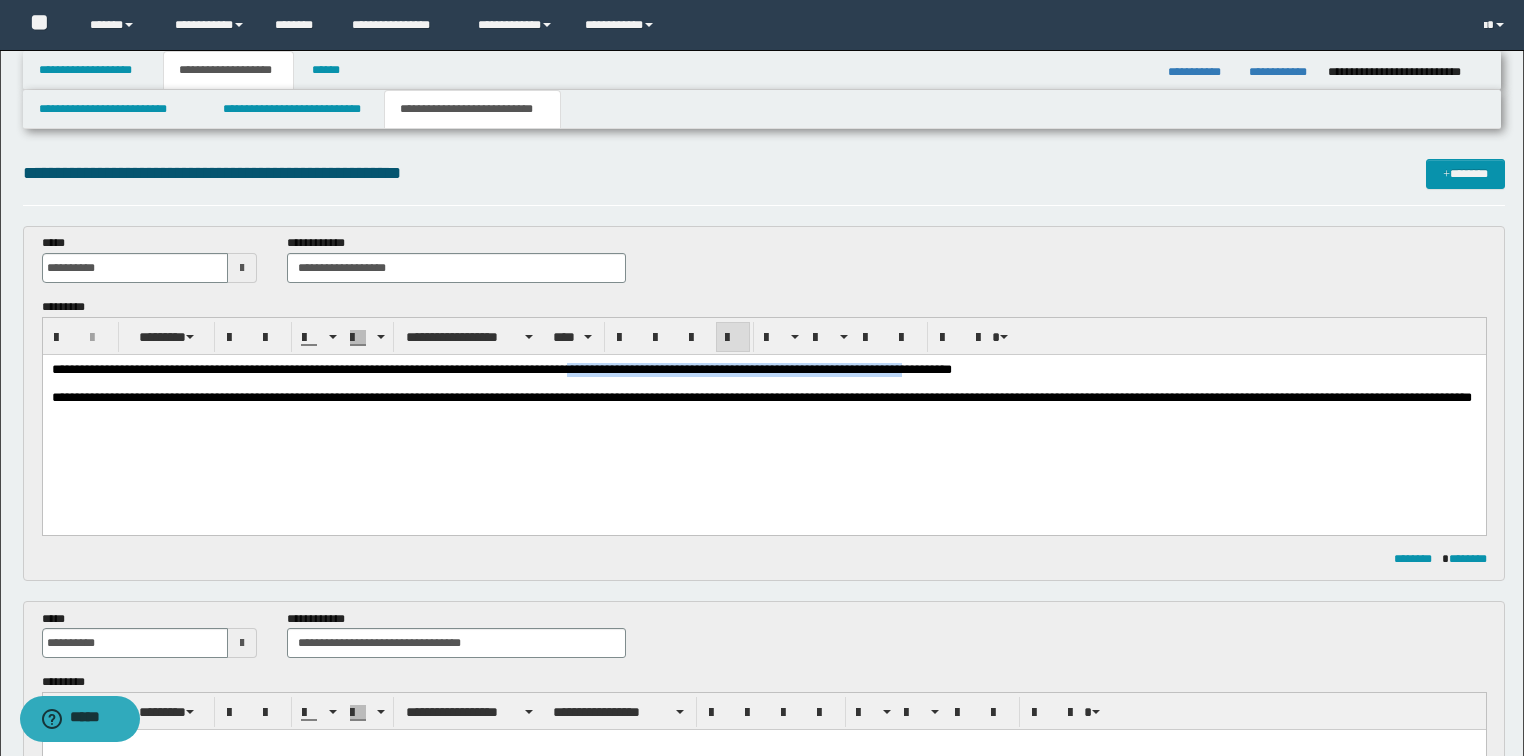 click on "**********" at bounding box center (763, 369) 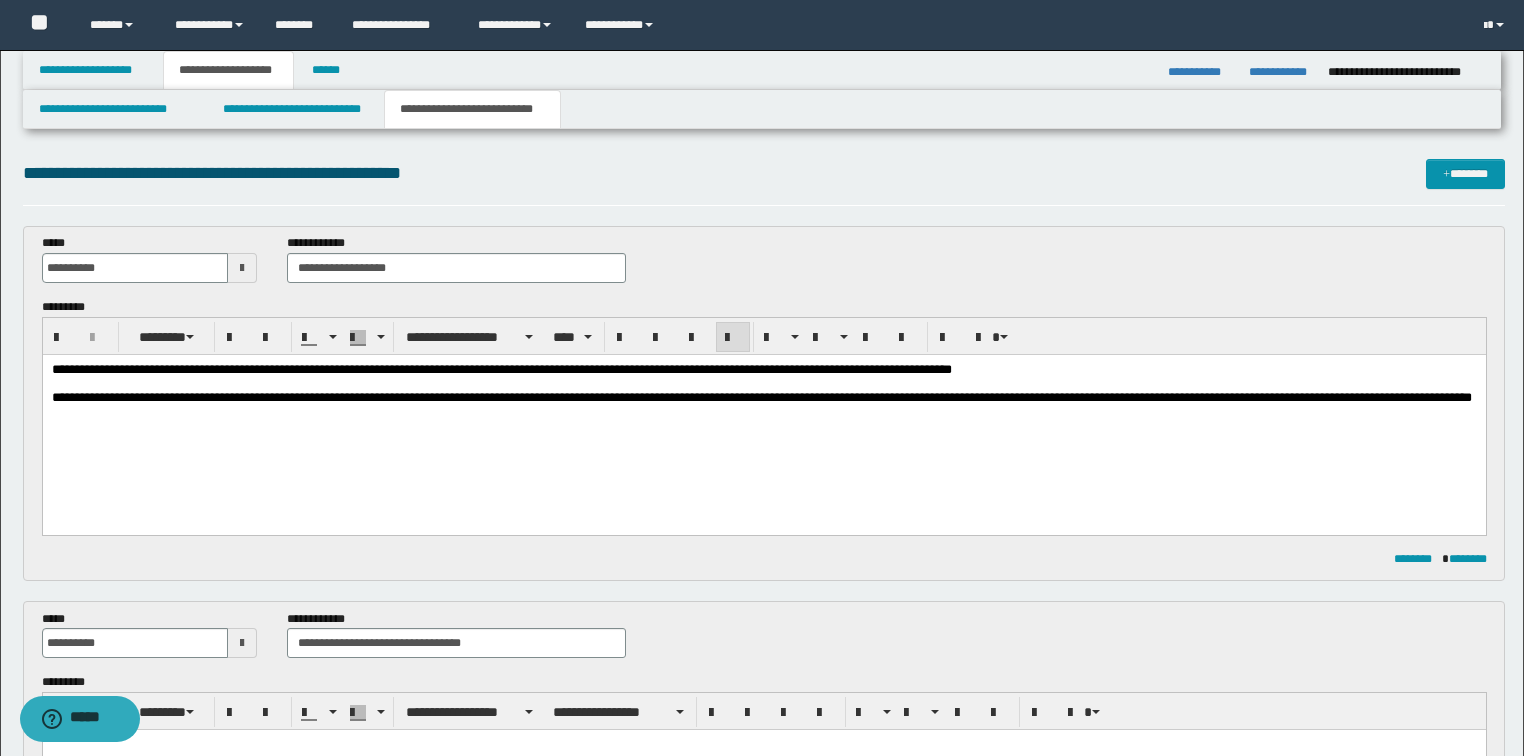 click on "**********" at bounding box center [501, 368] 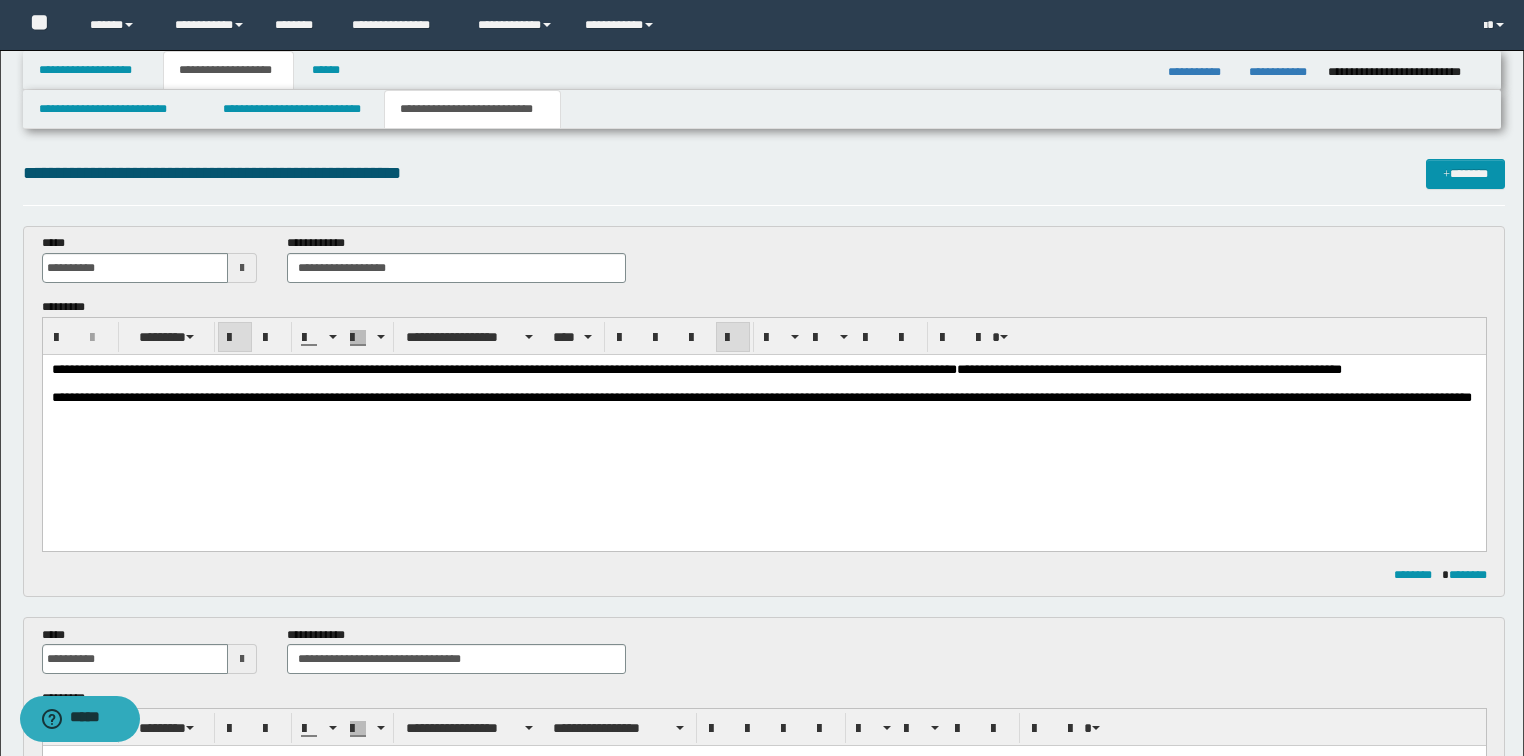 click at bounding box center [242, 268] 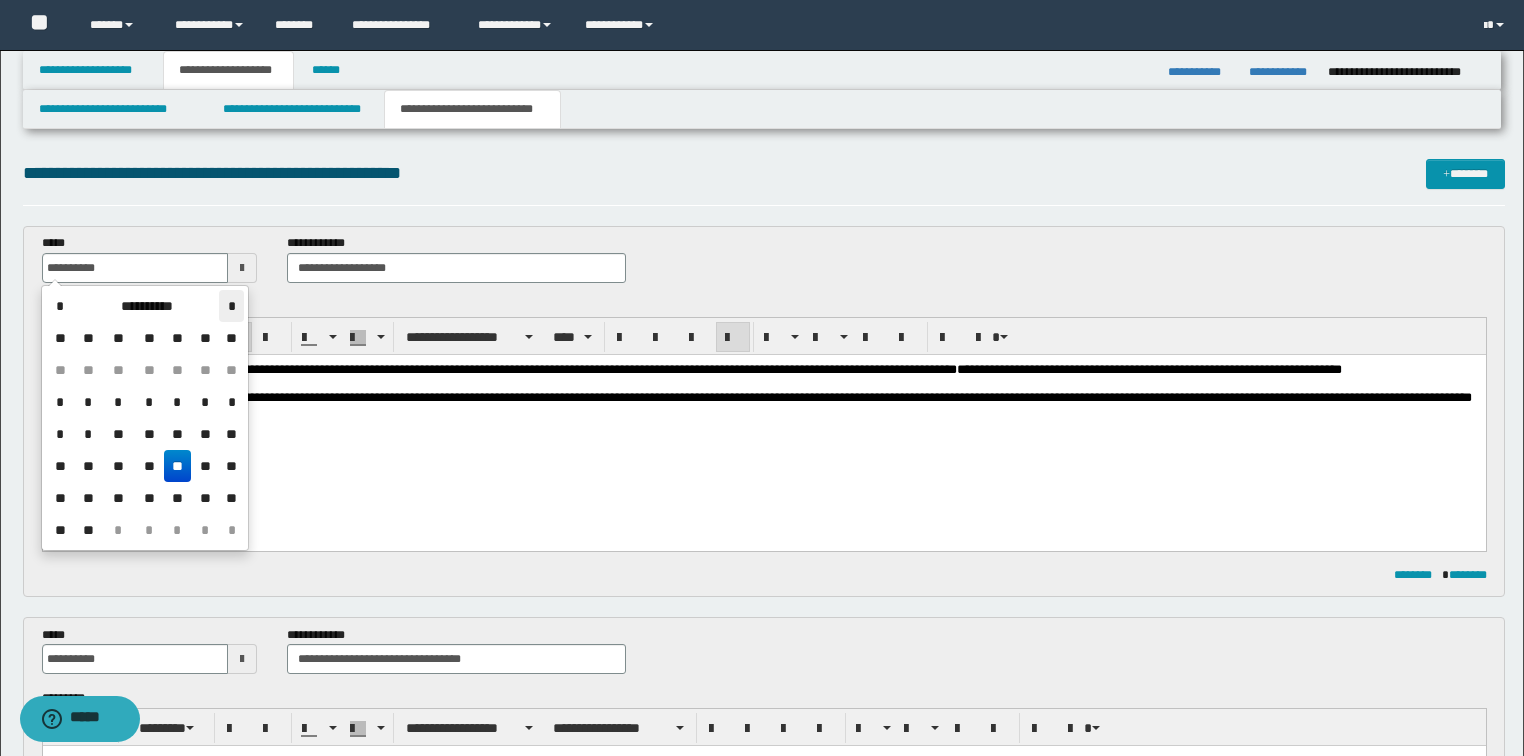 click on "*" at bounding box center [231, 306] 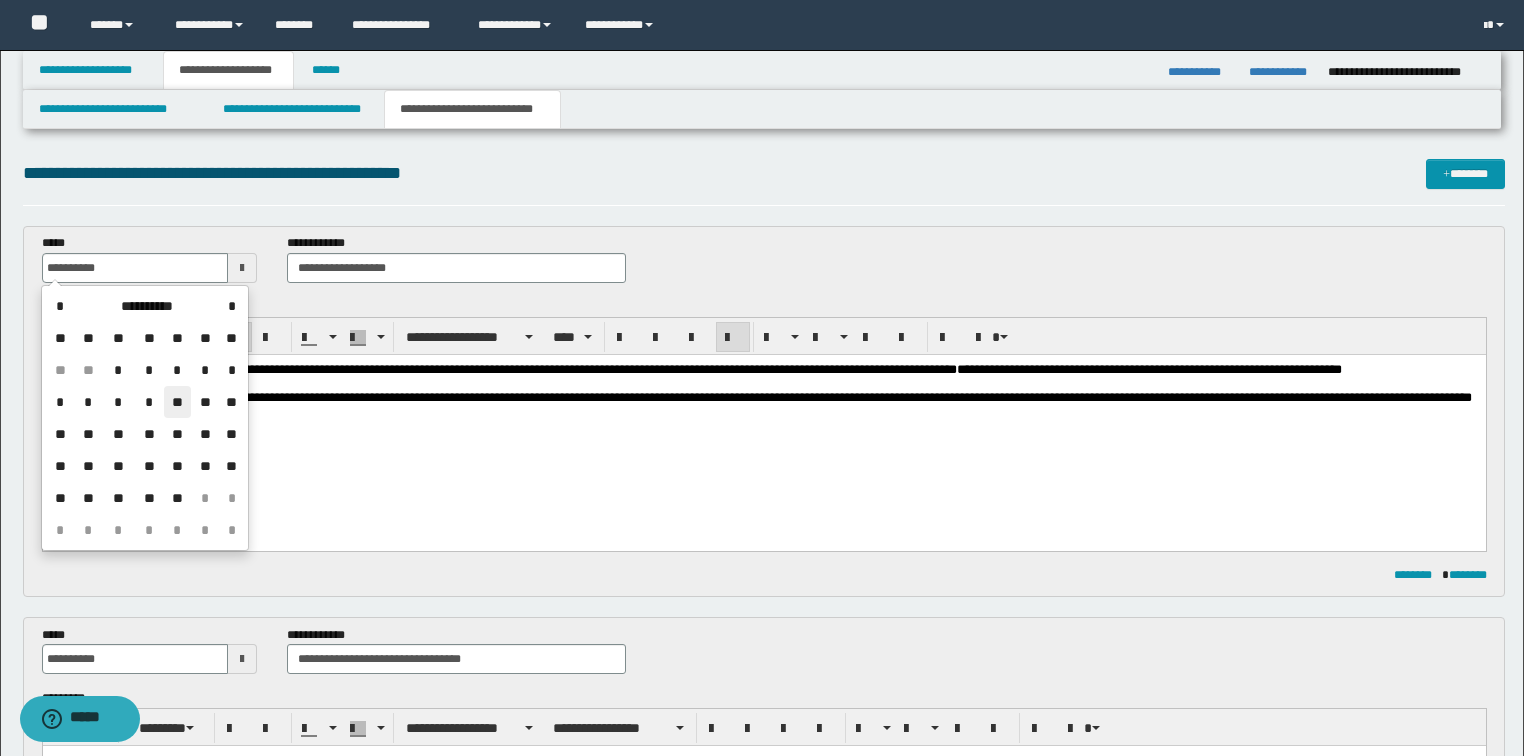 click on "**" at bounding box center [178, 402] 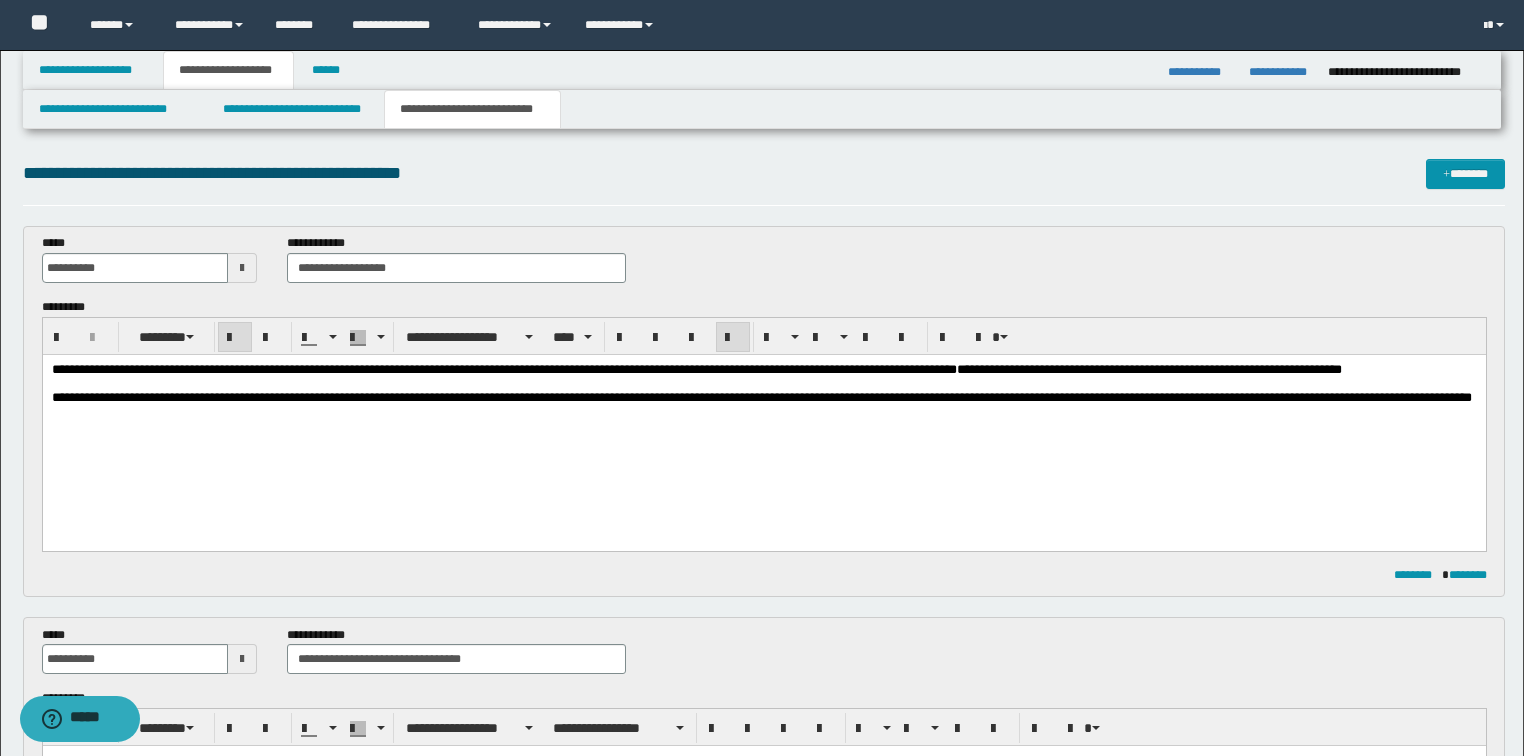 click at bounding box center [242, 659] 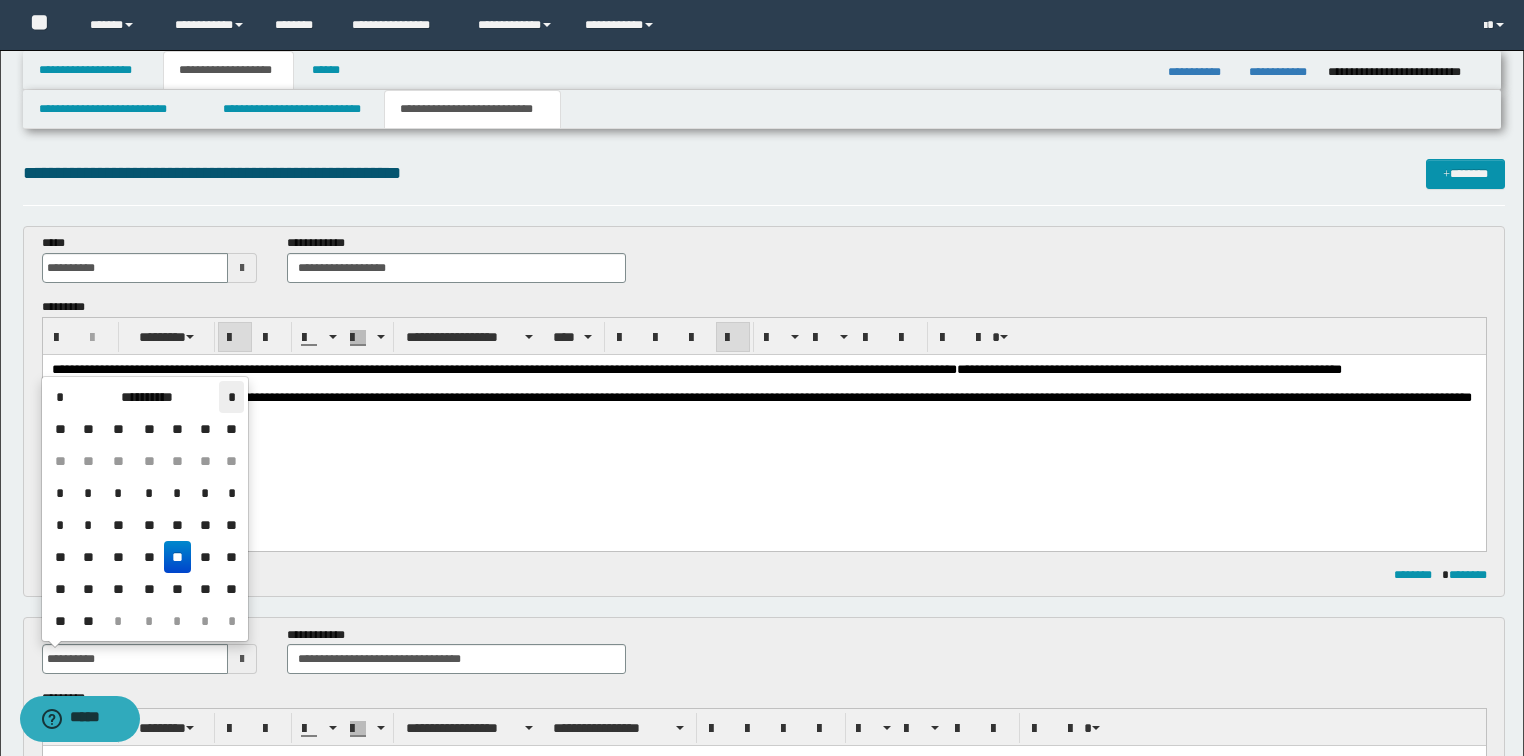 click on "*" at bounding box center (231, 397) 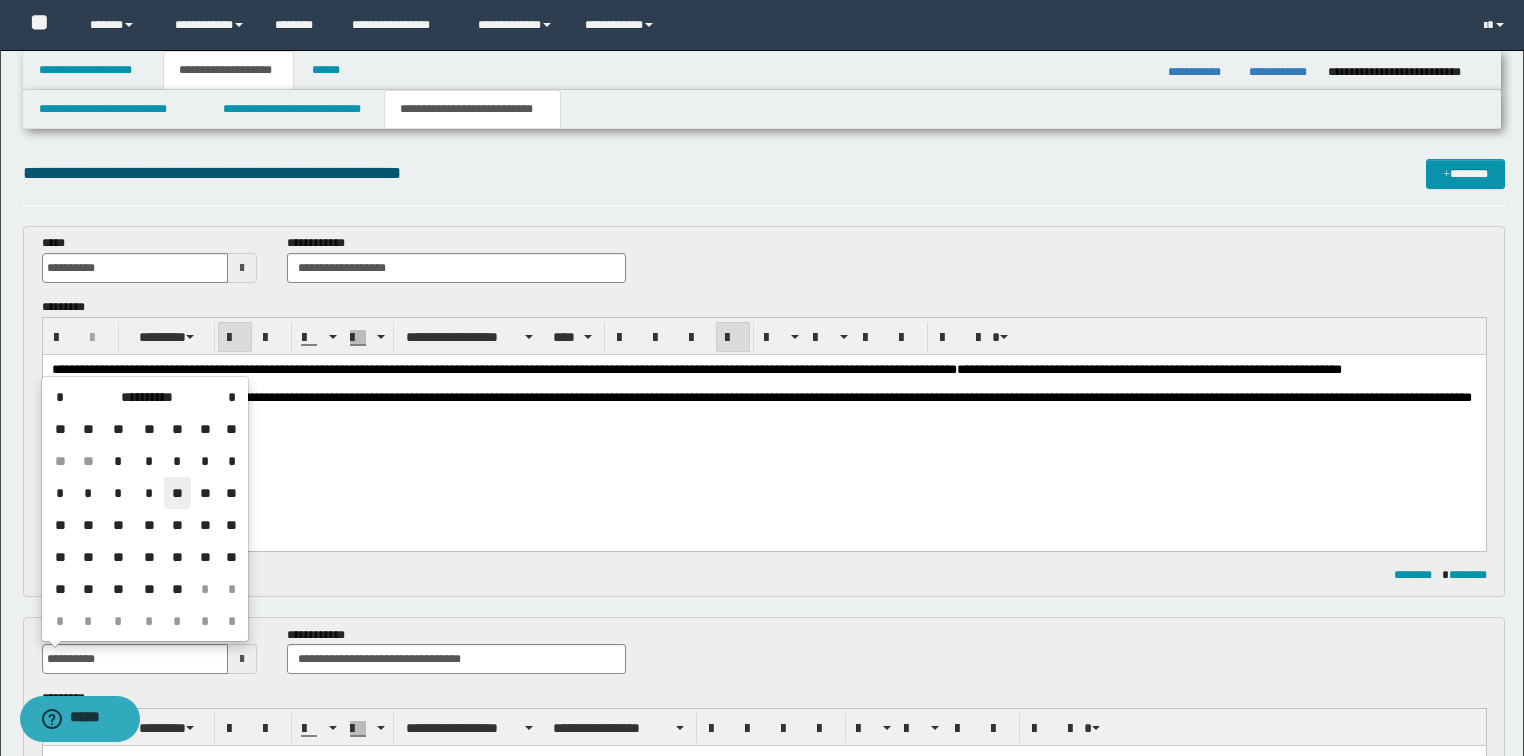 click on "**" at bounding box center [178, 493] 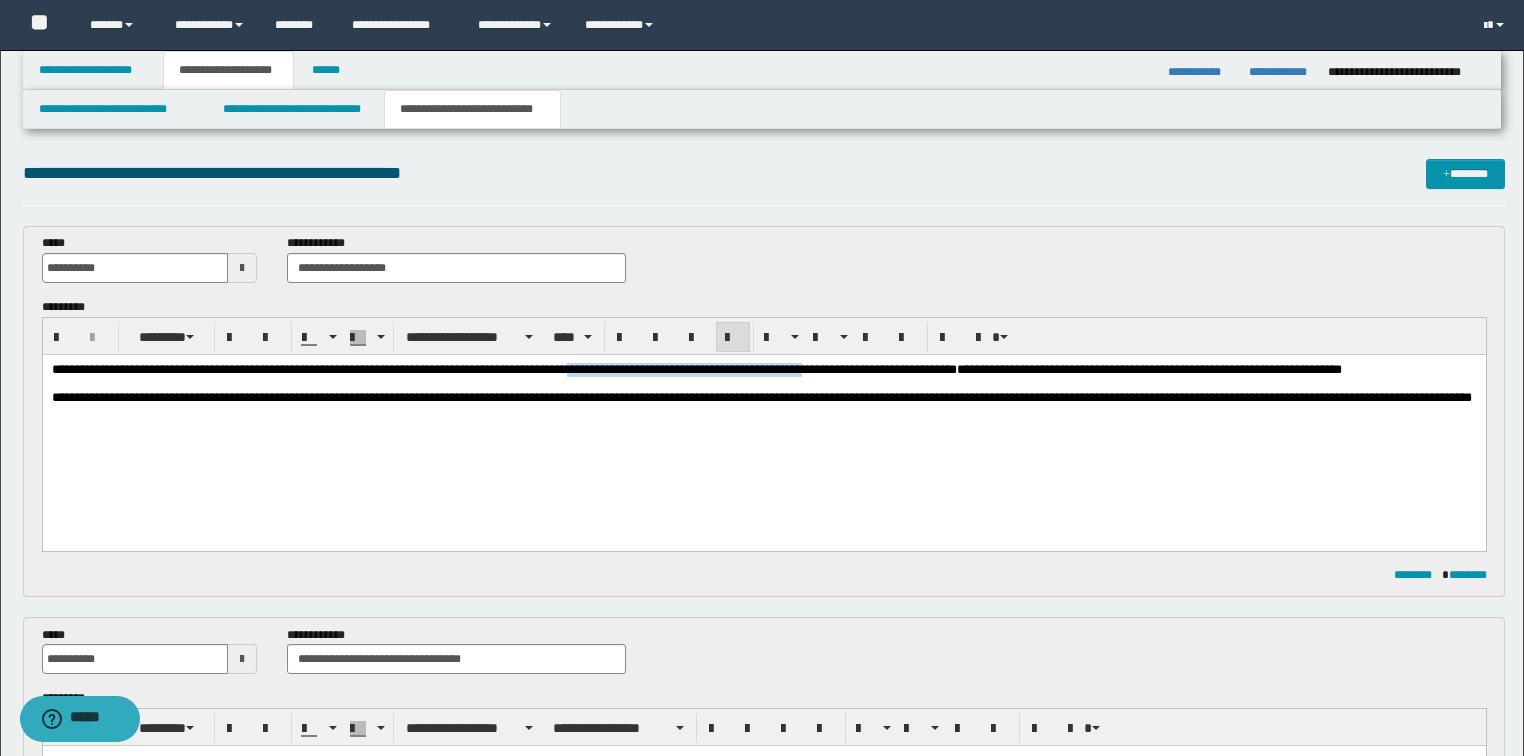 drag, startPoint x: 685, startPoint y: 369, endPoint x: 945, endPoint y: 376, distance: 260.0942 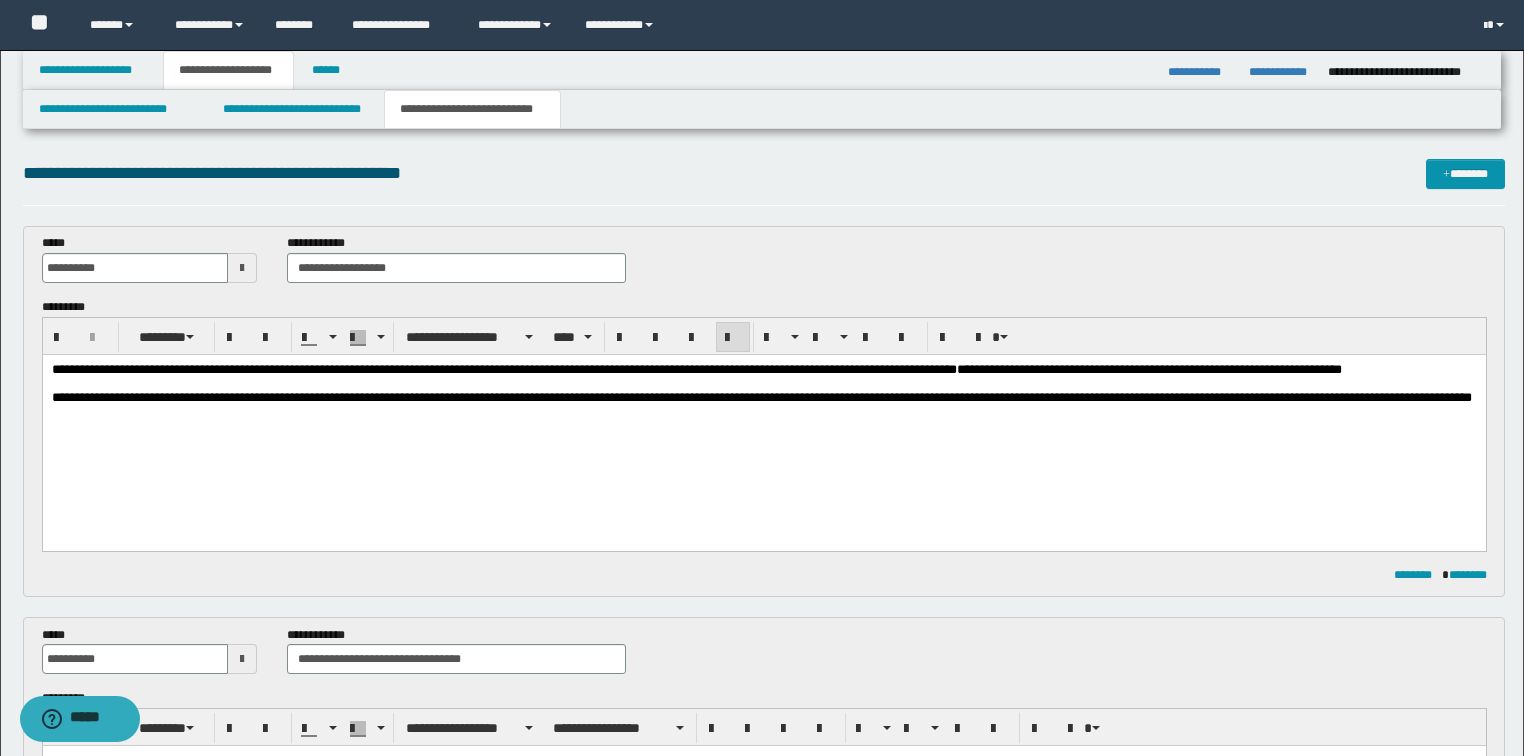 click at bounding box center (763, 383) 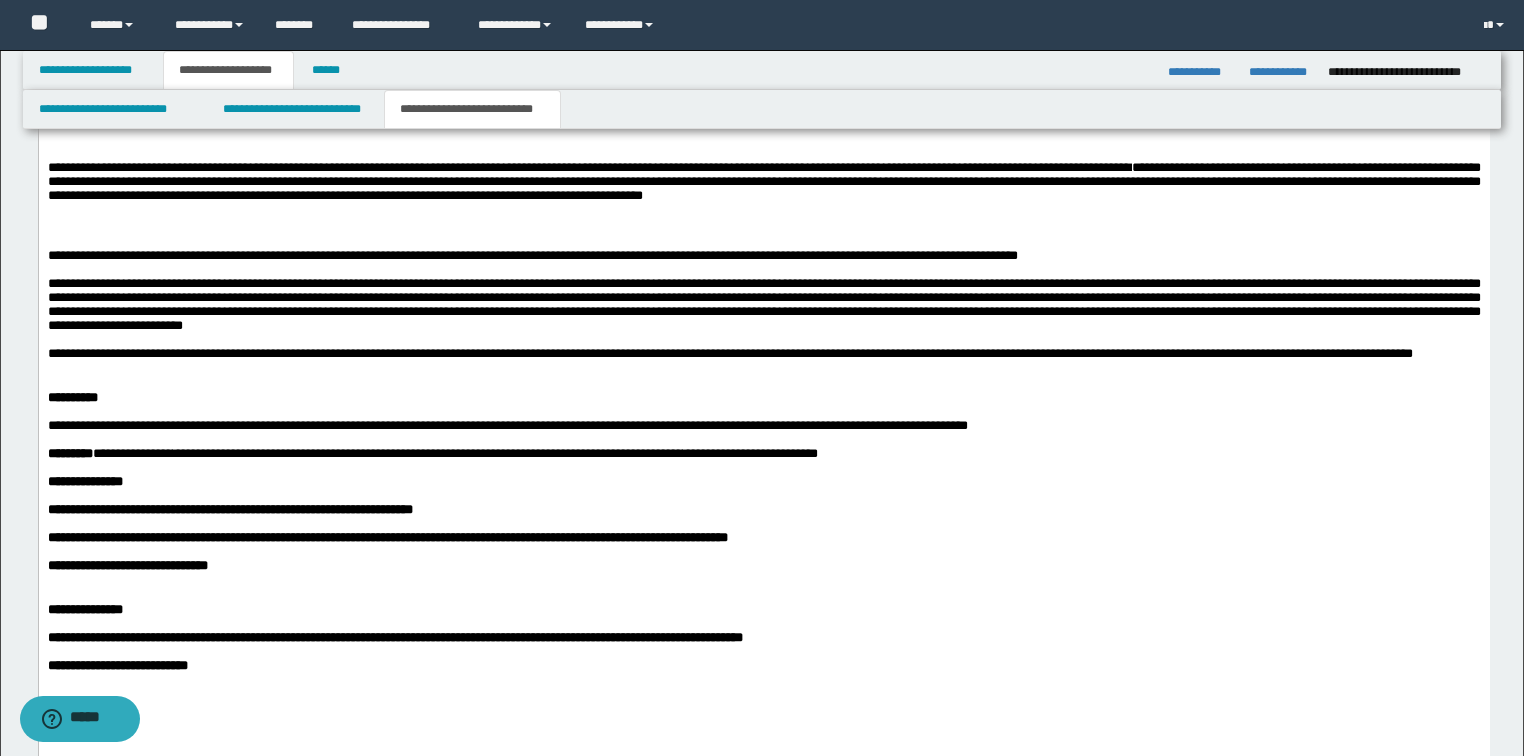 scroll, scrollTop: 1440, scrollLeft: 0, axis: vertical 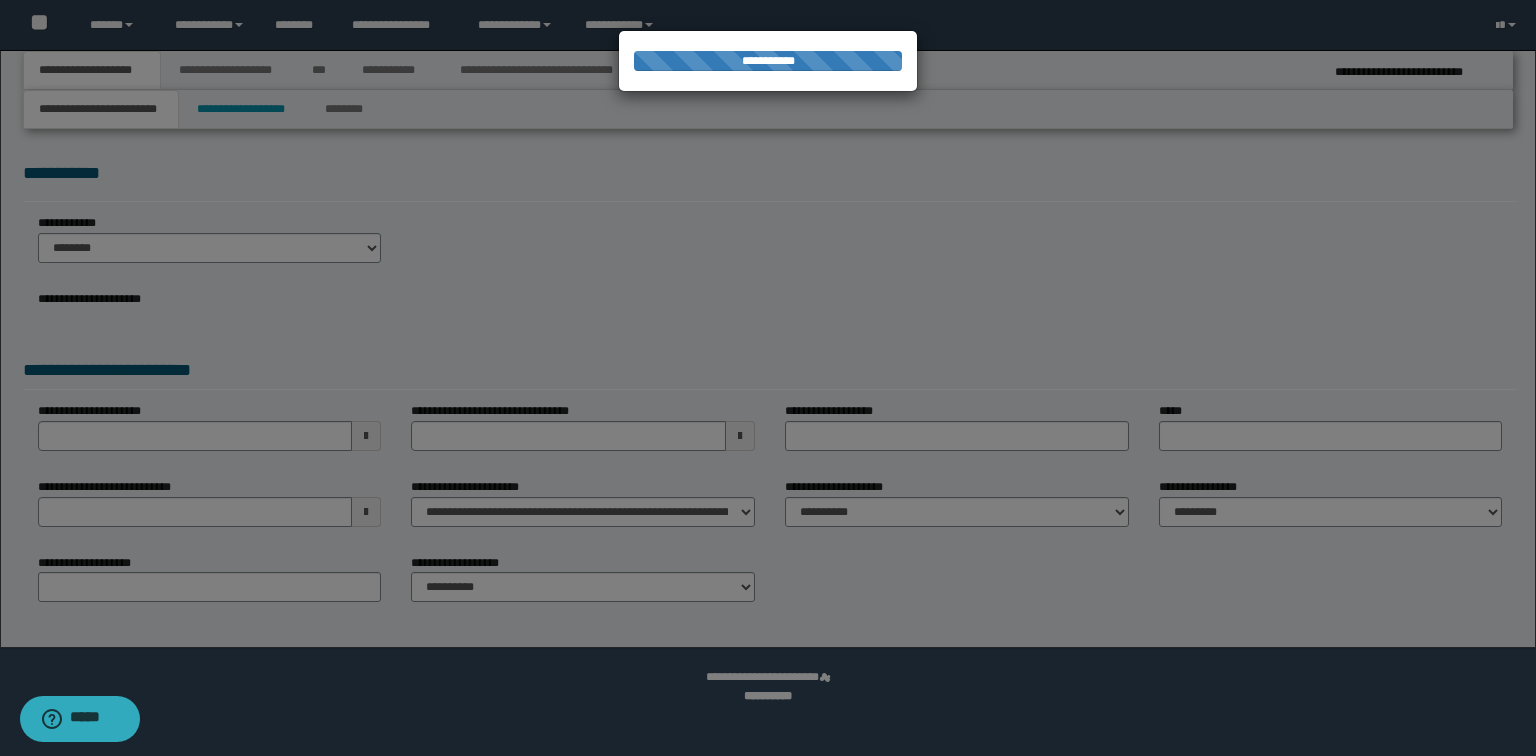 select on "*" 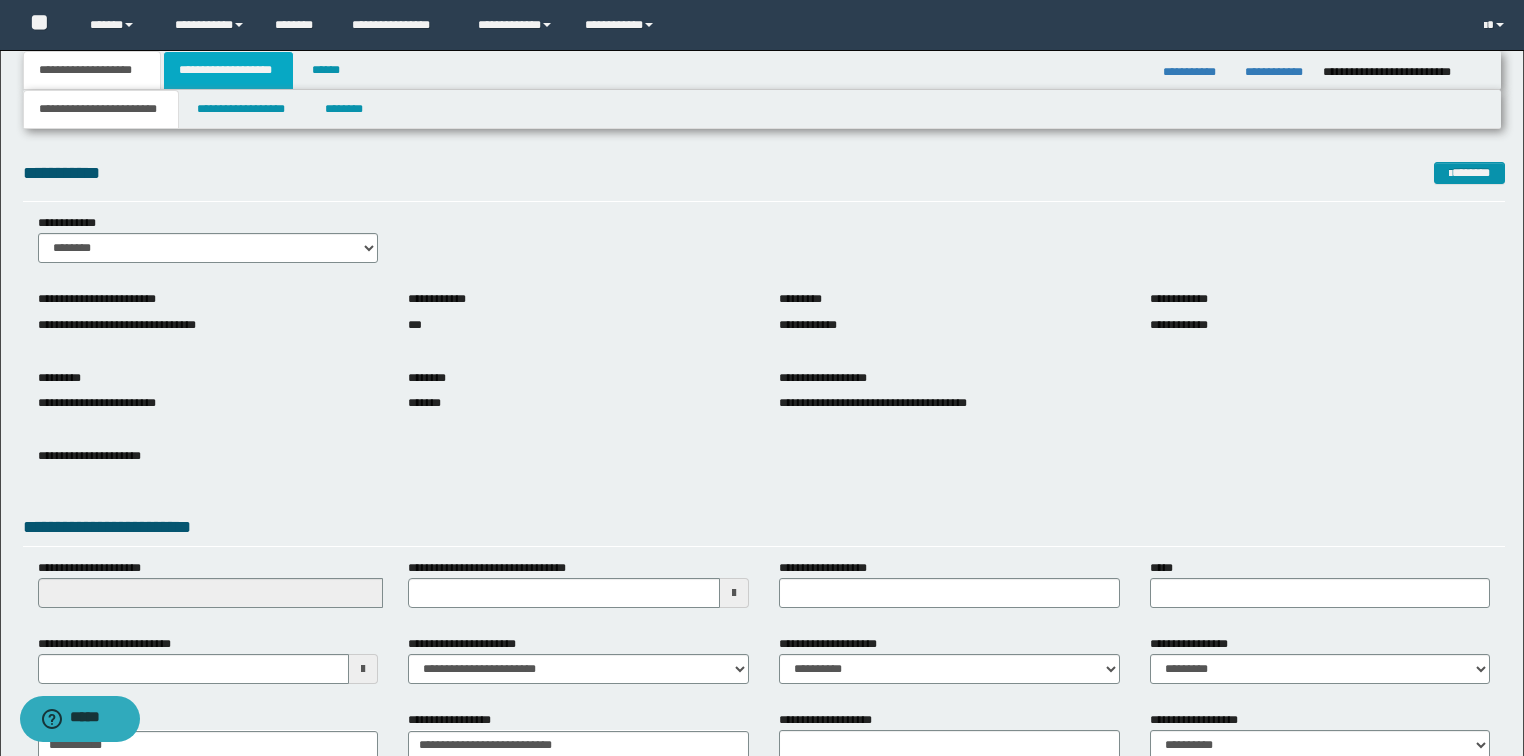 click on "**********" at bounding box center [228, 70] 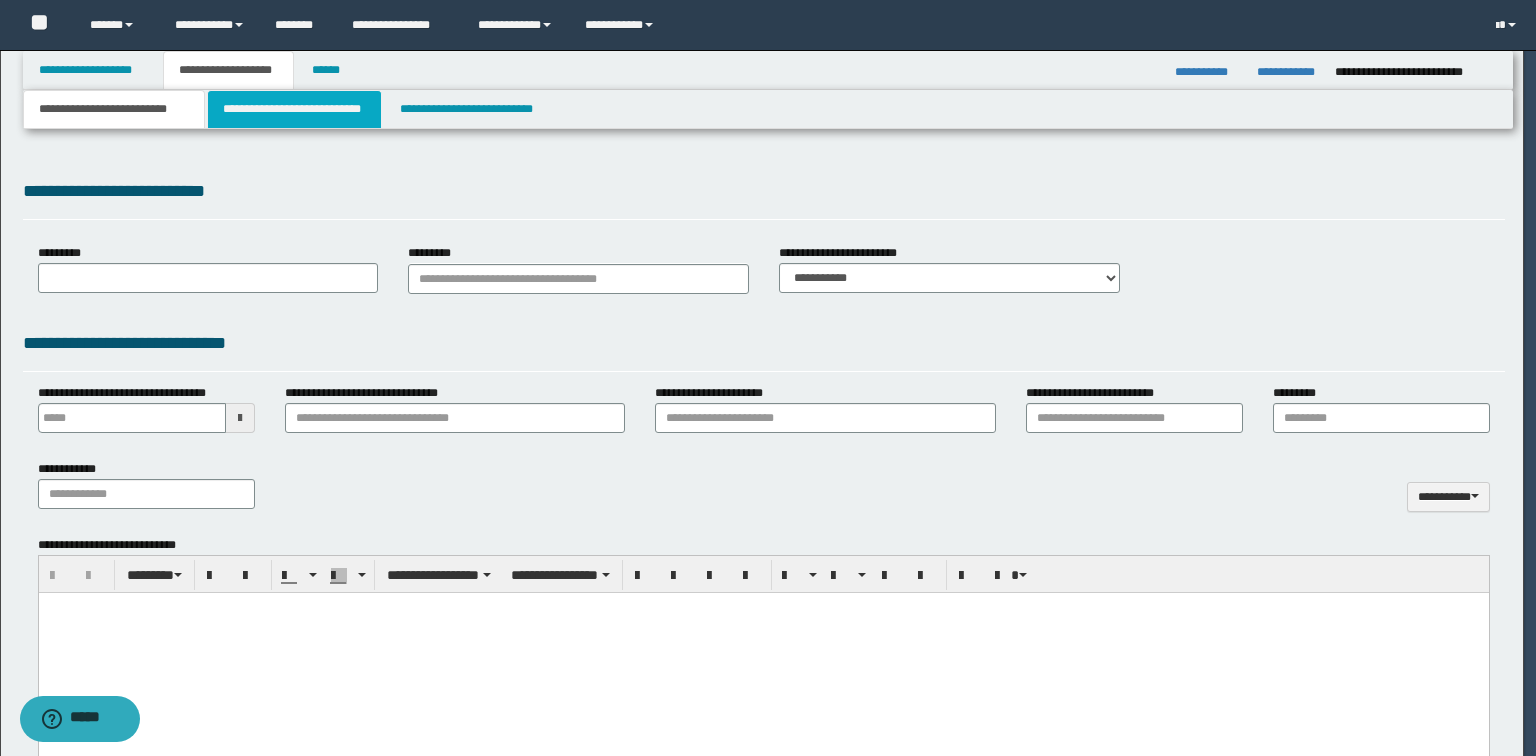 click on "**********" at bounding box center [294, 109] 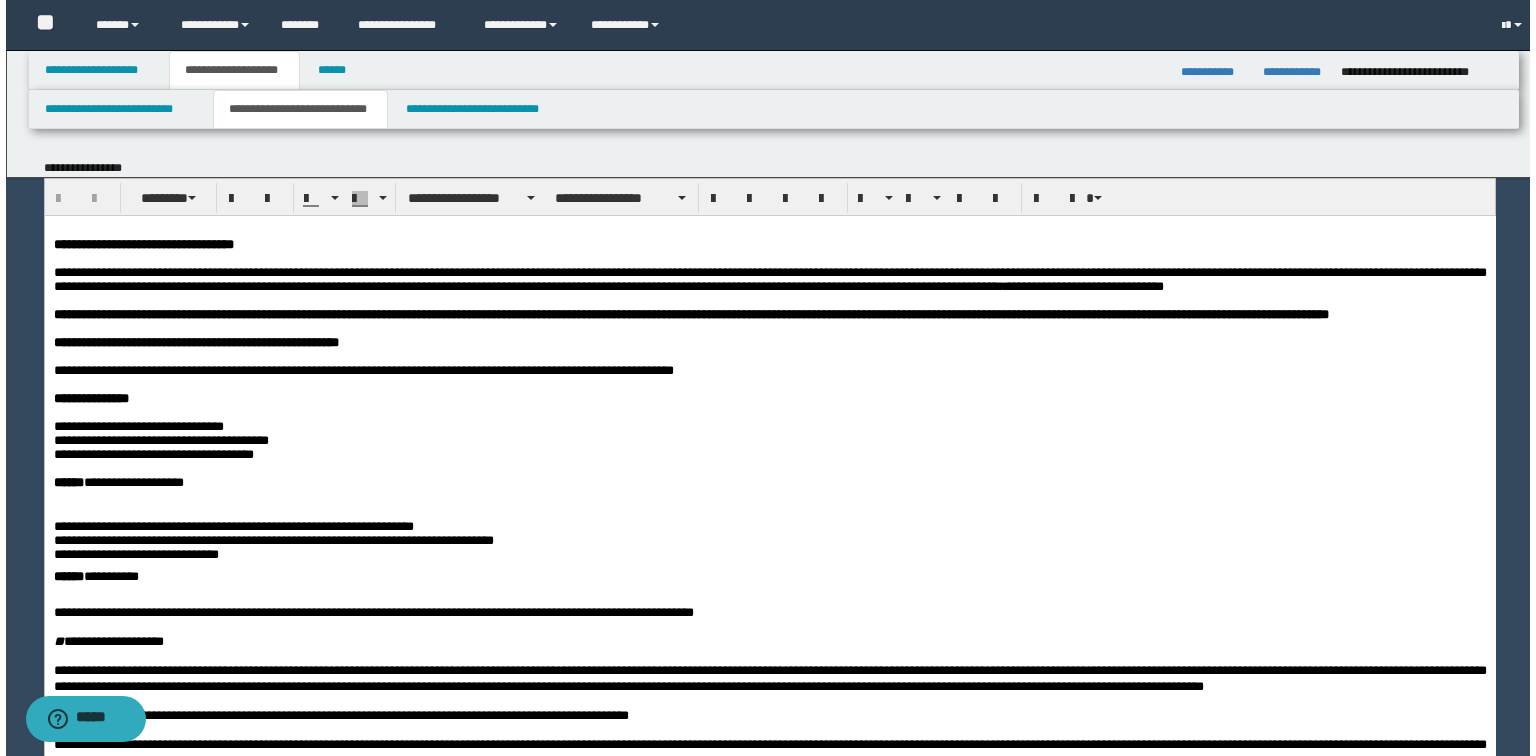 scroll, scrollTop: 0, scrollLeft: 0, axis: both 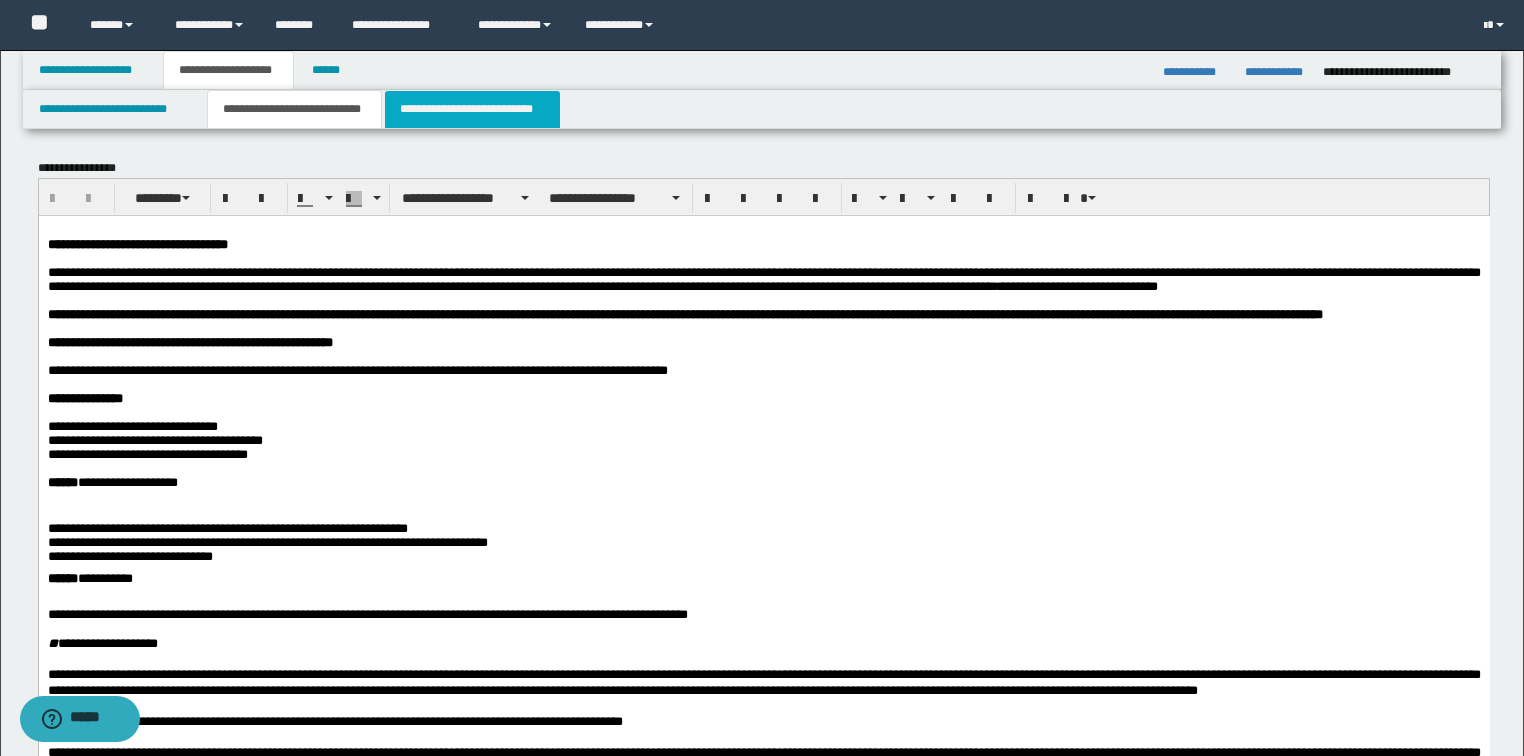click on "**********" at bounding box center [472, 109] 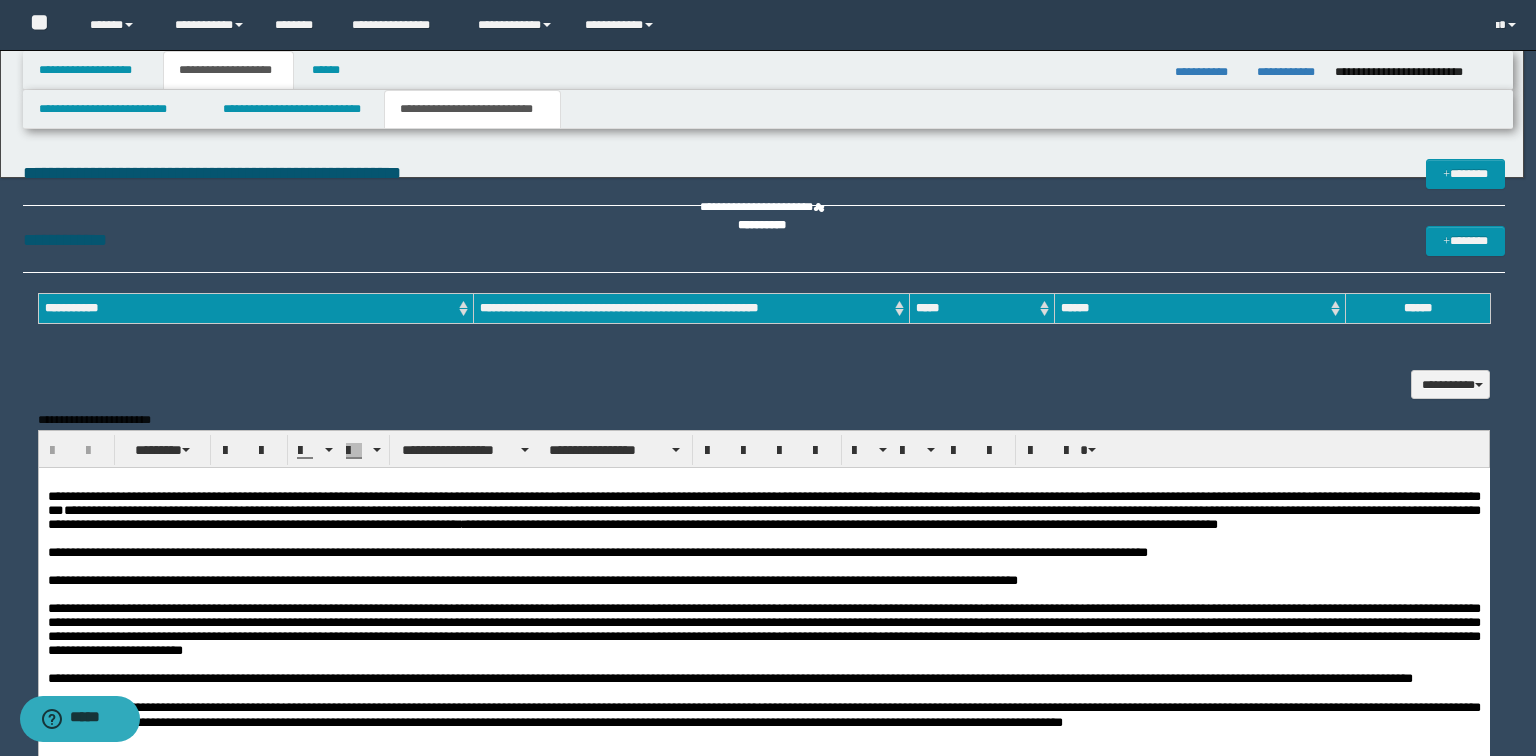 scroll, scrollTop: 0, scrollLeft: 0, axis: both 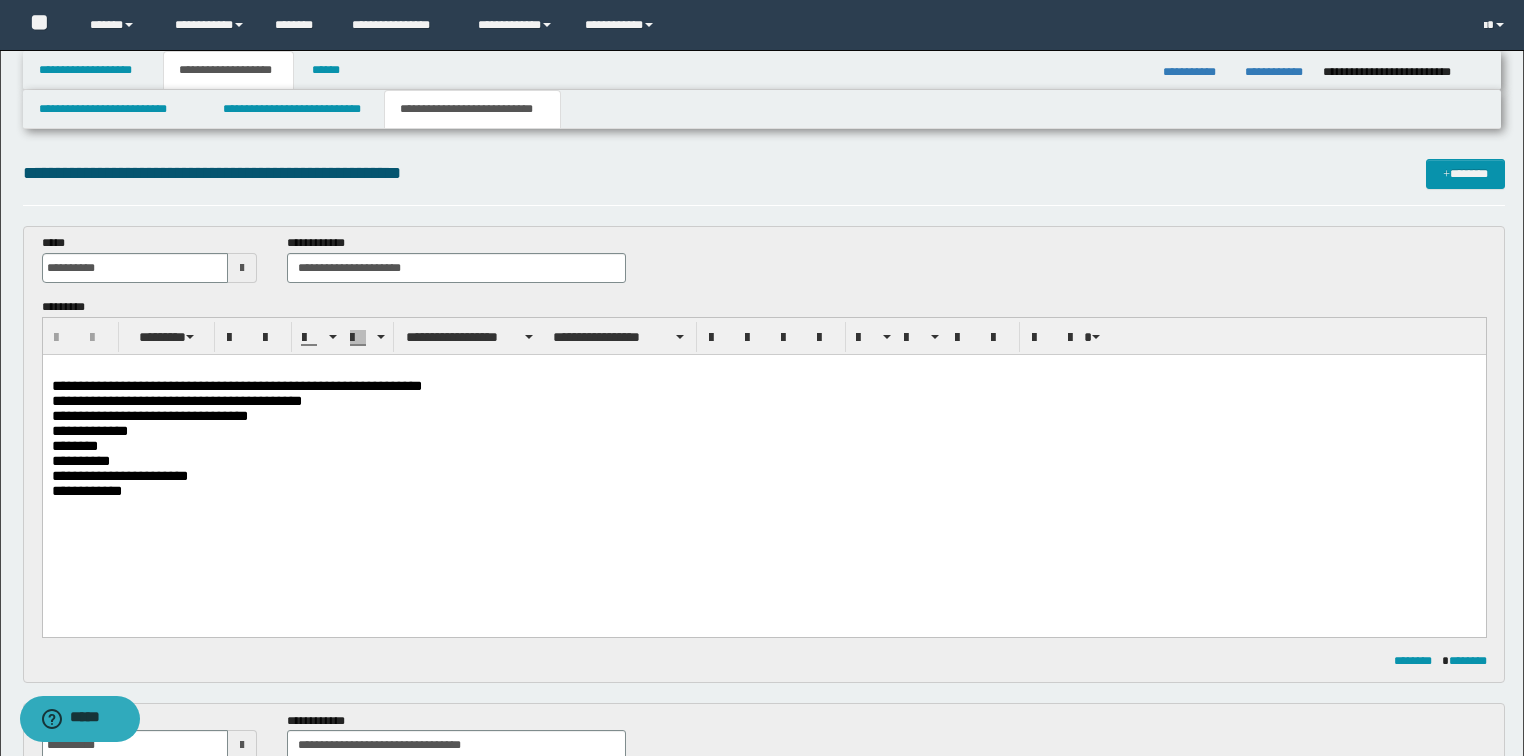 click at bounding box center (764, 370) 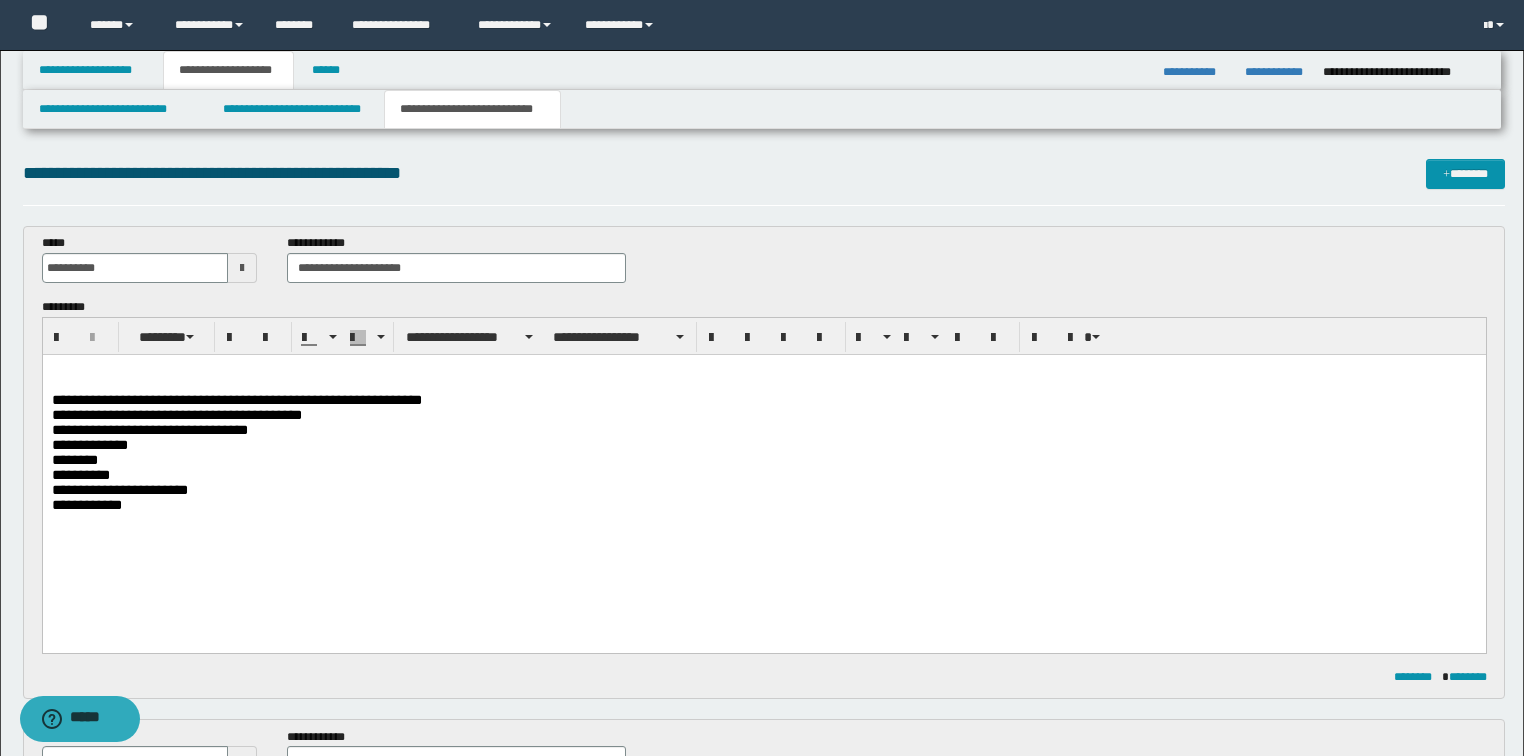 click at bounding box center [764, 370] 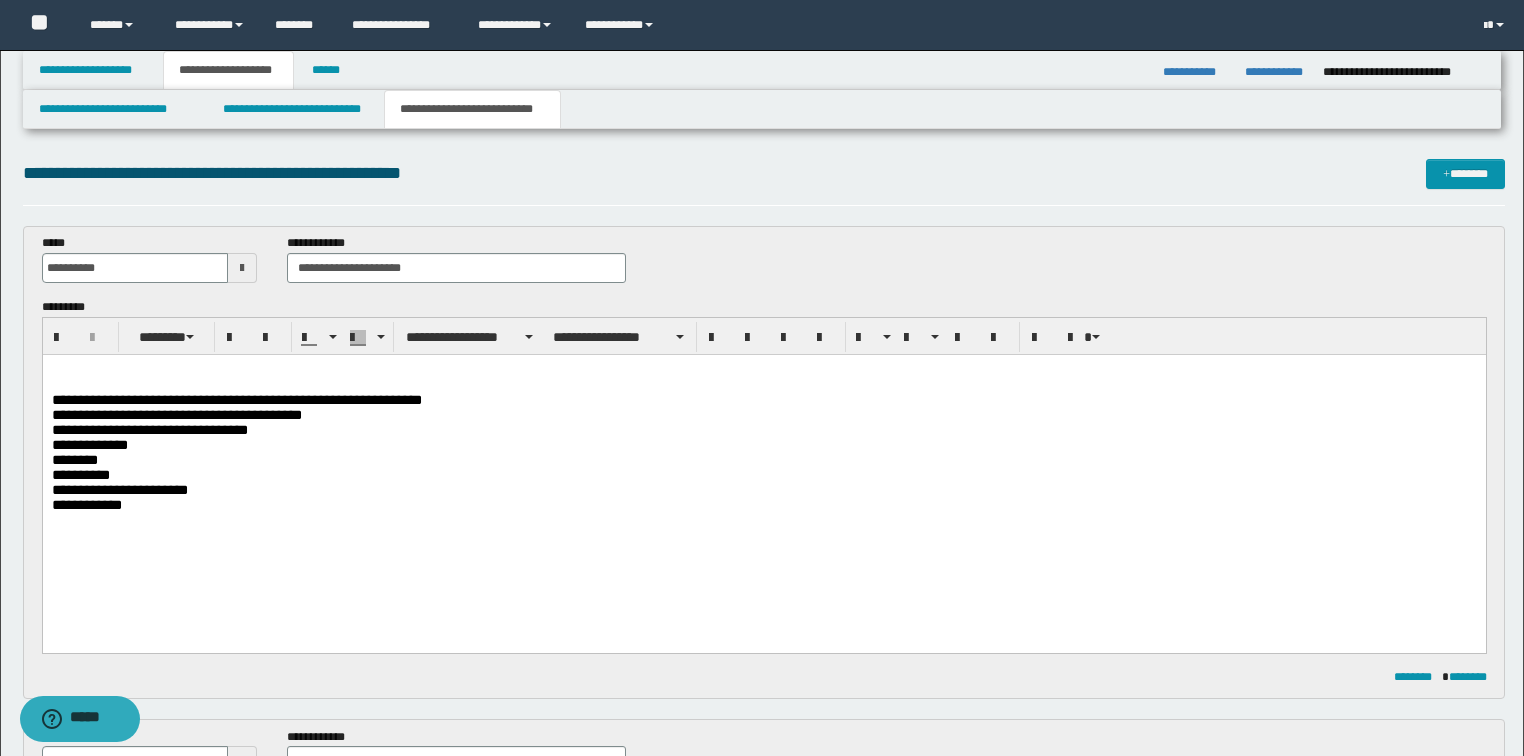 paste 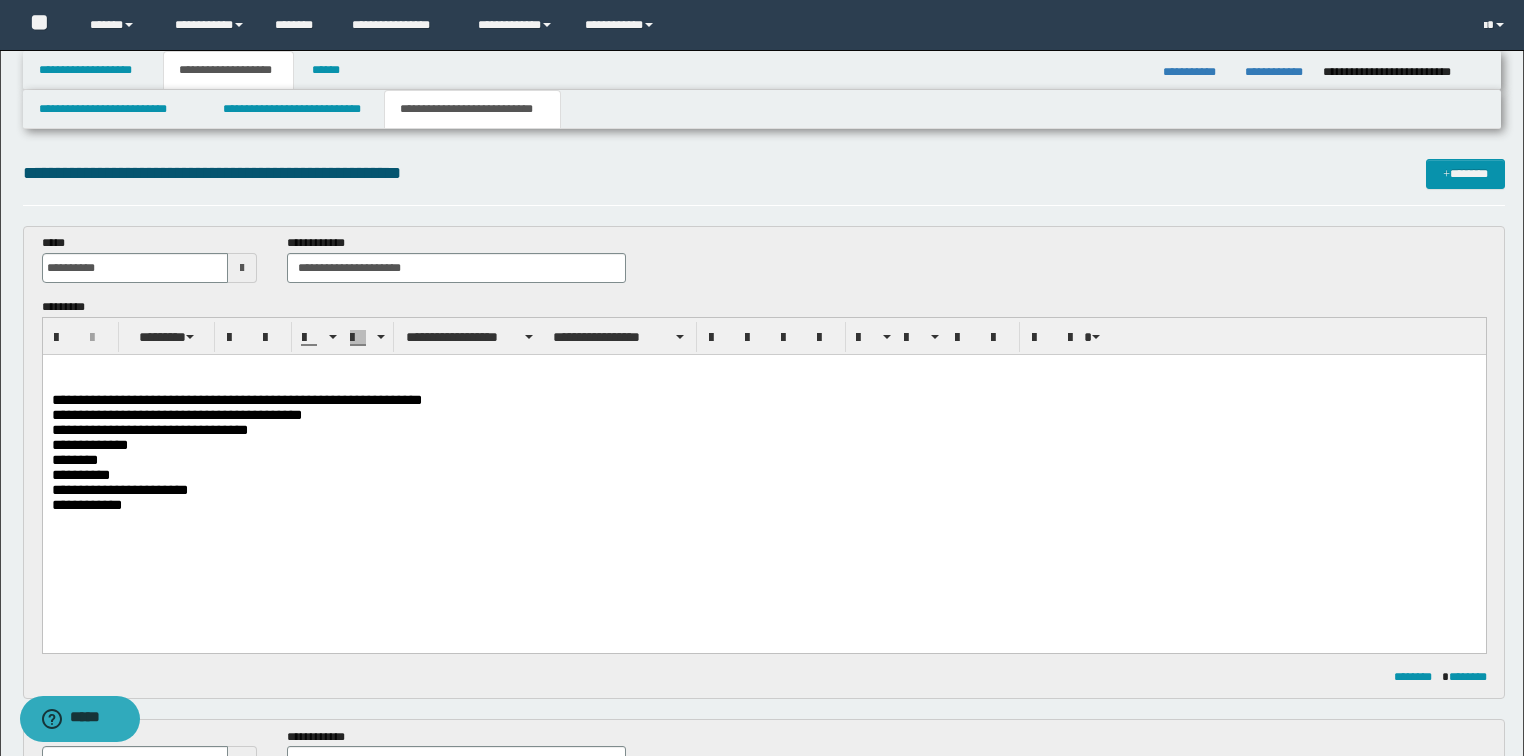 type 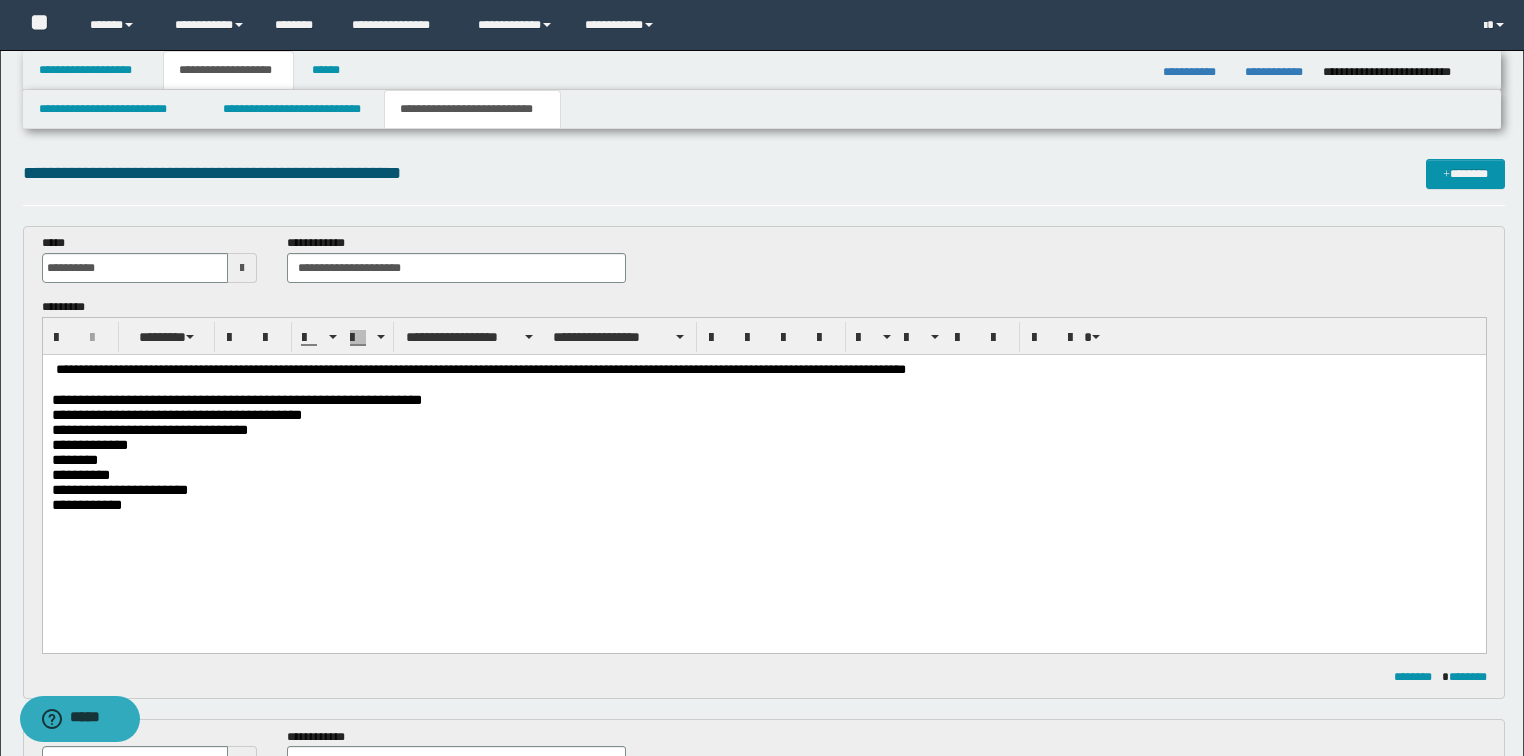 click on "**********" at bounding box center (764, 370) 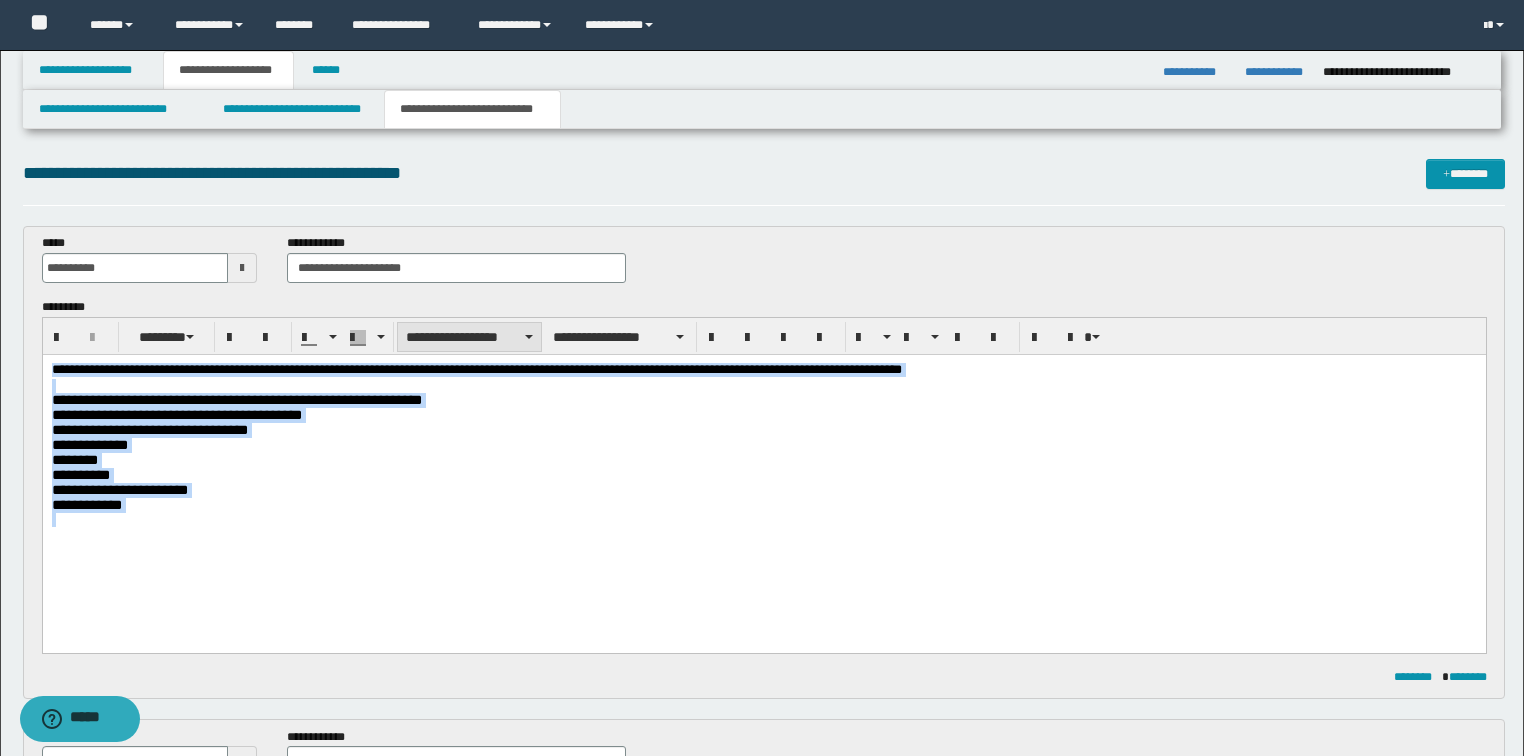 click on "**********" at bounding box center [469, 337] 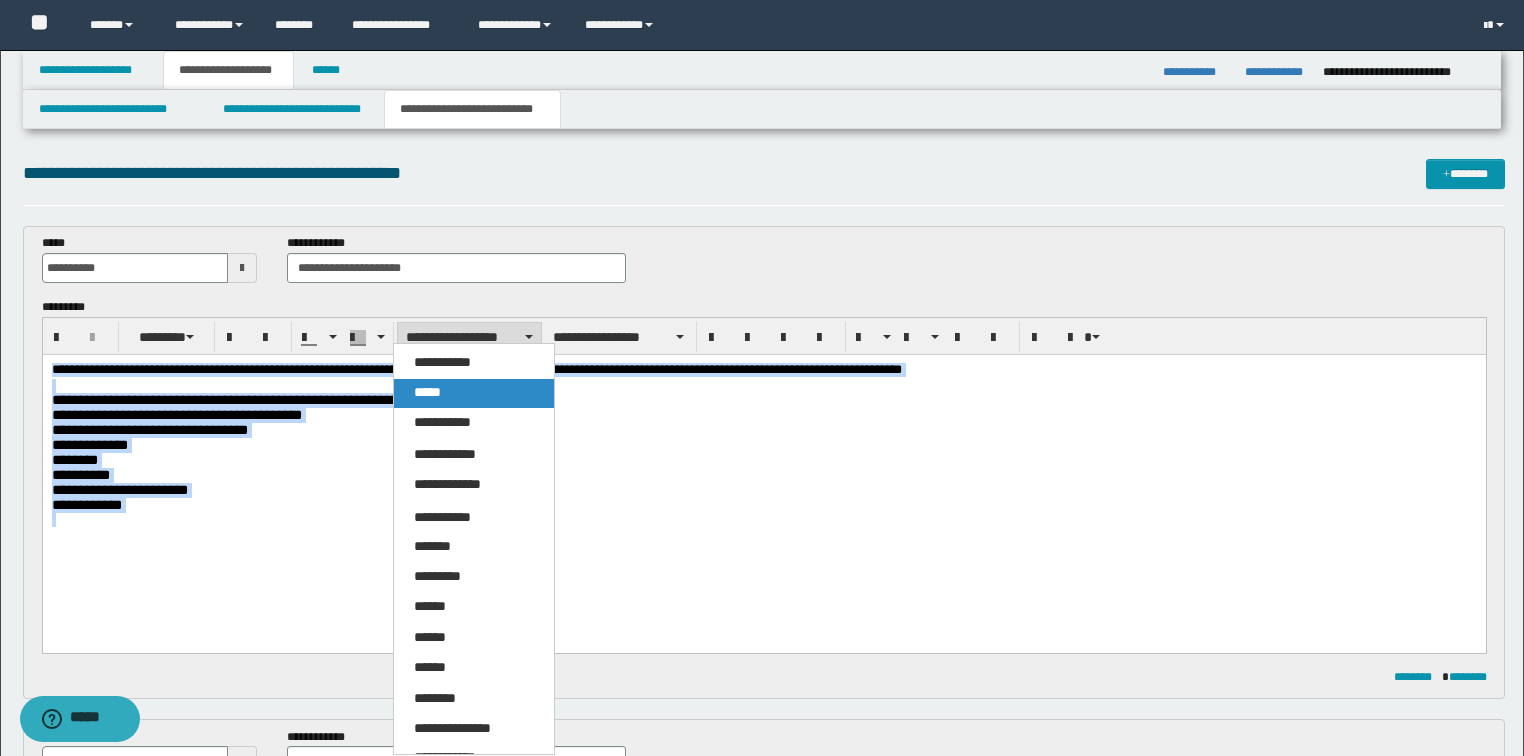 drag, startPoint x: 445, startPoint y: 392, endPoint x: 423, endPoint y: 5, distance: 387.62482 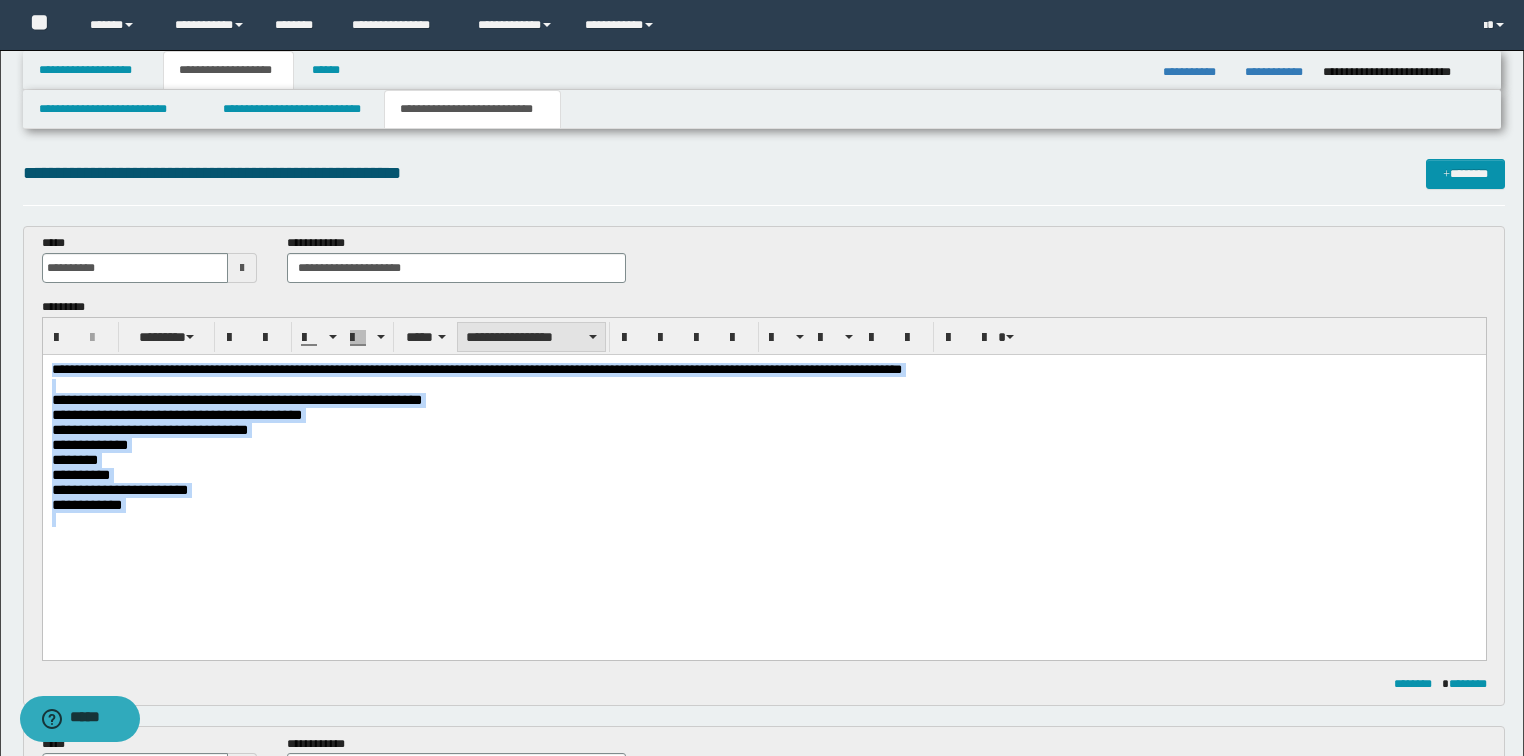 click on "**********" at bounding box center (531, 337) 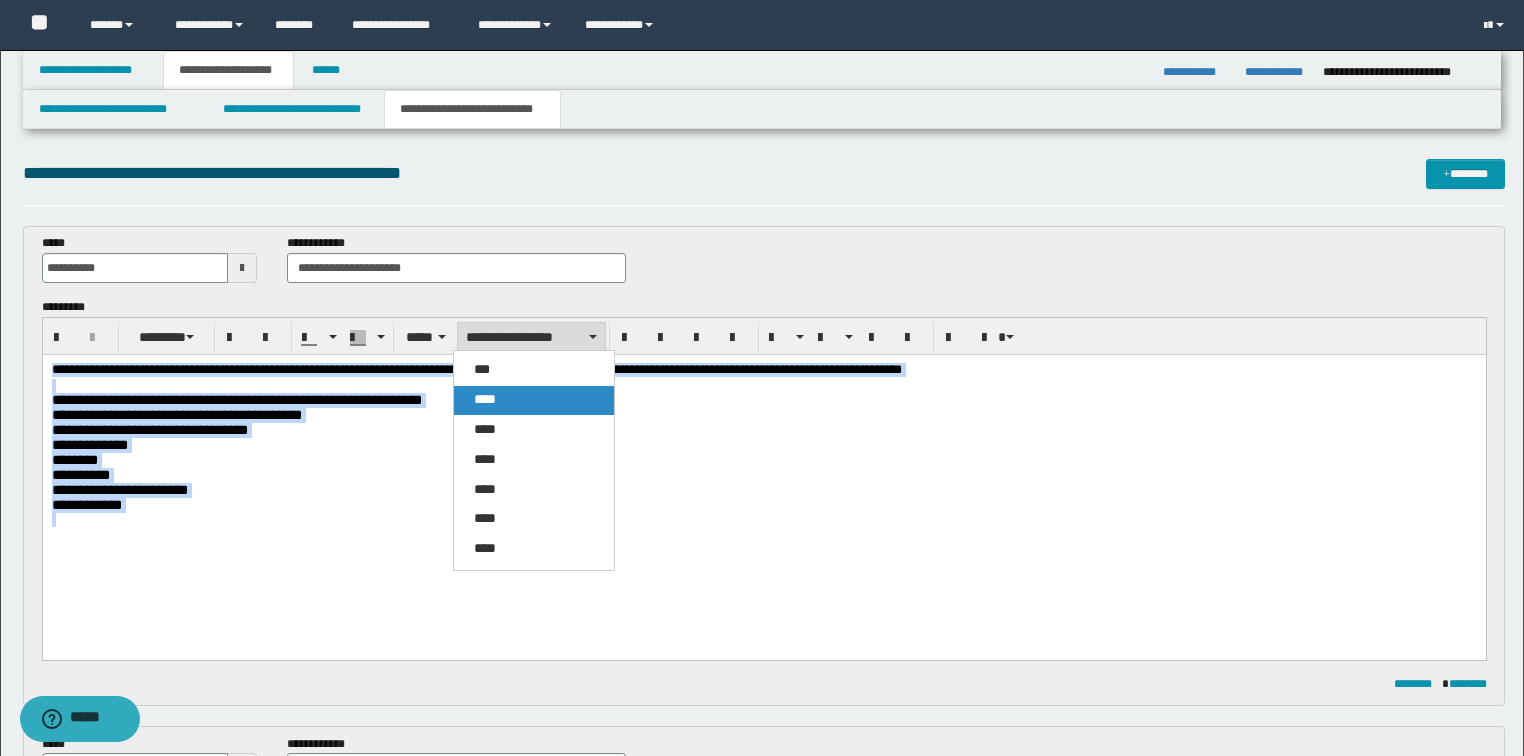 click on "****" at bounding box center [485, 399] 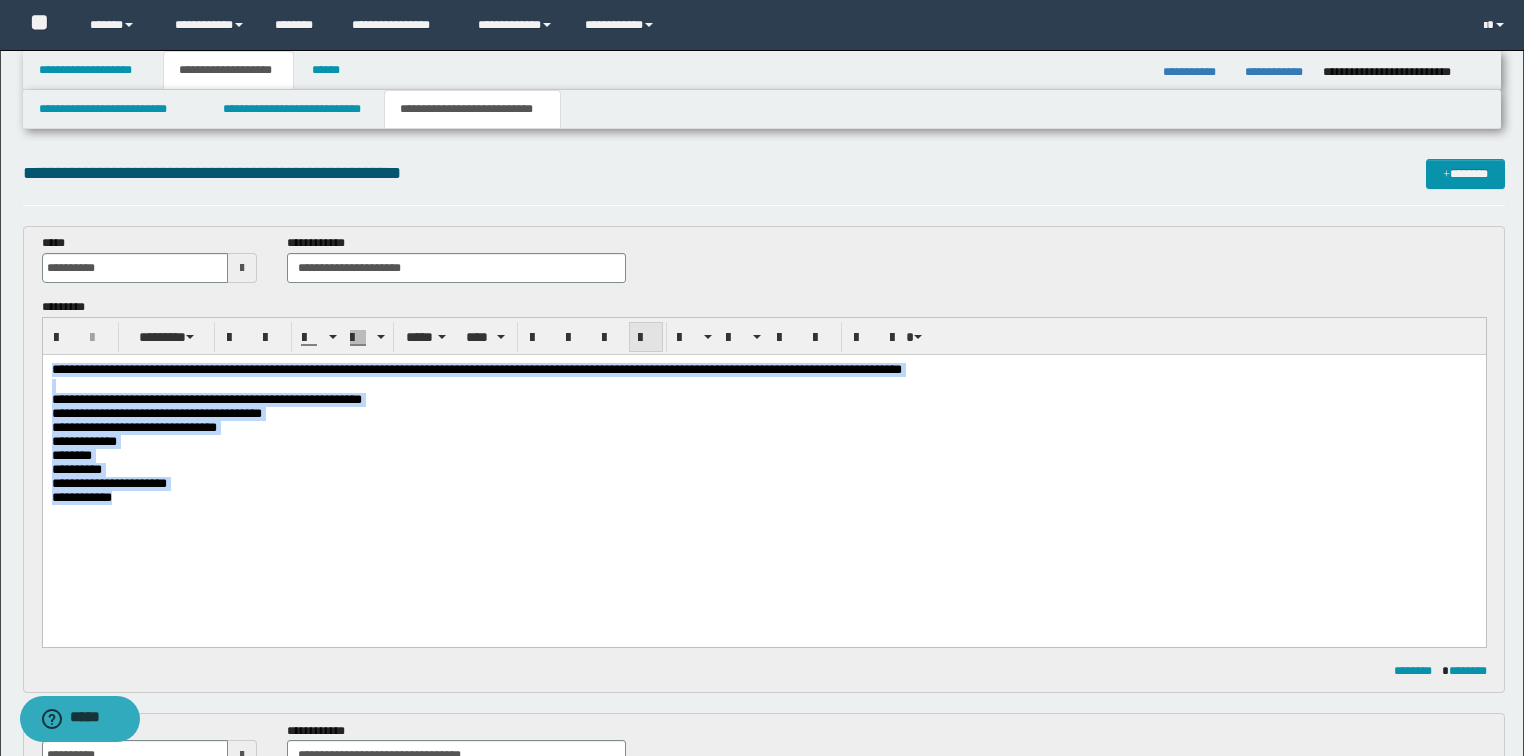 click at bounding box center (646, 337) 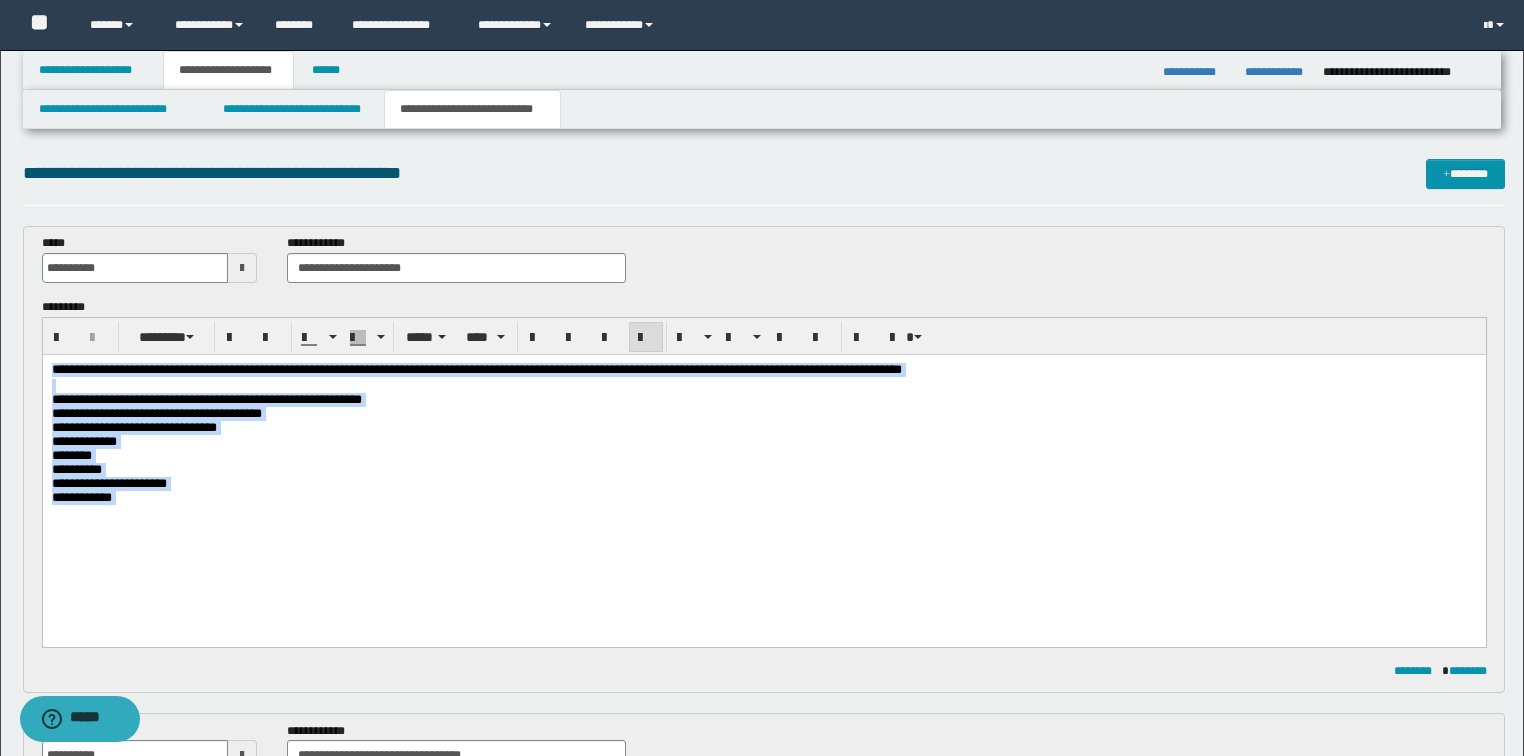 click at bounding box center (646, 337) 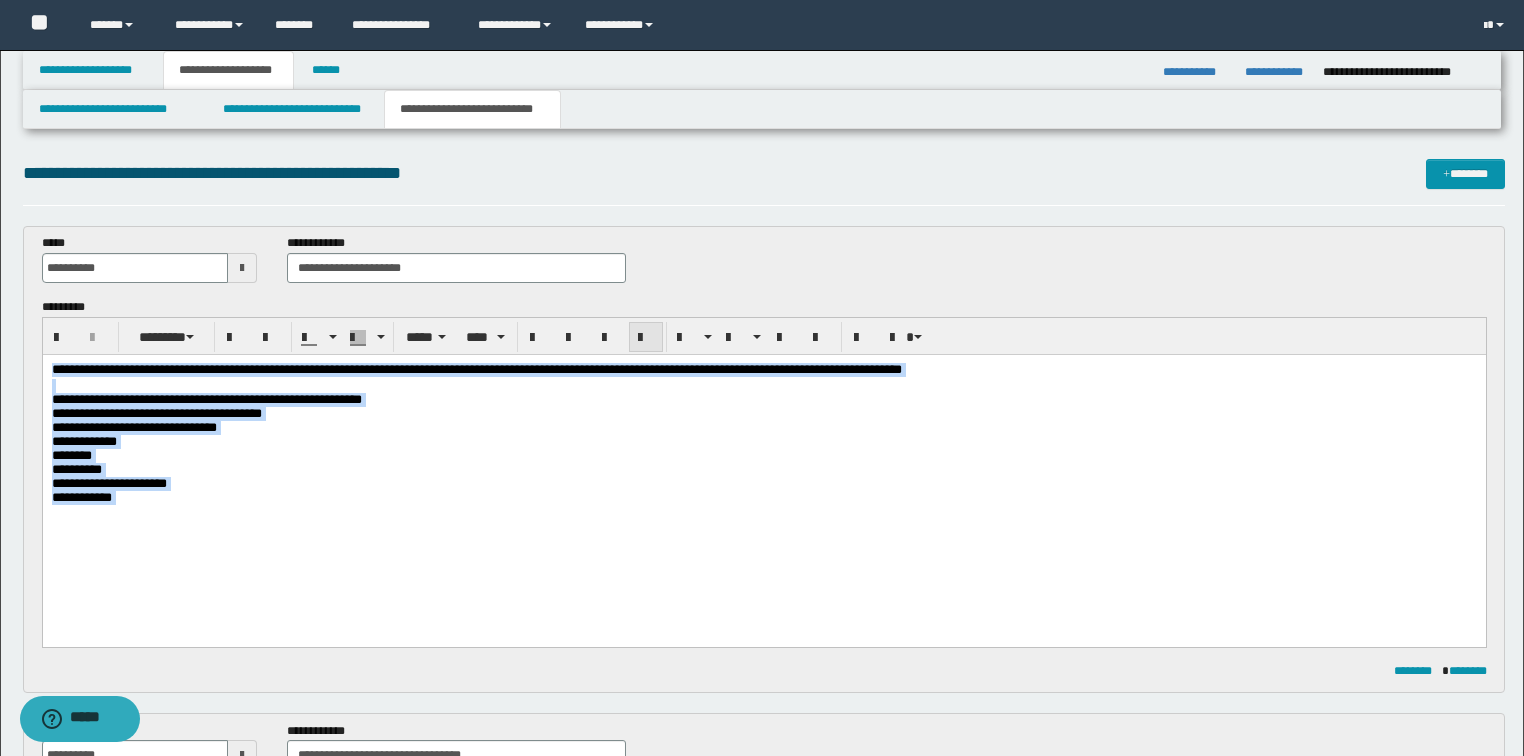click at bounding box center (646, 337) 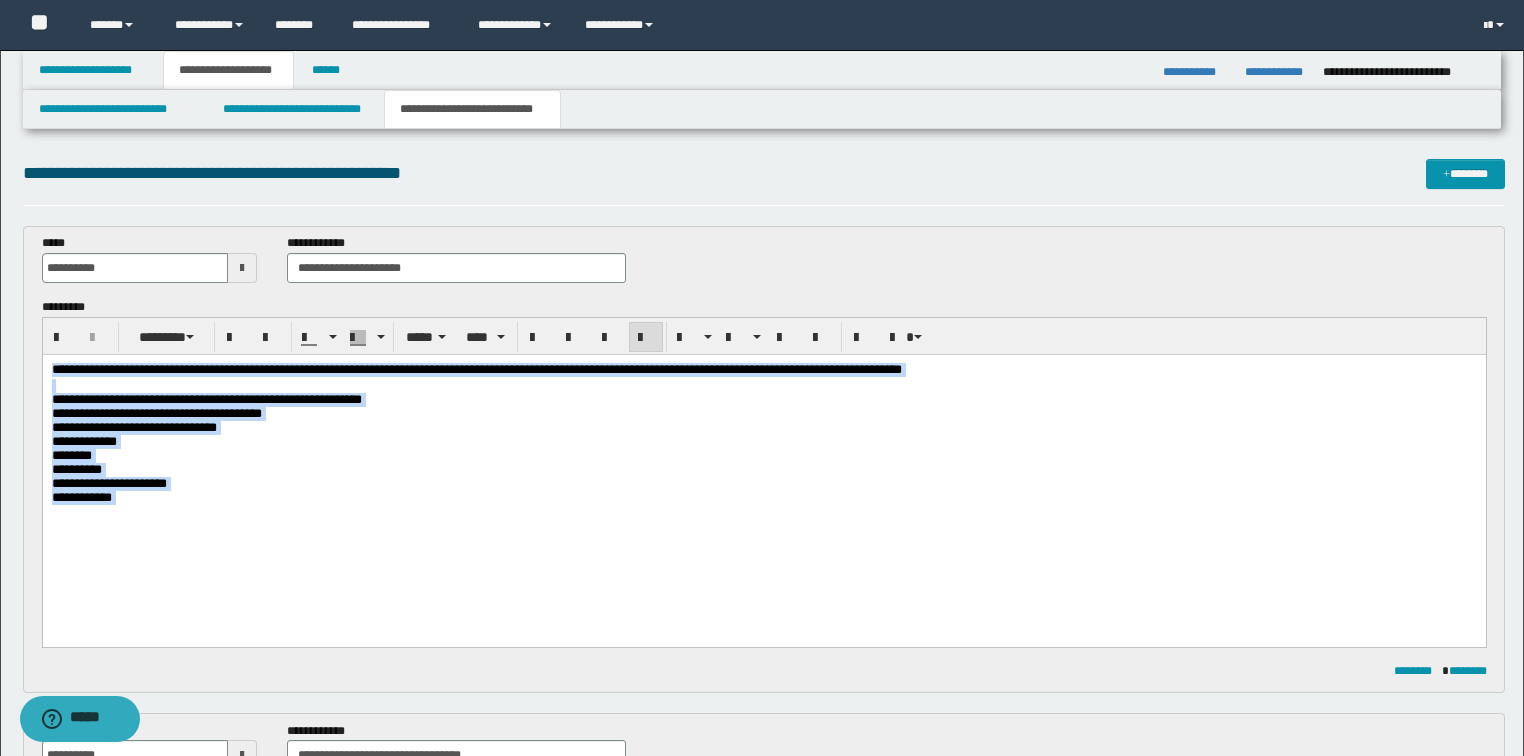 click at bounding box center (763, 385) 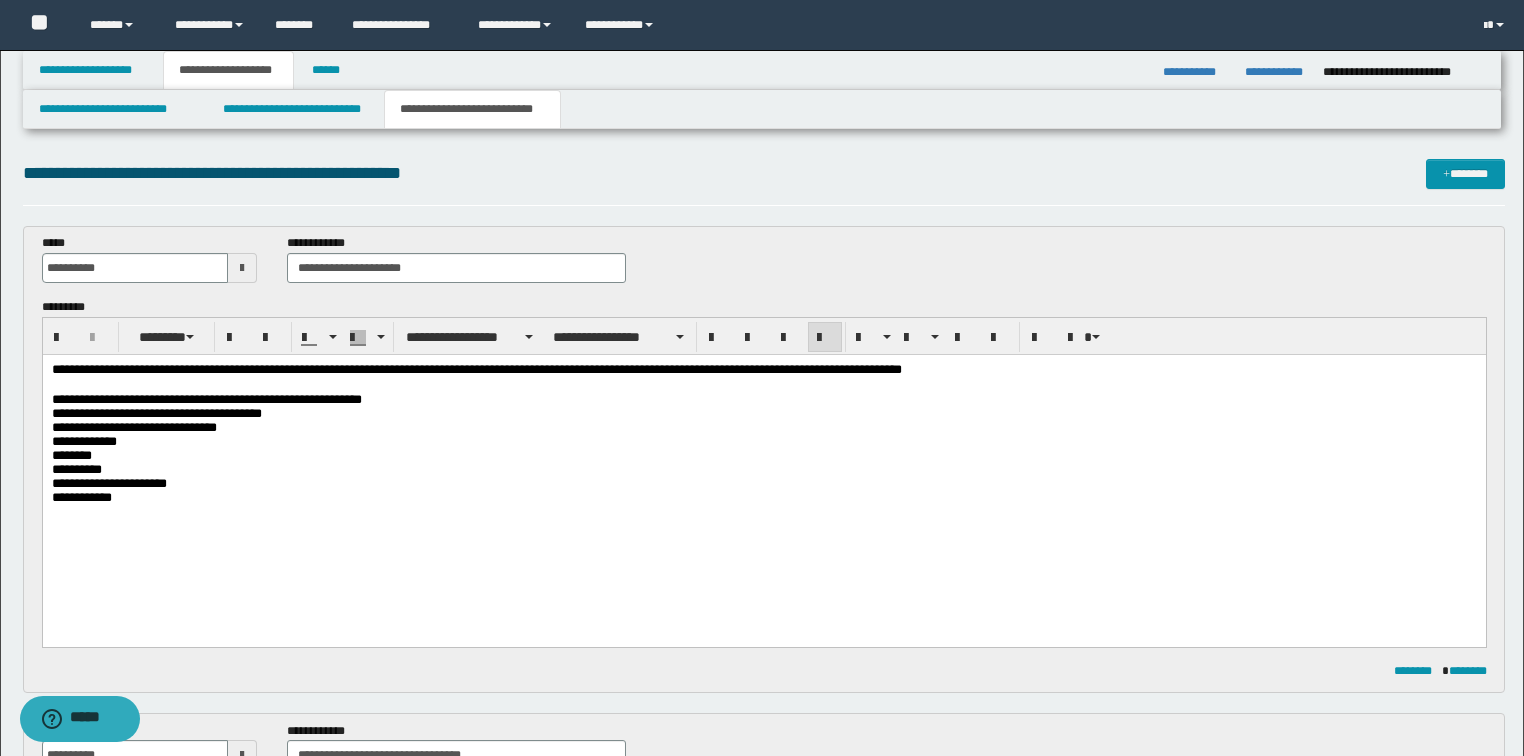 click at bounding box center [763, 385] 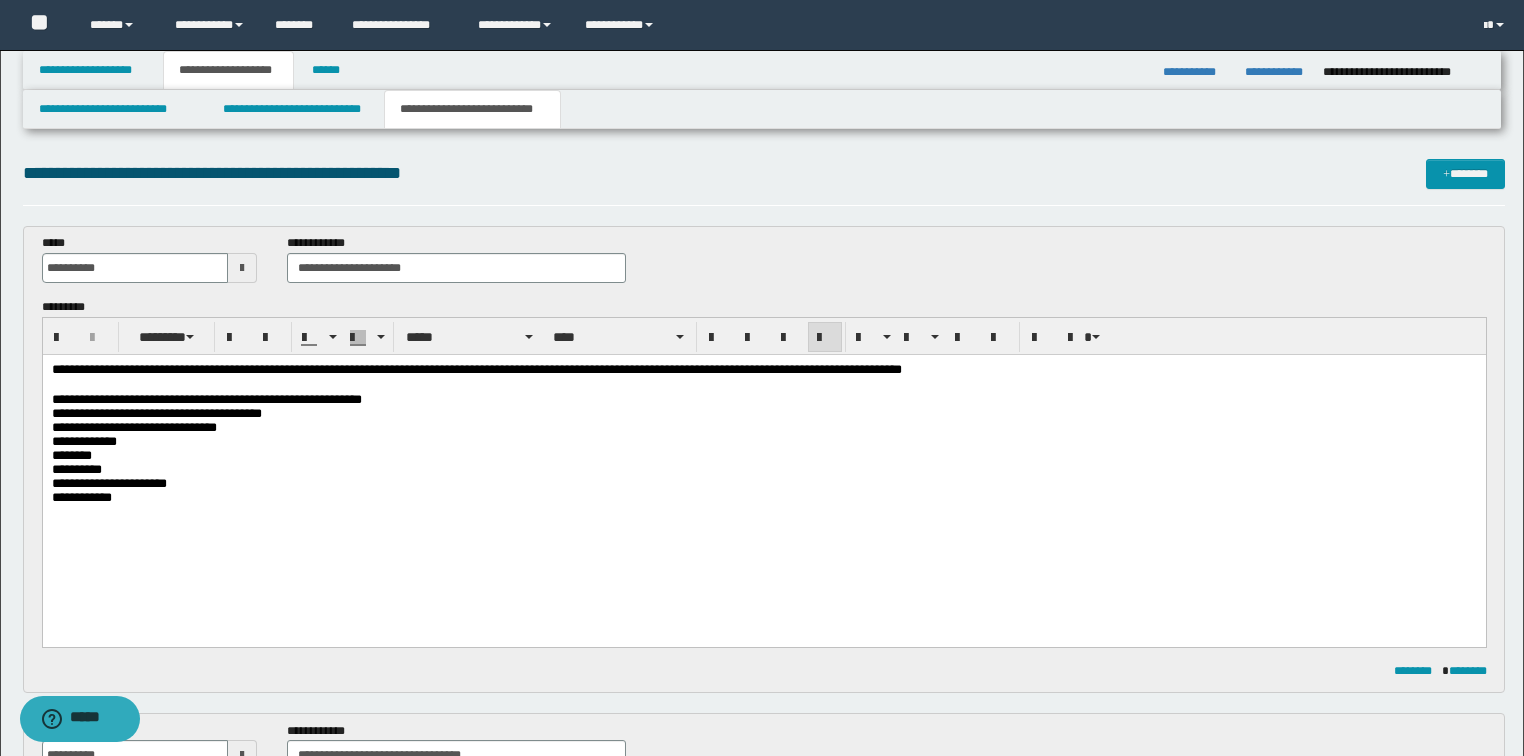 click on "**********" at bounding box center [476, 368] 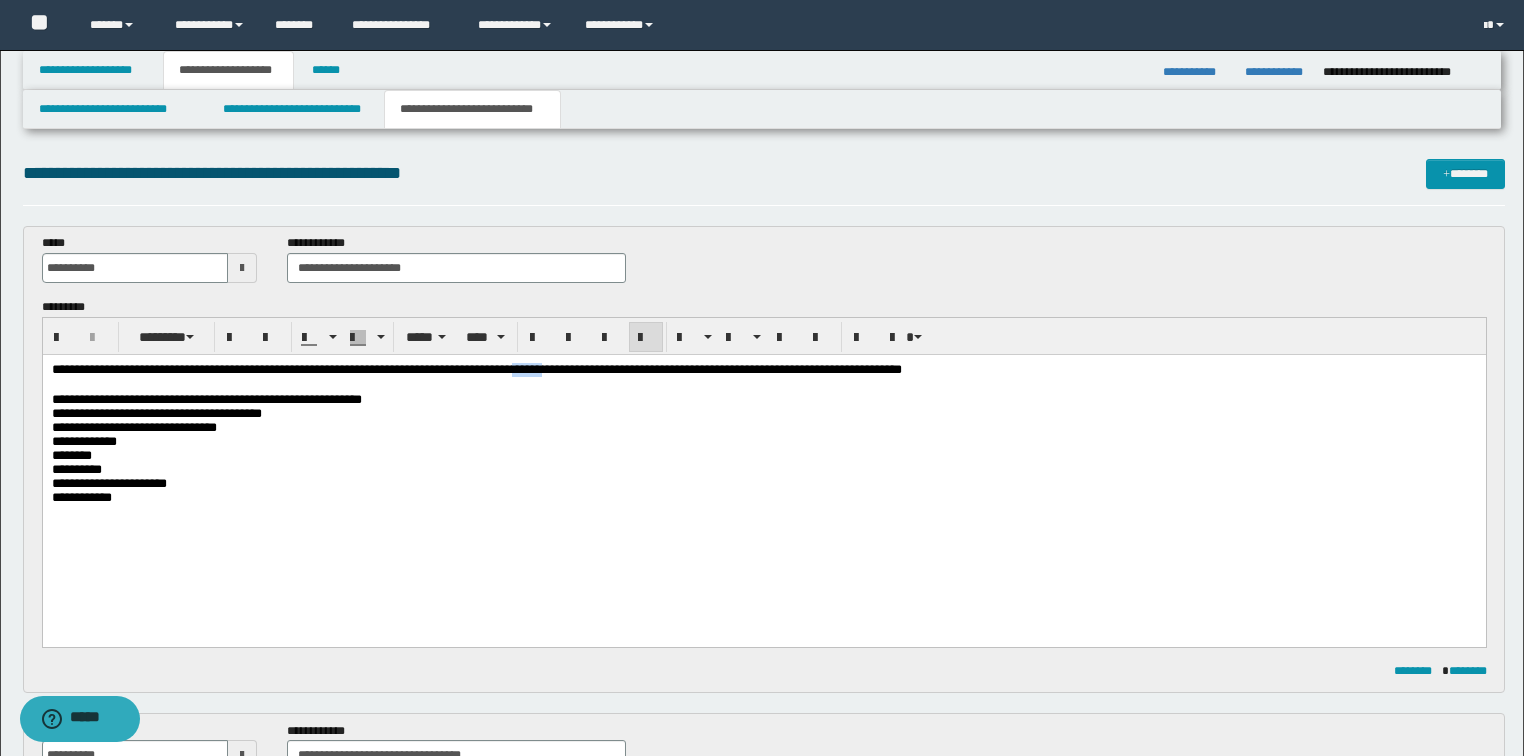 click on "**********" at bounding box center [476, 368] 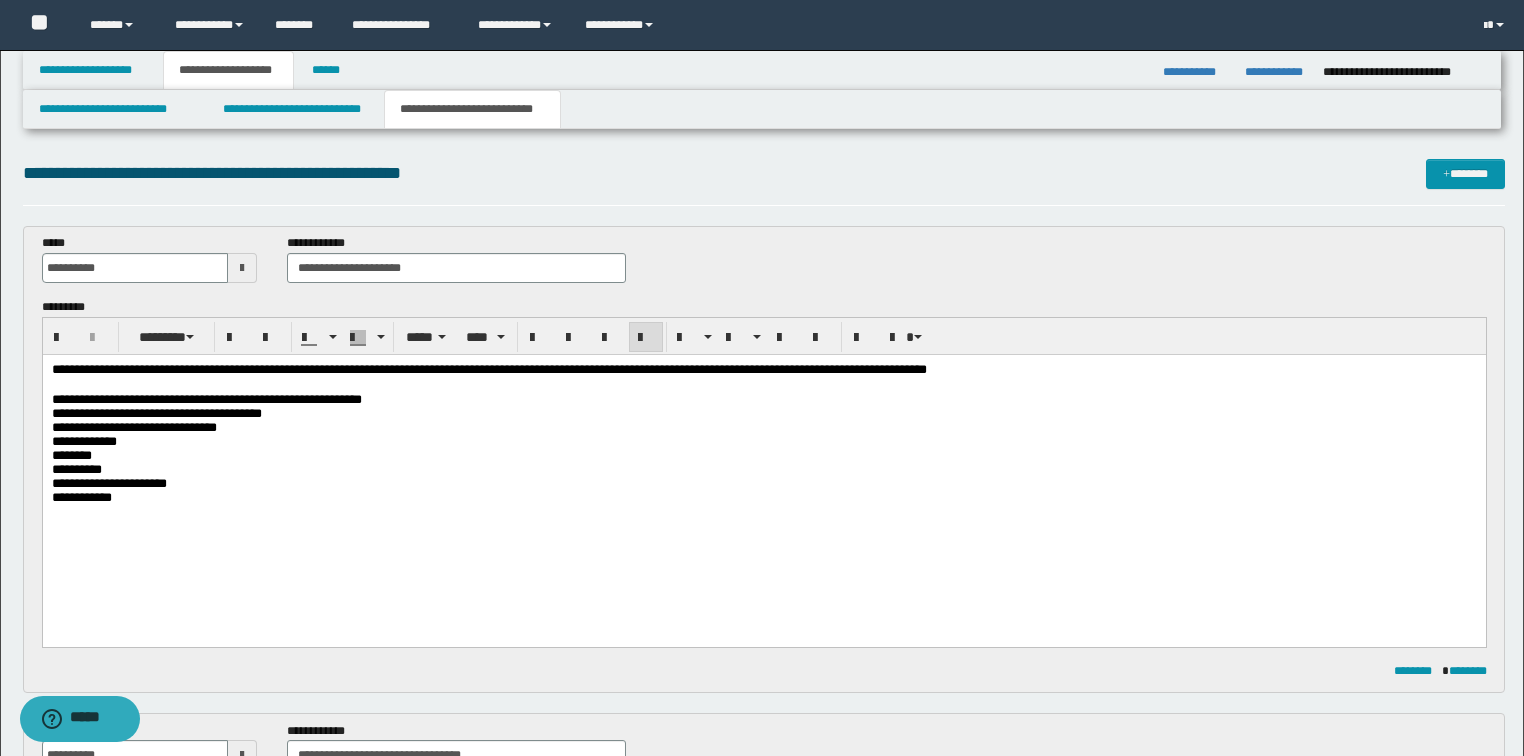 click on "**********" at bounding box center [488, 368] 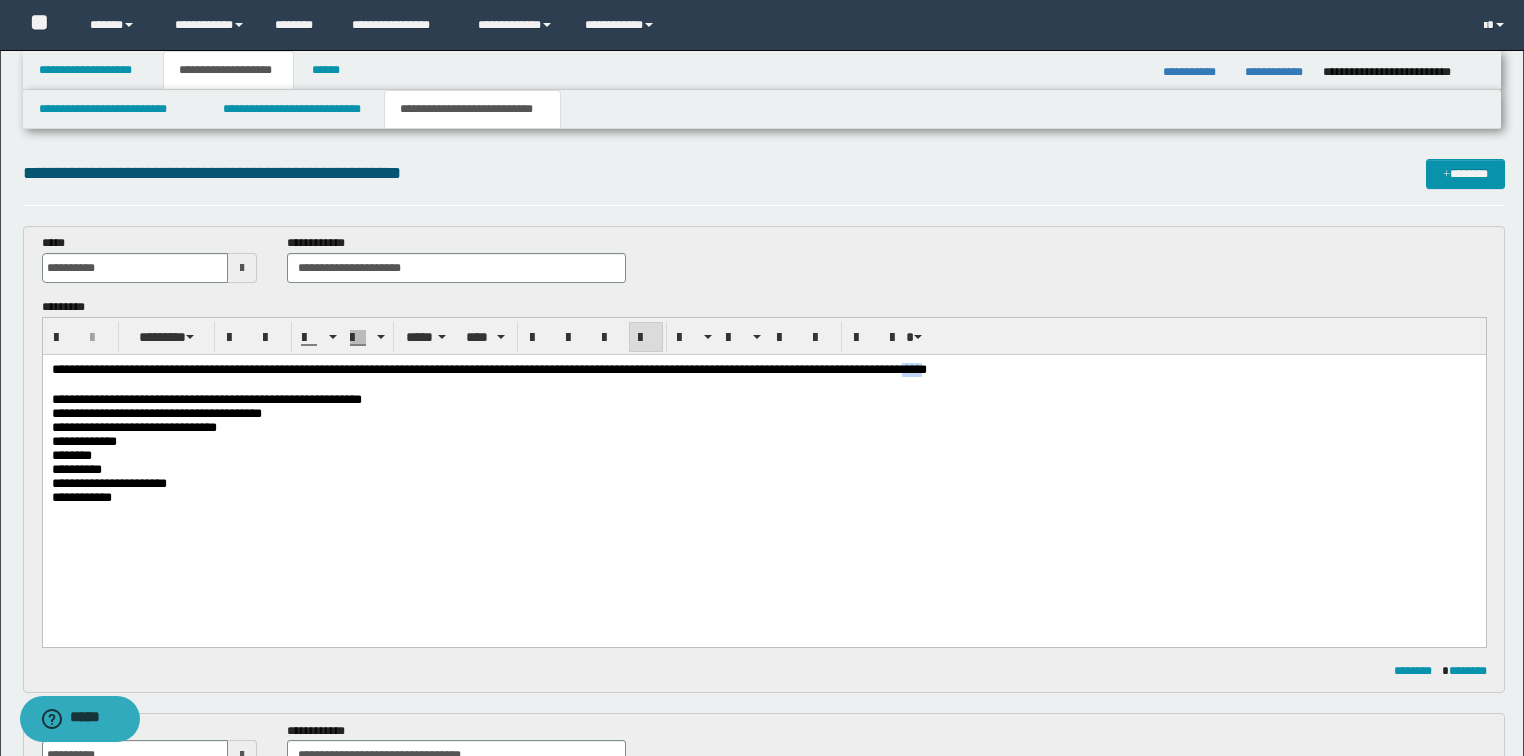 click on "**********" at bounding box center (488, 368) 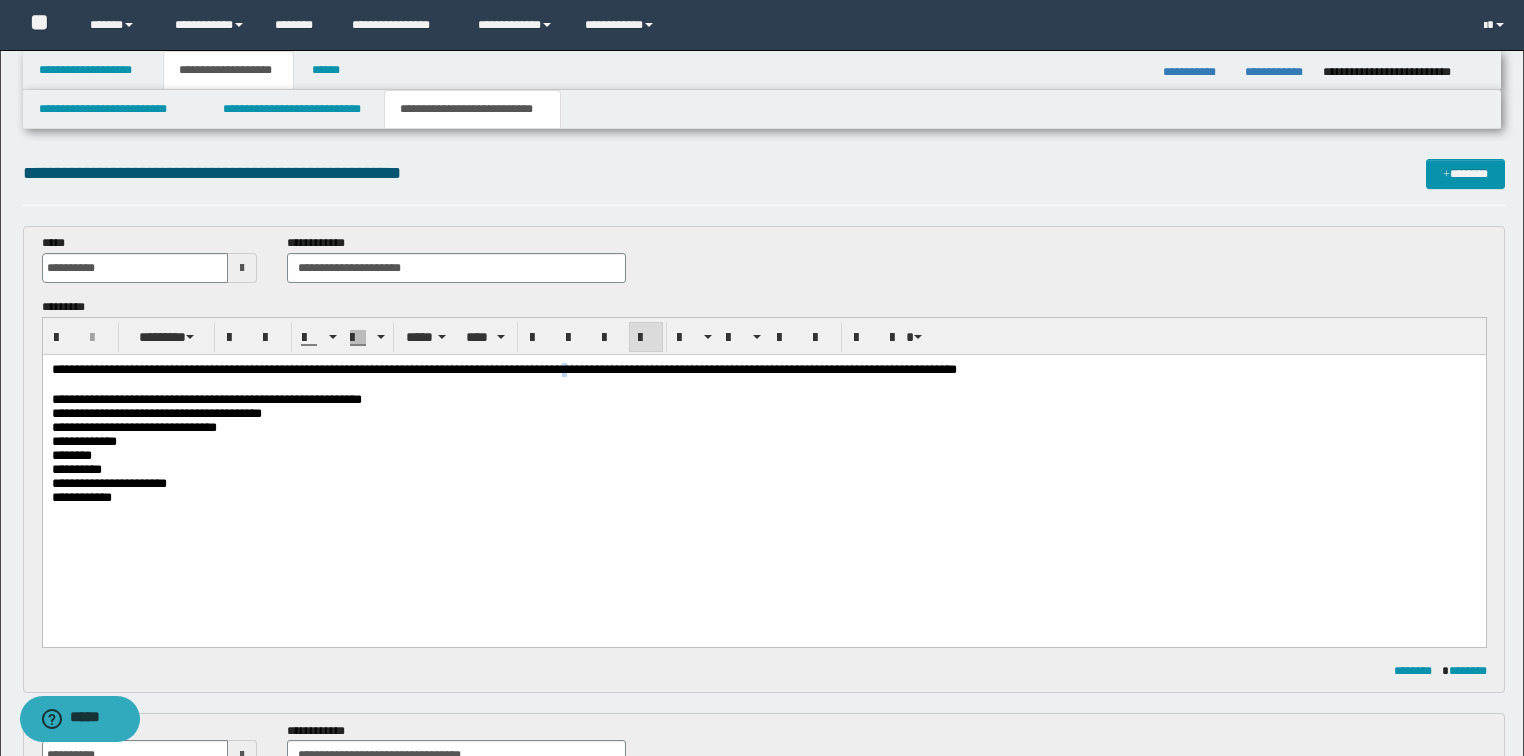 click on "**********" at bounding box center [503, 368] 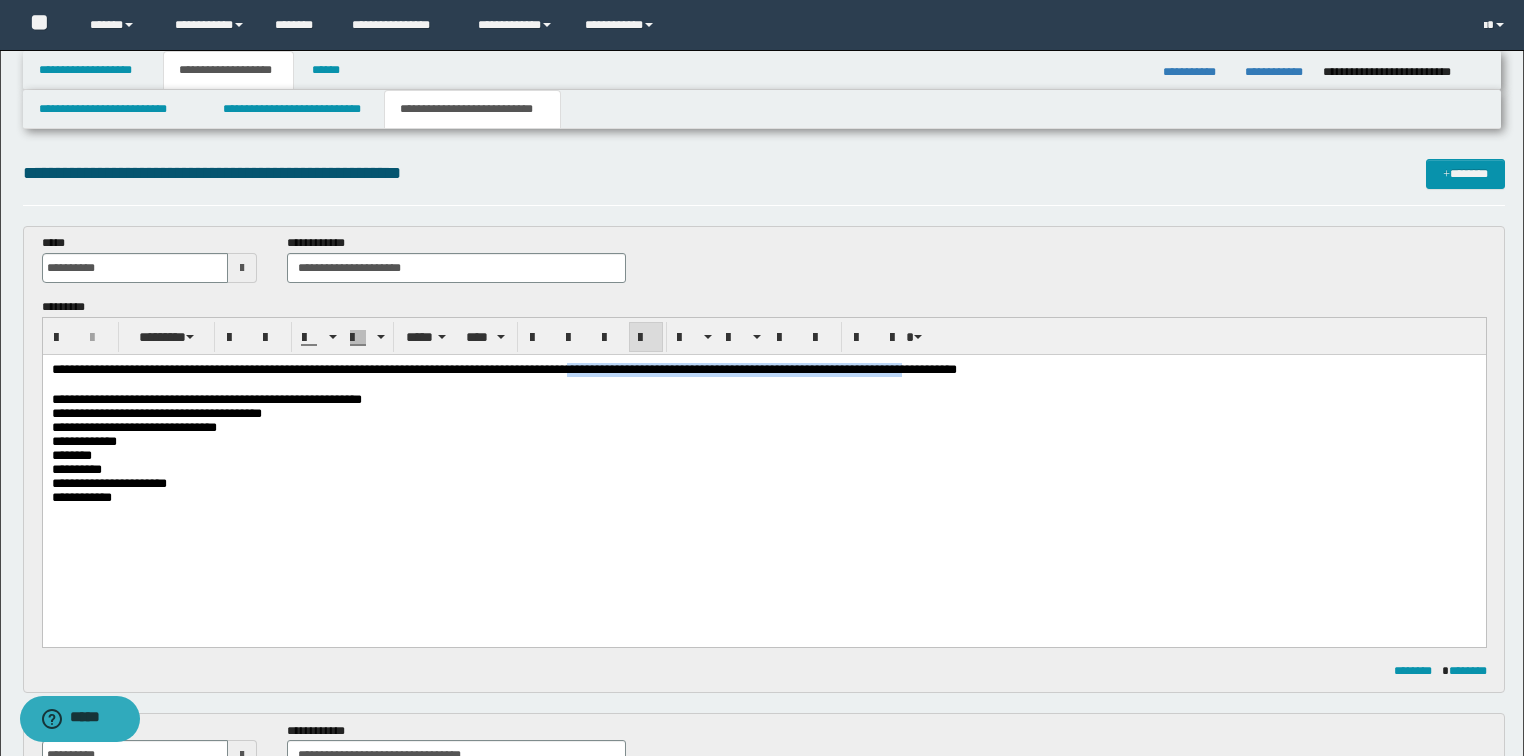 drag, startPoint x: 683, startPoint y: 372, endPoint x: 1064, endPoint y: 373, distance: 381.0013 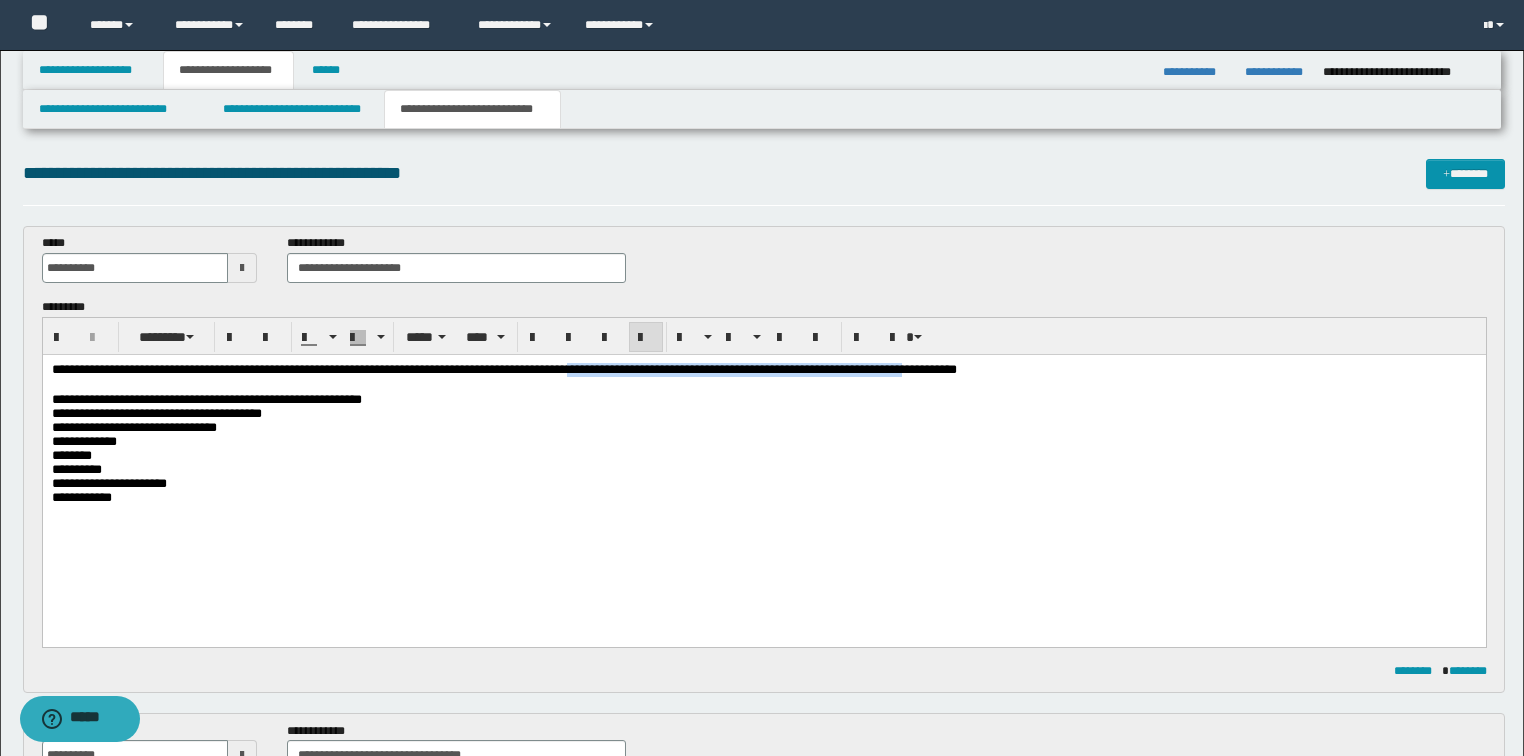 click on "**********" at bounding box center (503, 368) 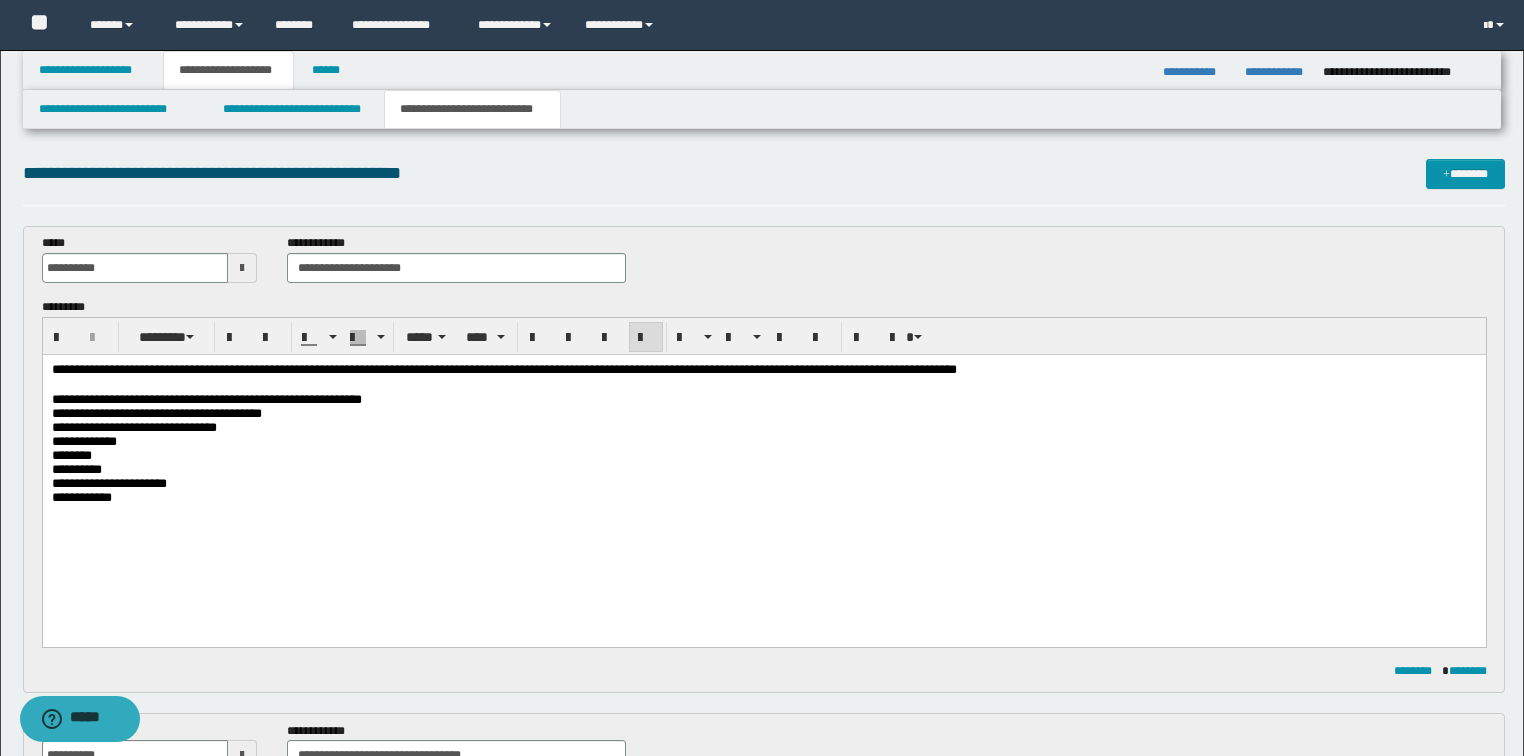 click on "**********" at bounding box center (764, 370) 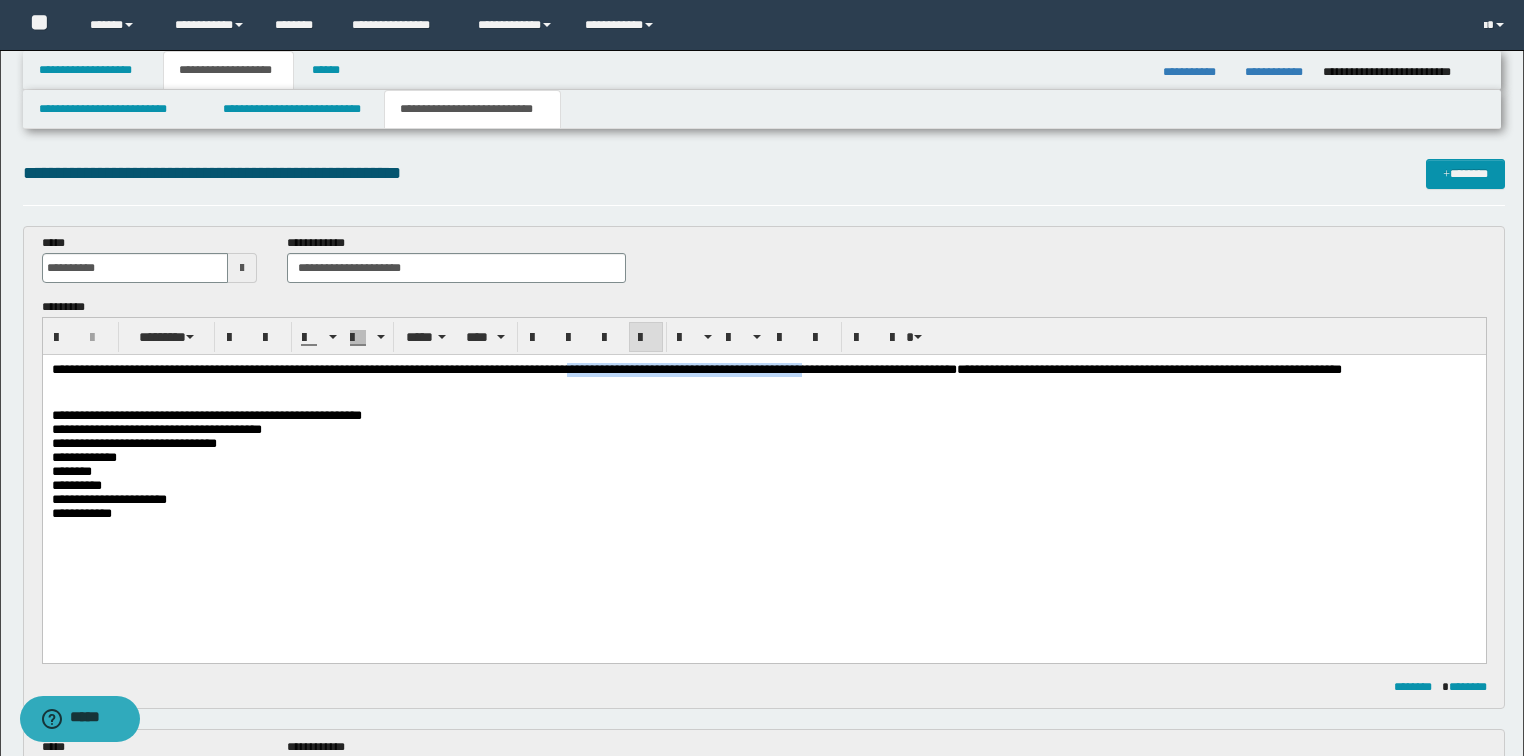 drag, startPoint x: 688, startPoint y: 371, endPoint x: 950, endPoint y: 369, distance: 262.00763 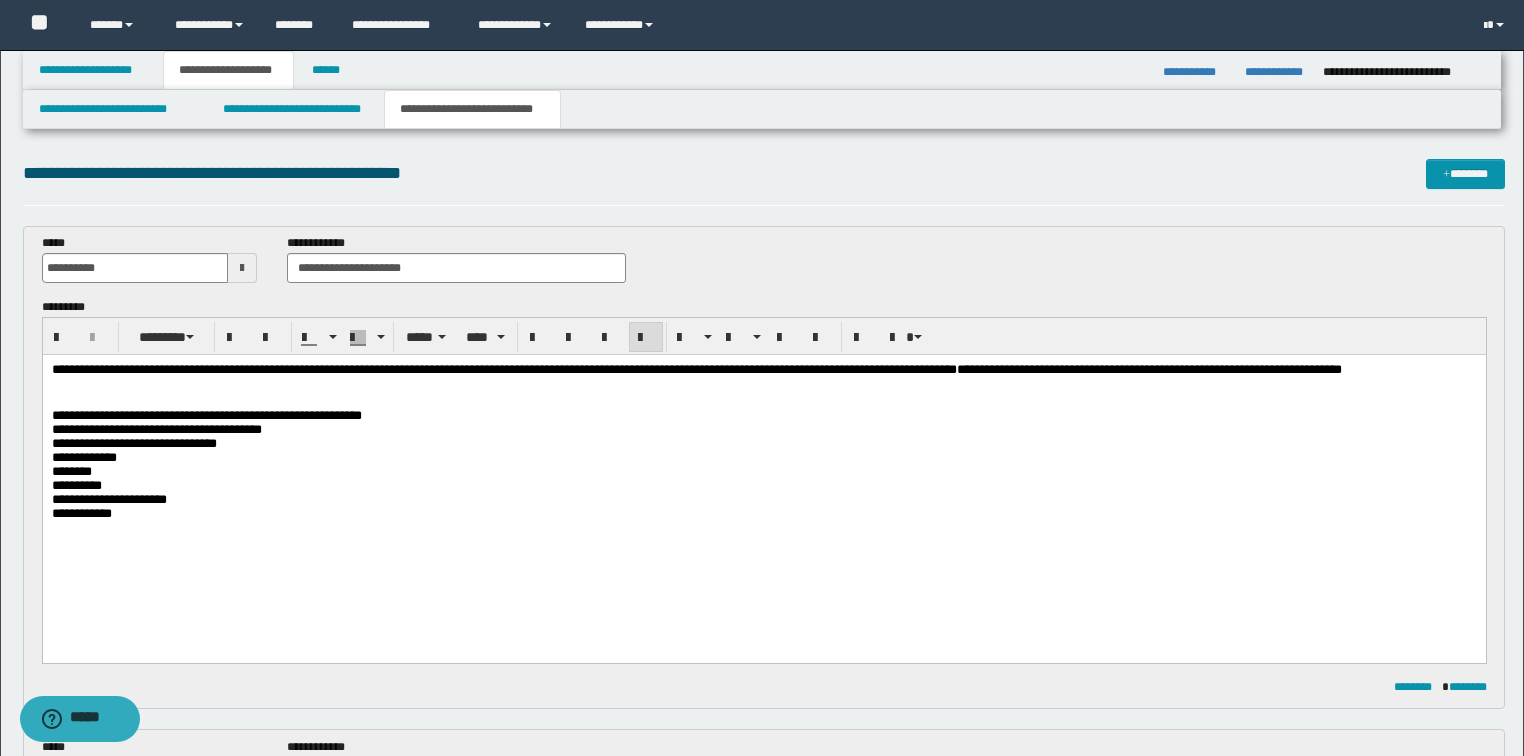 click on "**********" at bounding box center (764, 378) 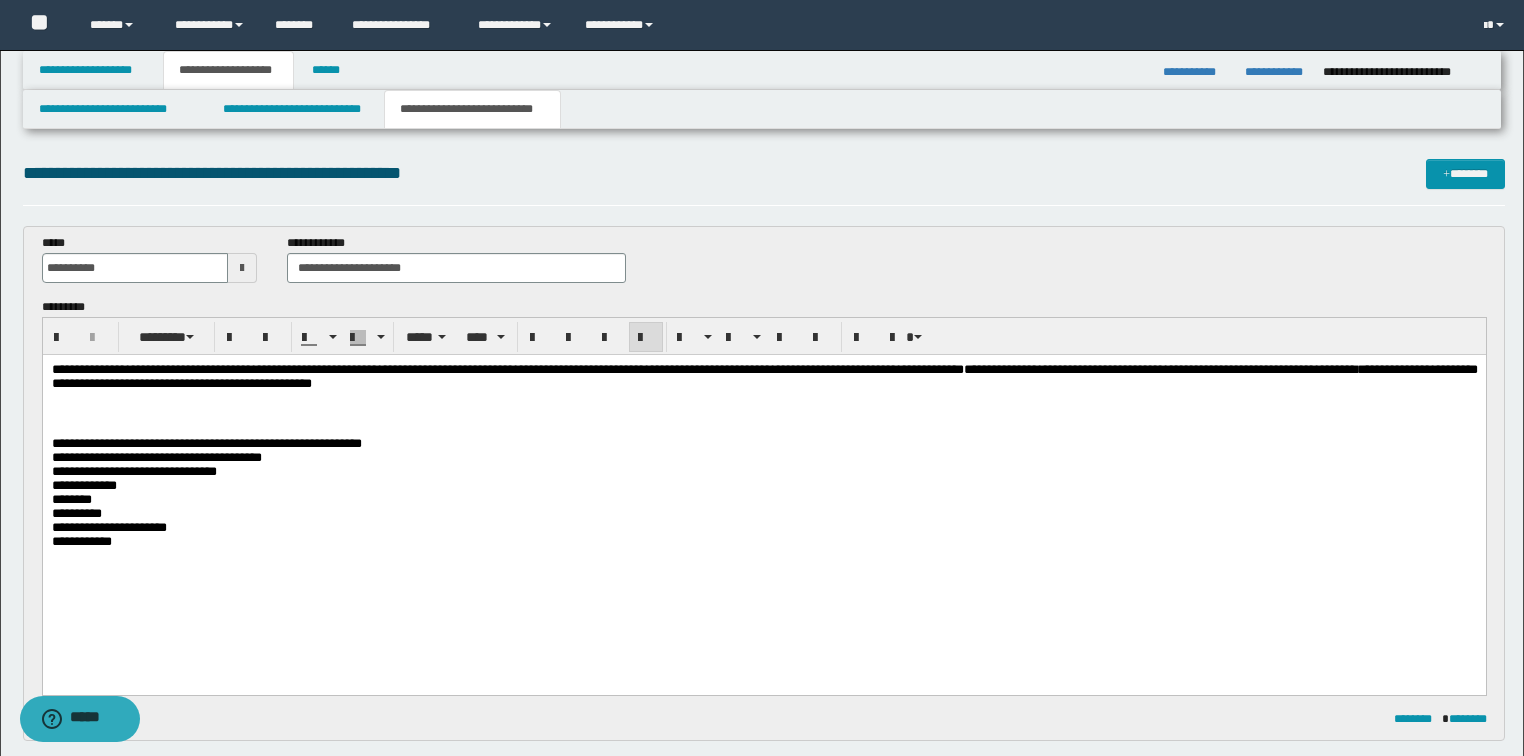 click at bounding box center (763, 415) 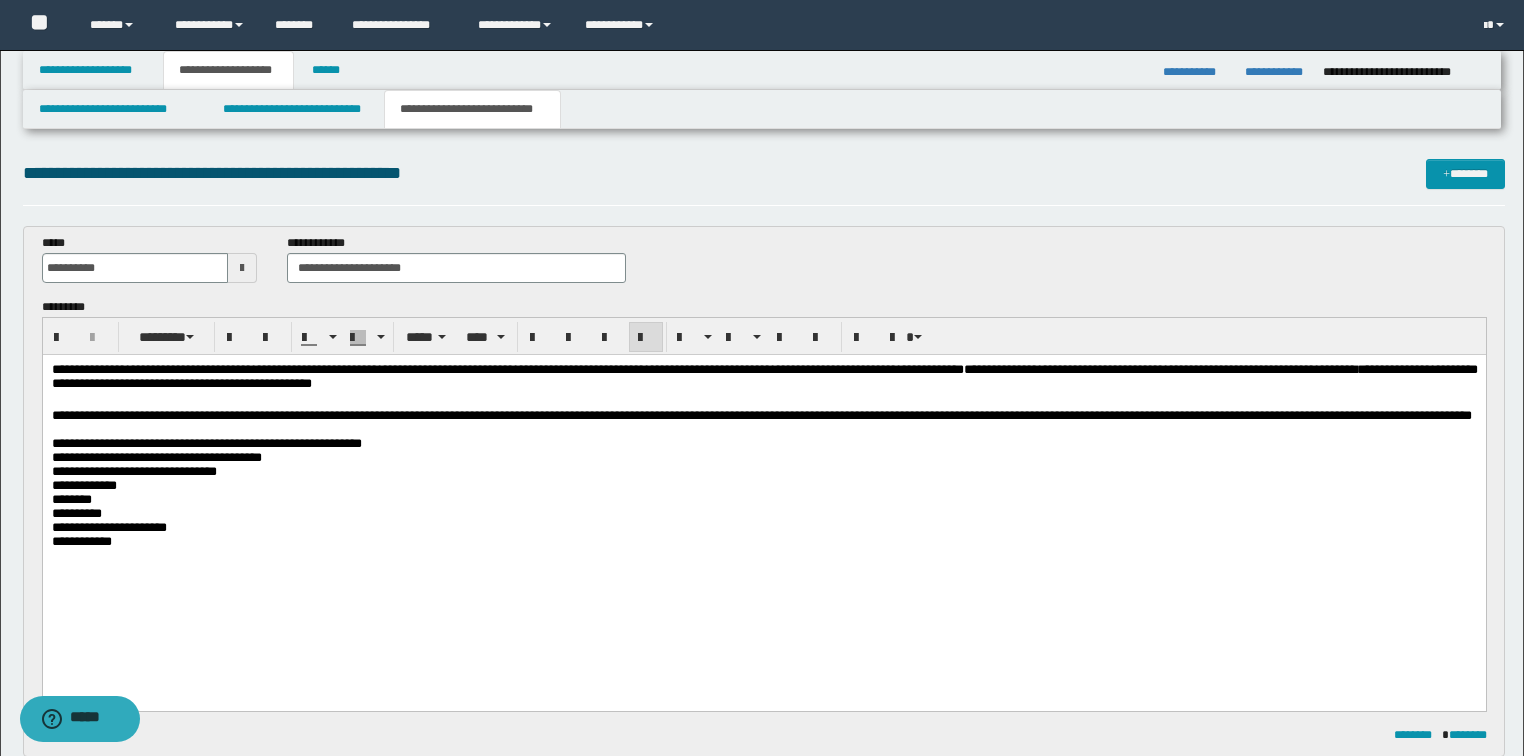 click at bounding box center [242, 268] 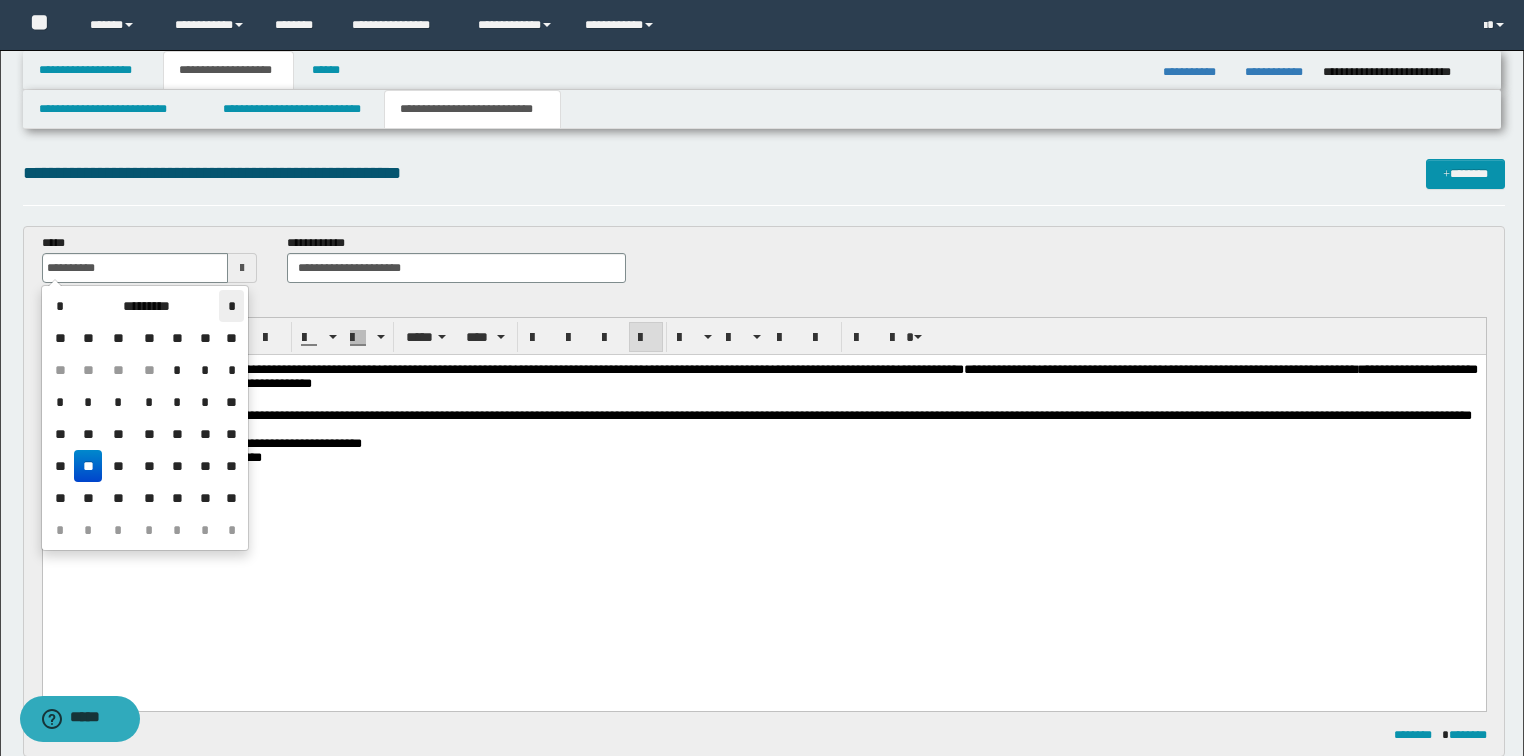 click on "*" at bounding box center [231, 306] 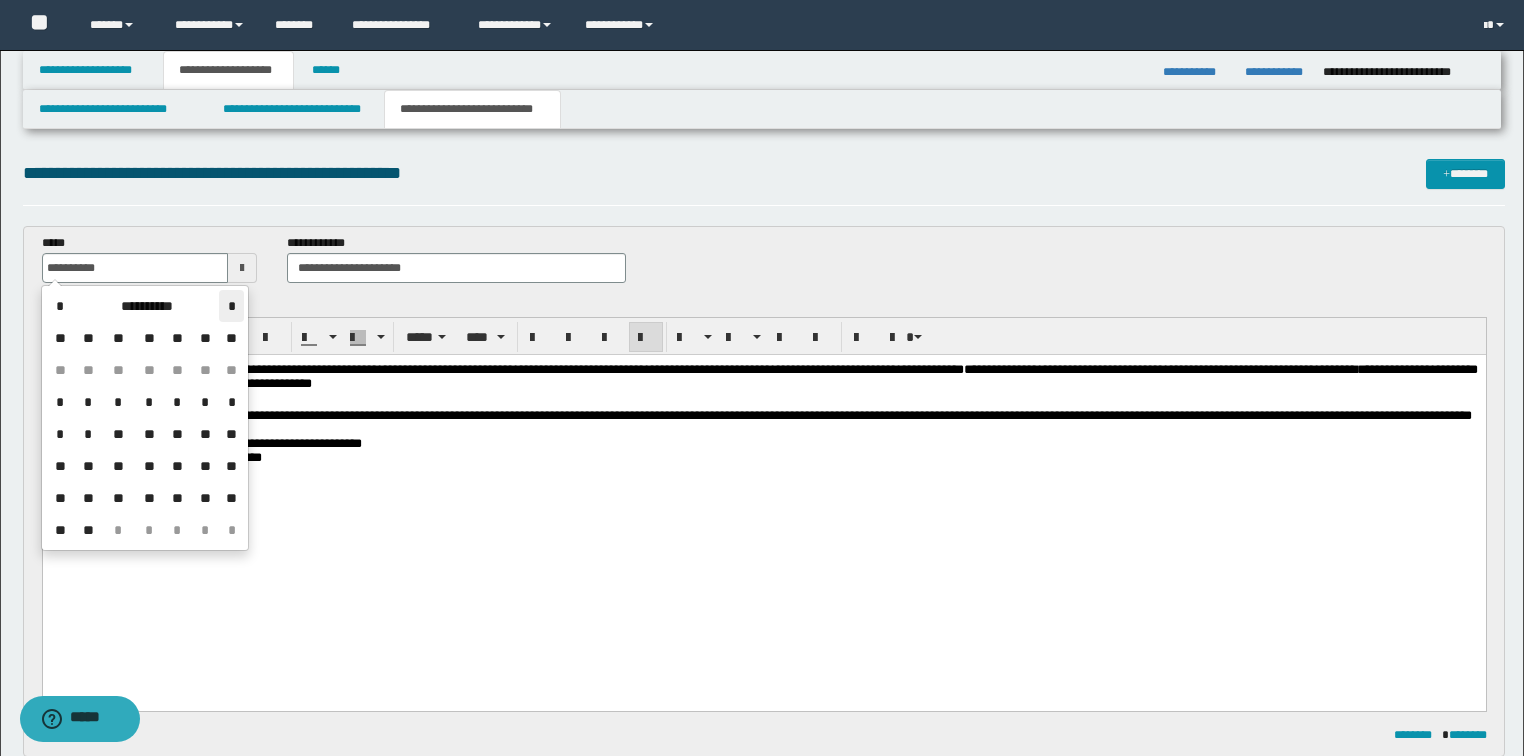 click on "*" at bounding box center [231, 306] 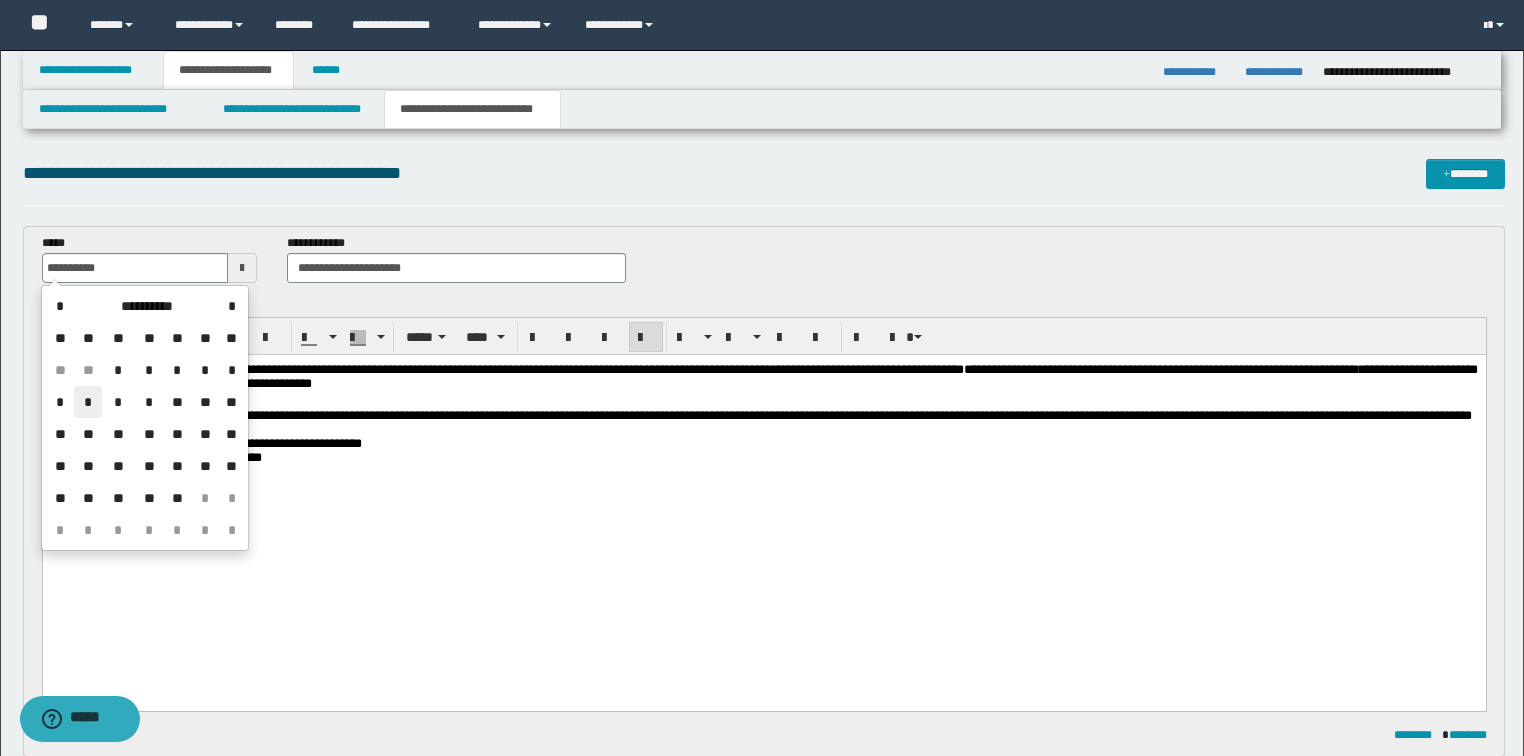 click on "*" at bounding box center [88, 402] 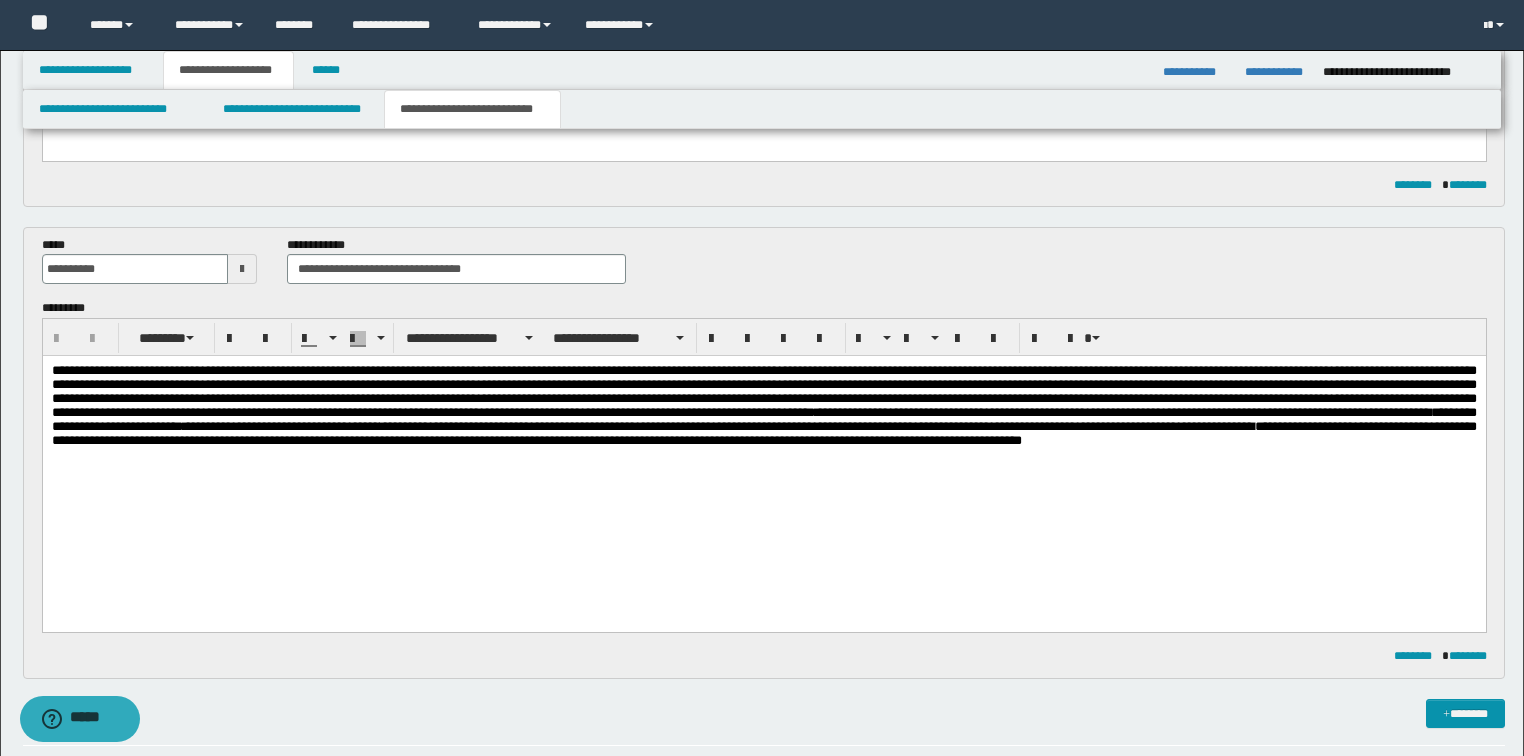 scroll, scrollTop: 560, scrollLeft: 0, axis: vertical 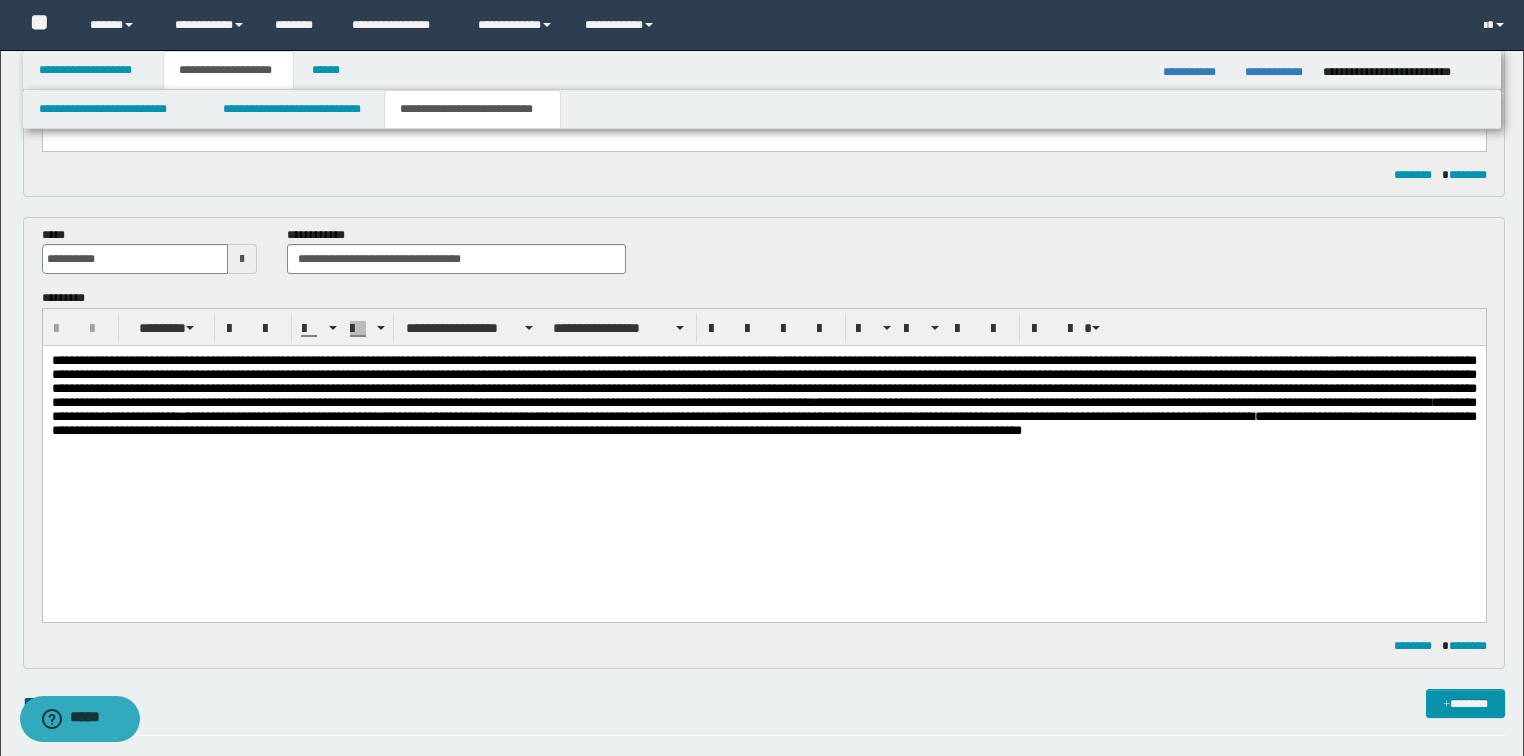 click at bounding box center (242, 259) 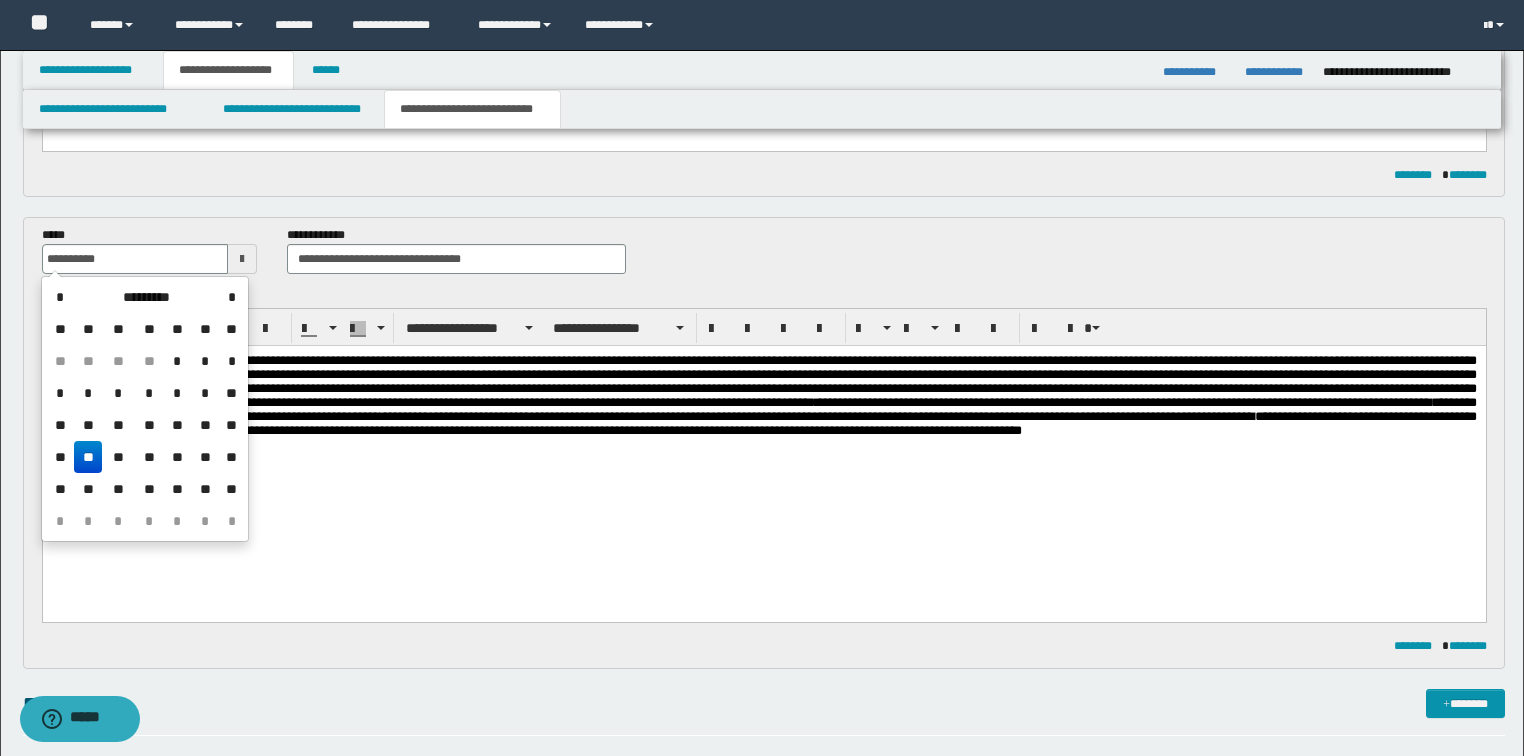 click on "**" at bounding box center [231, 329] 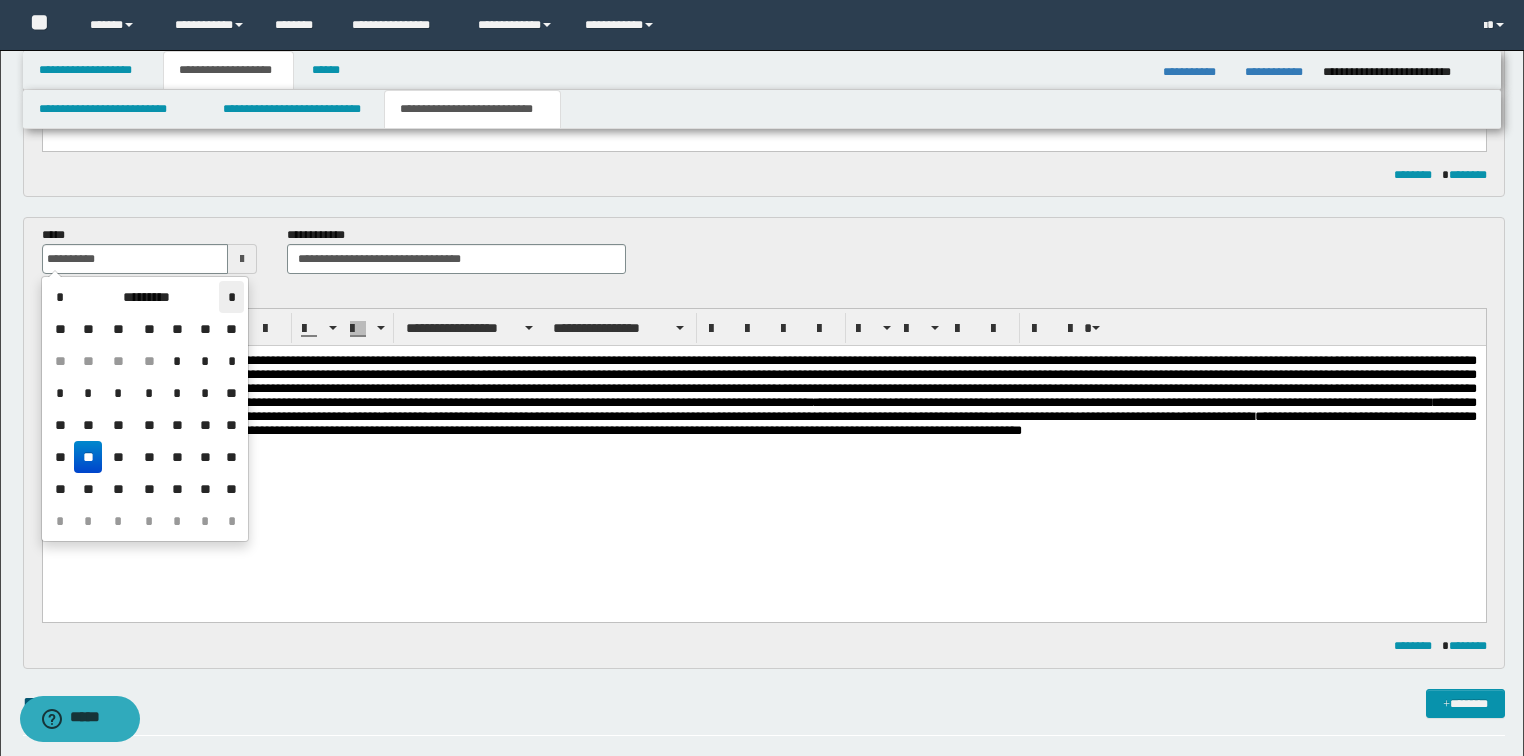 click on "*" at bounding box center [231, 297] 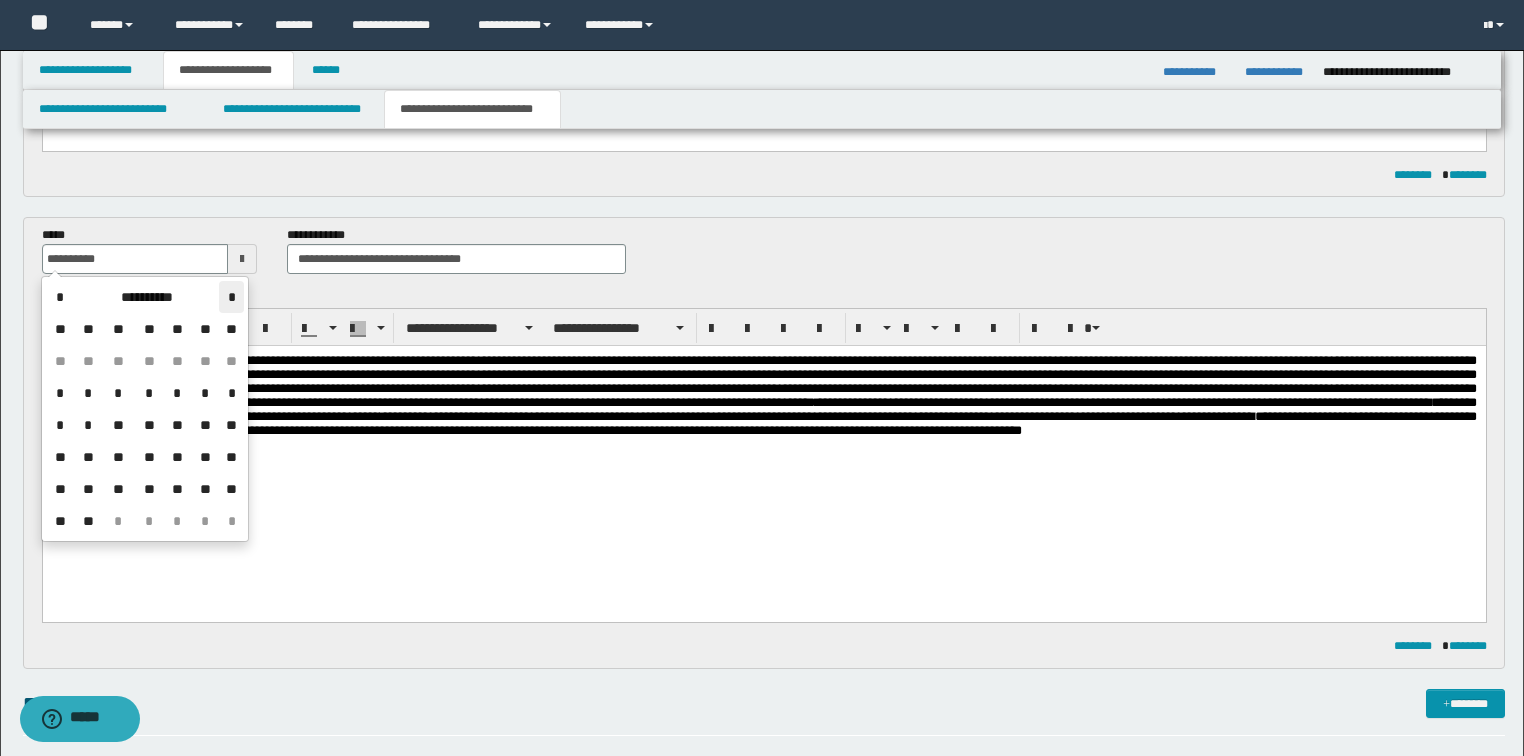 click on "*" at bounding box center (231, 297) 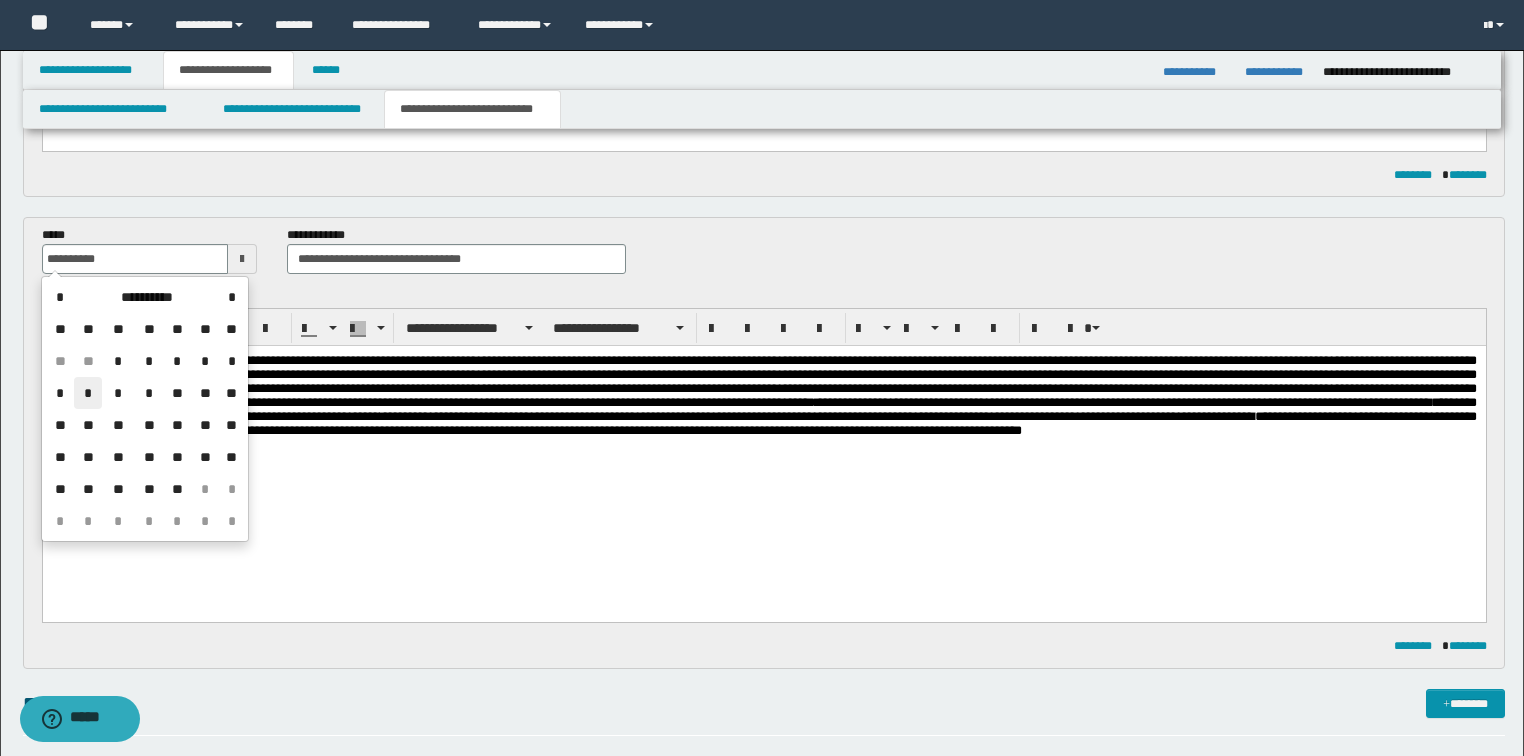 click on "*" at bounding box center (88, 393) 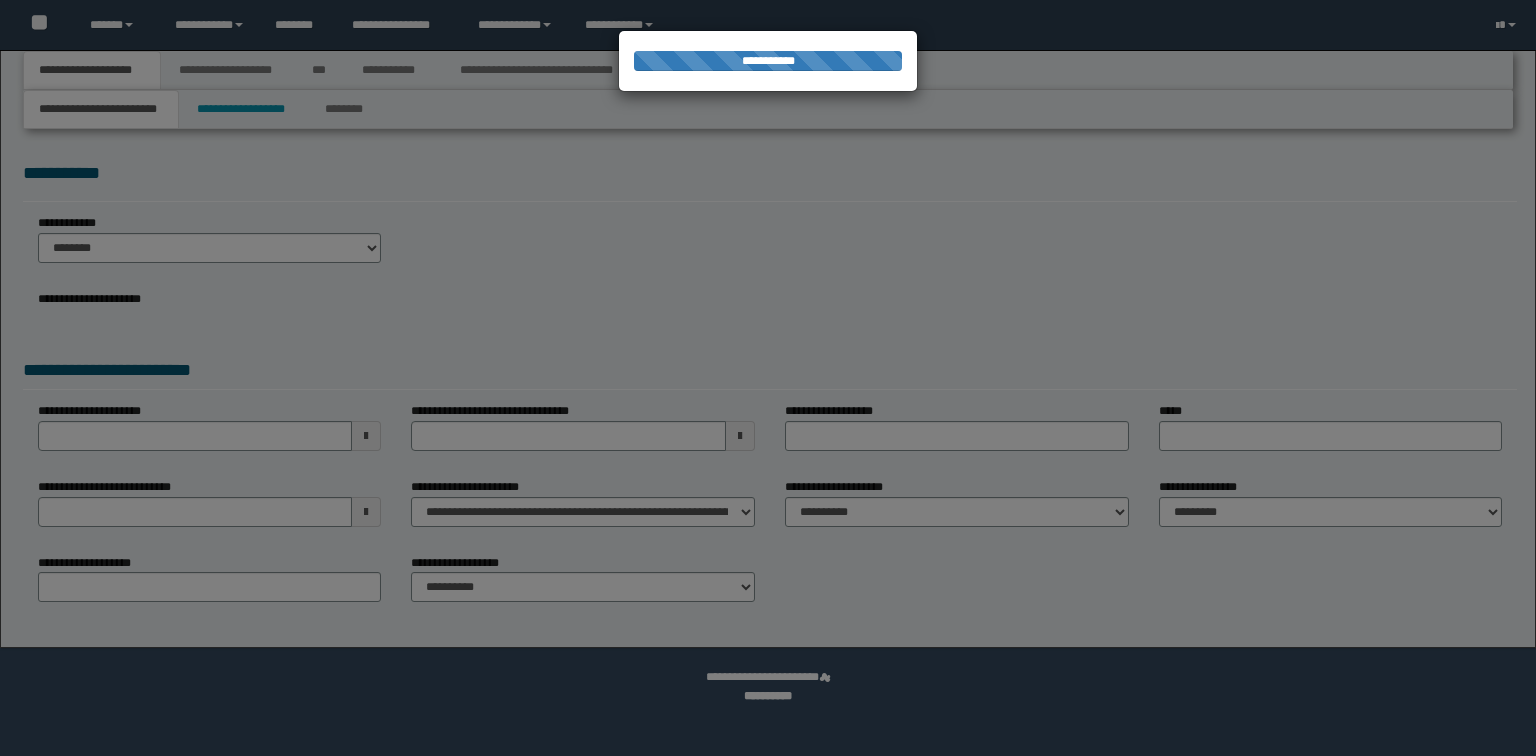 scroll, scrollTop: 0, scrollLeft: 0, axis: both 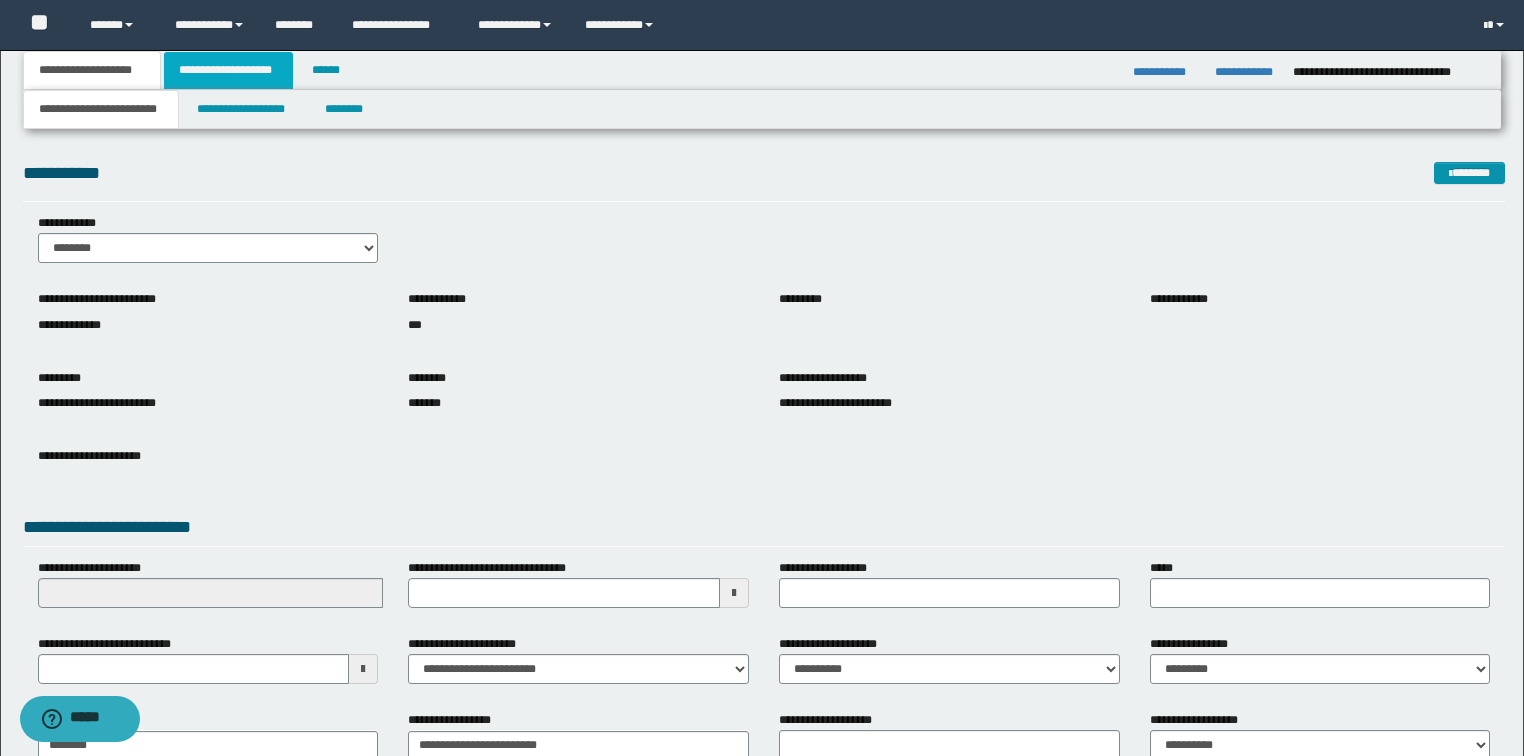 click on "**********" at bounding box center [228, 70] 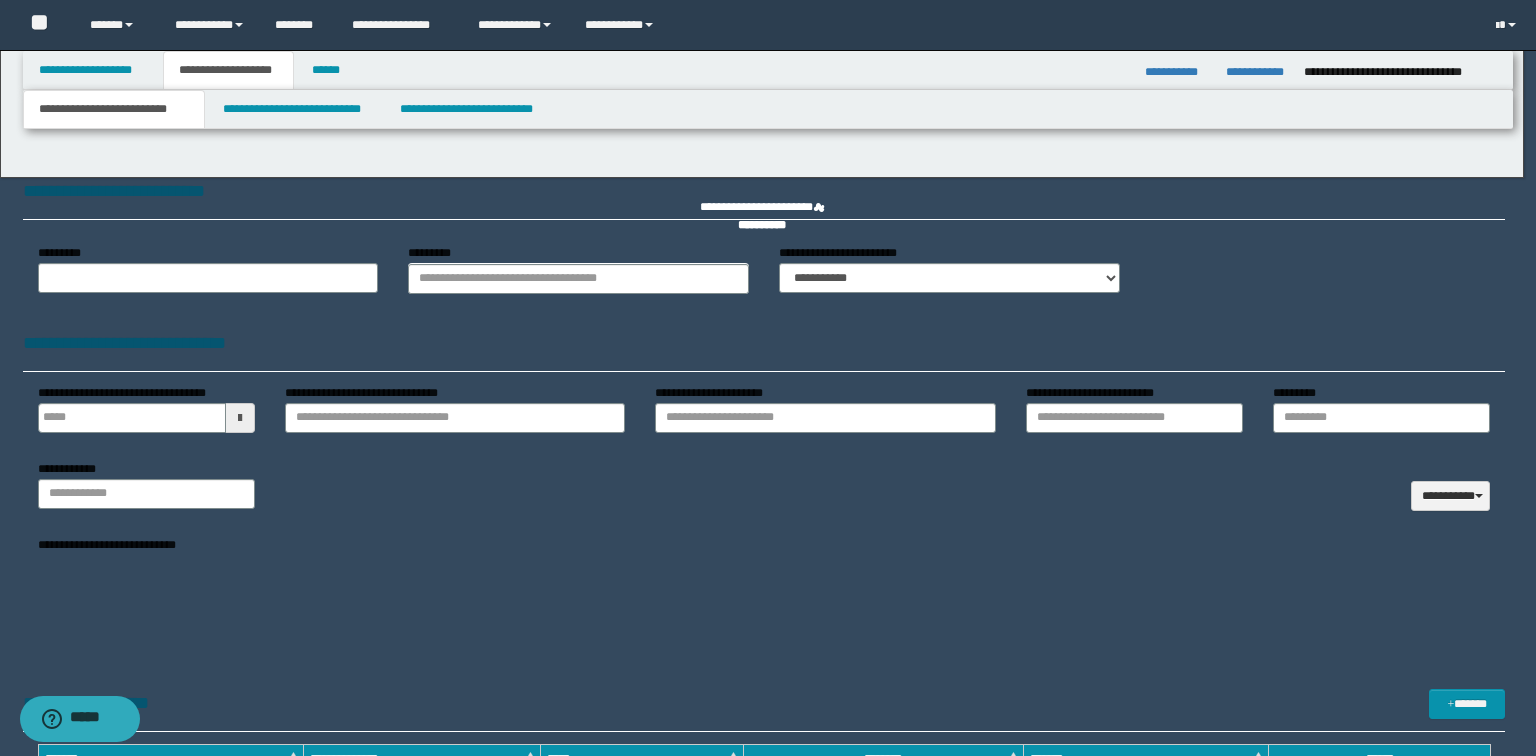 type 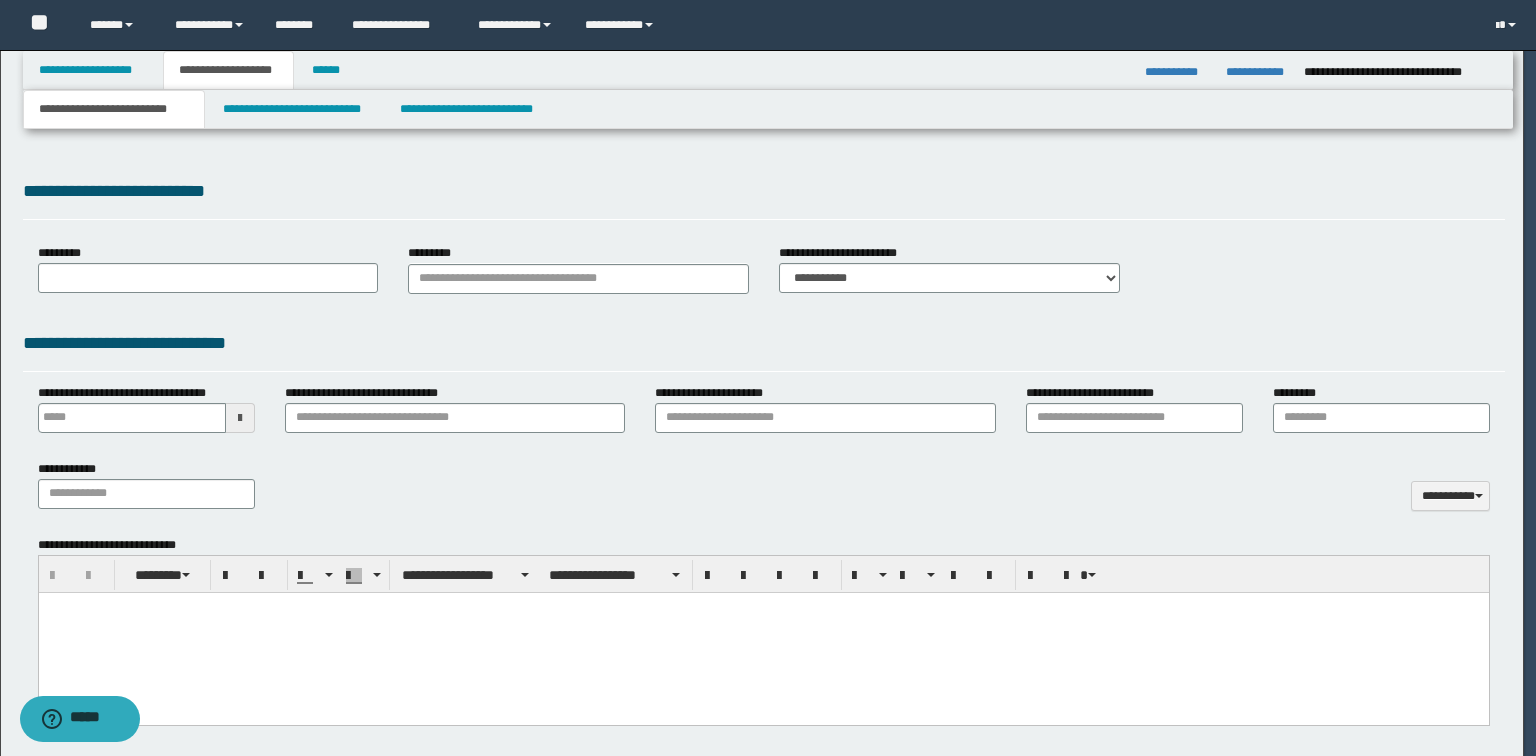 type on "**********" 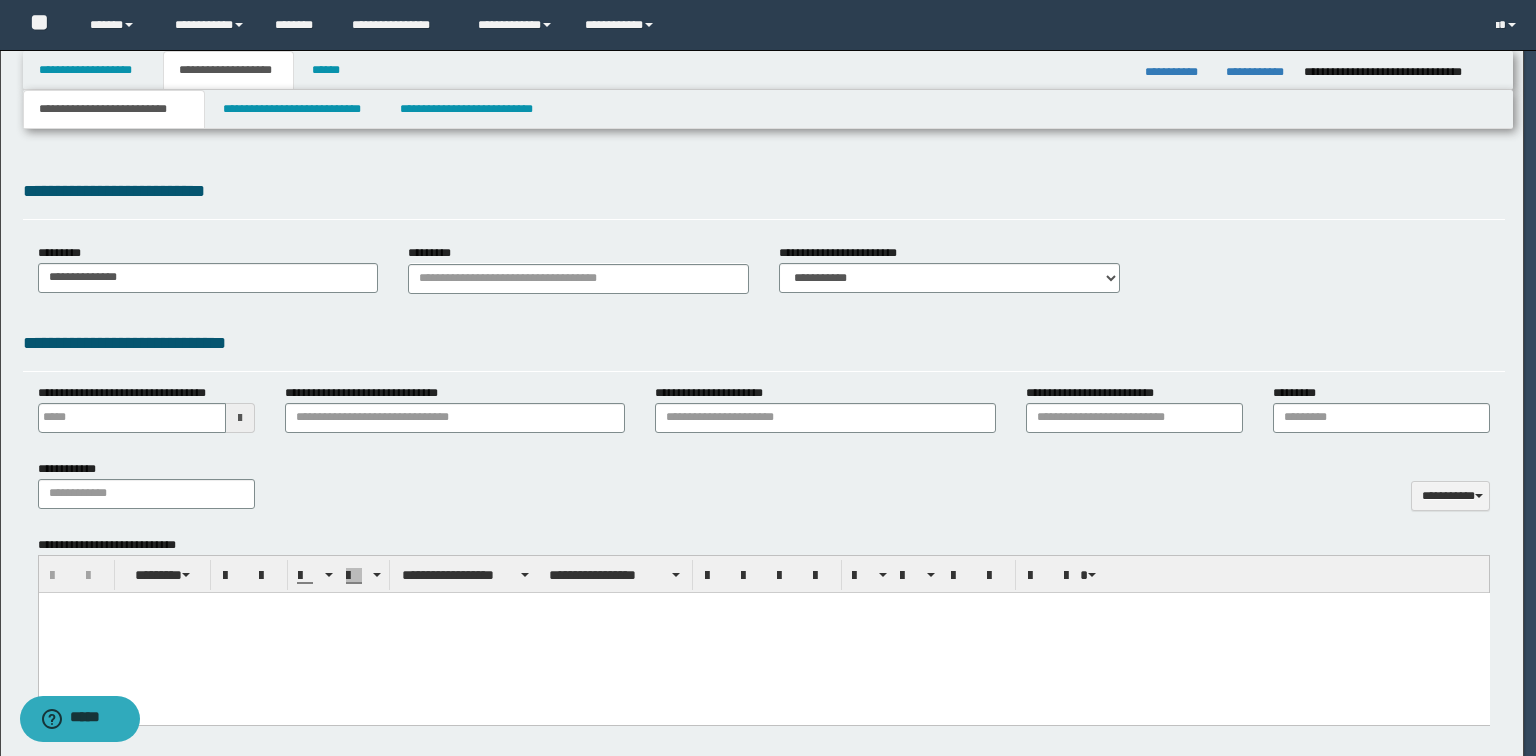 scroll, scrollTop: 0, scrollLeft: 0, axis: both 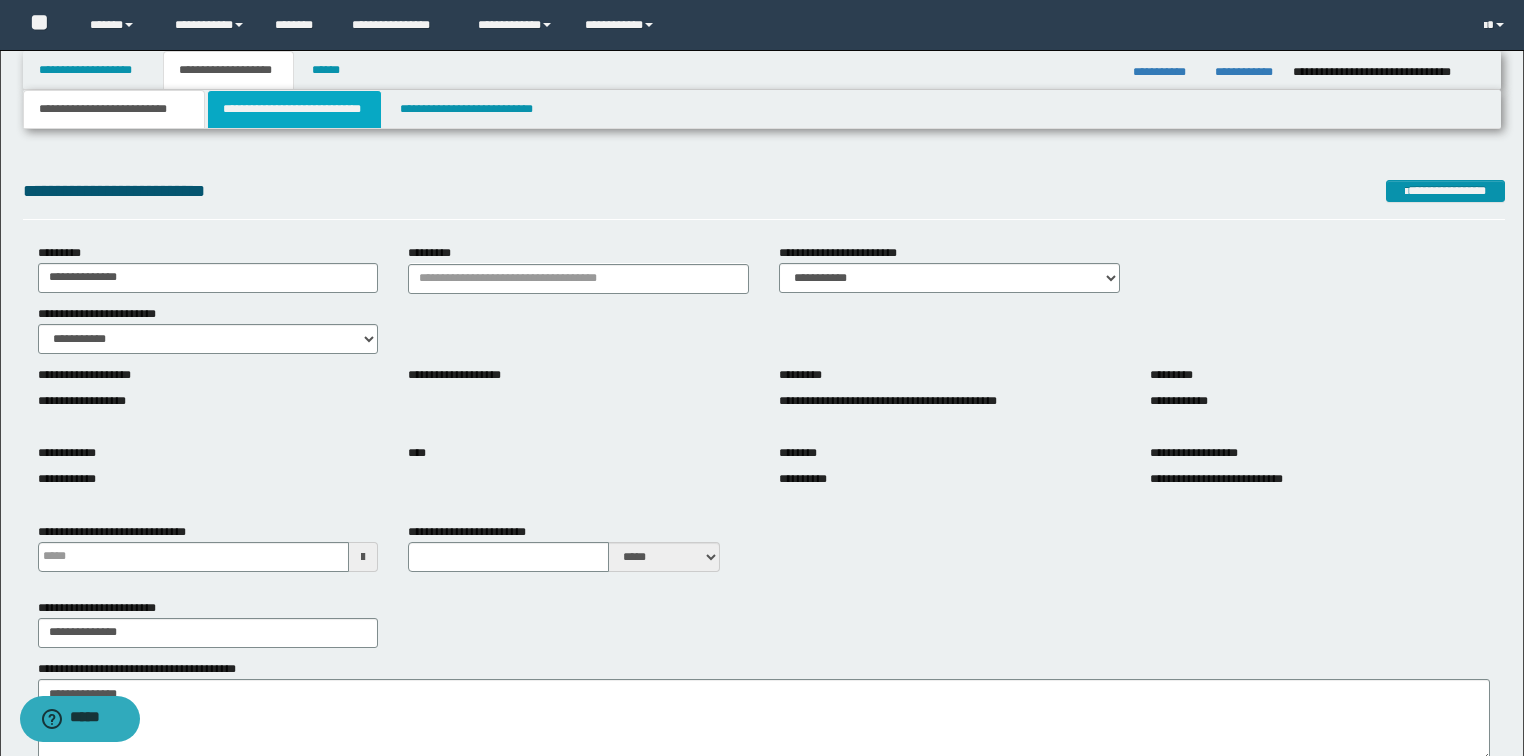 click on "**********" at bounding box center [294, 109] 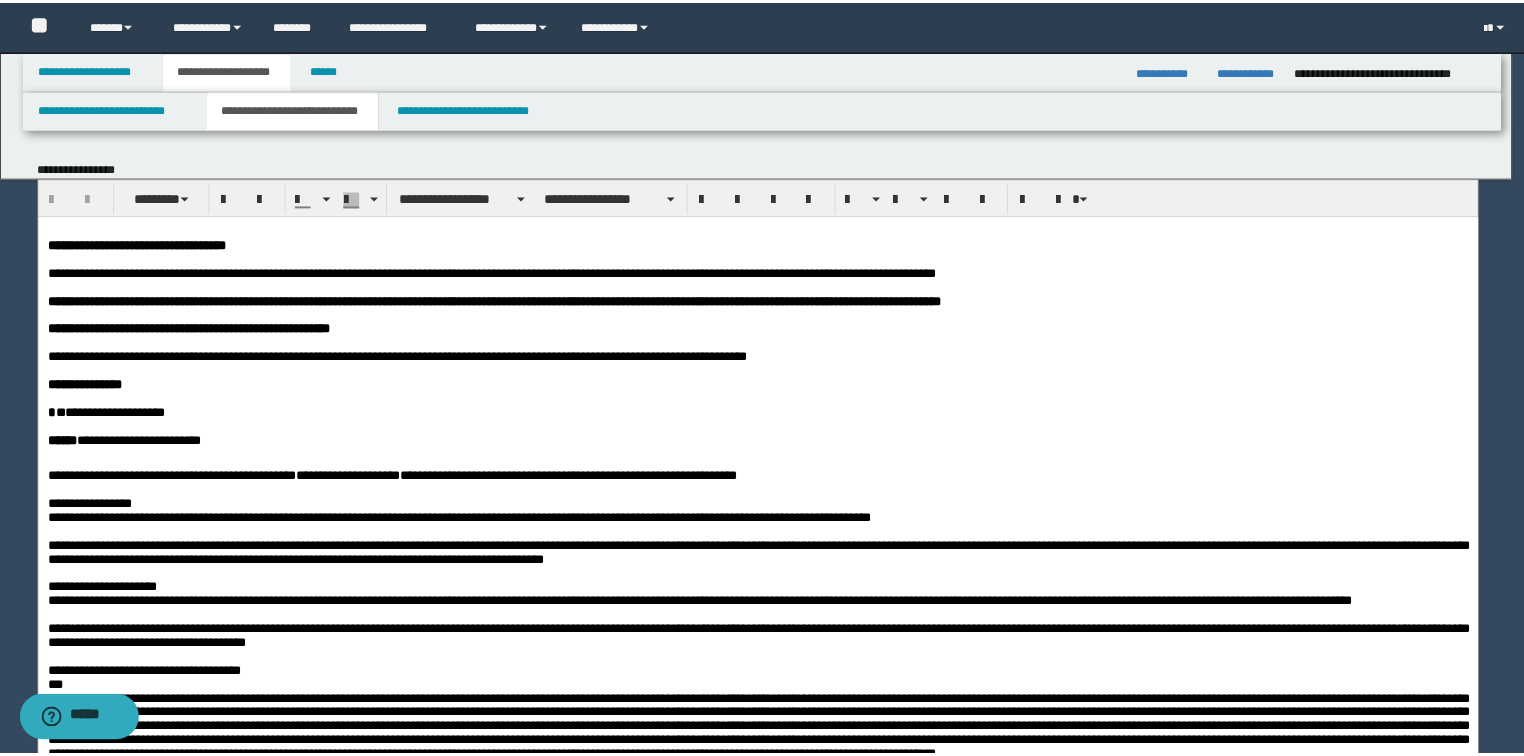 scroll, scrollTop: 0, scrollLeft: 0, axis: both 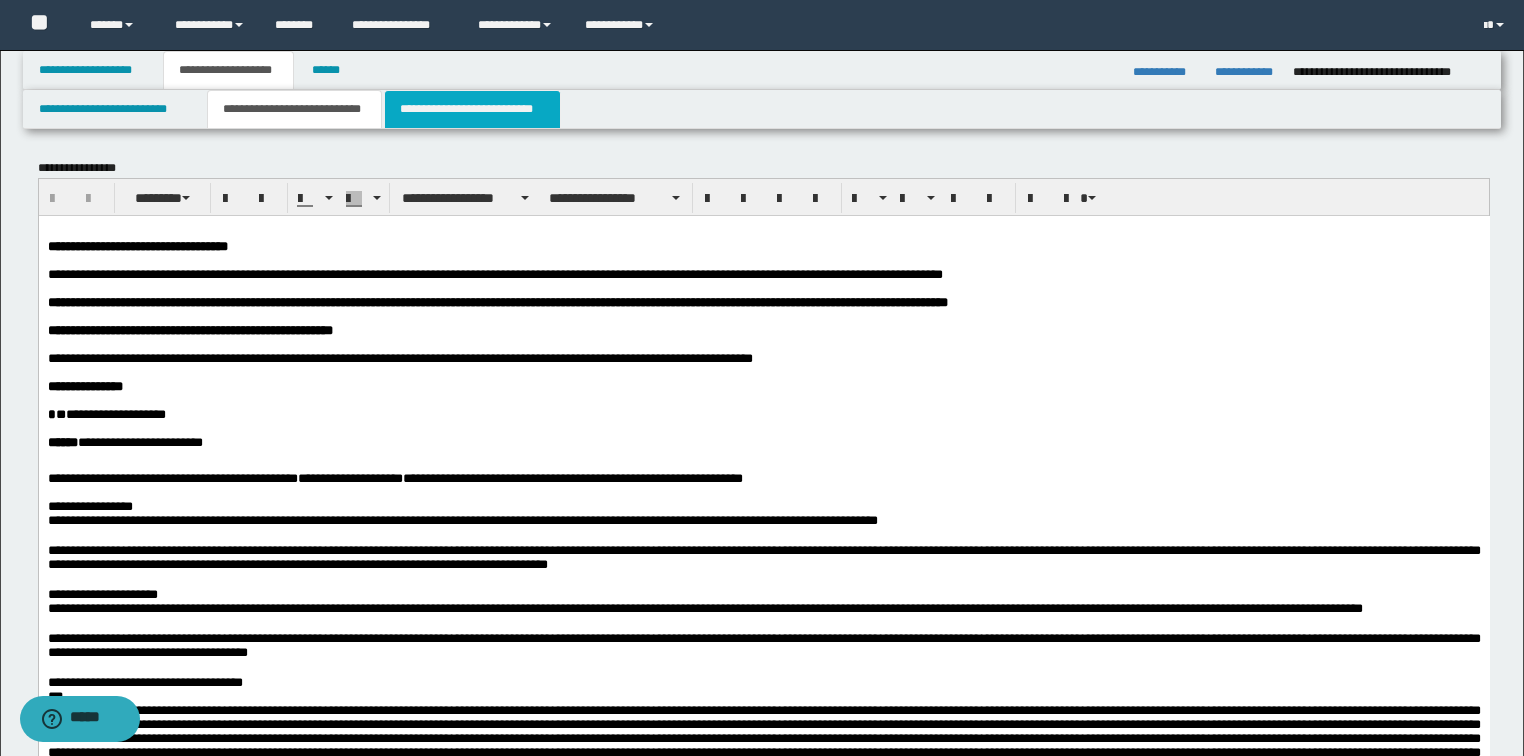 click on "**********" at bounding box center (472, 109) 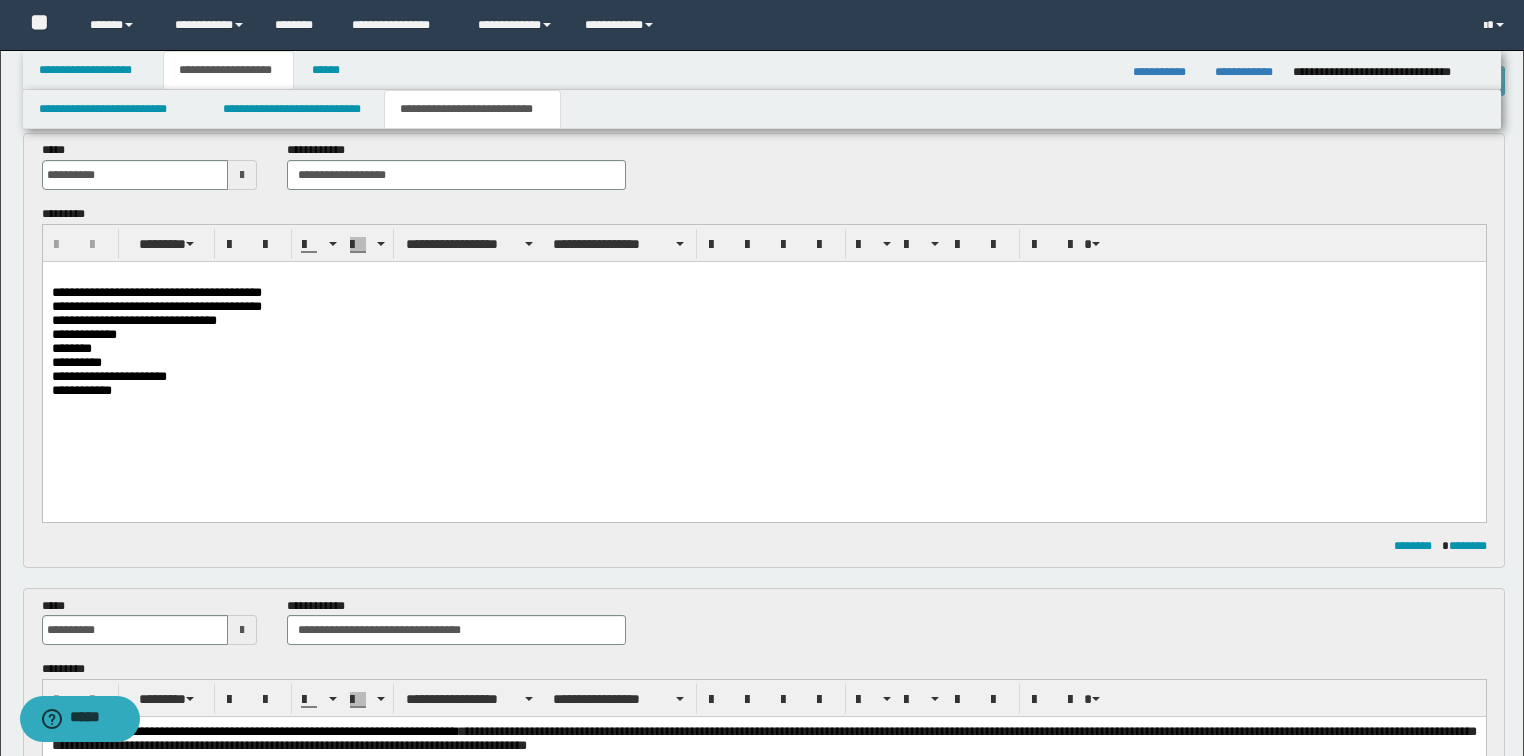 scroll, scrollTop: 0, scrollLeft: 0, axis: both 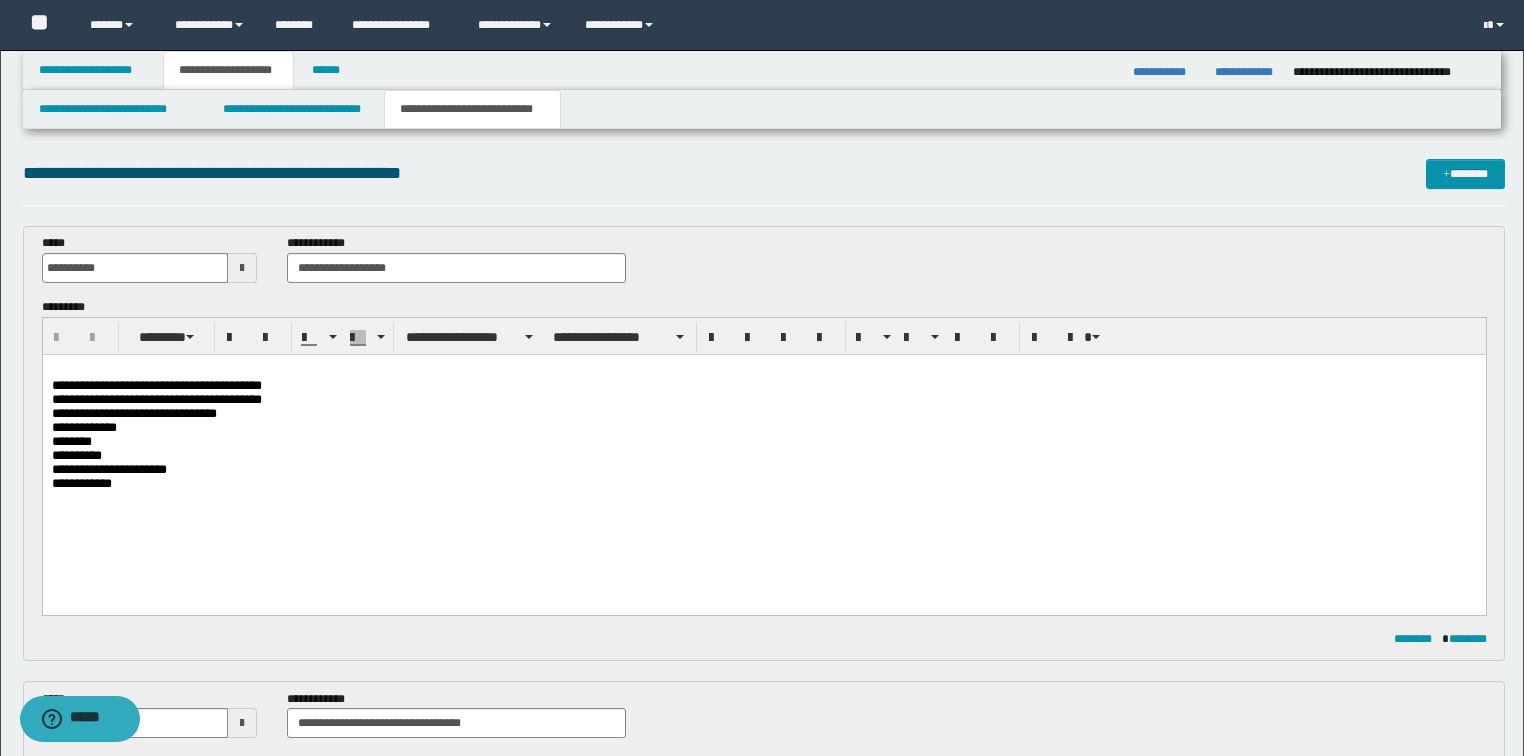 click at bounding box center [764, 370] 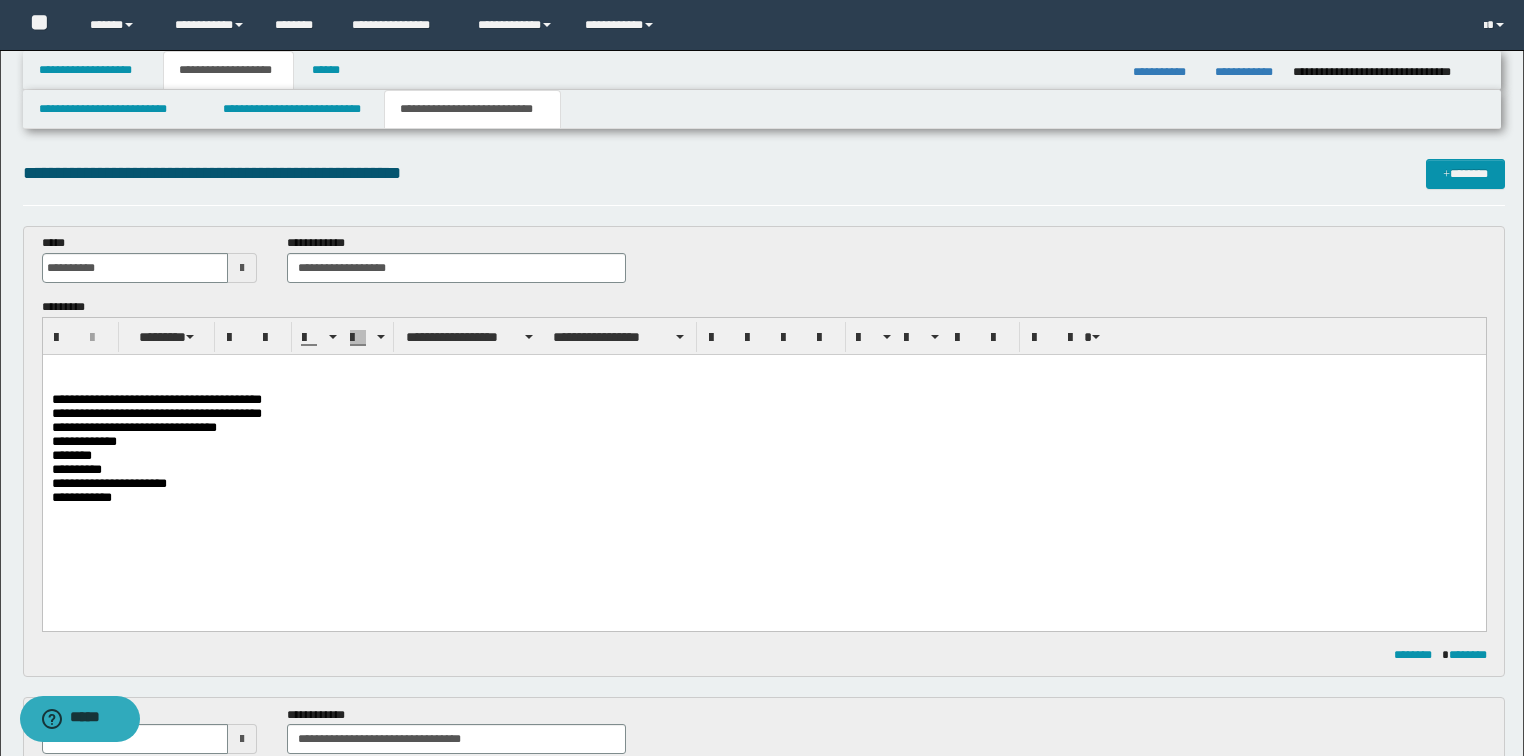 click on "**********" at bounding box center [763, 458] 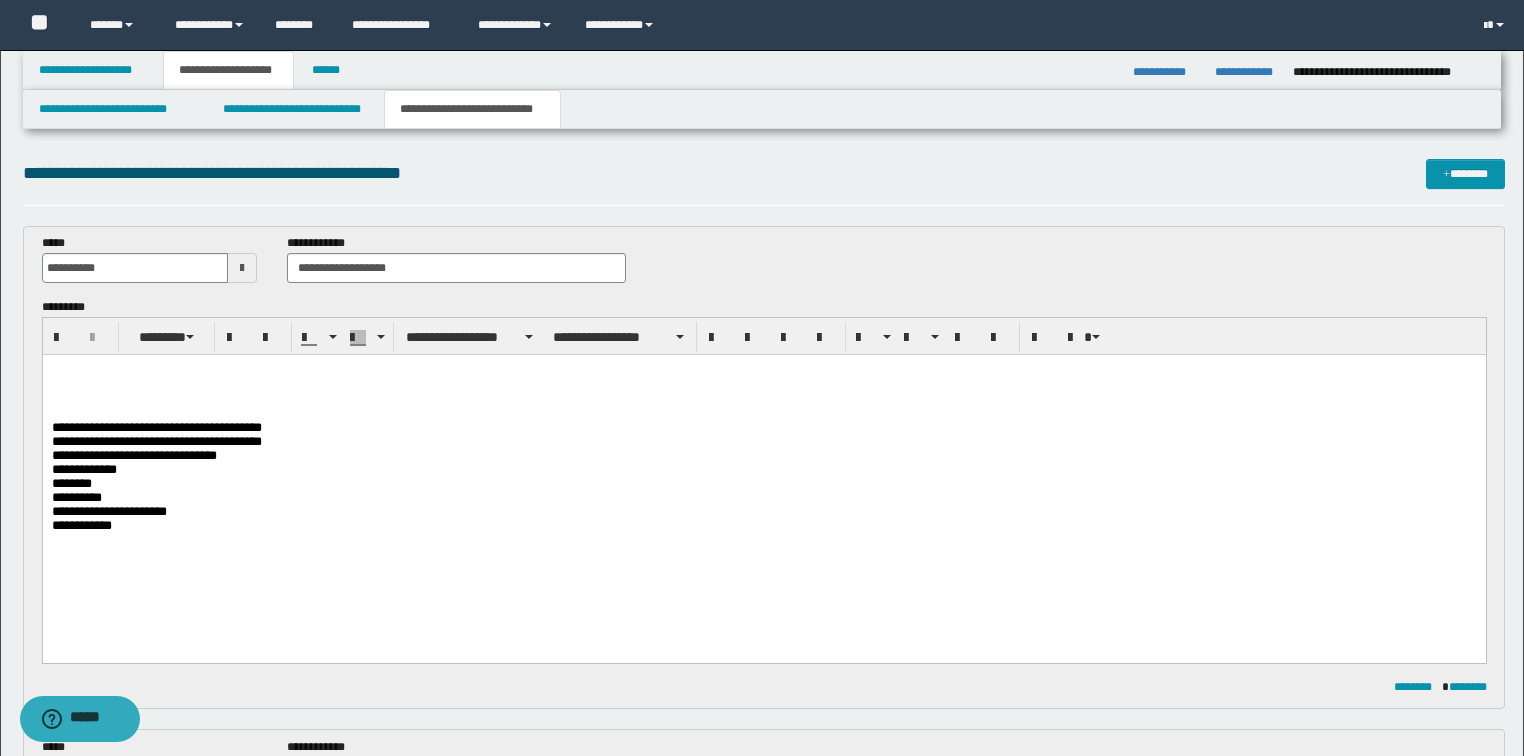 paste 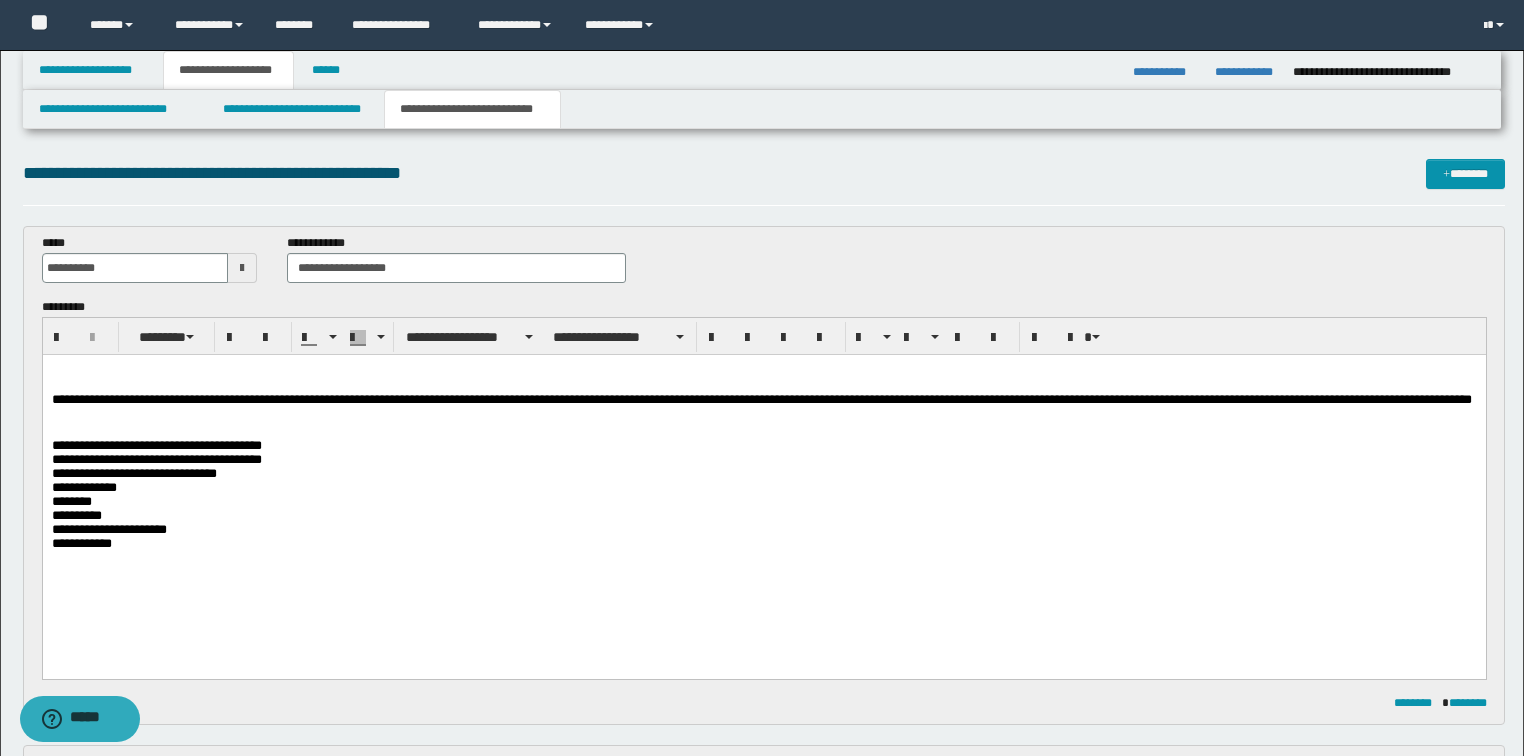 click at bounding box center (764, 370) 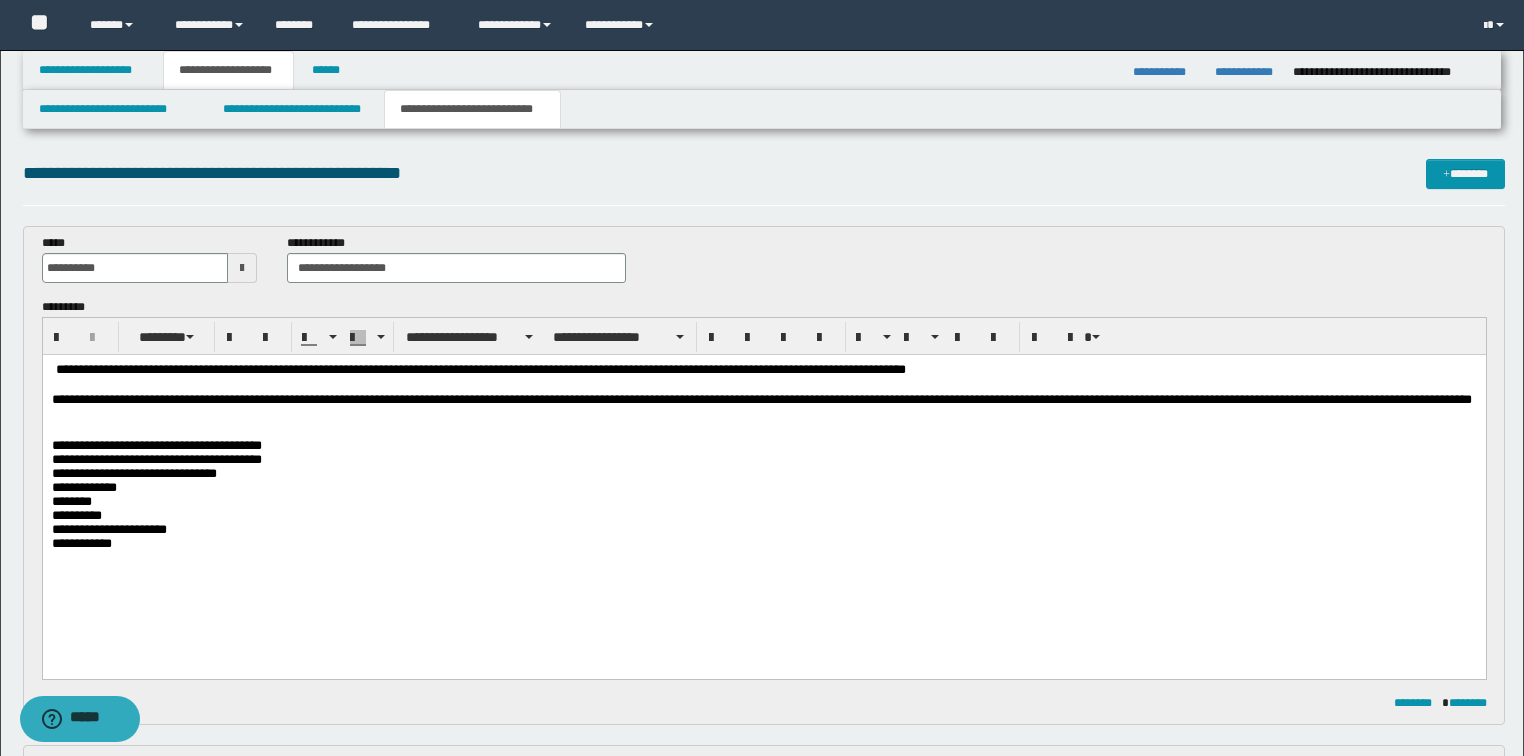 click on "**********" at bounding box center [764, 496] 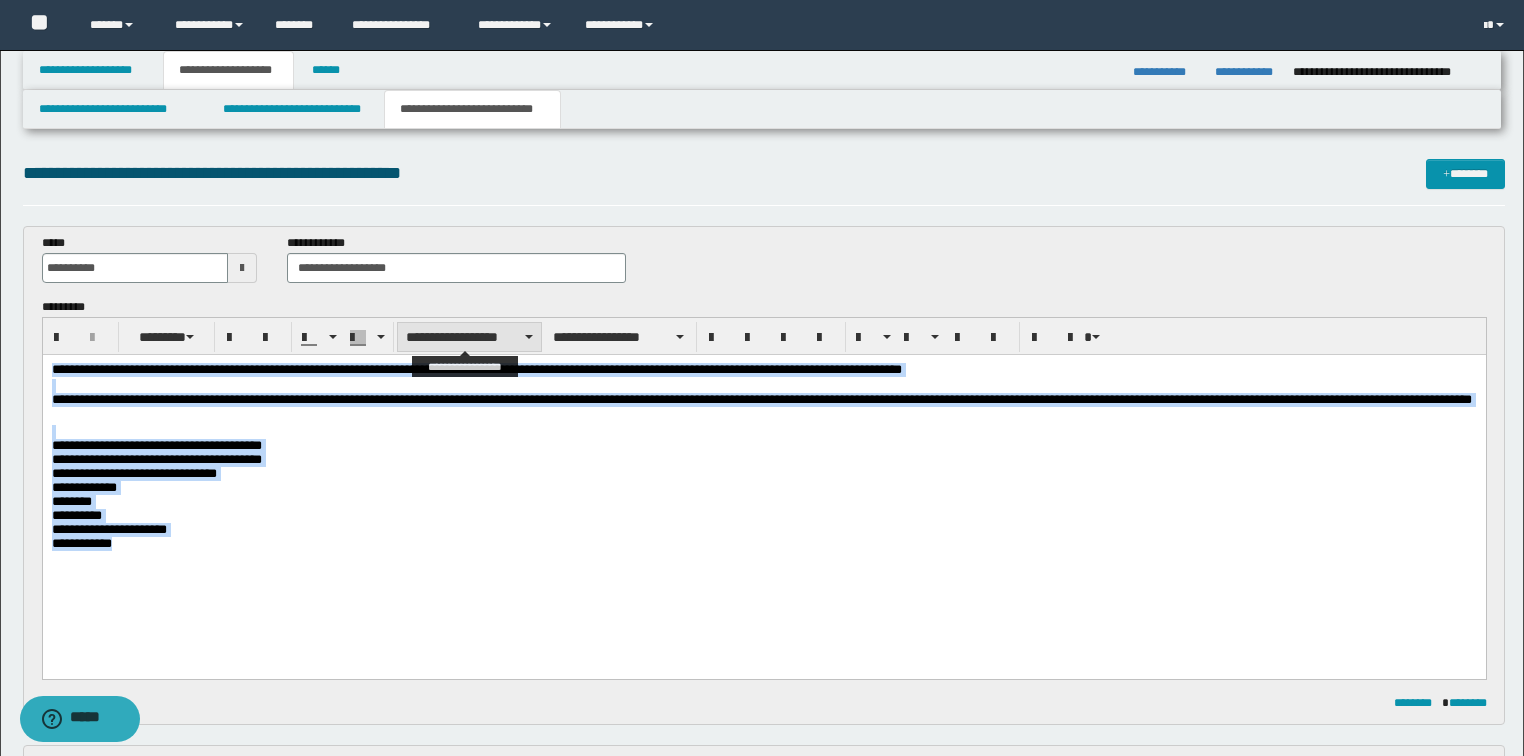click on "**********" at bounding box center [469, 337] 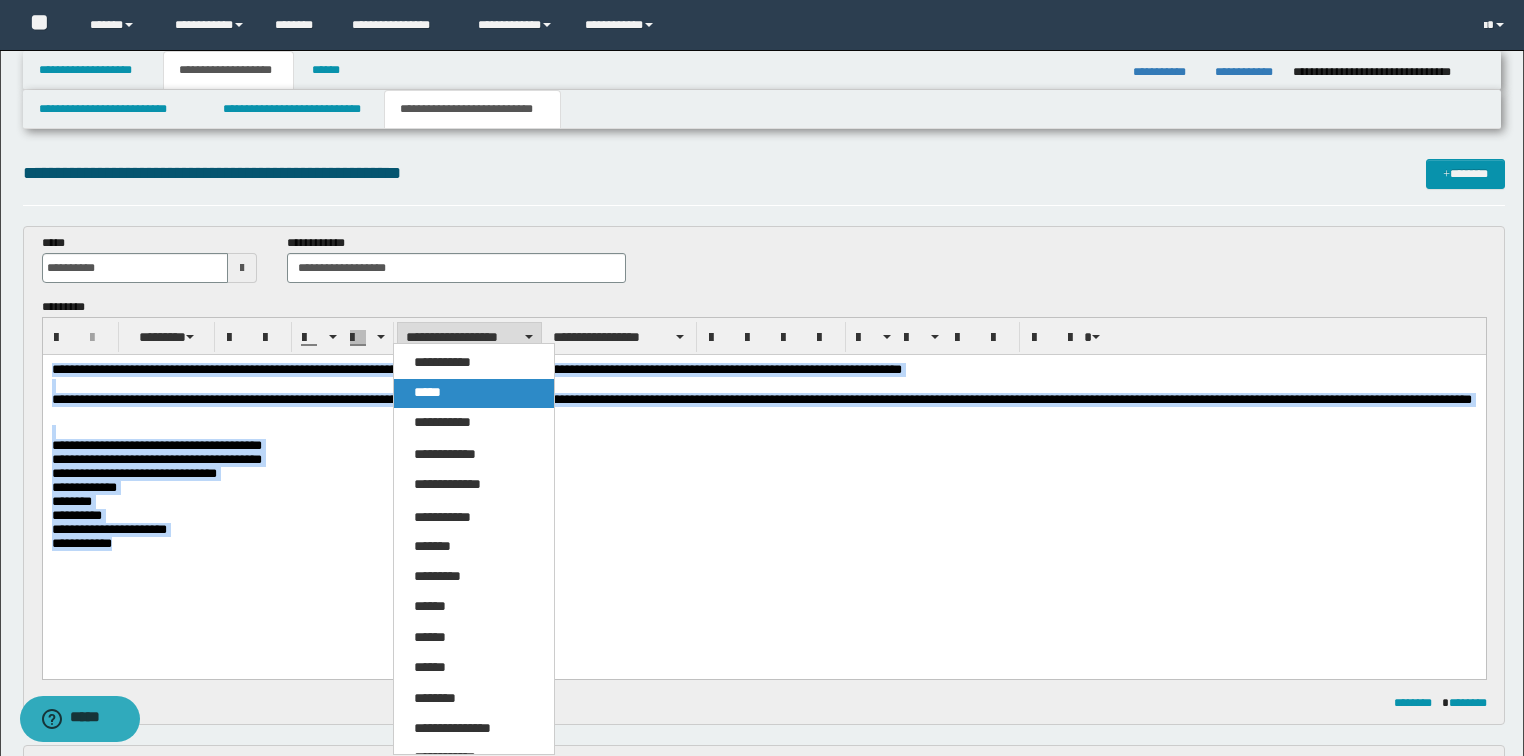 click on "*****" at bounding box center (427, 392) 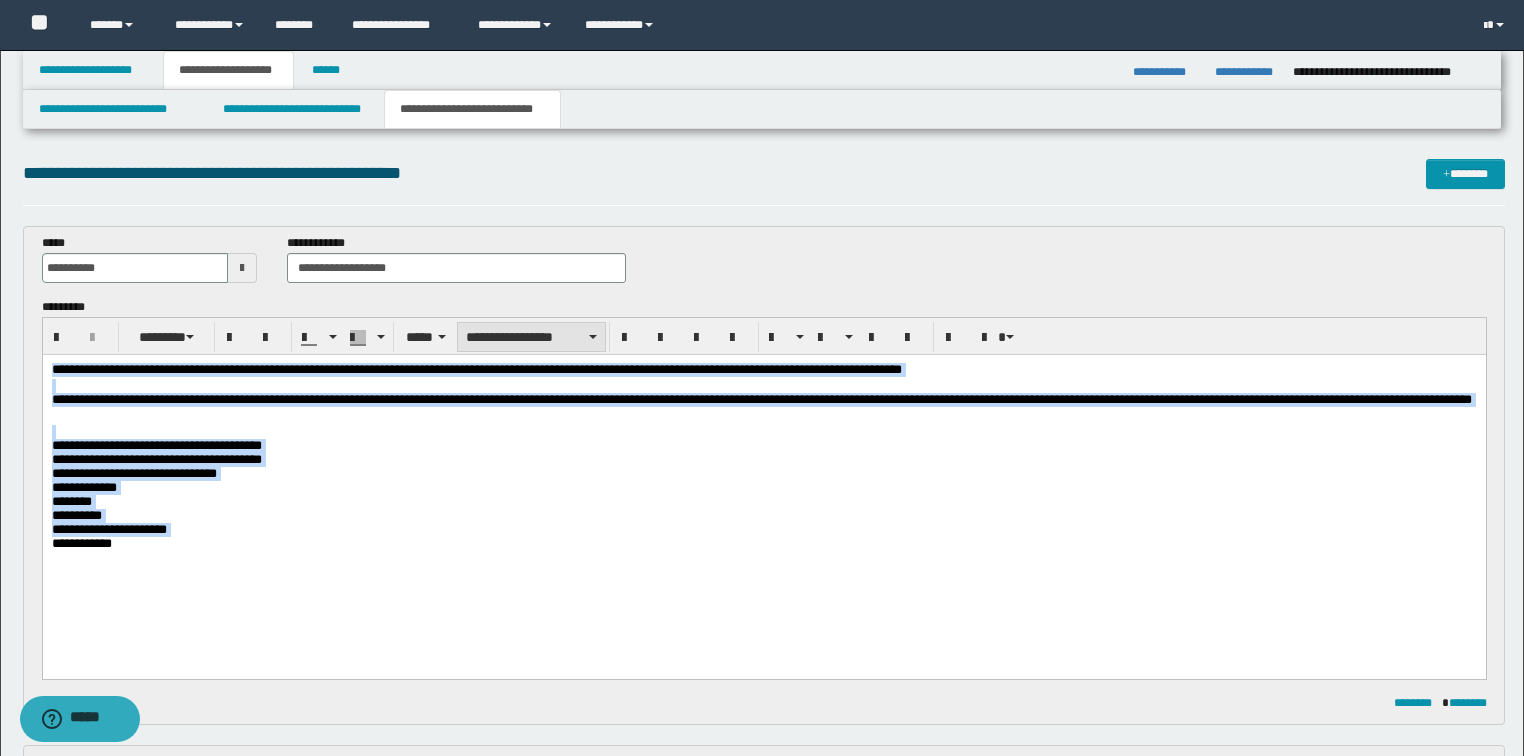 click on "**********" at bounding box center (531, 337) 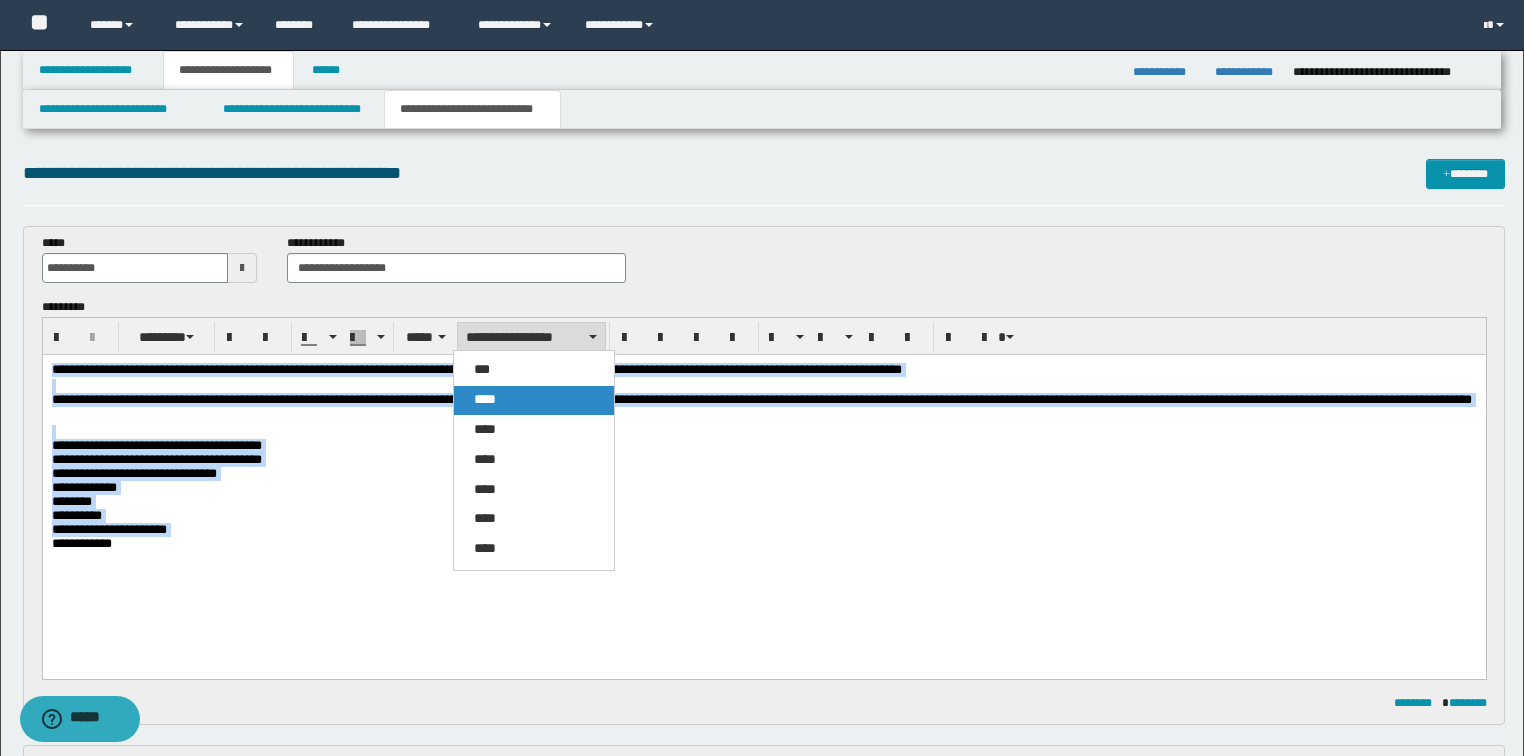 drag, startPoint x: 477, startPoint y: 401, endPoint x: 582, endPoint y: 12, distance: 402.9218 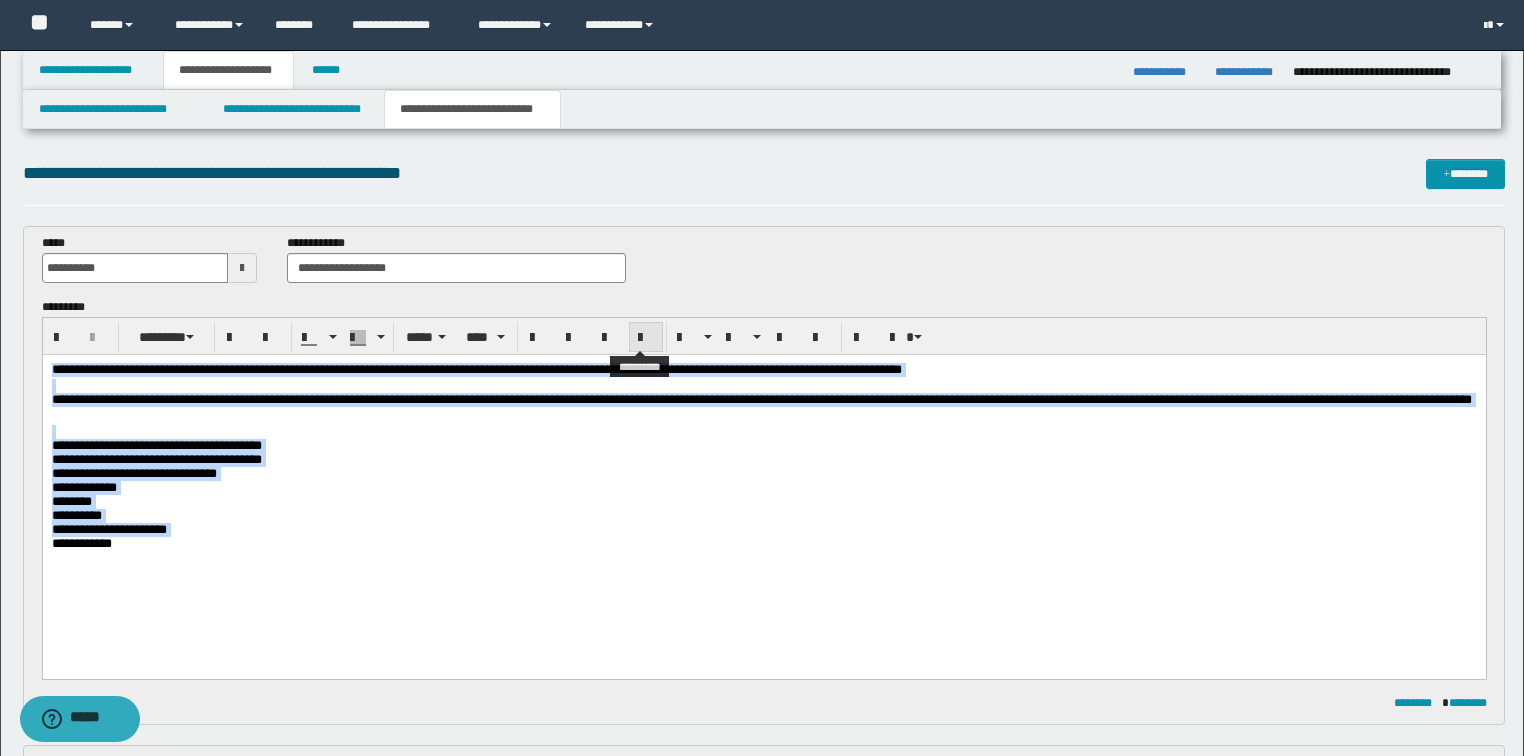 click at bounding box center [646, 337] 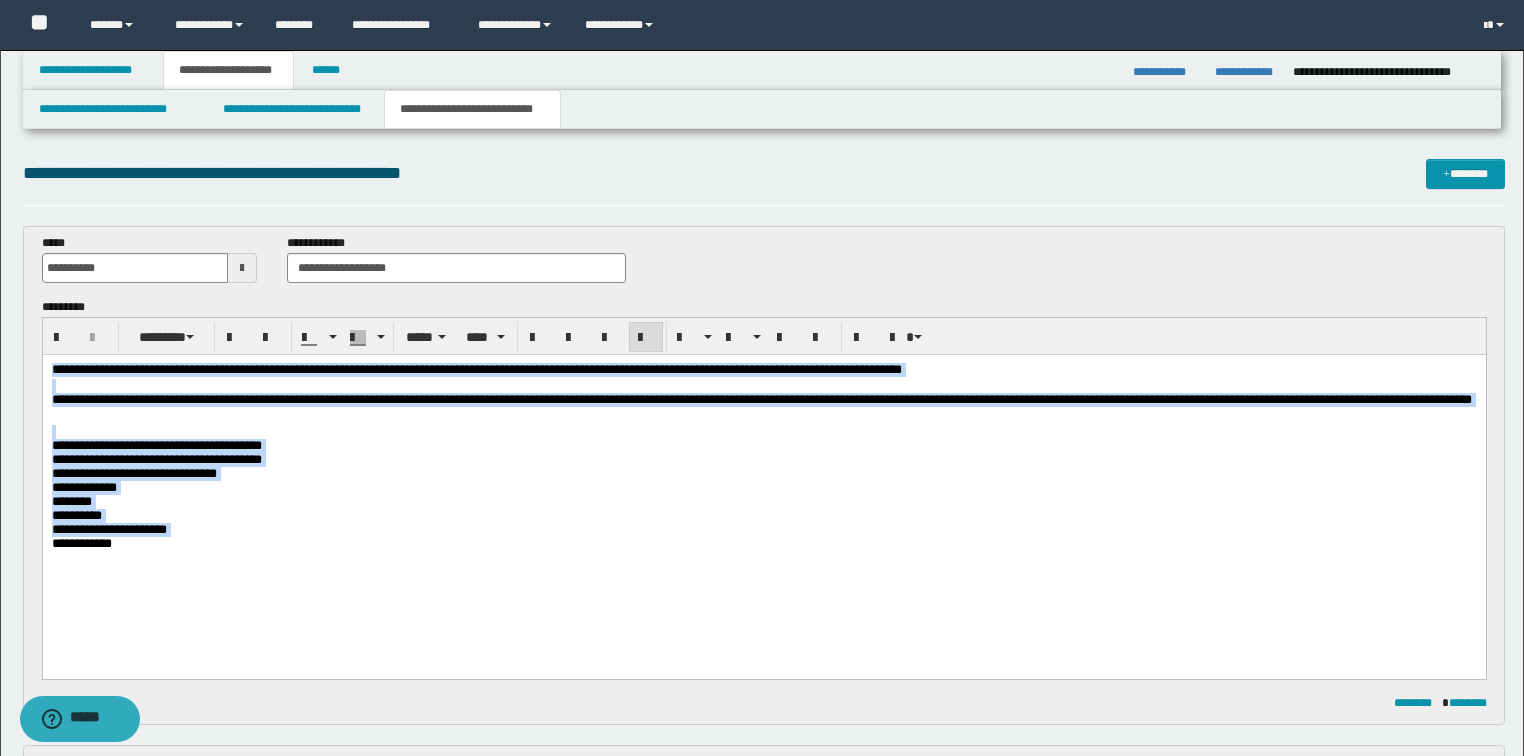 click at bounding box center (646, 337) 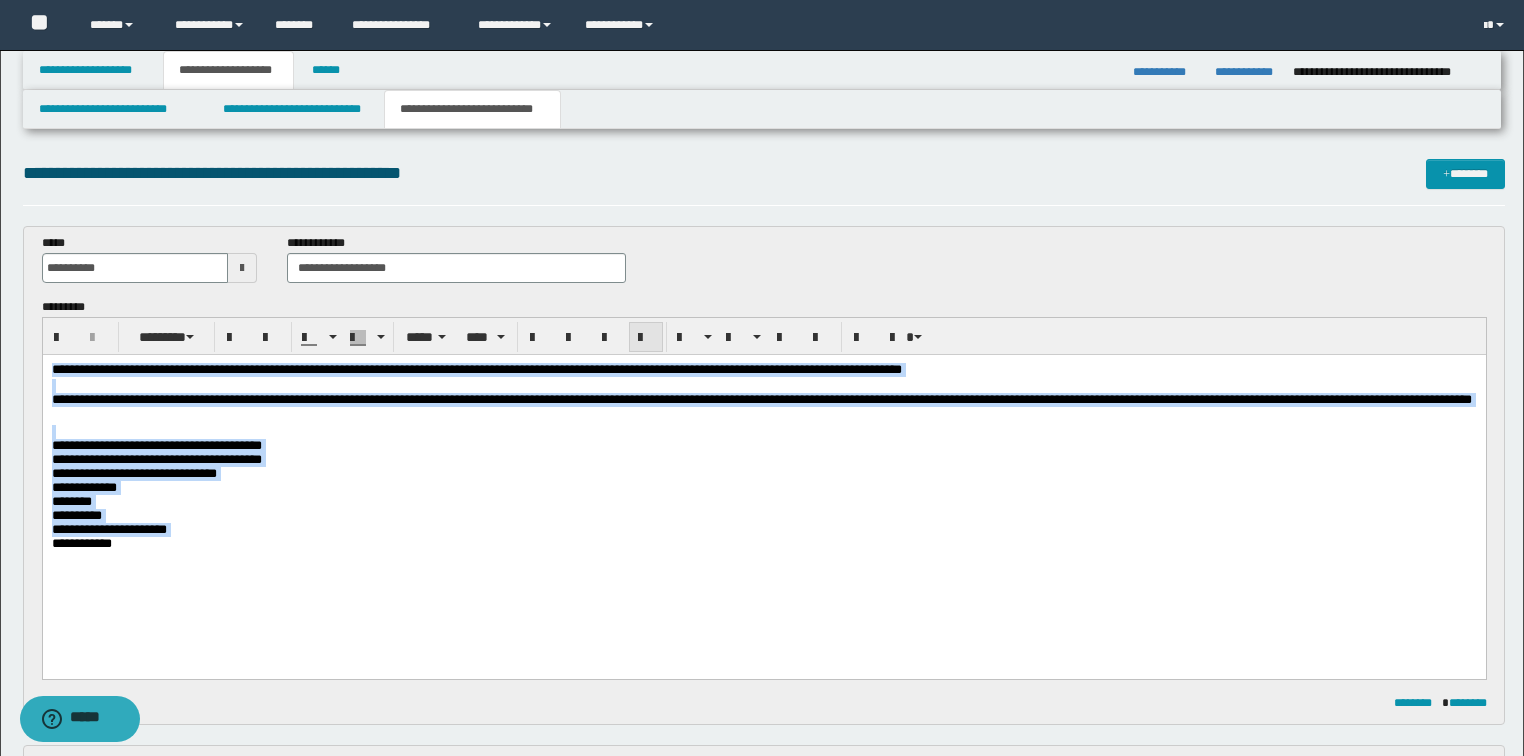 click at bounding box center (646, 337) 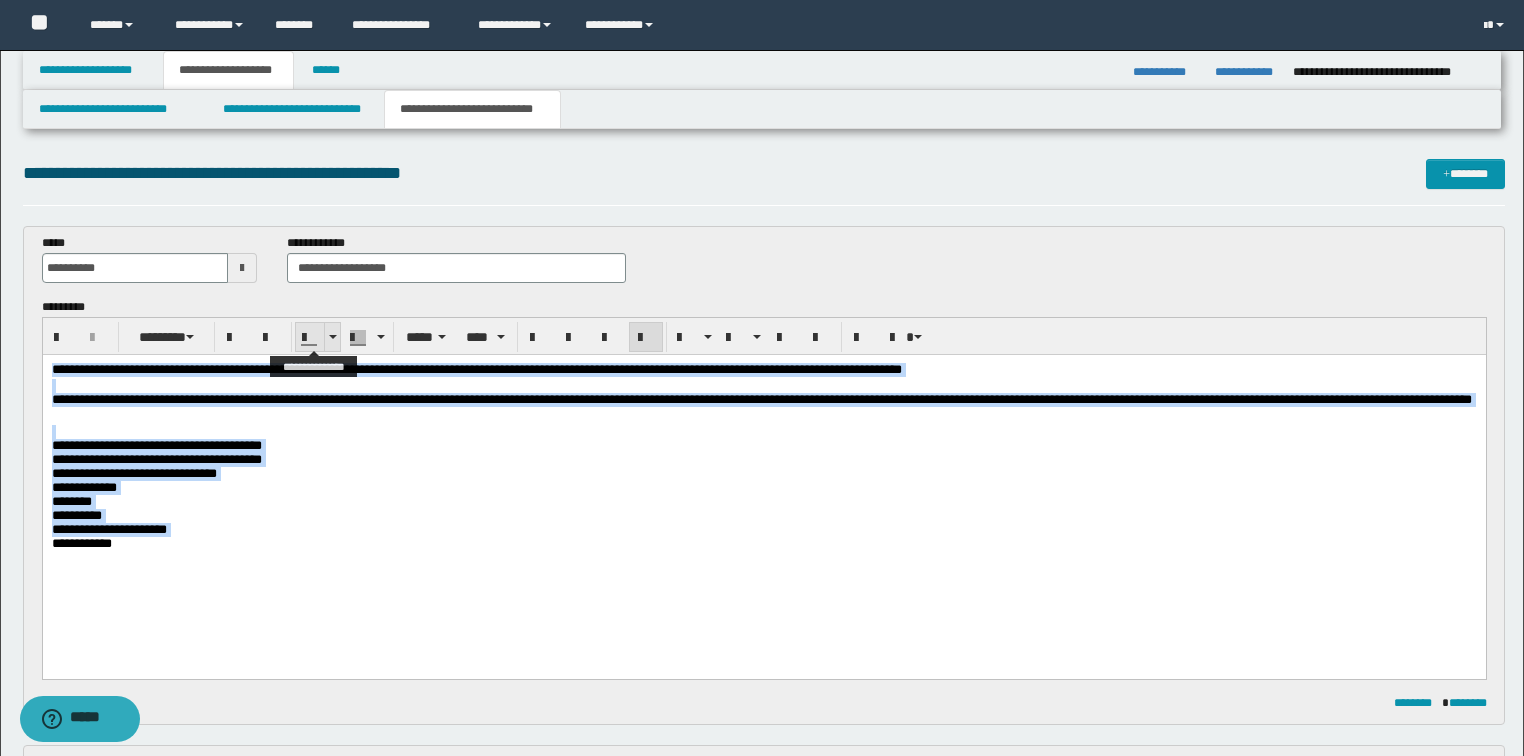 click at bounding box center (333, 337) 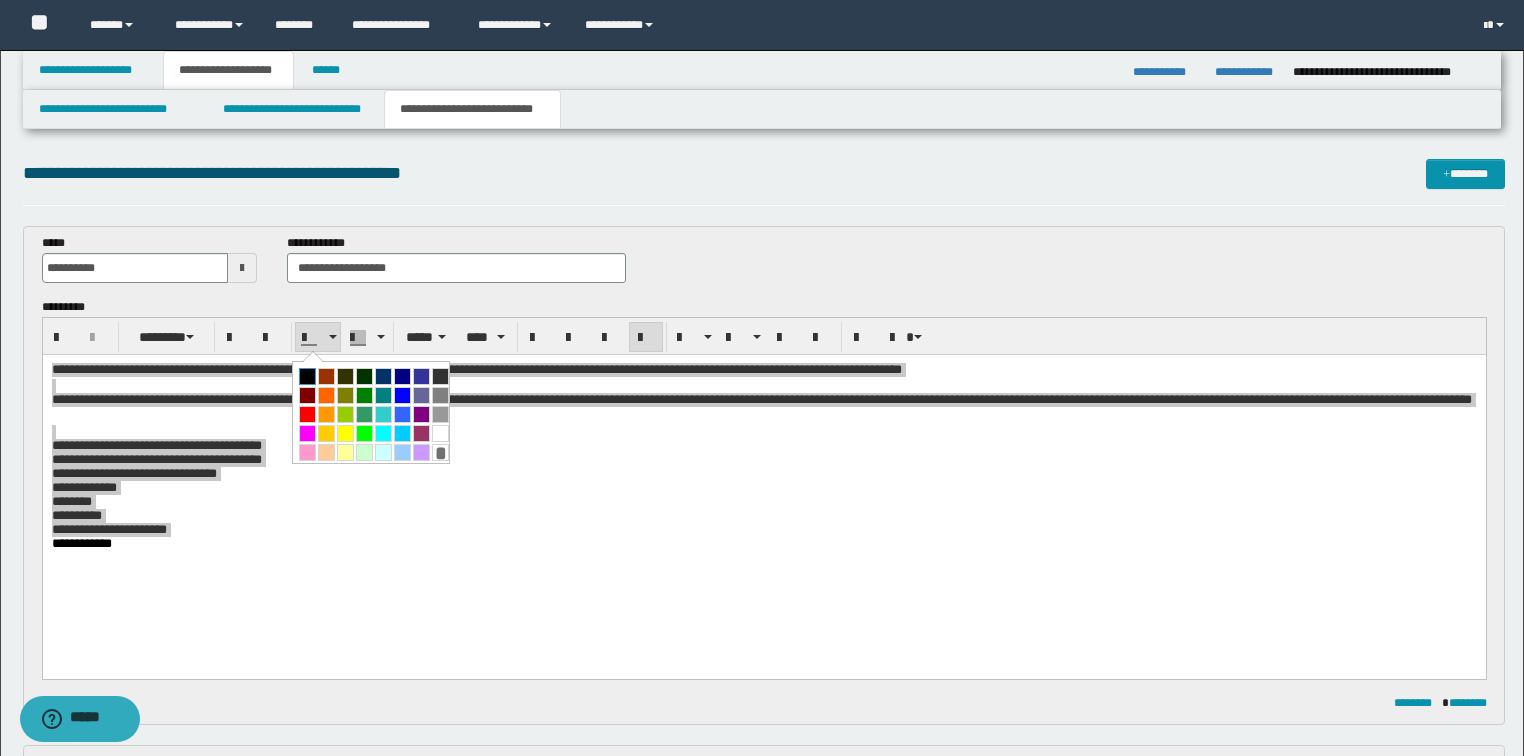click at bounding box center [307, 376] 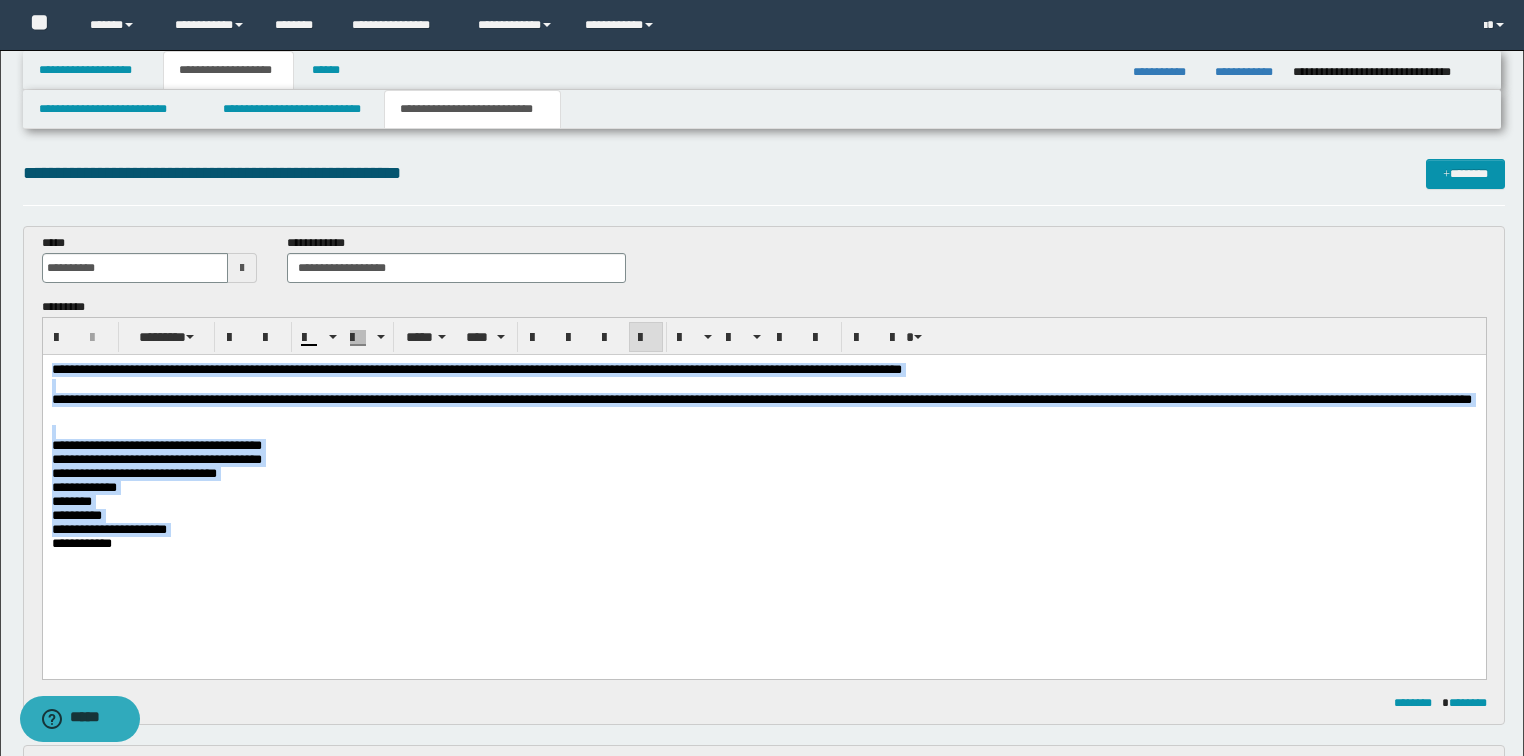 click on "**********" at bounding box center (476, 368) 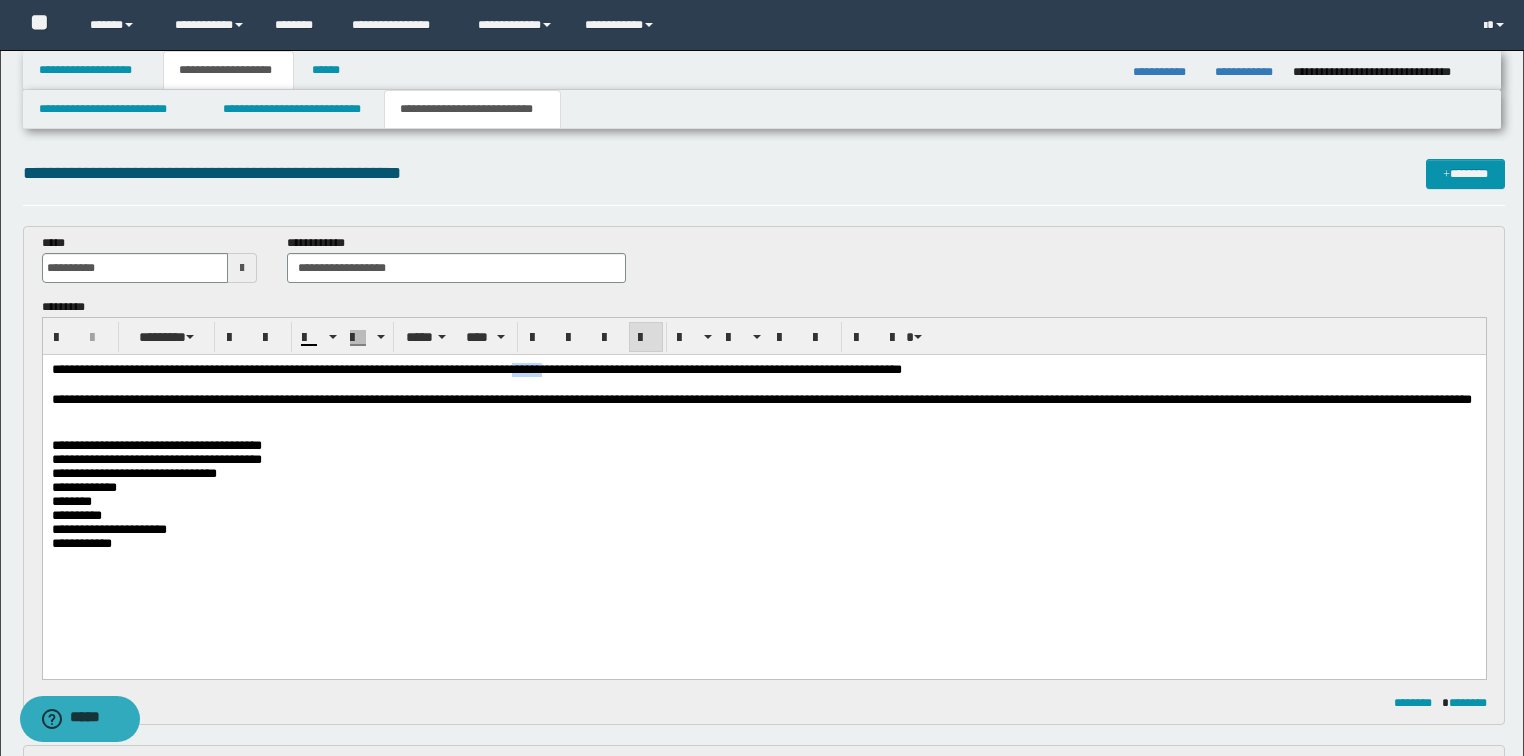 click on "**********" at bounding box center (476, 368) 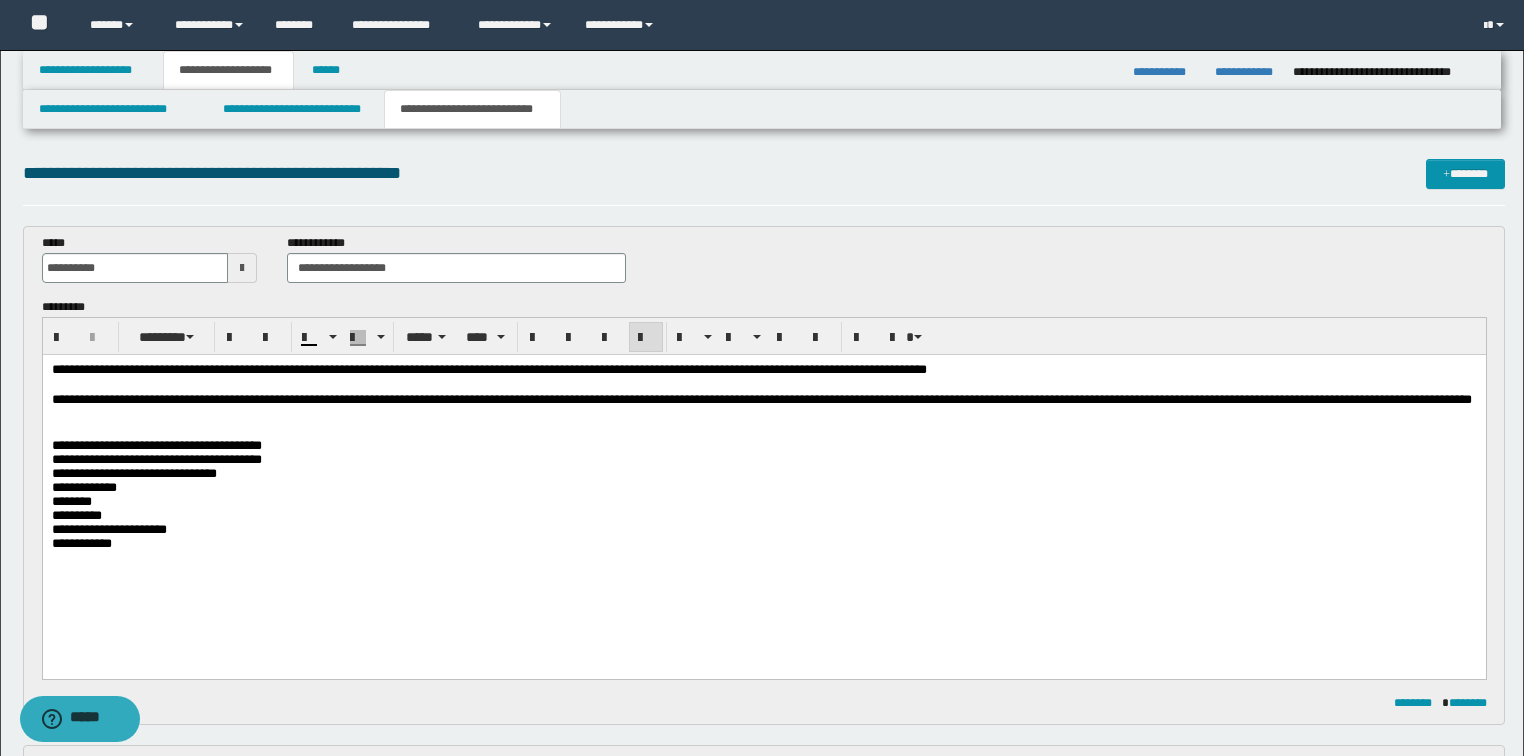 click on "**********" at bounding box center [763, 494] 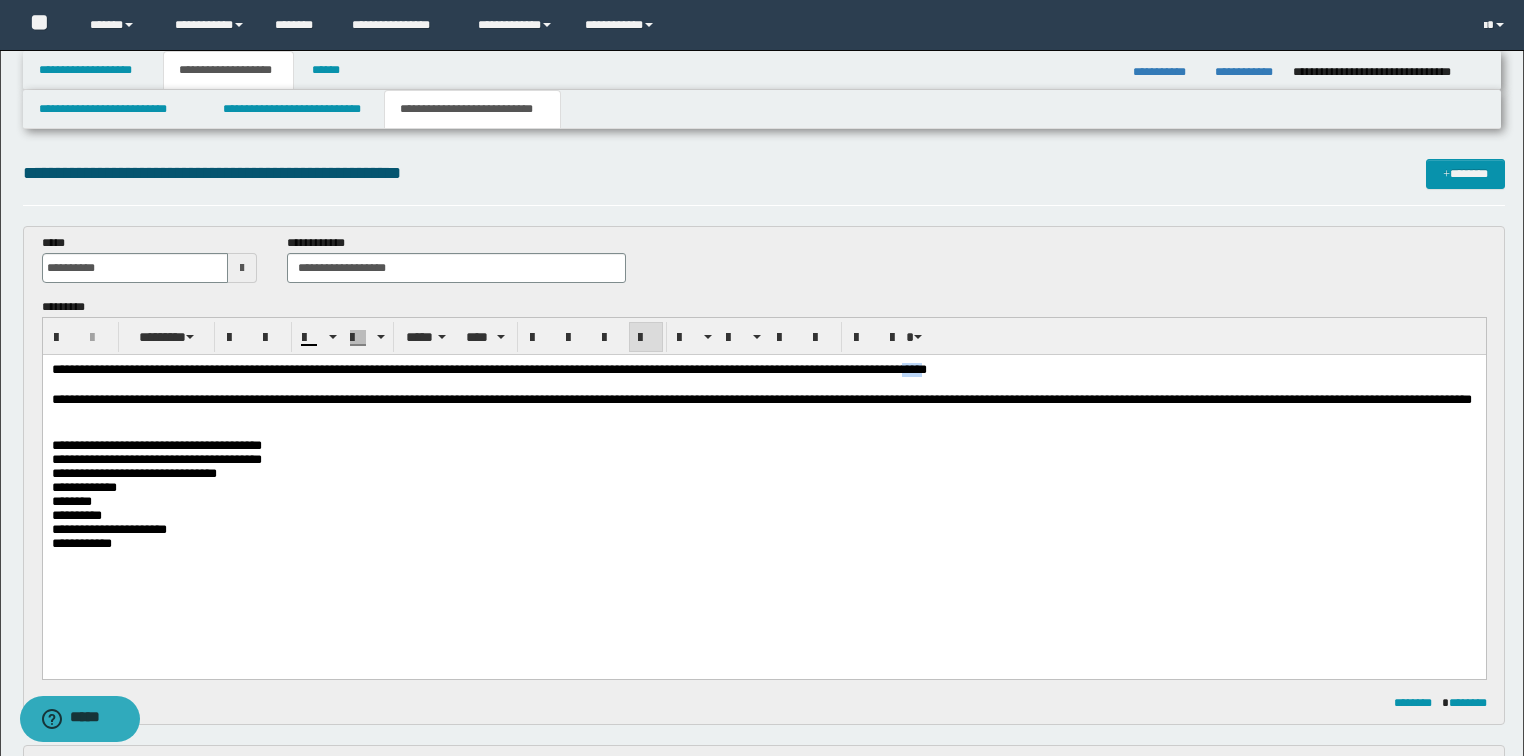 click on "**********" at bounding box center [488, 368] 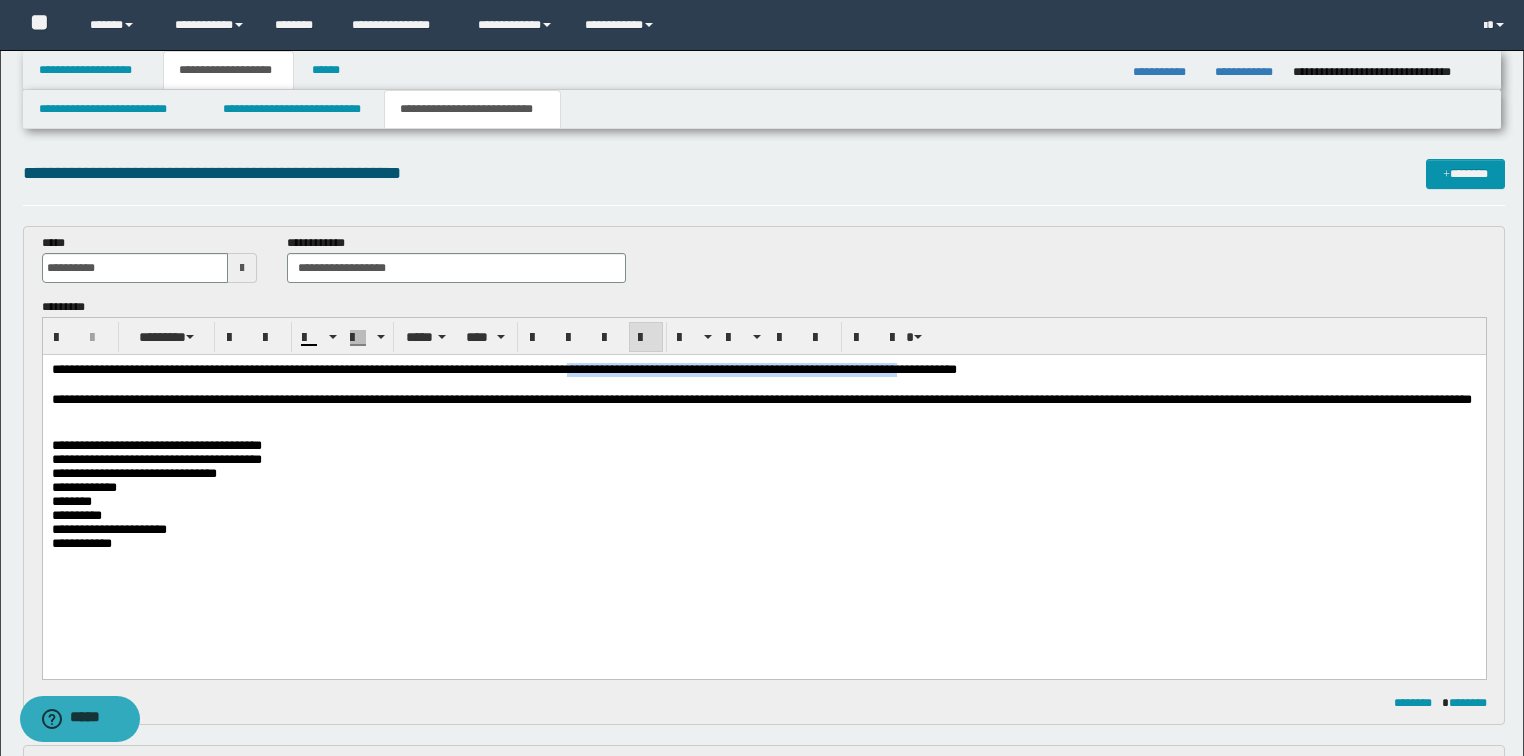 drag, startPoint x: 680, startPoint y: 373, endPoint x: 1060, endPoint y: 365, distance: 380.0842 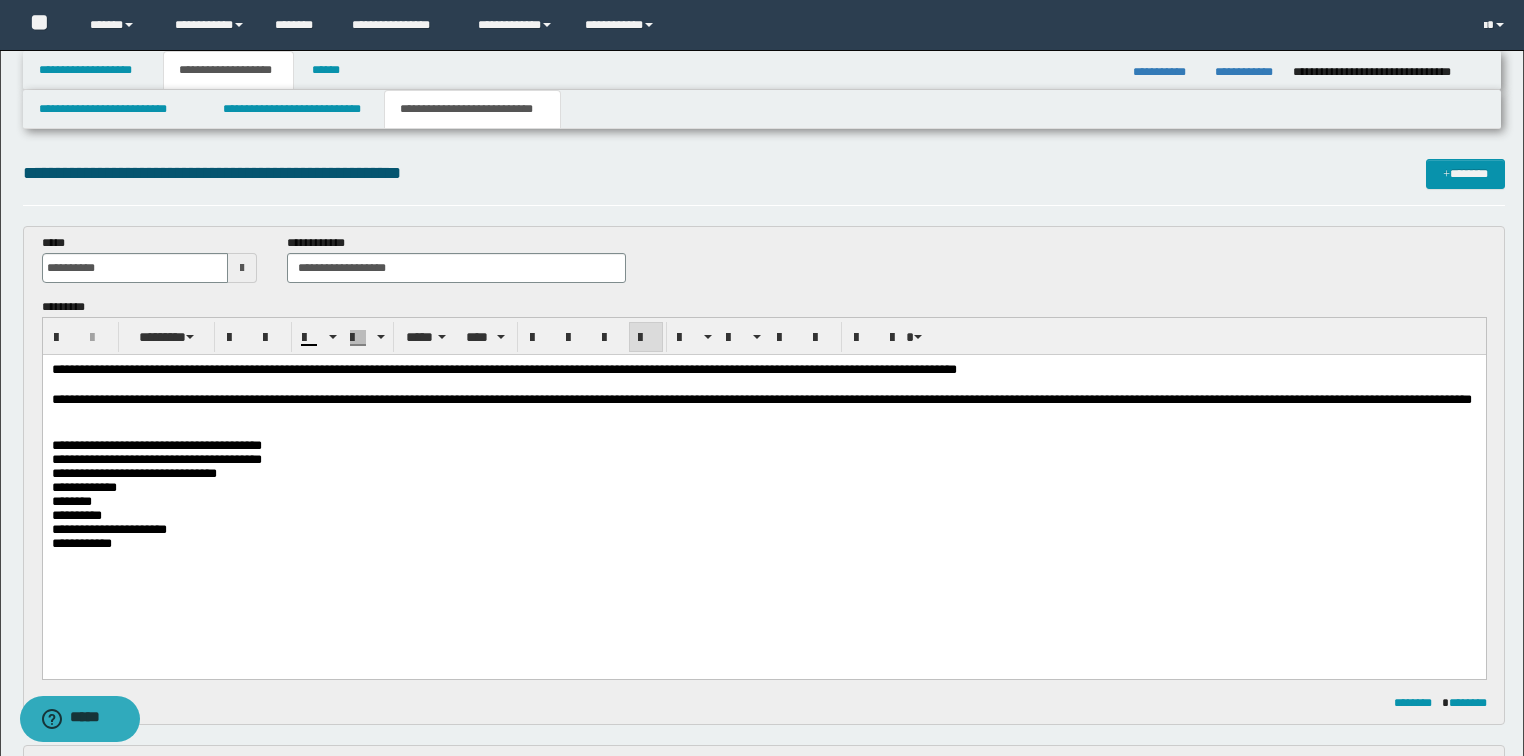 click on "**********" at bounding box center (764, 370) 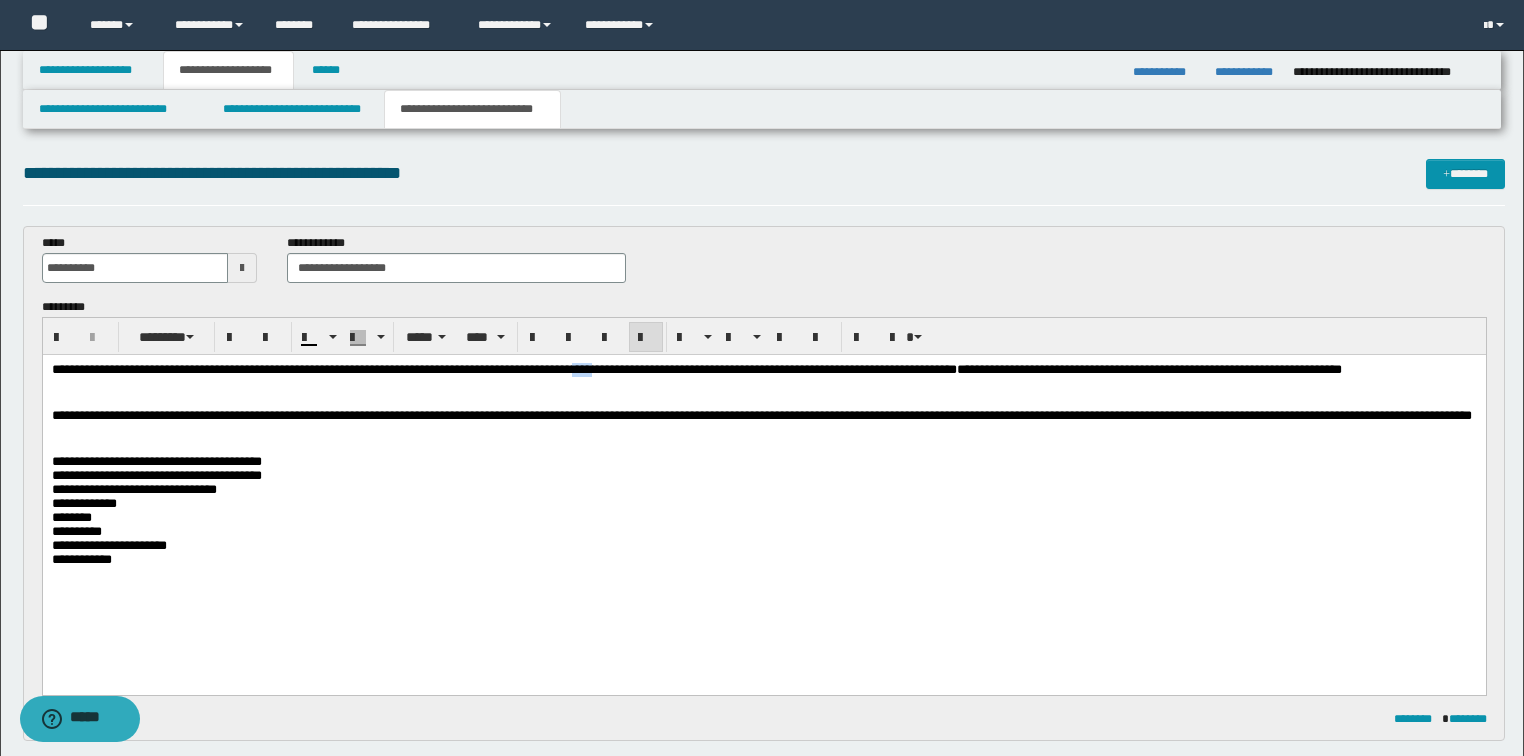 drag, startPoint x: 689, startPoint y: 374, endPoint x: 708, endPoint y: 377, distance: 19.235384 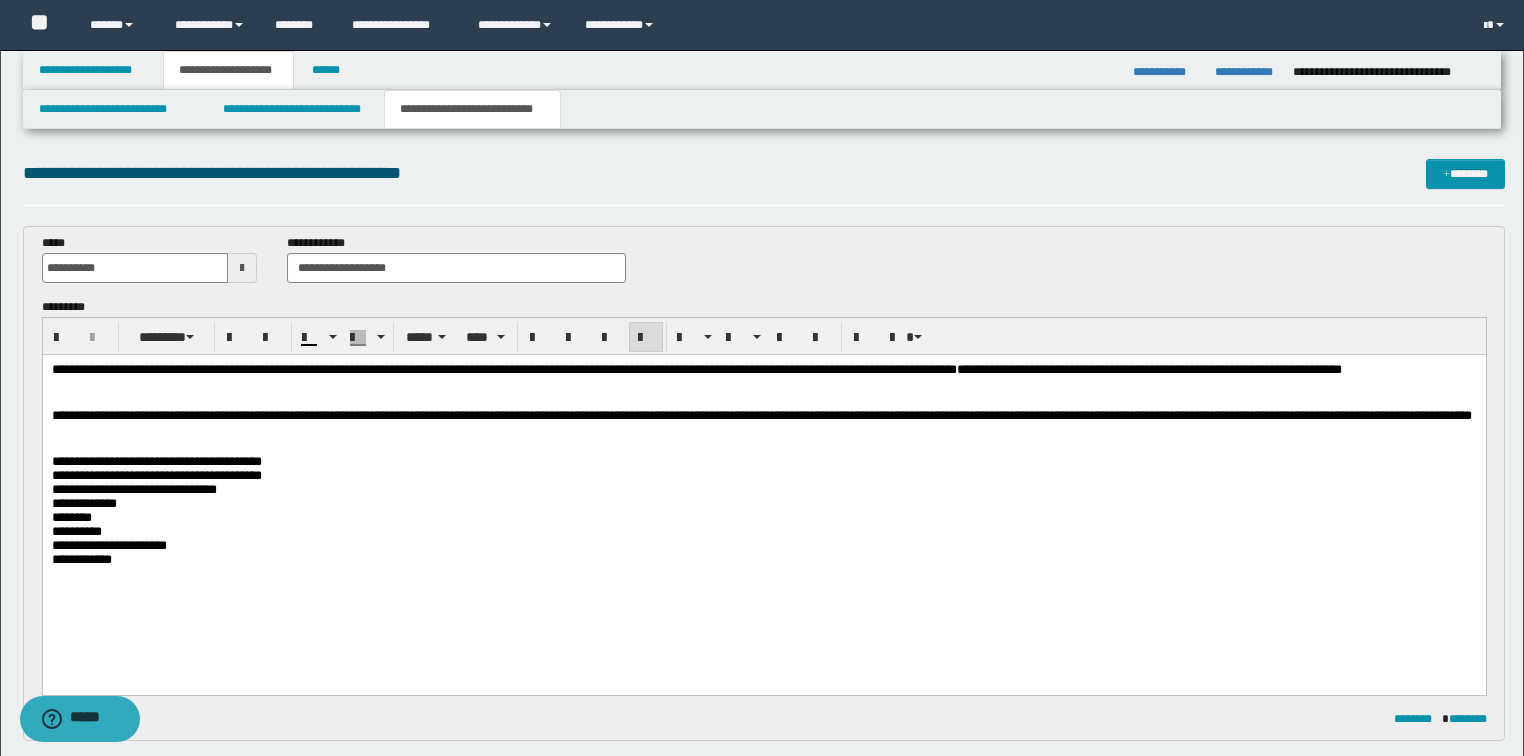click on "**********" at bounding box center (764, 378) 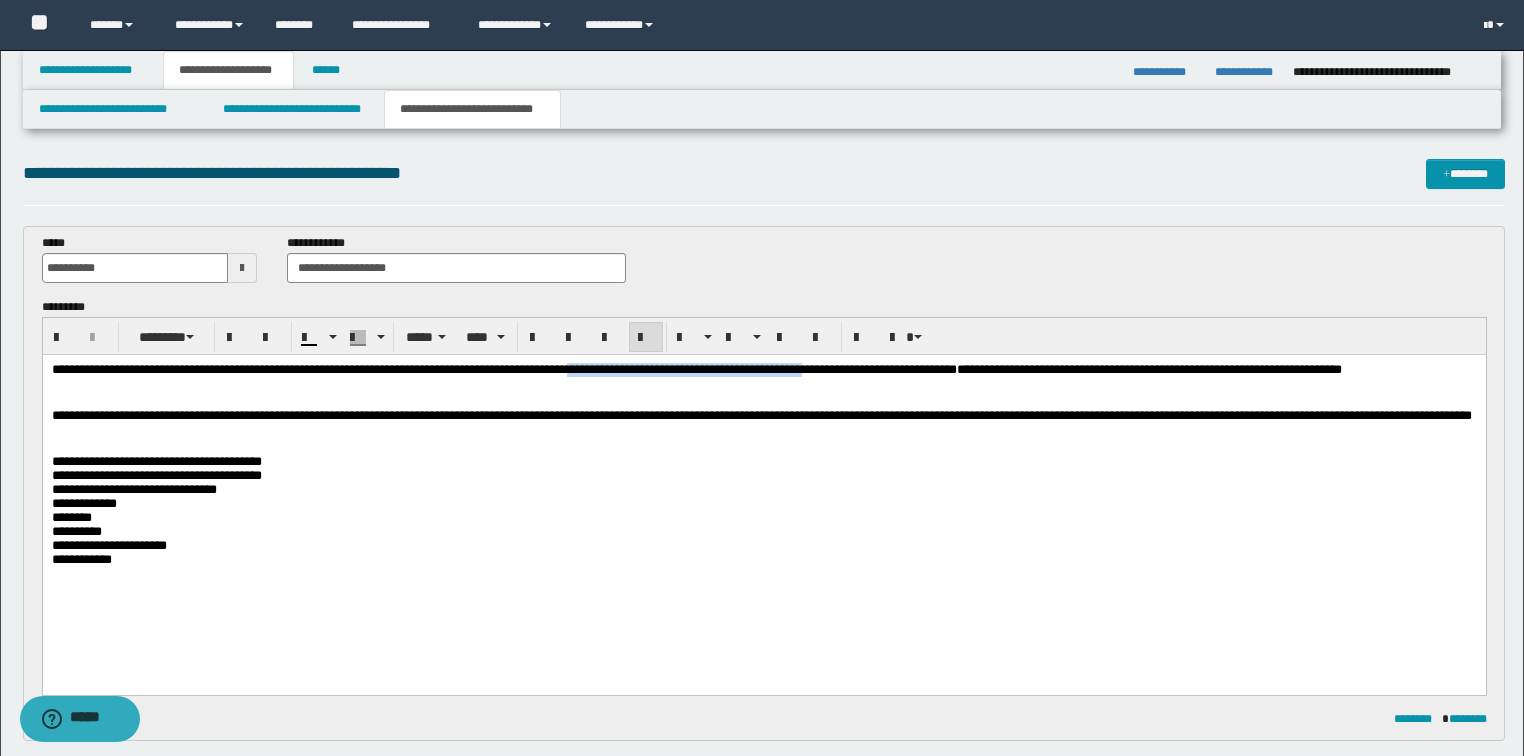 drag, startPoint x: 687, startPoint y: 373, endPoint x: 949, endPoint y: 371, distance: 262.00763 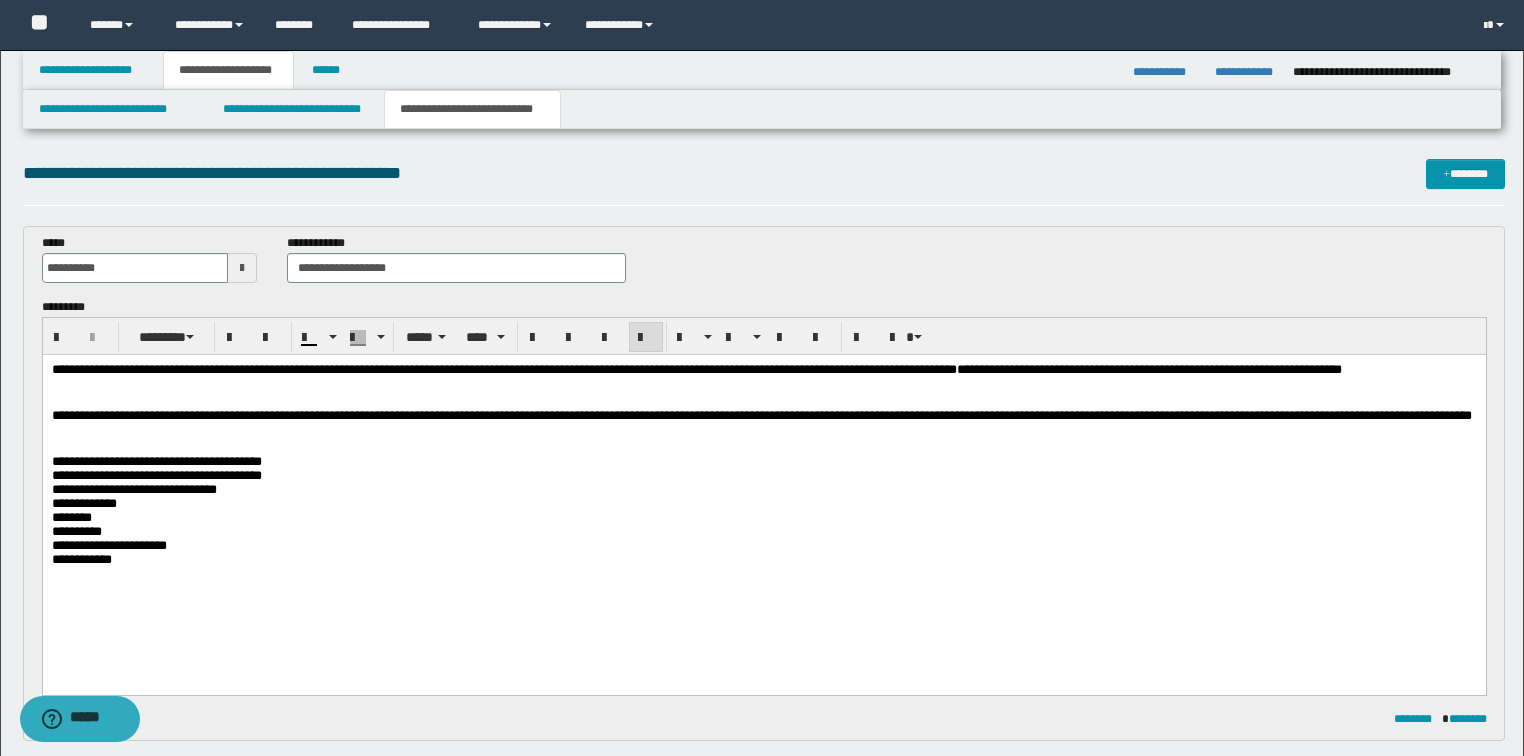click at bounding box center [763, 401] 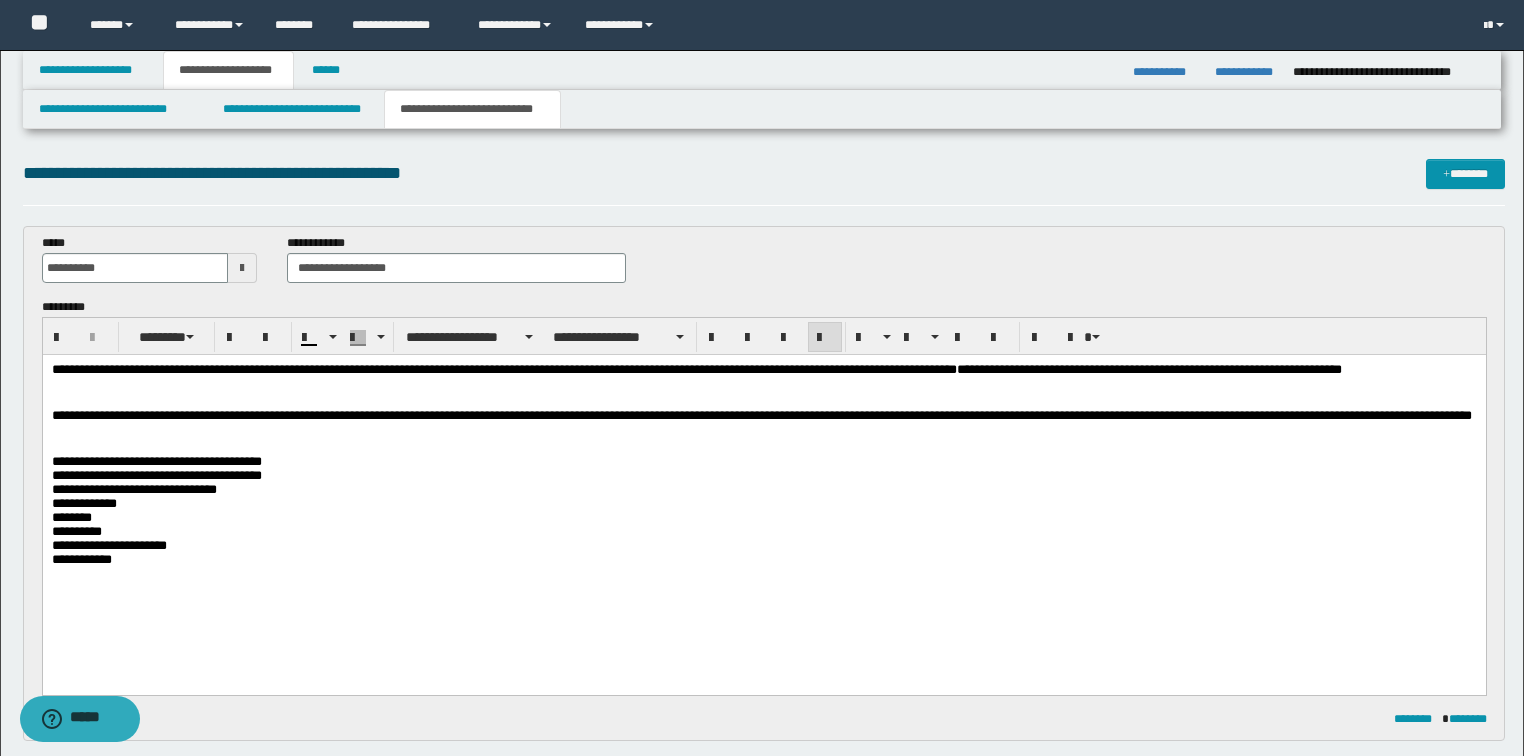 click on "**********" at bounding box center (764, 378) 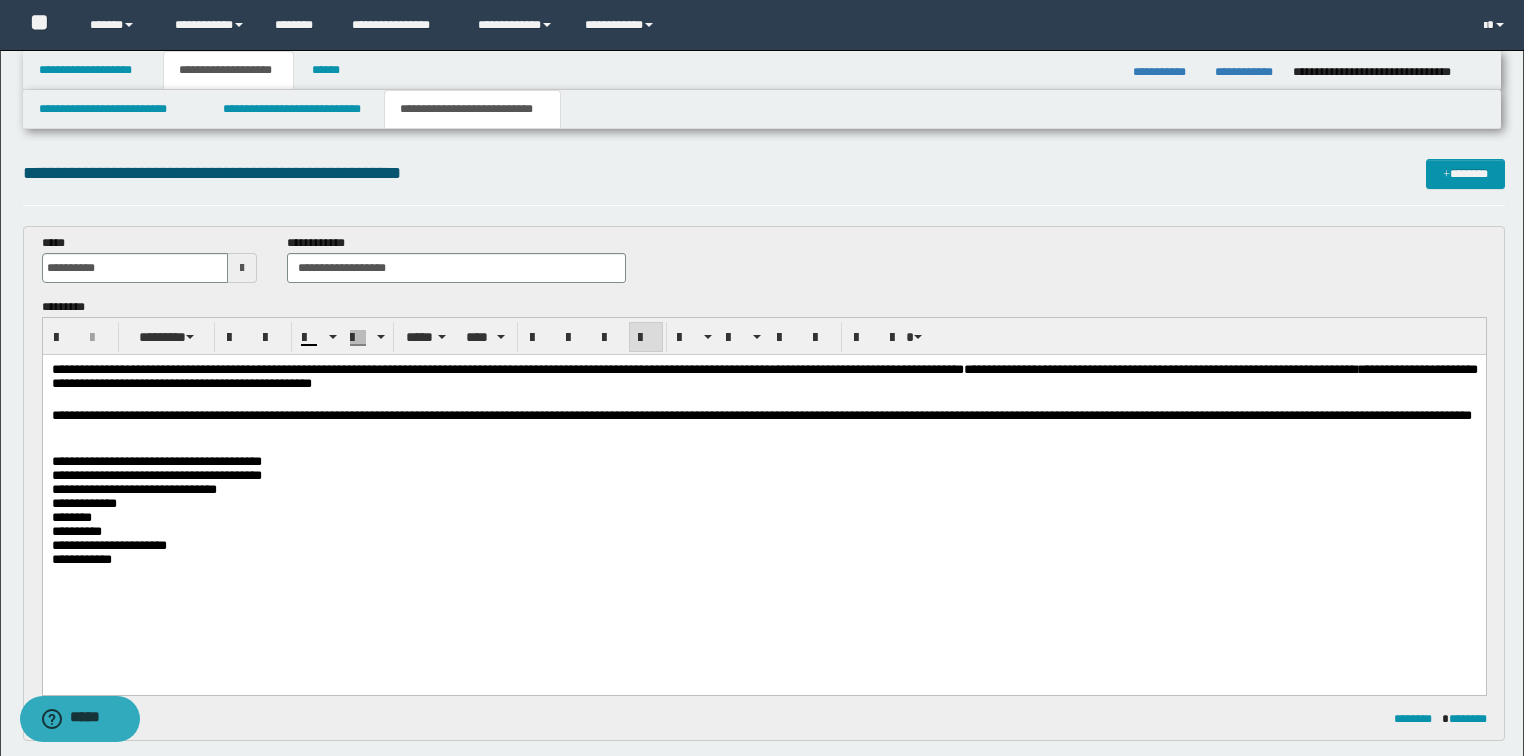 click at bounding box center [242, 268] 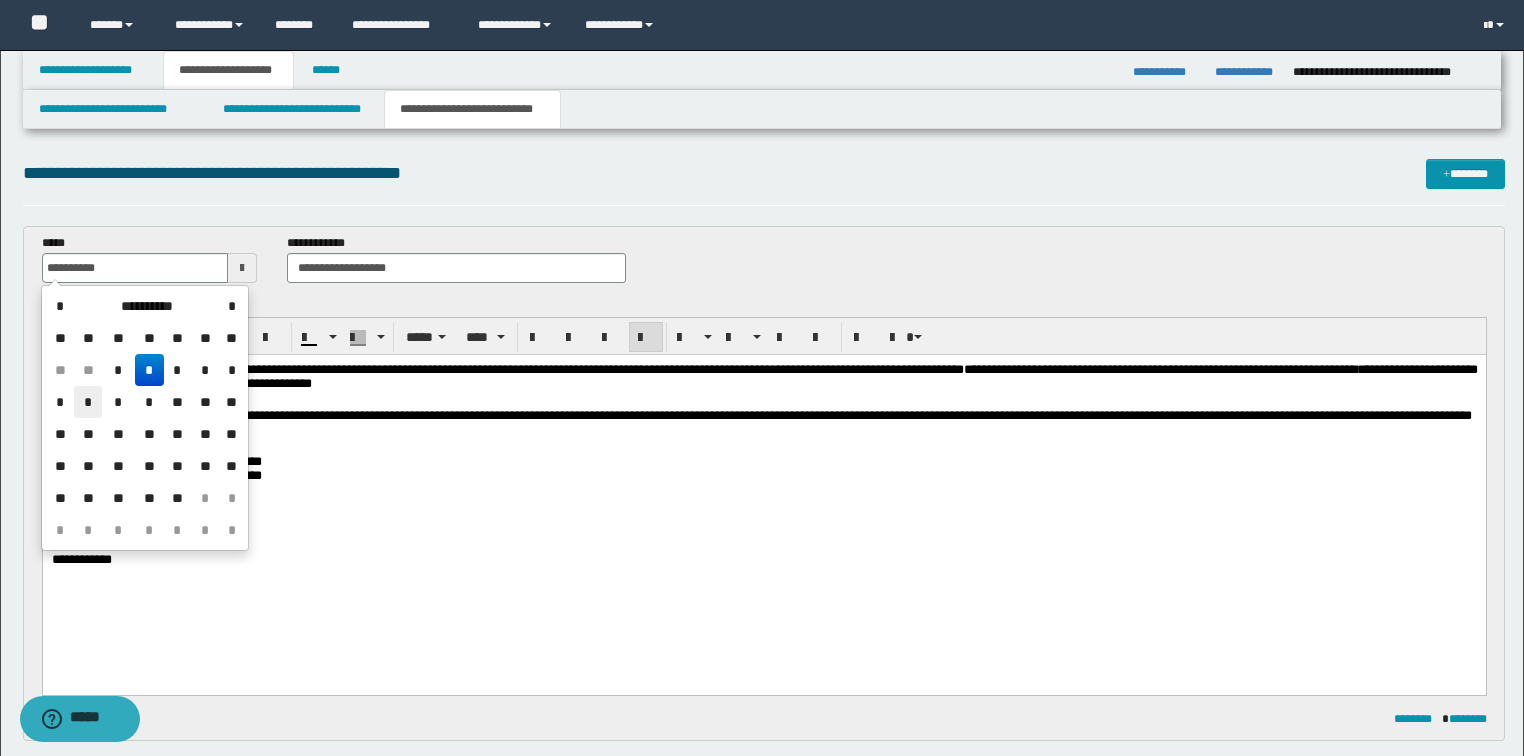 click on "*" at bounding box center [88, 402] 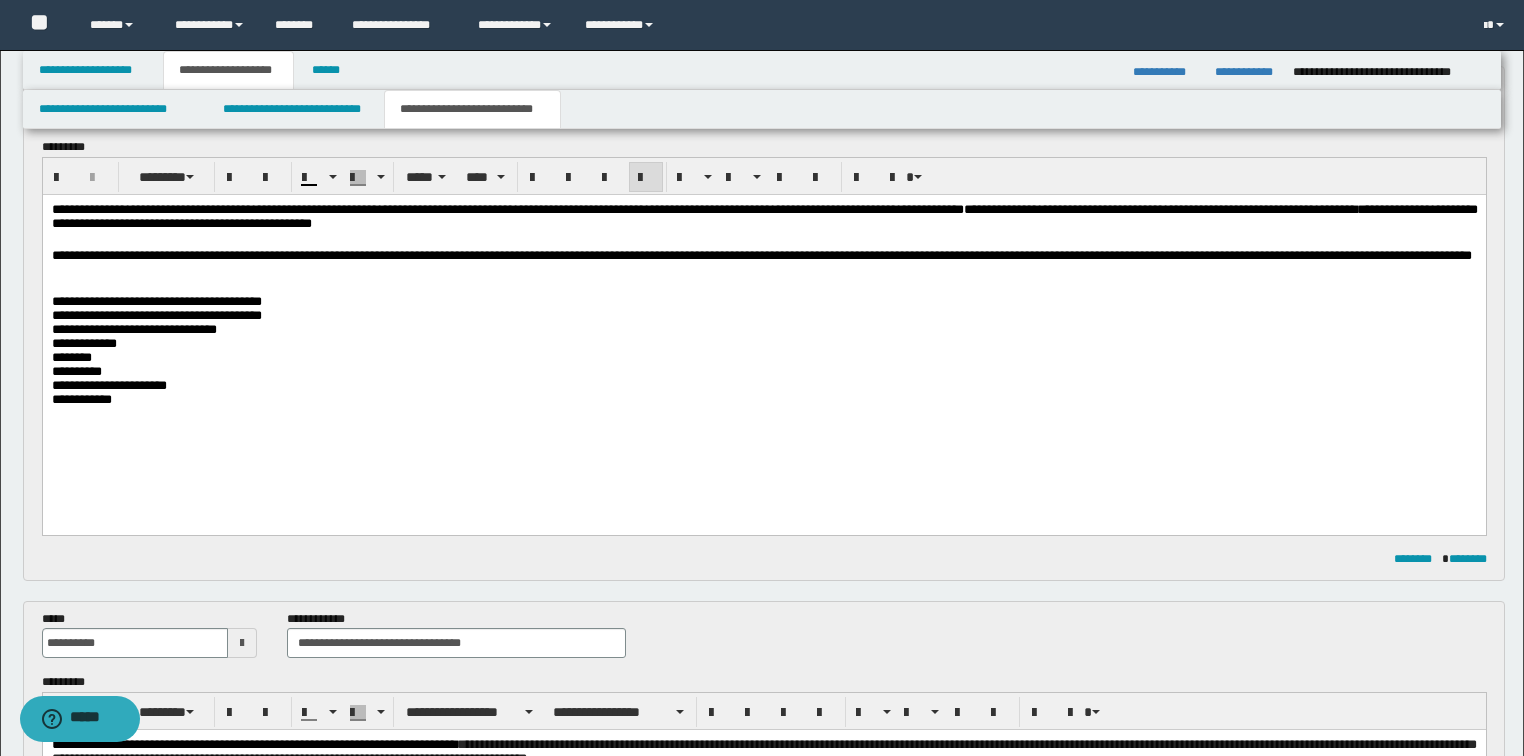 scroll, scrollTop: 400, scrollLeft: 0, axis: vertical 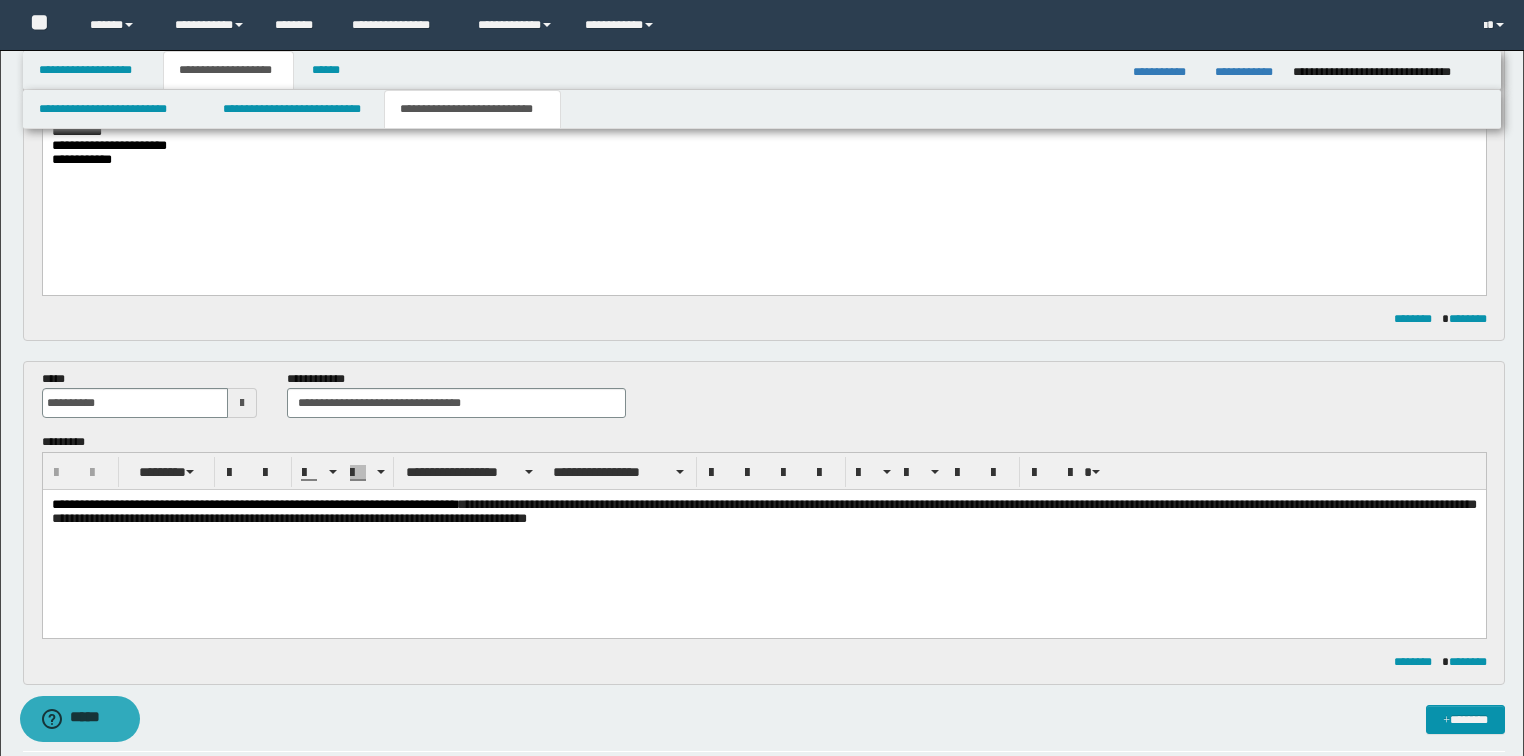 click at bounding box center (242, 403) 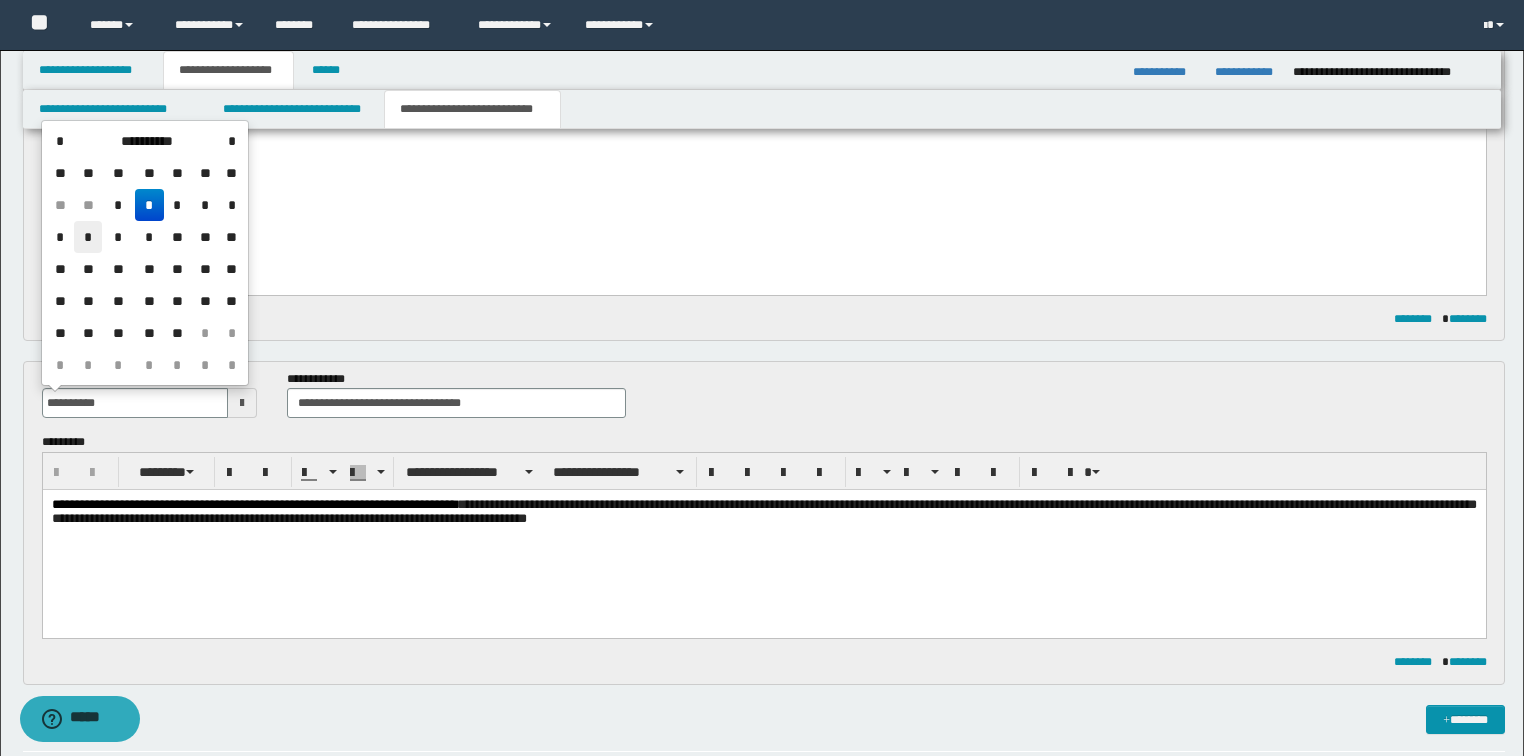 click on "*" at bounding box center (88, 237) 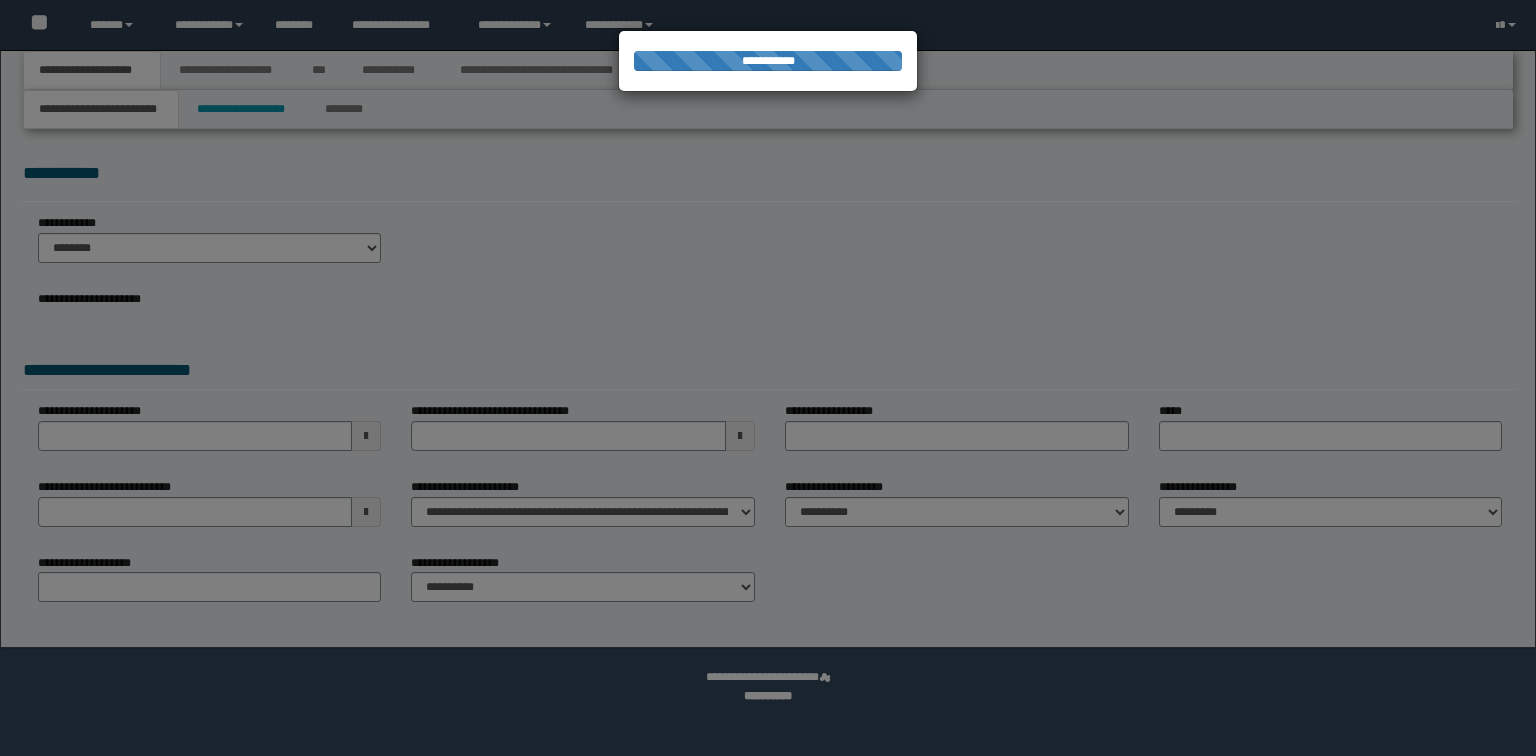 scroll, scrollTop: 0, scrollLeft: 0, axis: both 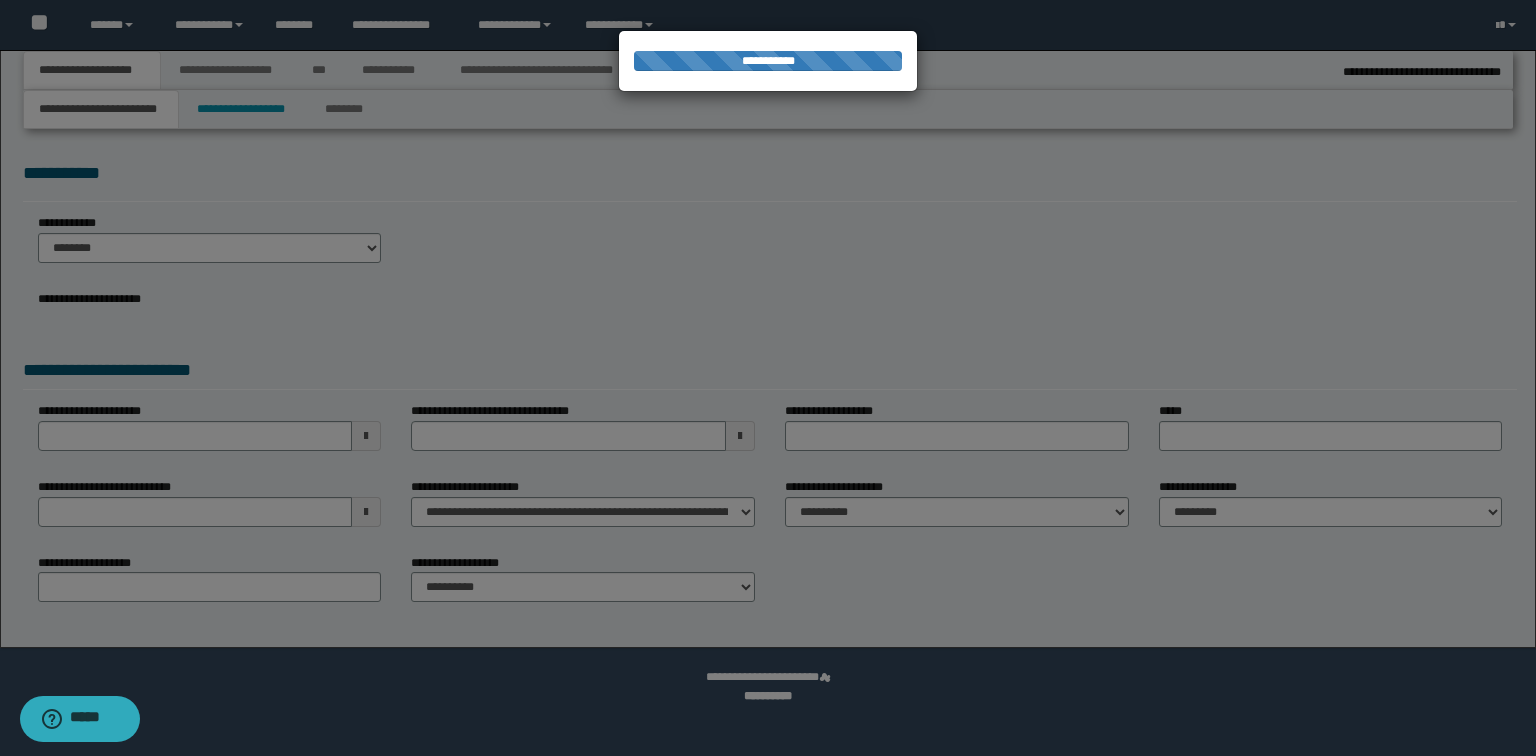 select on "*" 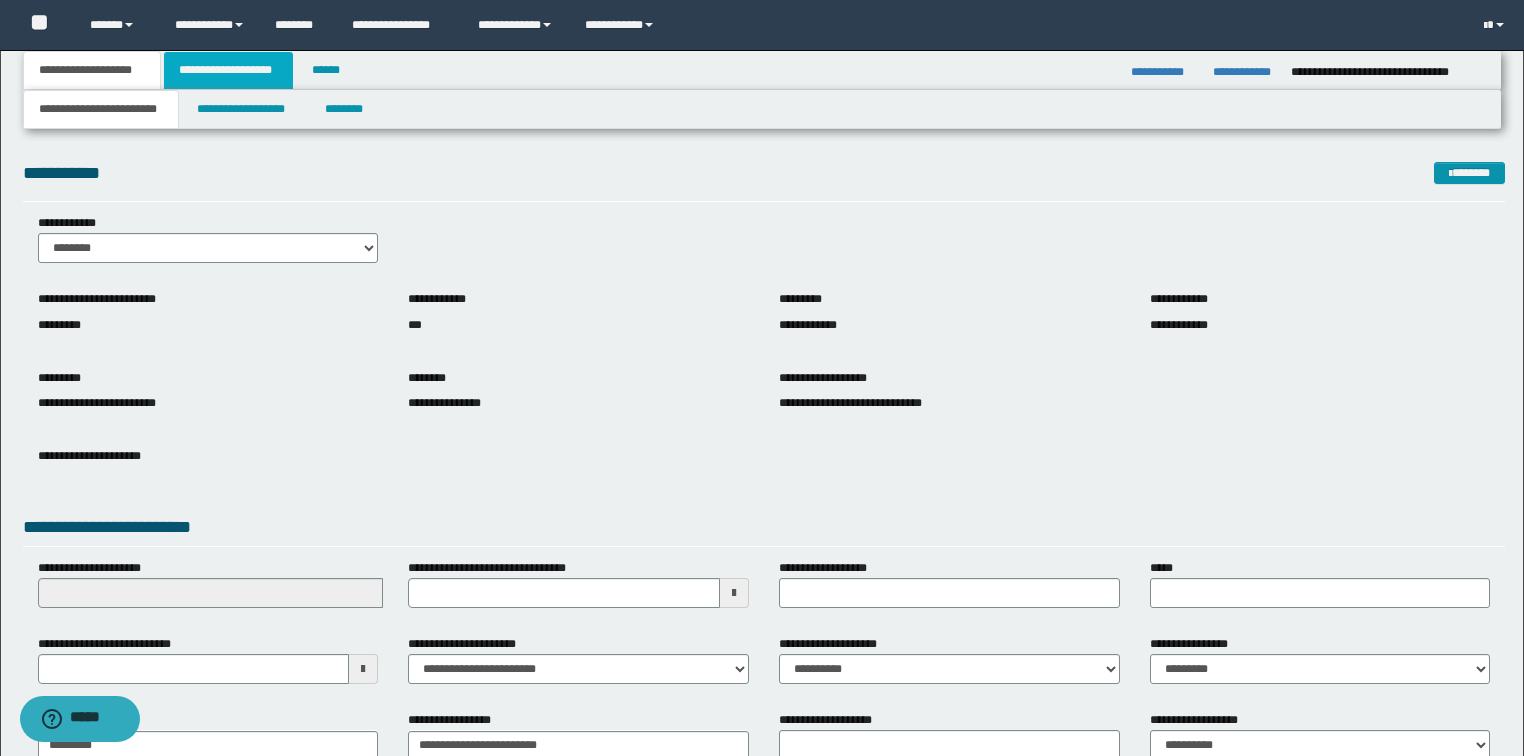click on "**********" at bounding box center (228, 70) 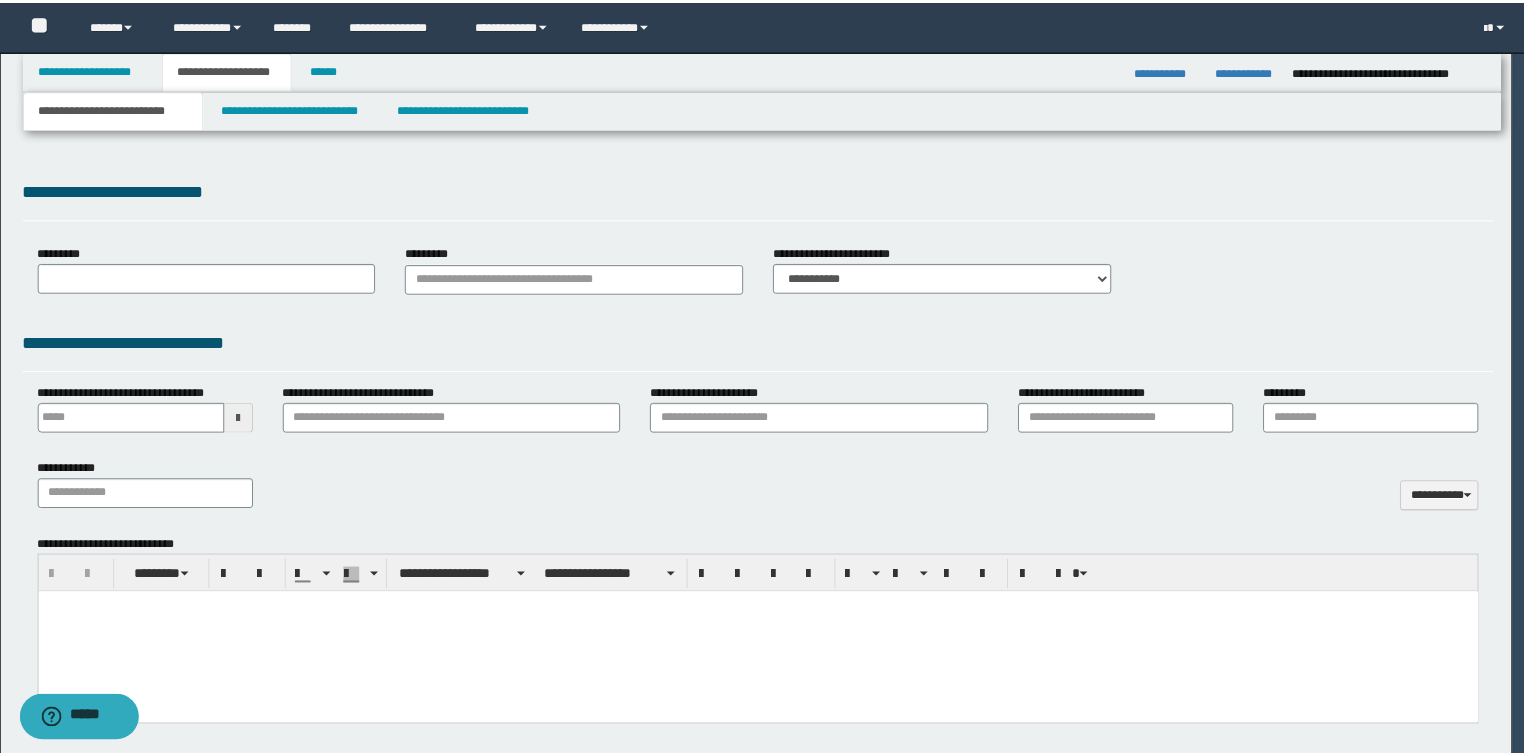 scroll, scrollTop: 0, scrollLeft: 0, axis: both 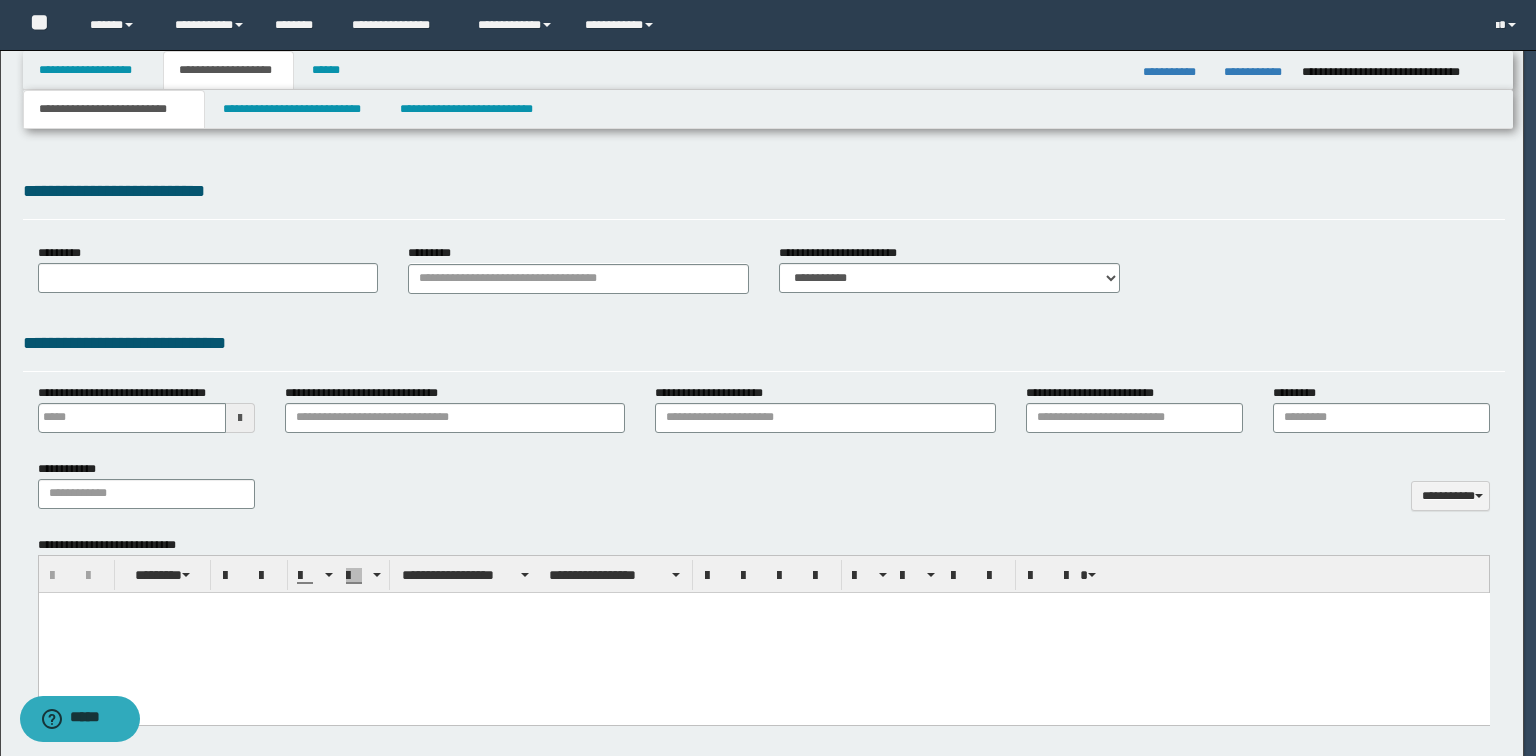 type on "**********" 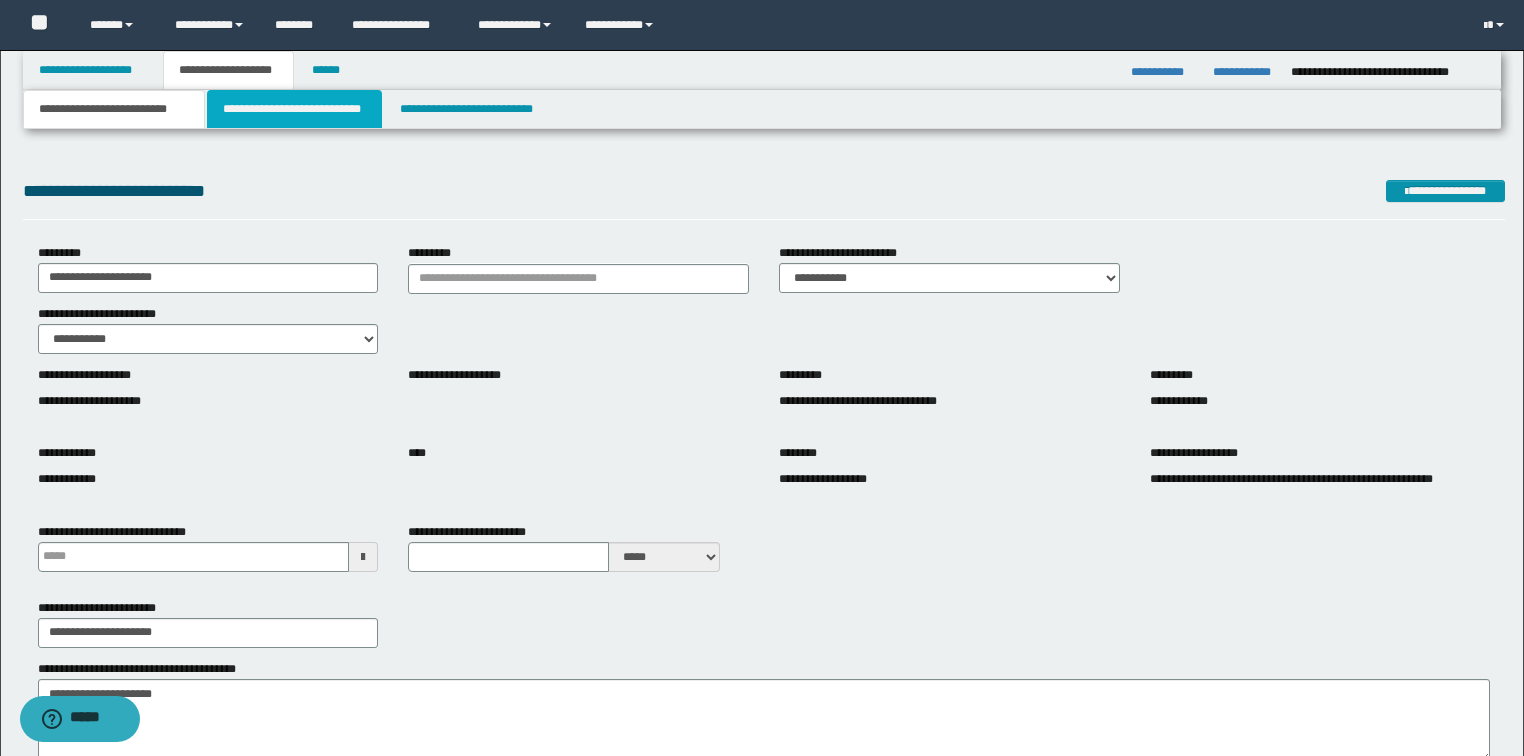 click on "**********" at bounding box center [294, 109] 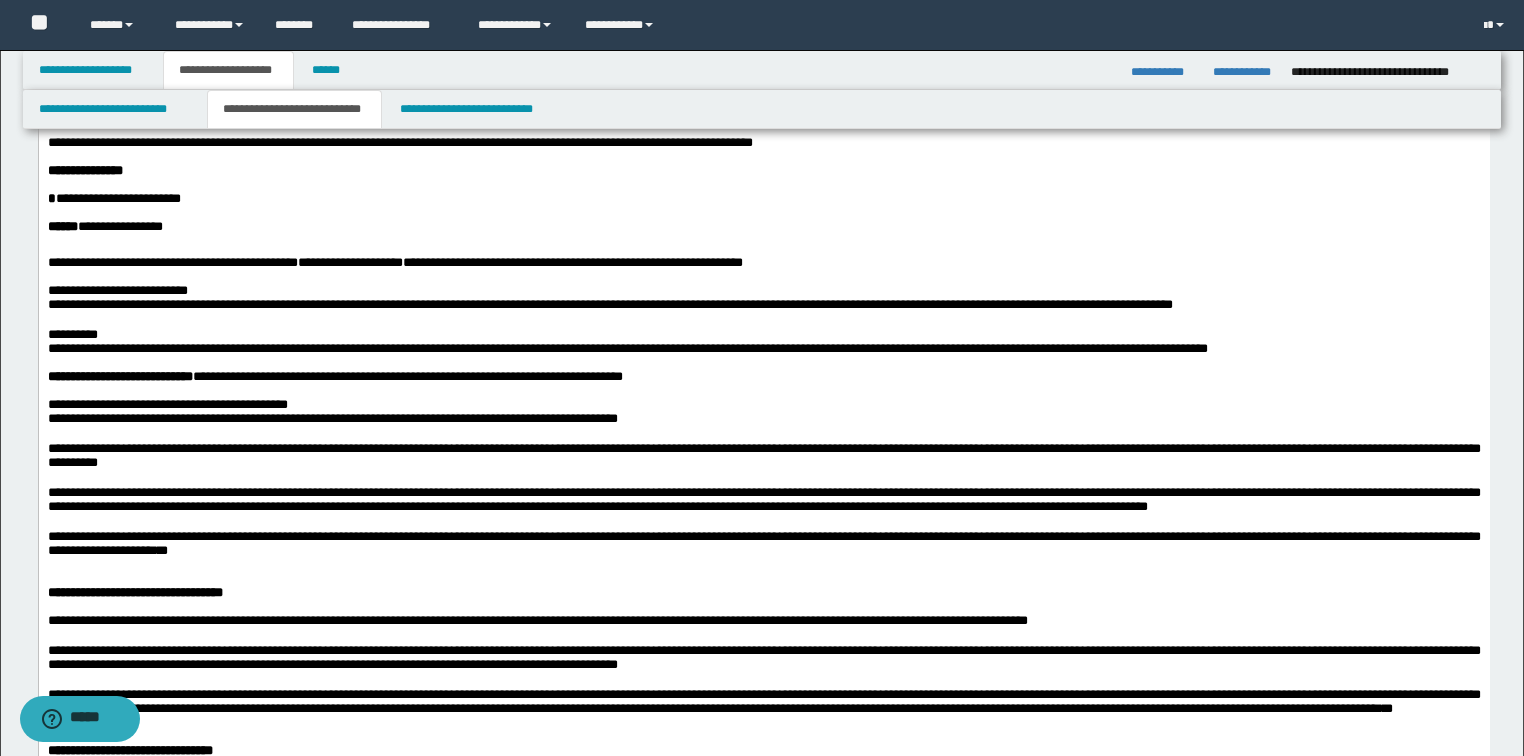 scroll, scrollTop: 240, scrollLeft: 0, axis: vertical 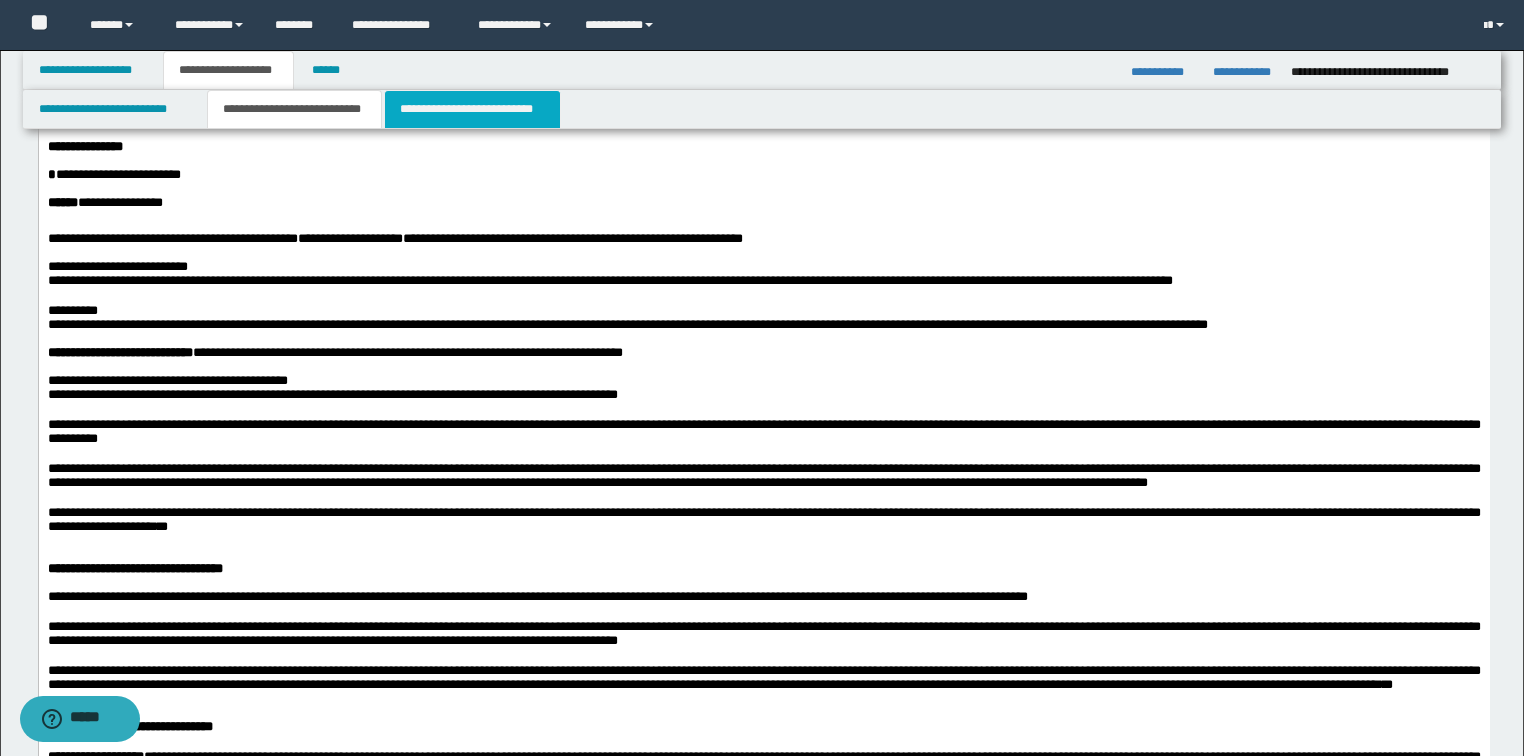 click on "**********" at bounding box center [472, 109] 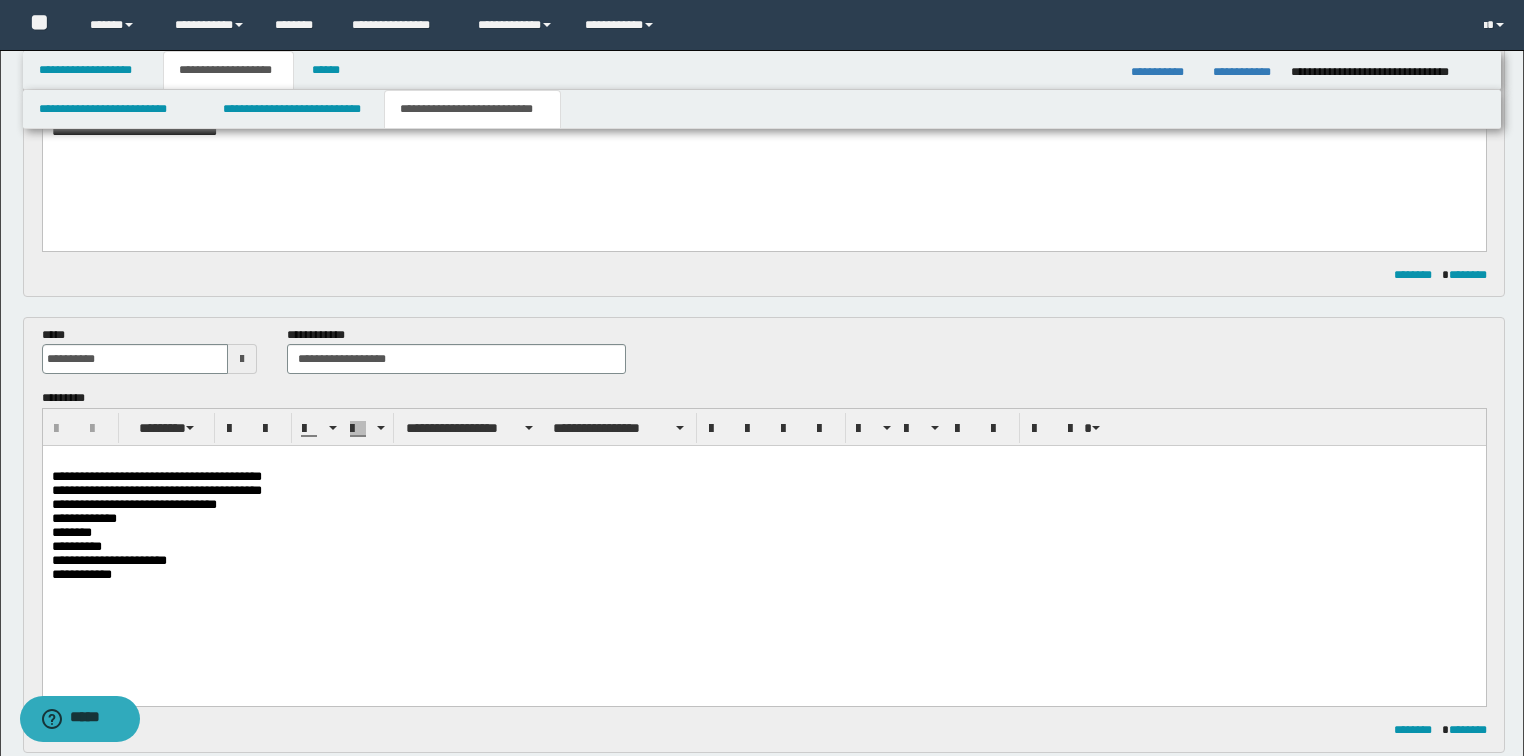 scroll, scrollTop: 400, scrollLeft: 0, axis: vertical 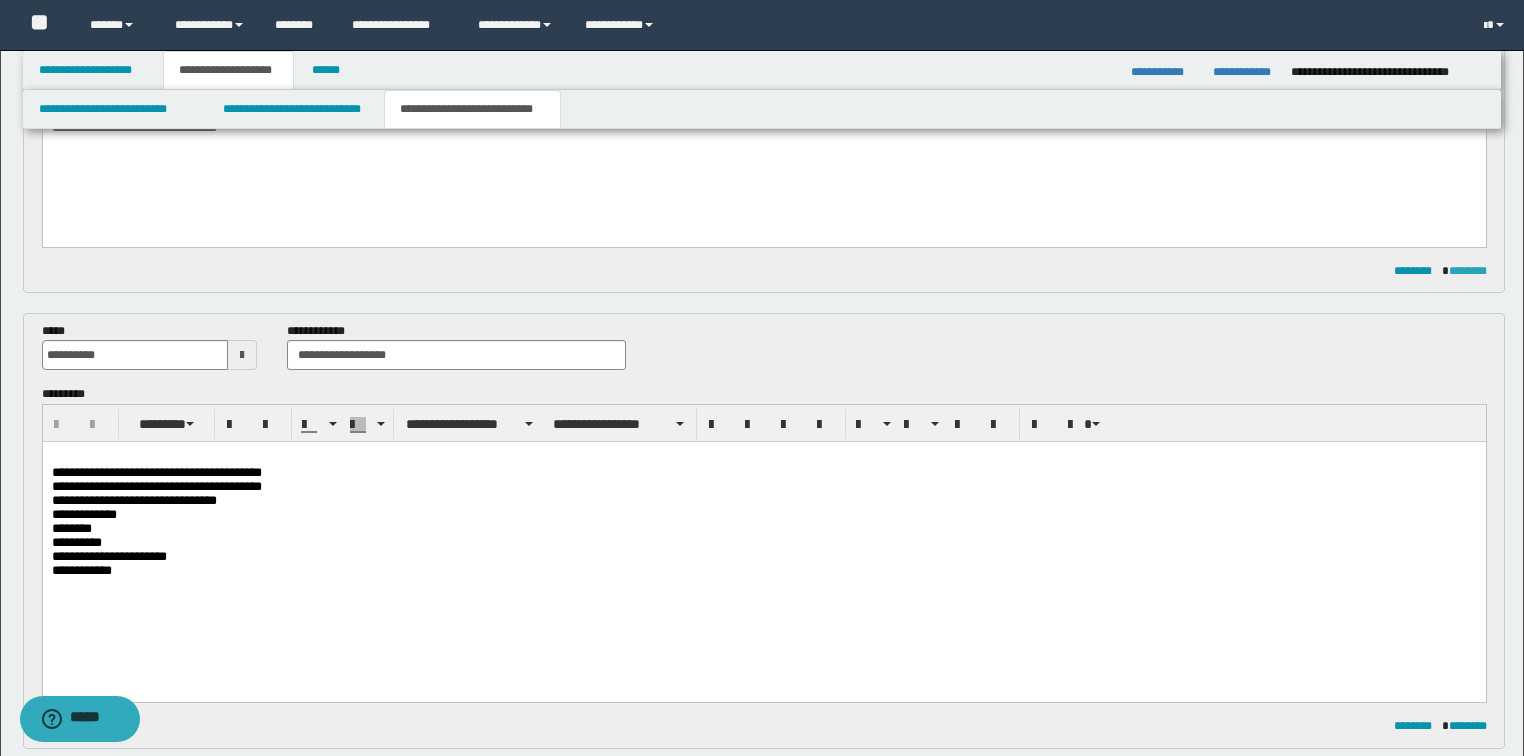 click on "********" at bounding box center [1468, 271] 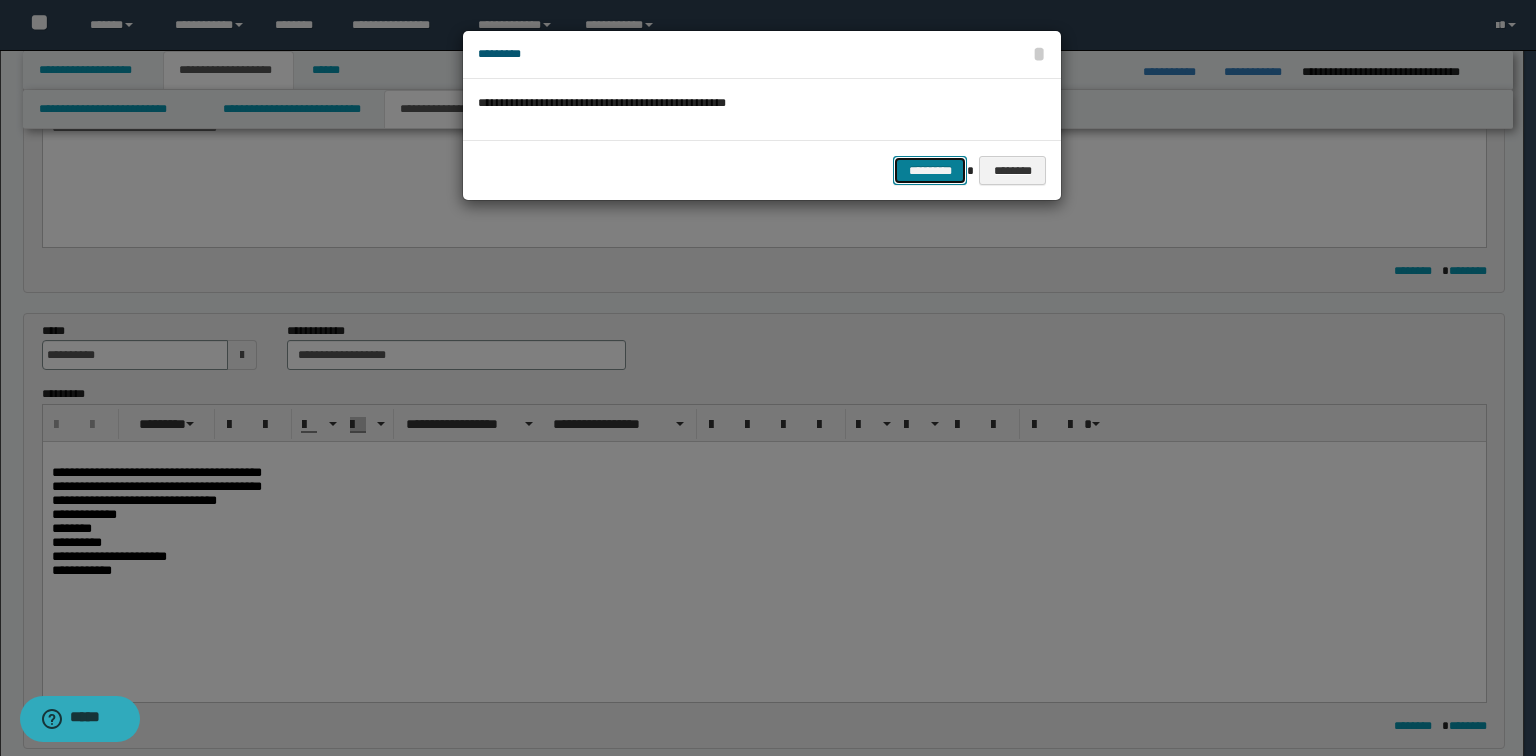 click on "*********" at bounding box center (930, 171) 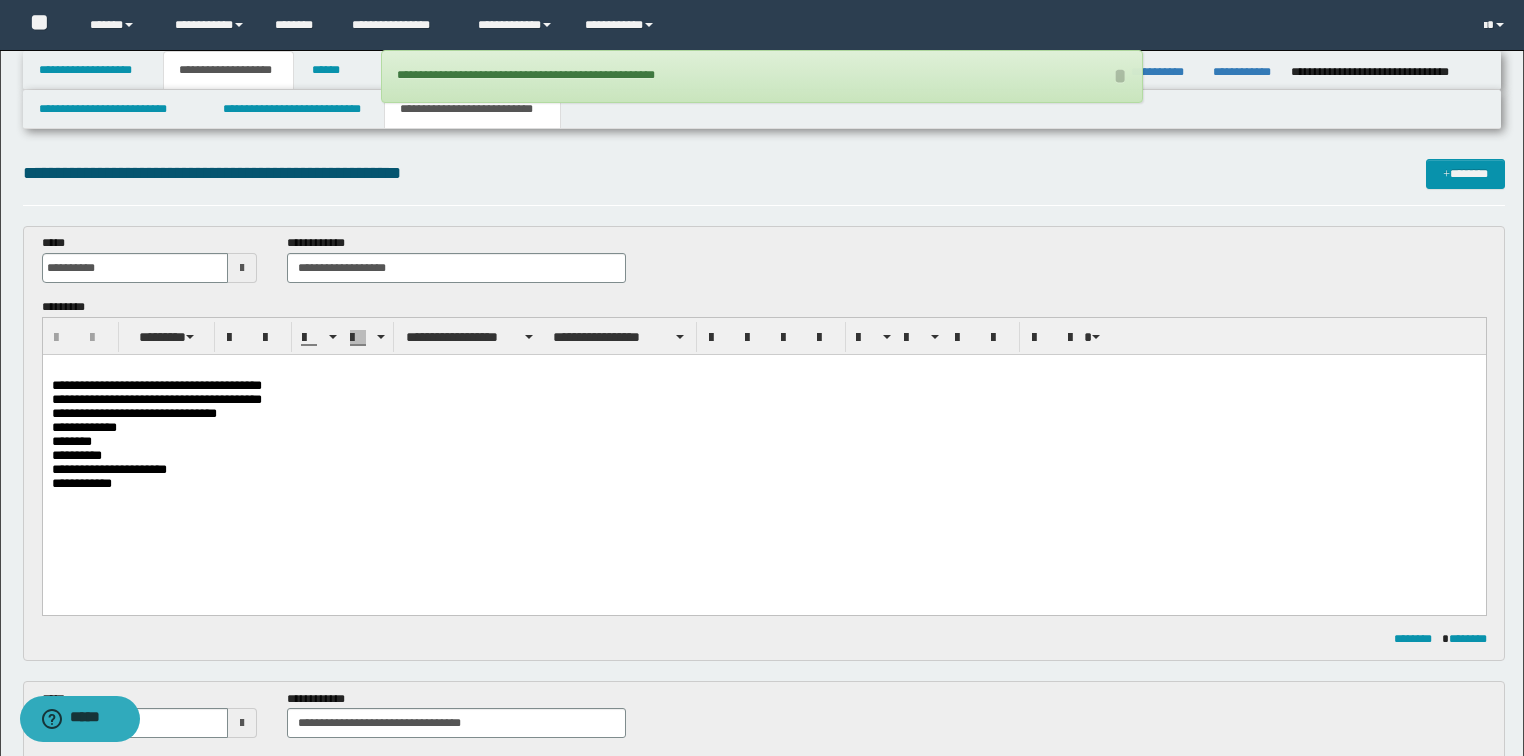 scroll, scrollTop: 0, scrollLeft: 0, axis: both 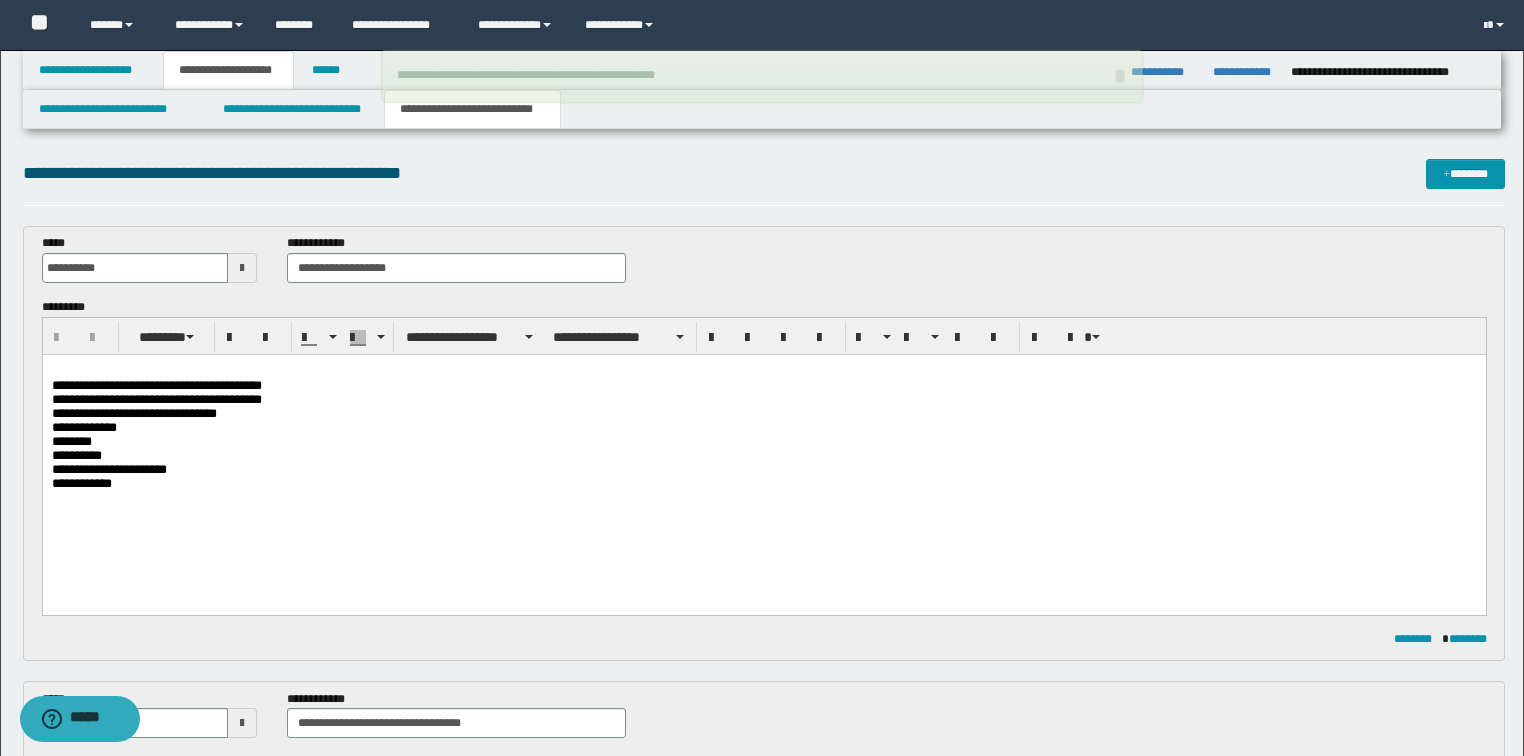 drag, startPoint x: 130, startPoint y: 354, endPoint x: 120, endPoint y: 362, distance: 12.806249 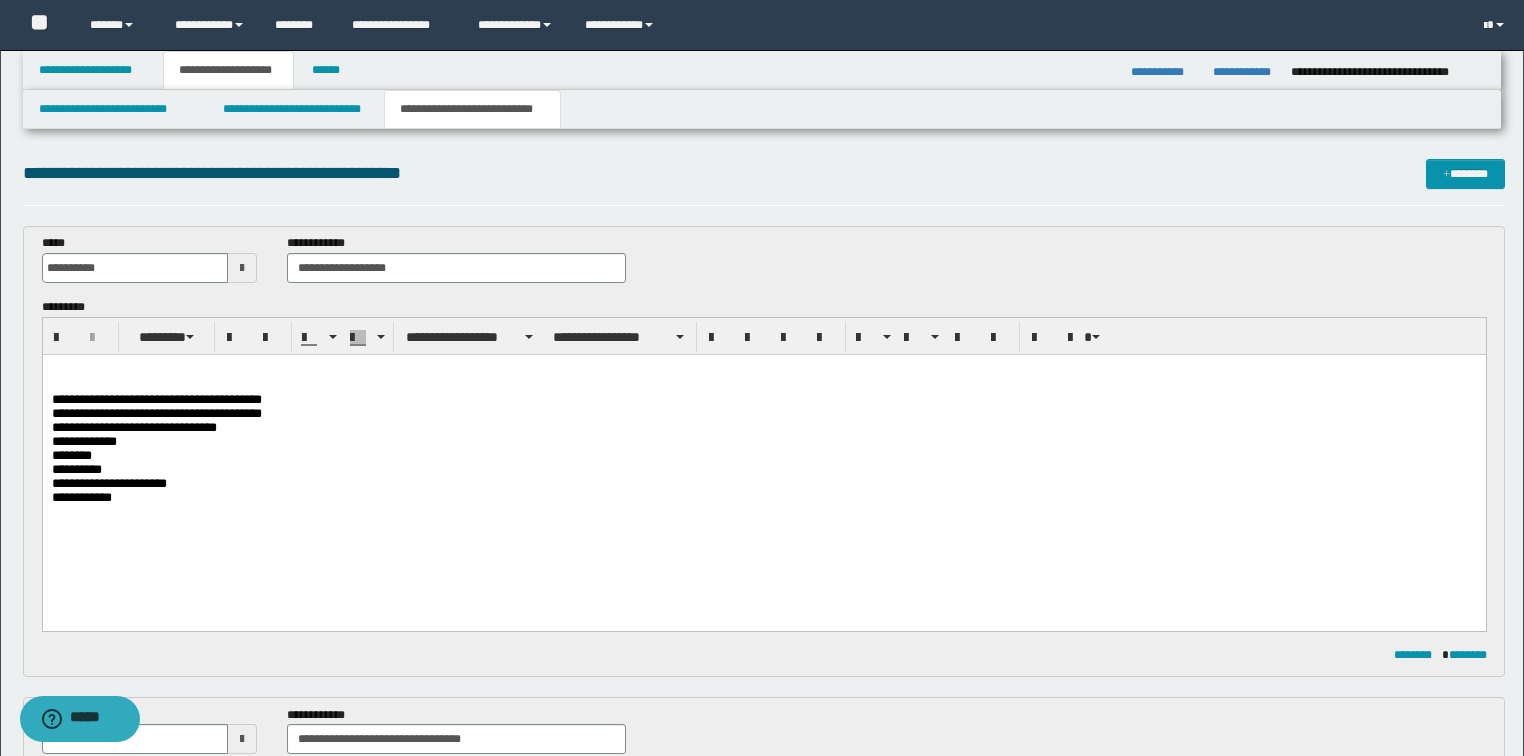 click at bounding box center [764, 370] 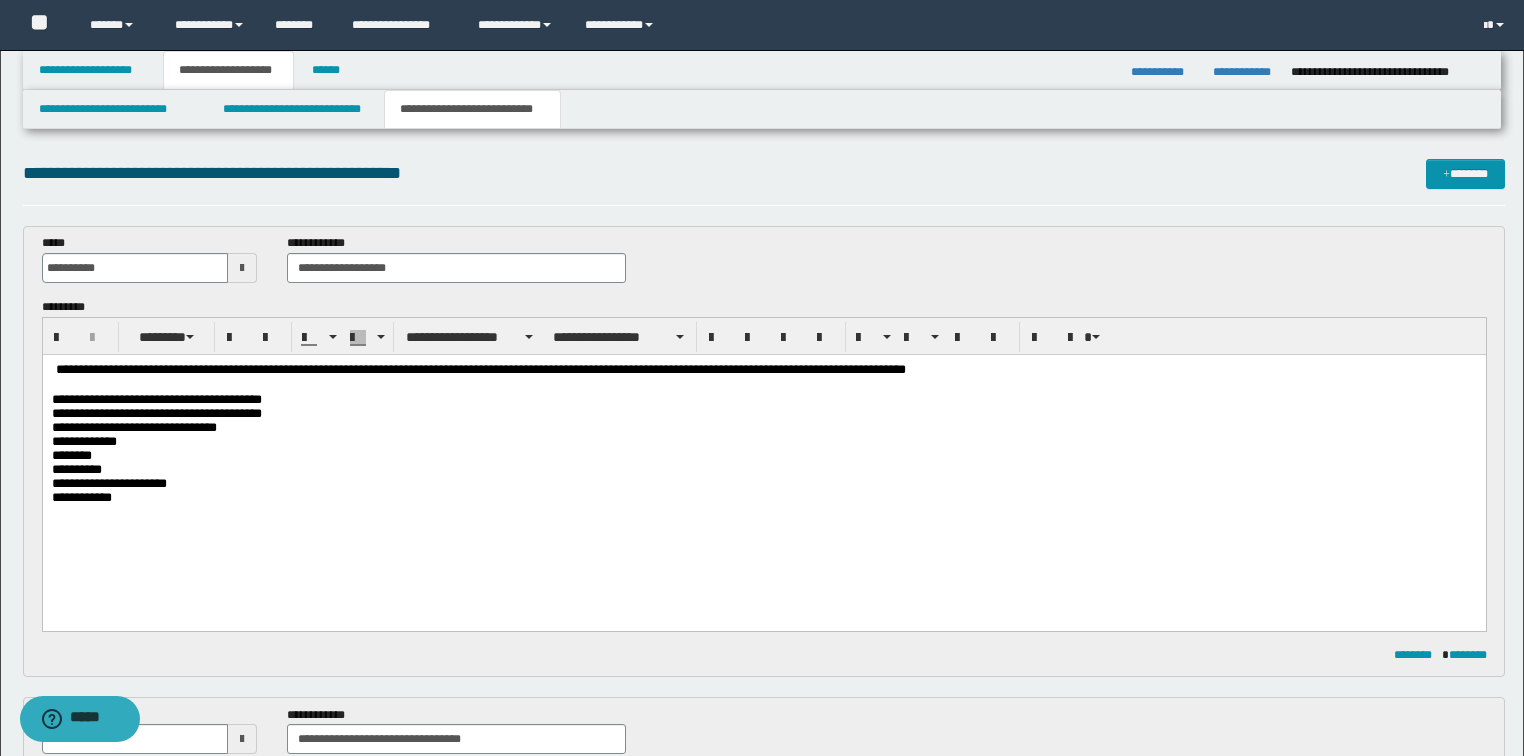 drag, startPoint x: 48, startPoint y: 371, endPoint x: 85, endPoint y: 440, distance: 78.29432 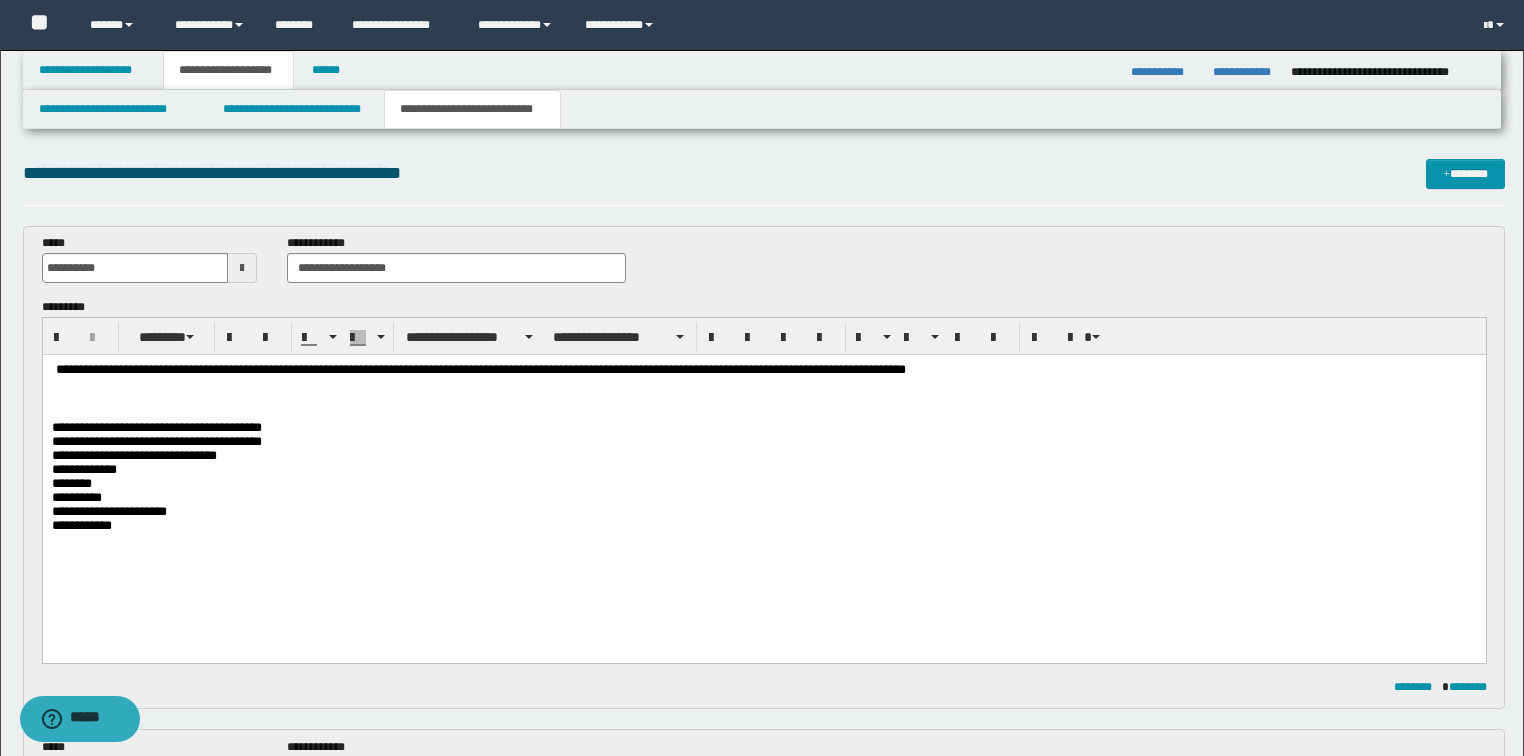 click at bounding box center (763, 399) 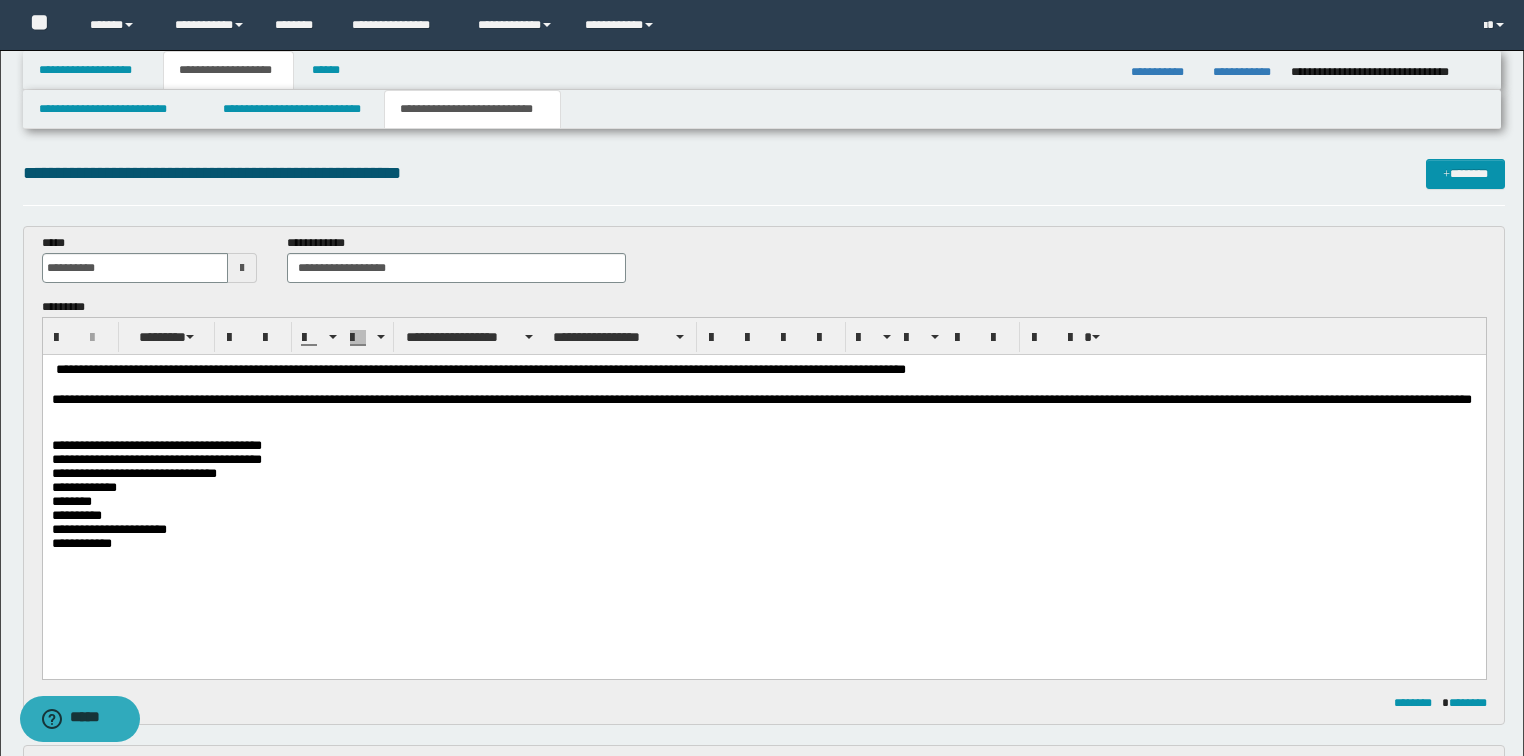 click on "**********" at bounding box center (764, 370) 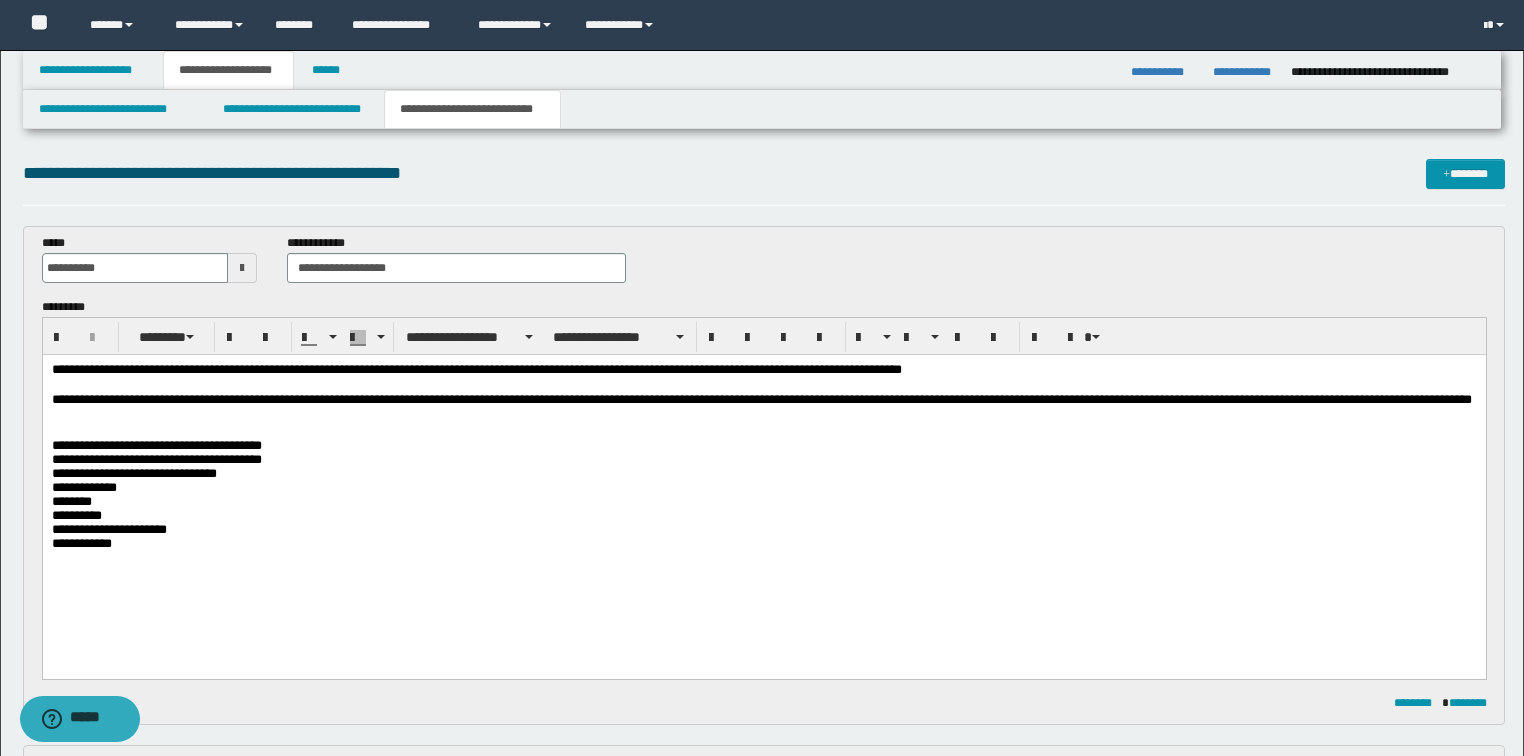 click at bounding box center (763, 385) 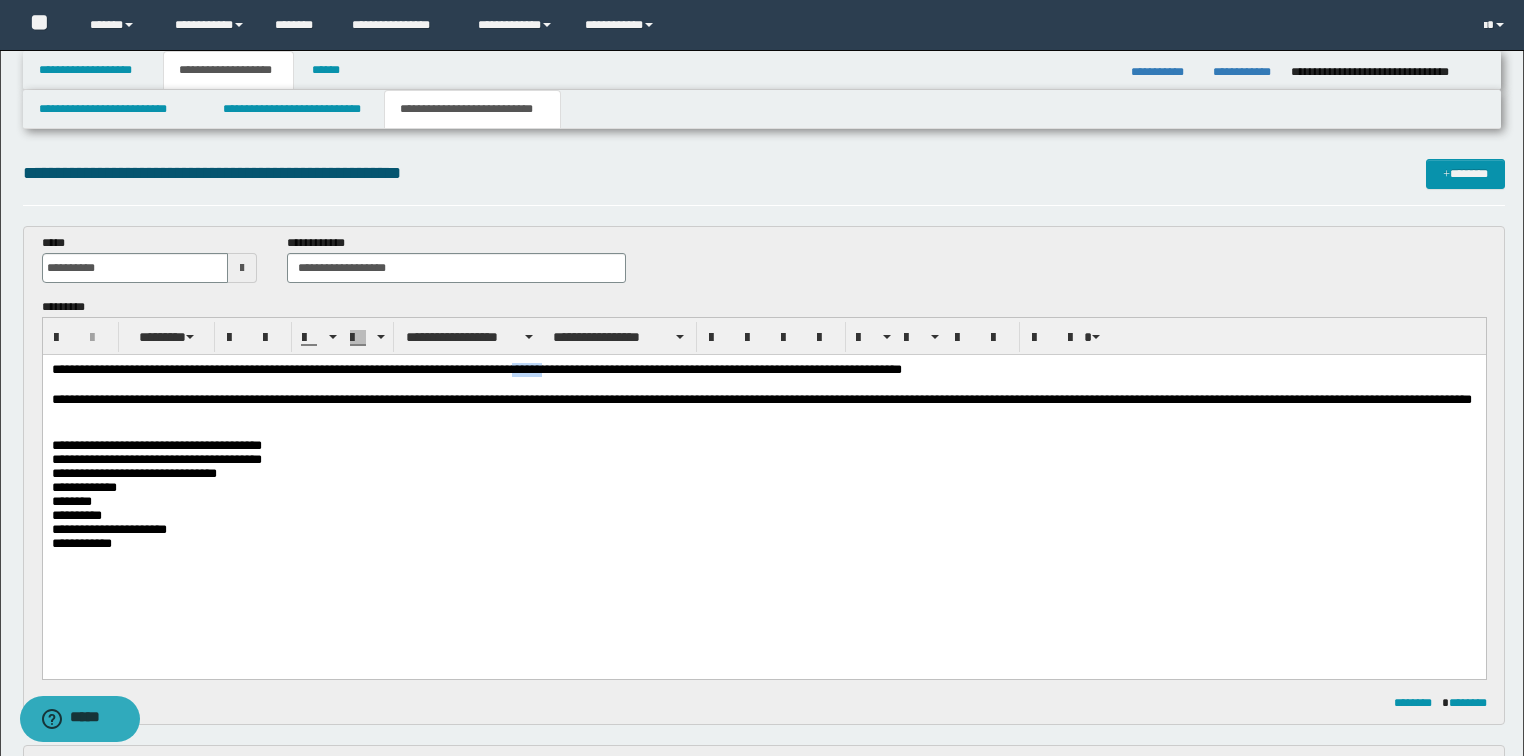 click on "**********" at bounding box center (764, 370) 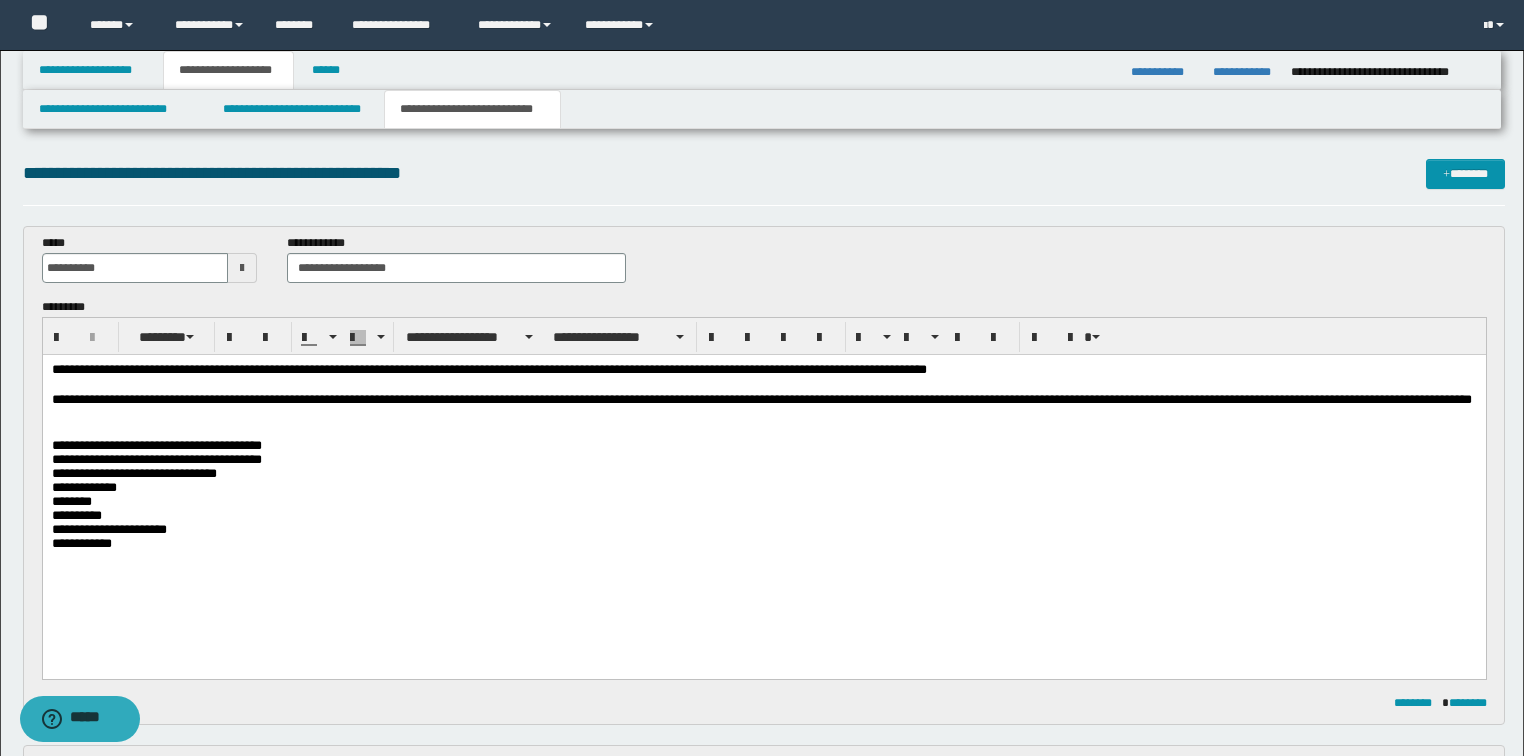 click at bounding box center (763, 385) 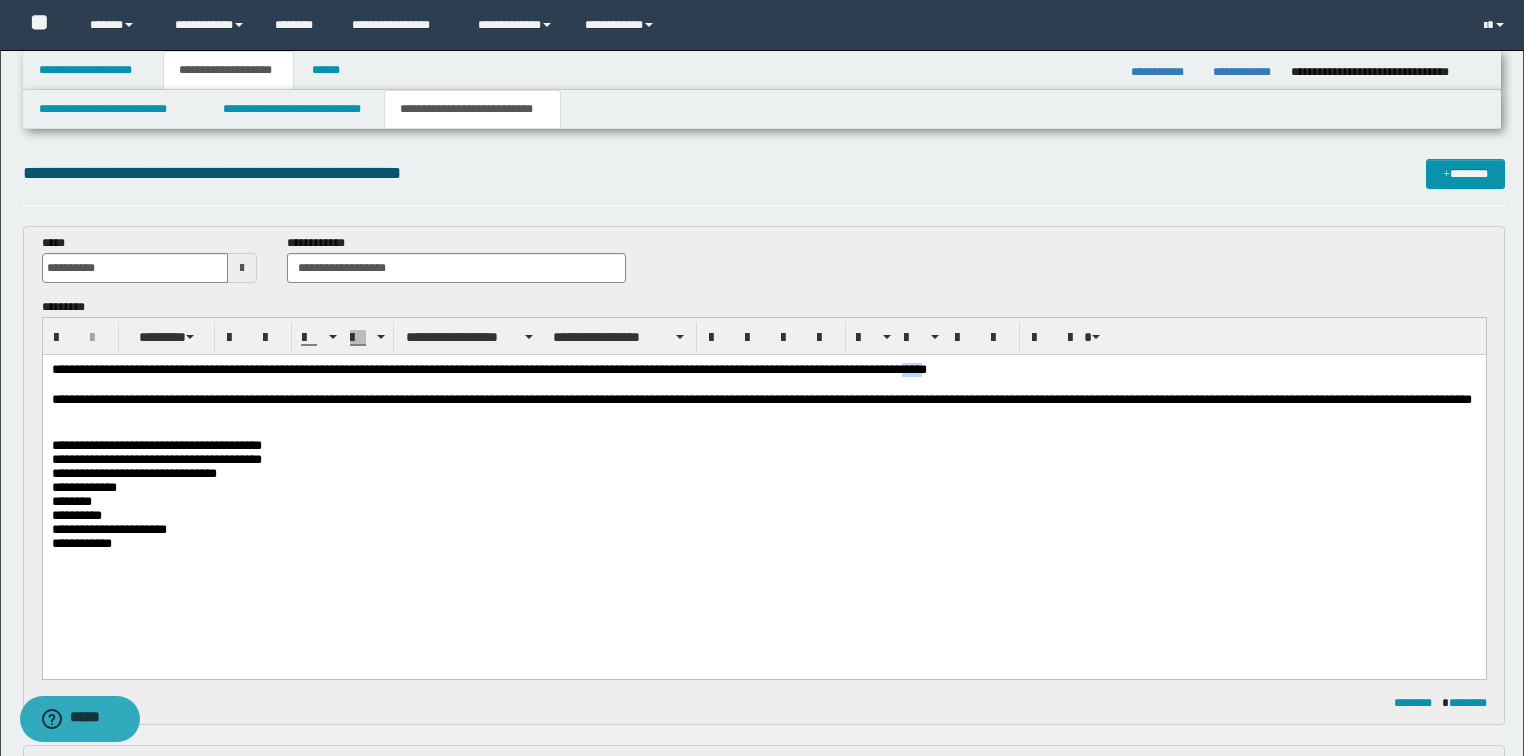 click on "**********" at bounding box center (764, 370) 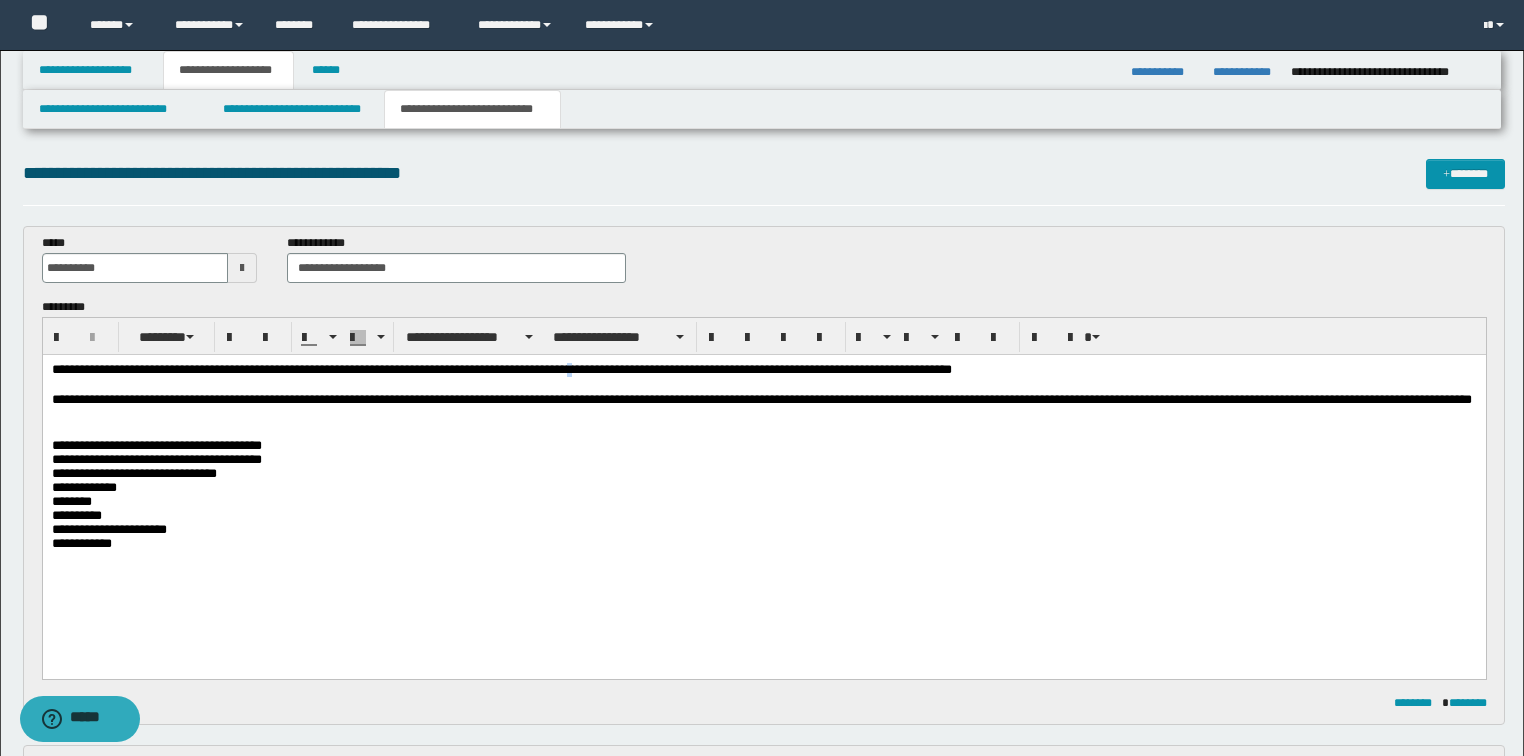 click on "**********" at bounding box center (764, 370) 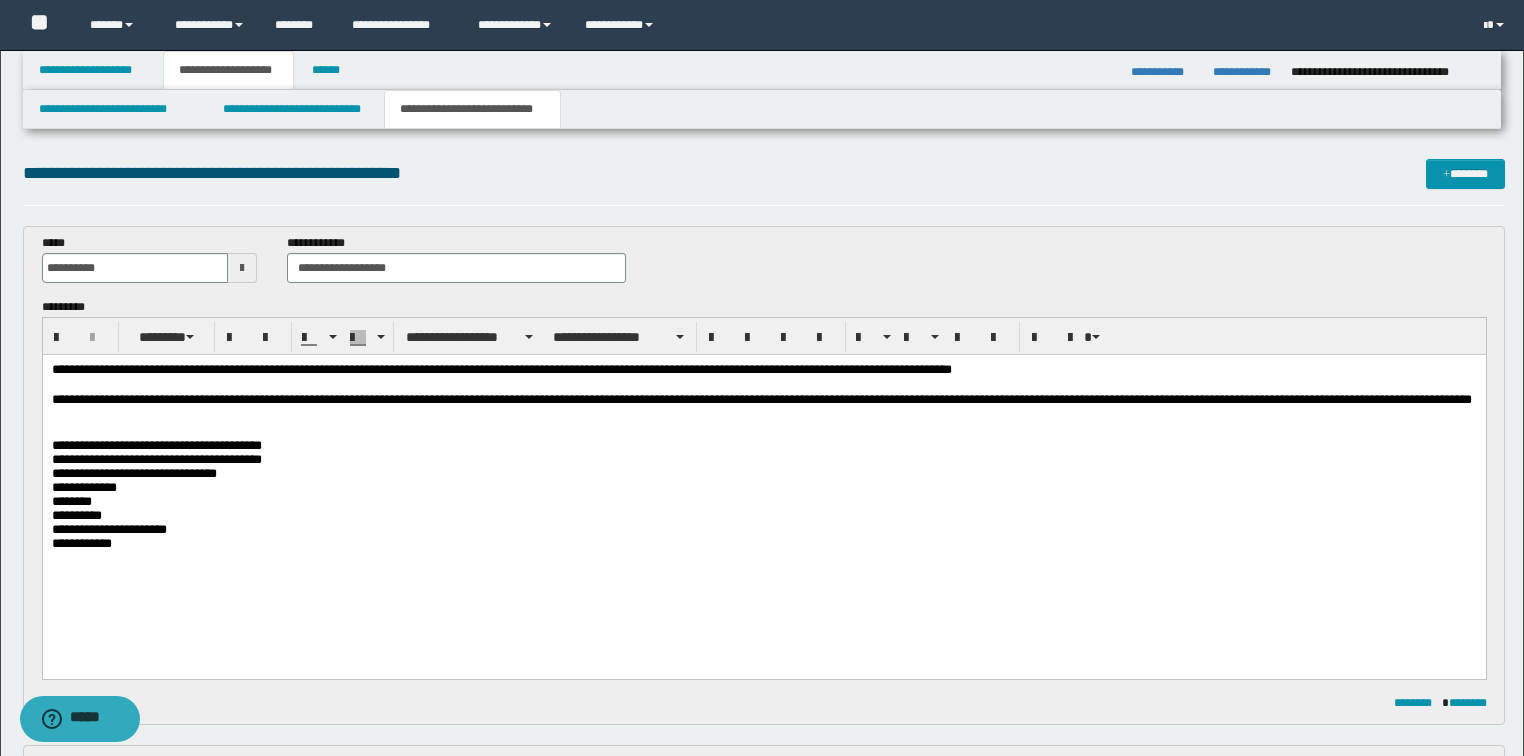 click on "**********" at bounding box center [764, 370] 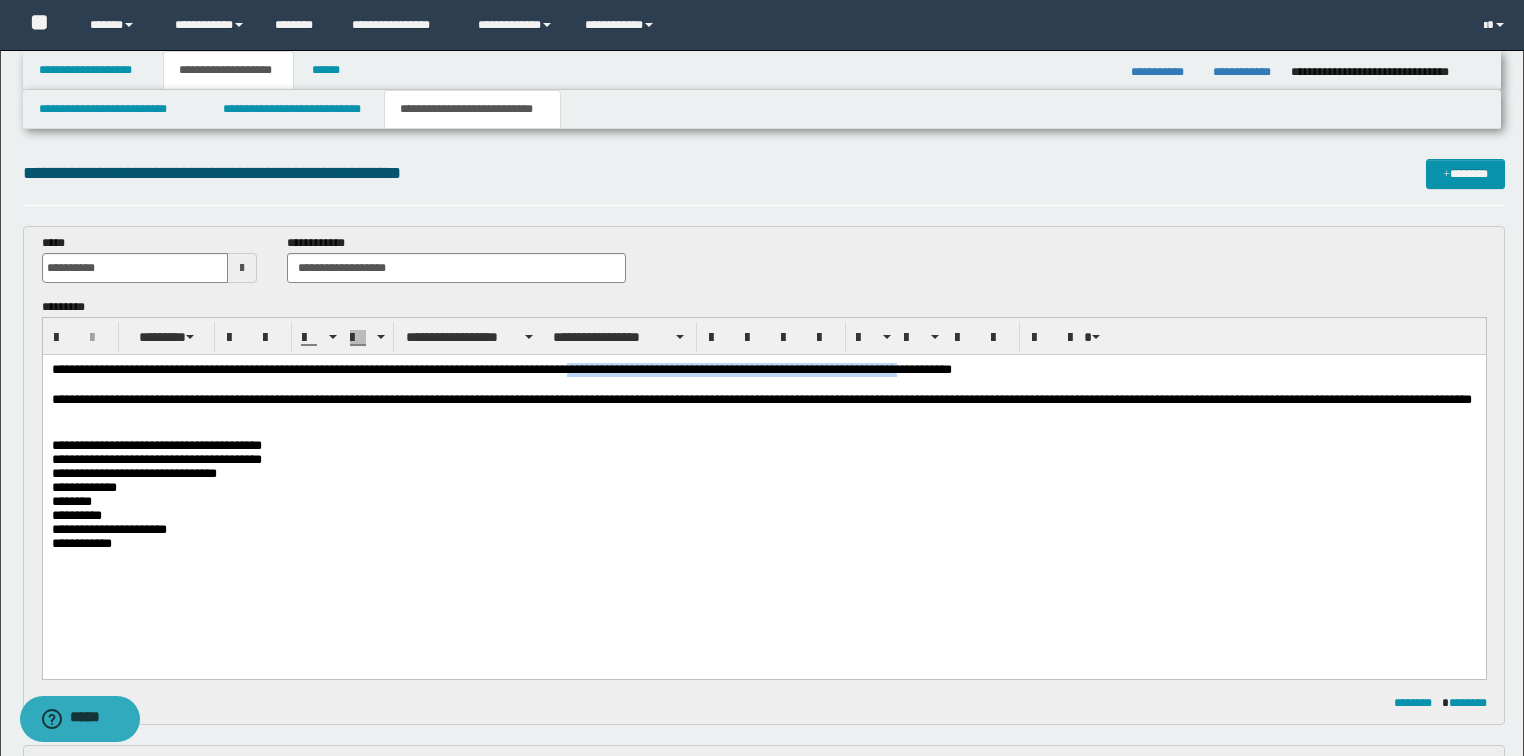 drag, startPoint x: 625, startPoint y: 374, endPoint x: 964, endPoint y: 374, distance: 339 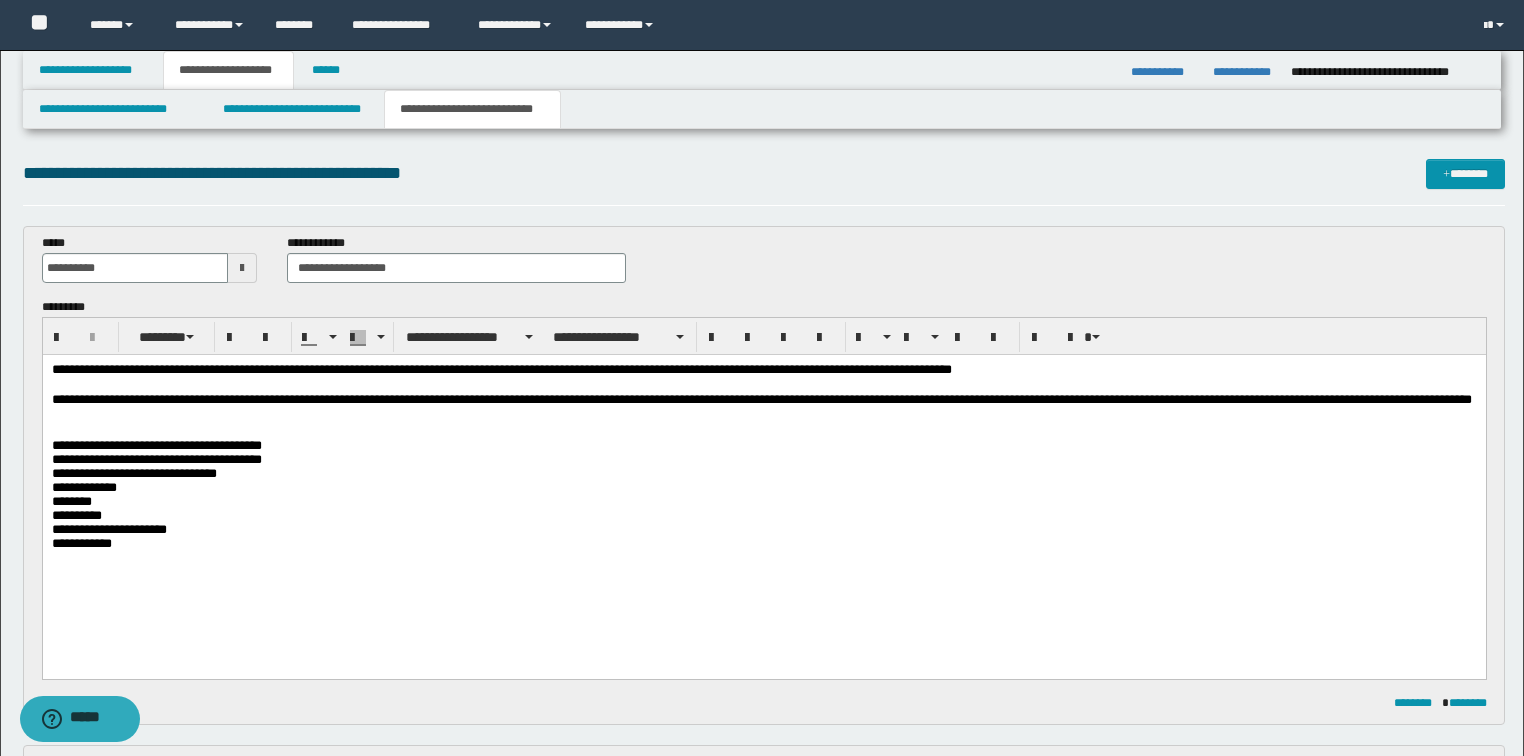click at bounding box center [763, 385] 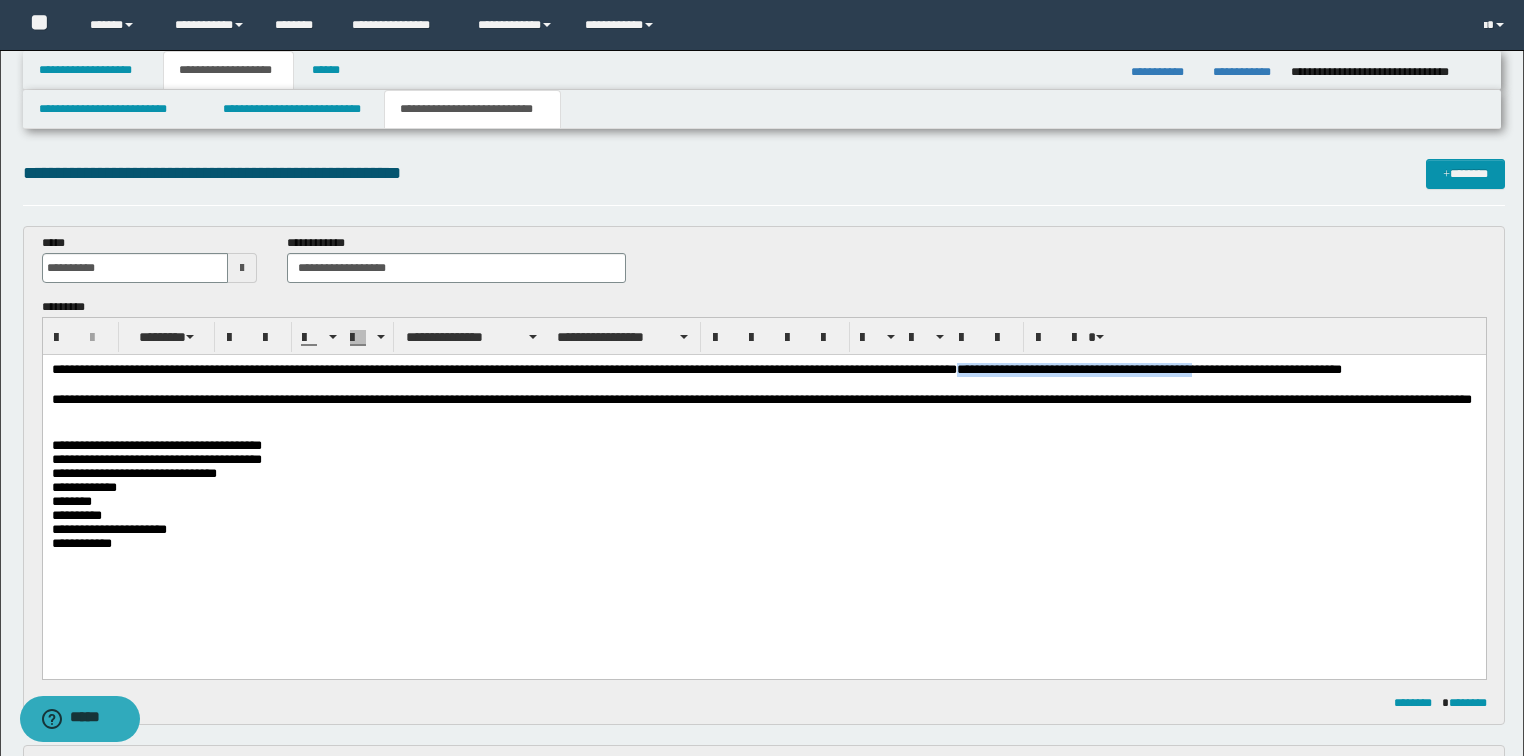 drag, startPoint x: 1029, startPoint y: 369, endPoint x: 1267, endPoint y: 375, distance: 238.07562 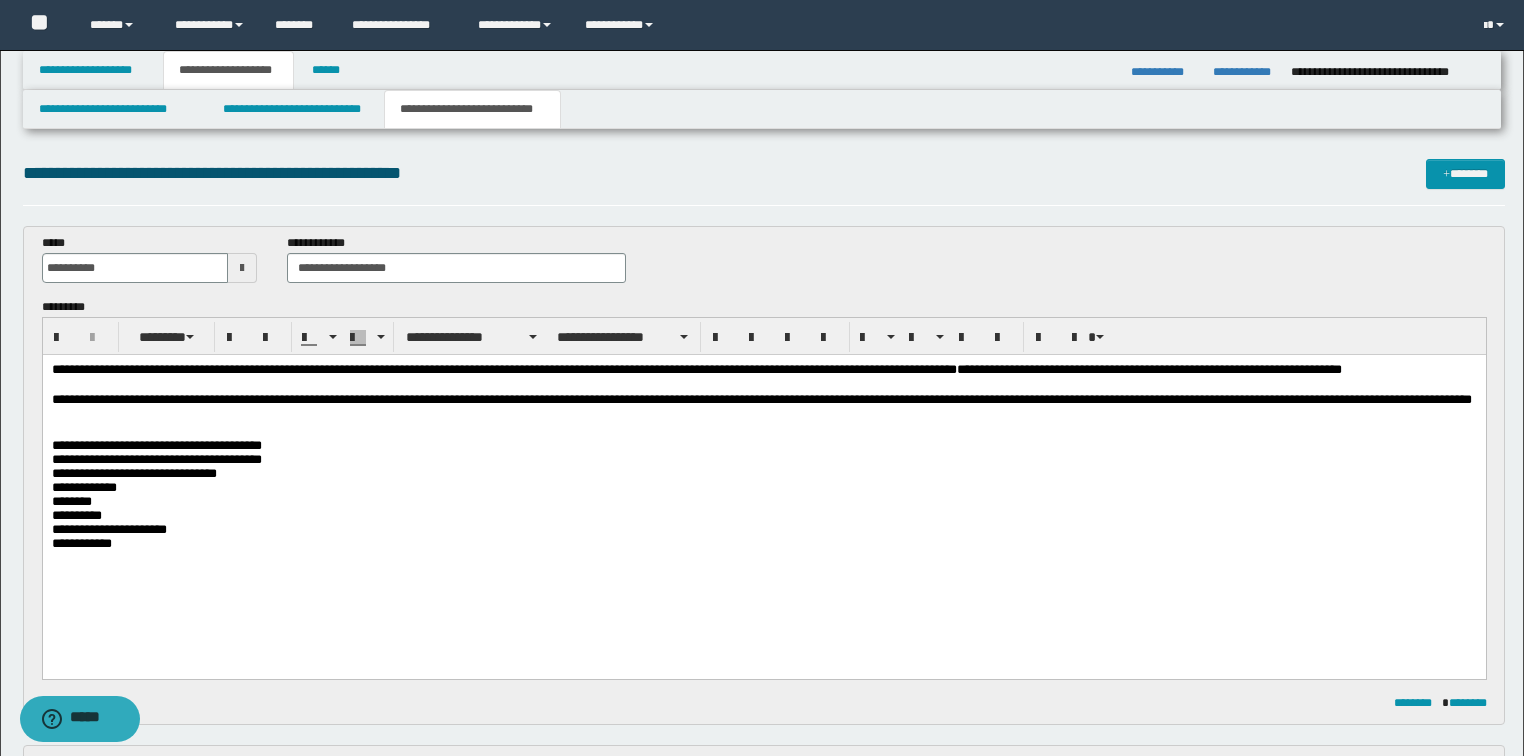 click on "**********" at bounding box center [764, 370] 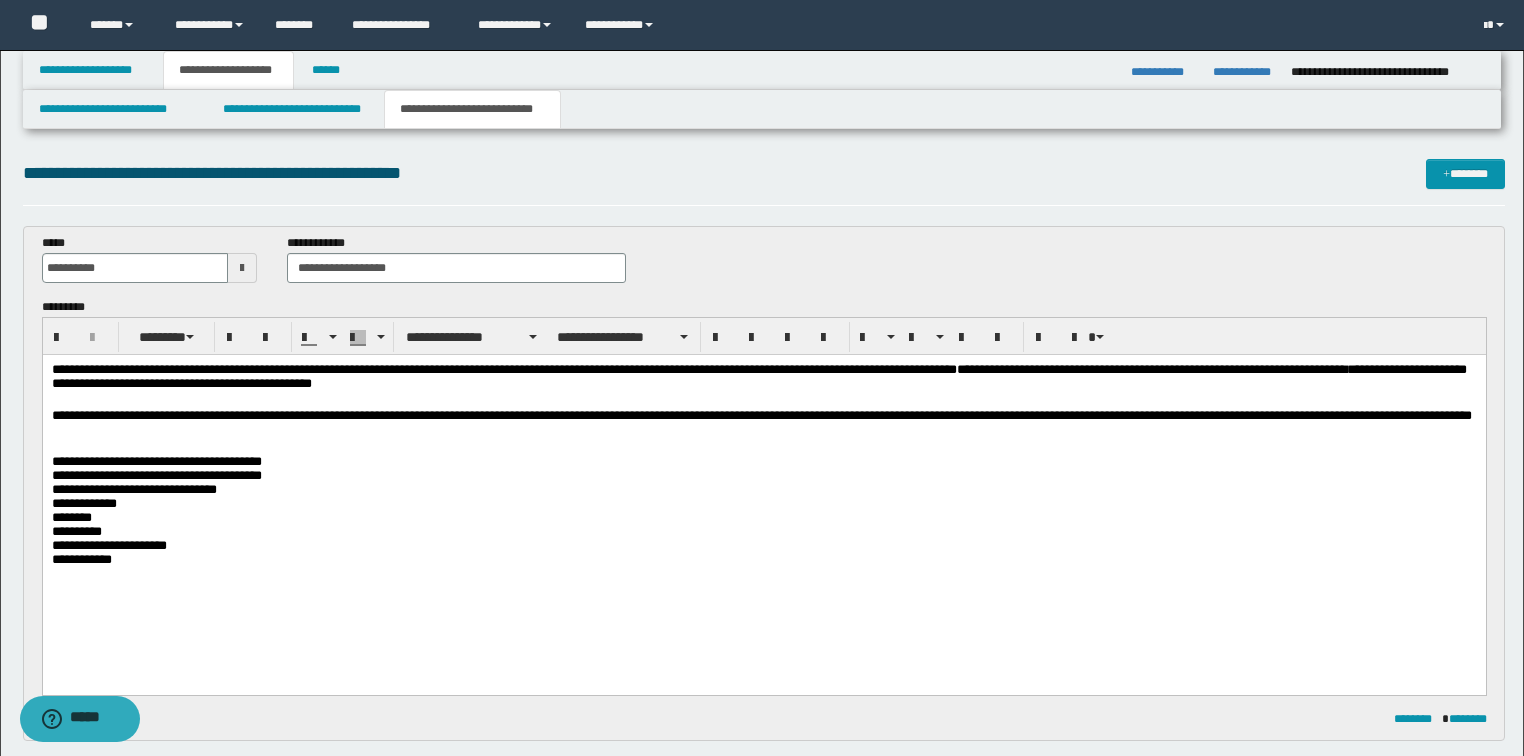 click at bounding box center (242, 268) 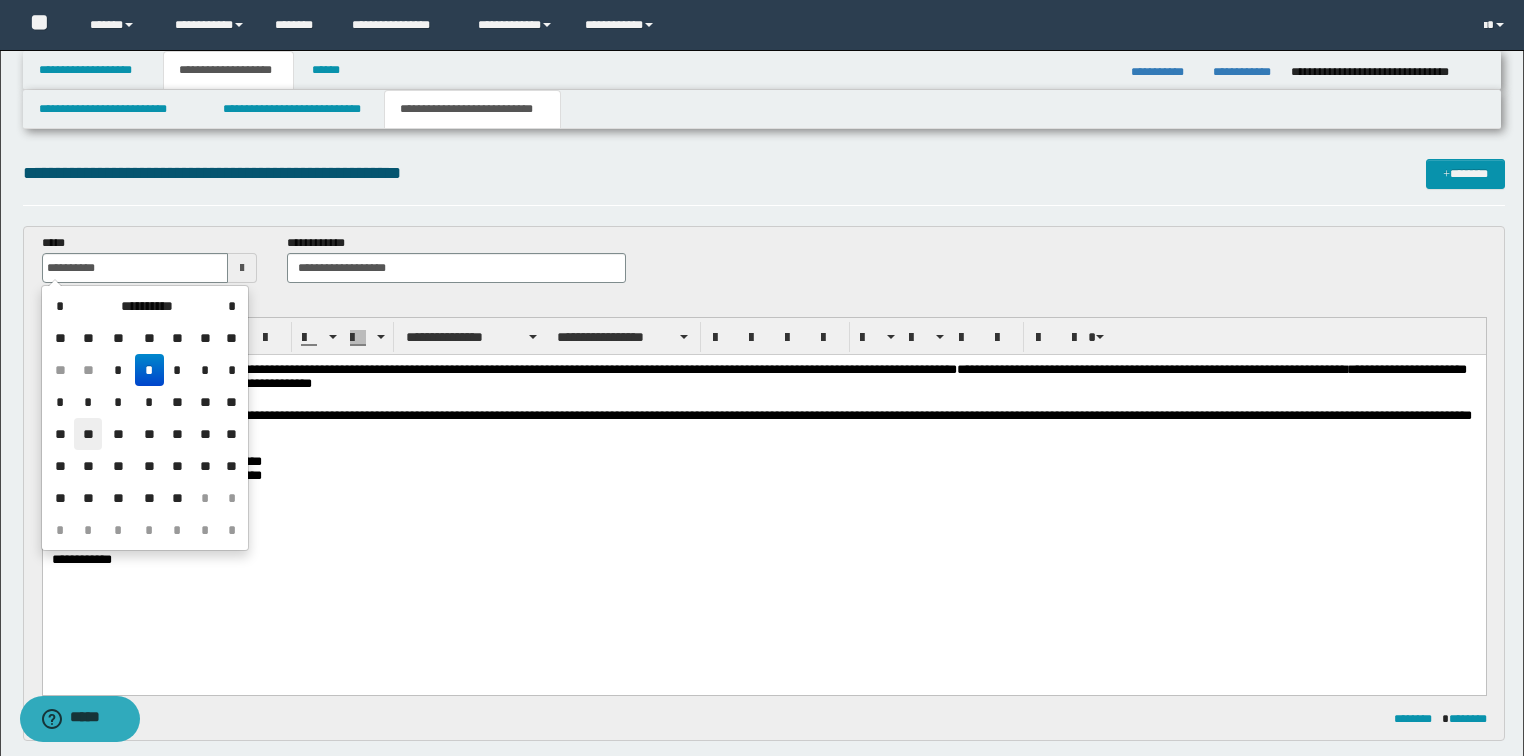 click on "**" at bounding box center [88, 434] 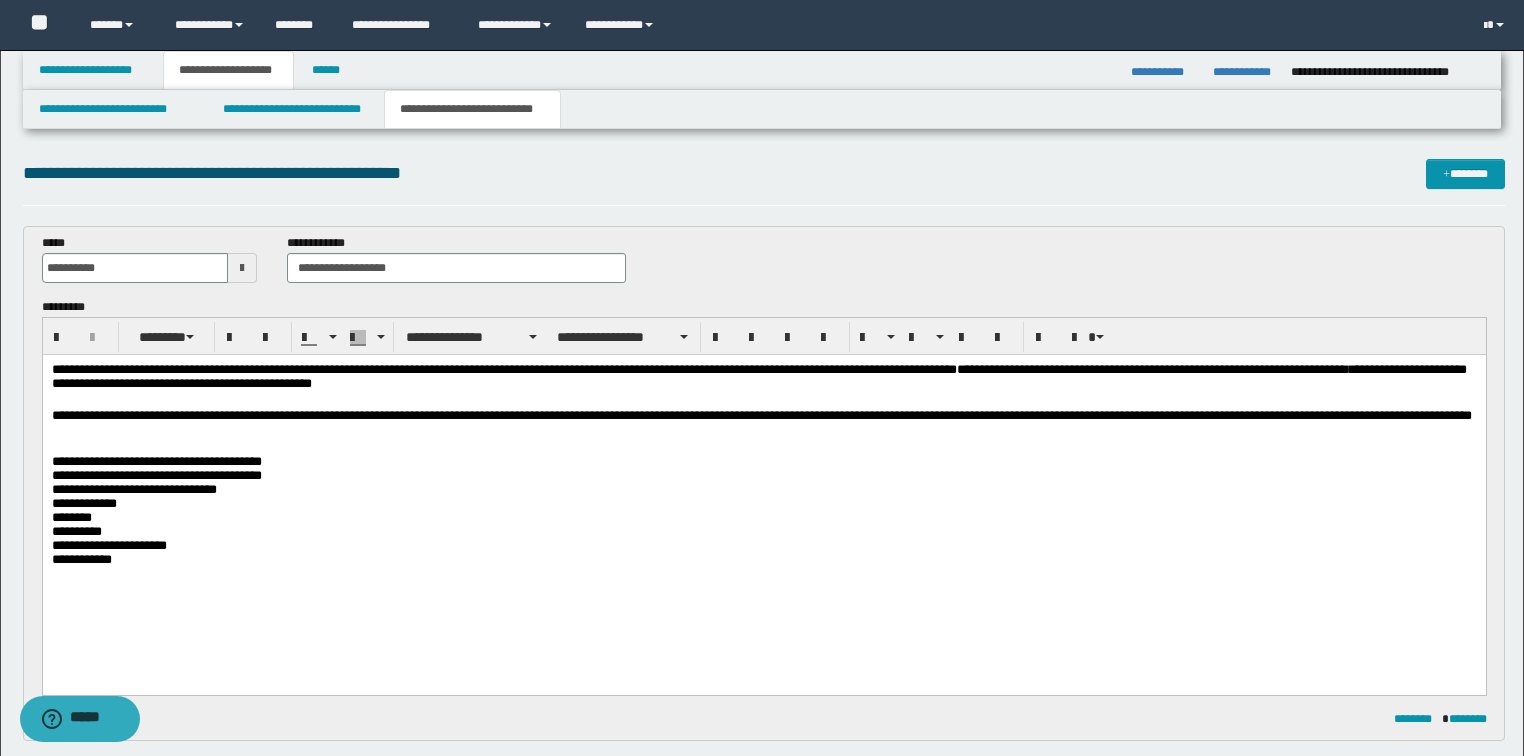 click at bounding box center [242, 268] 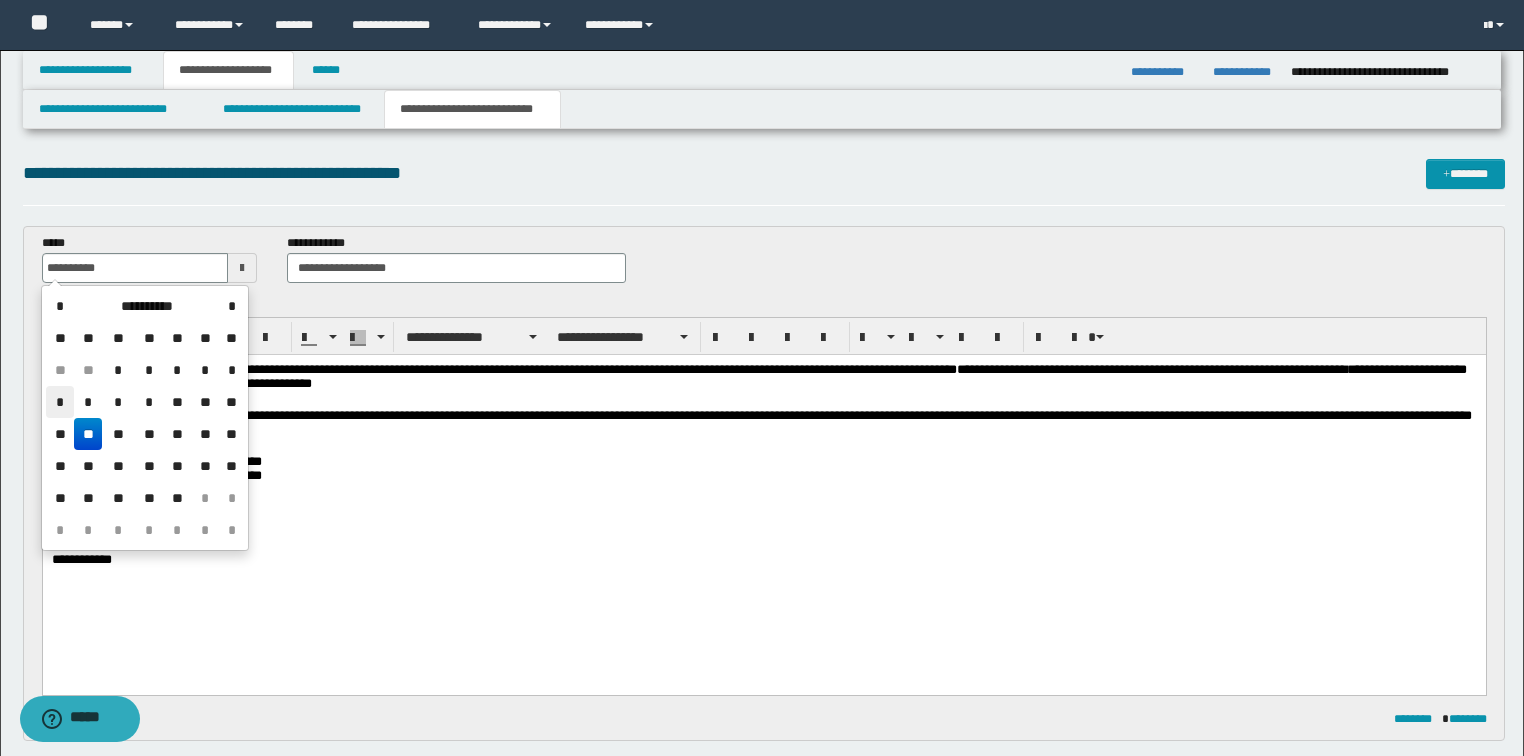 click on "*" at bounding box center [60, 402] 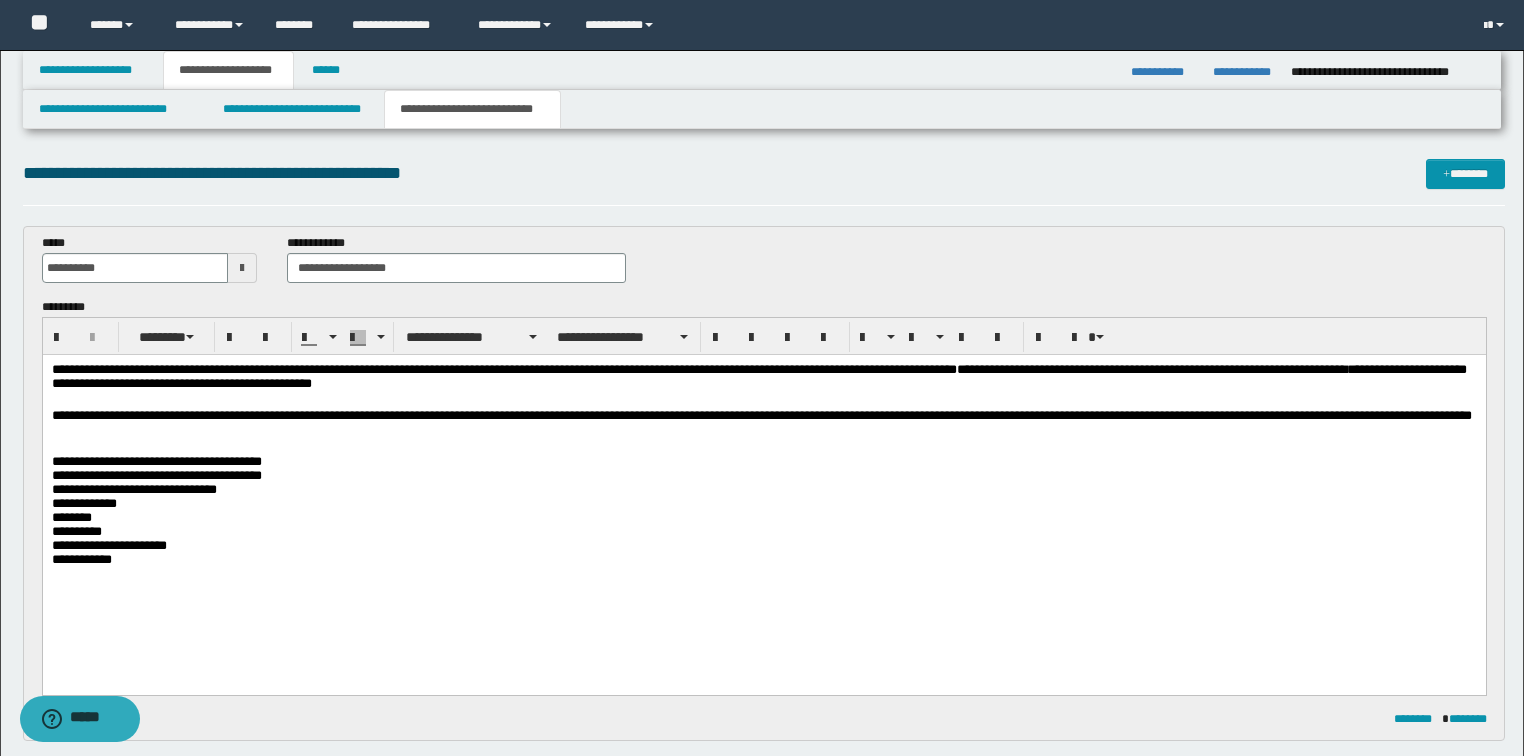 click at bounding box center (242, 268) 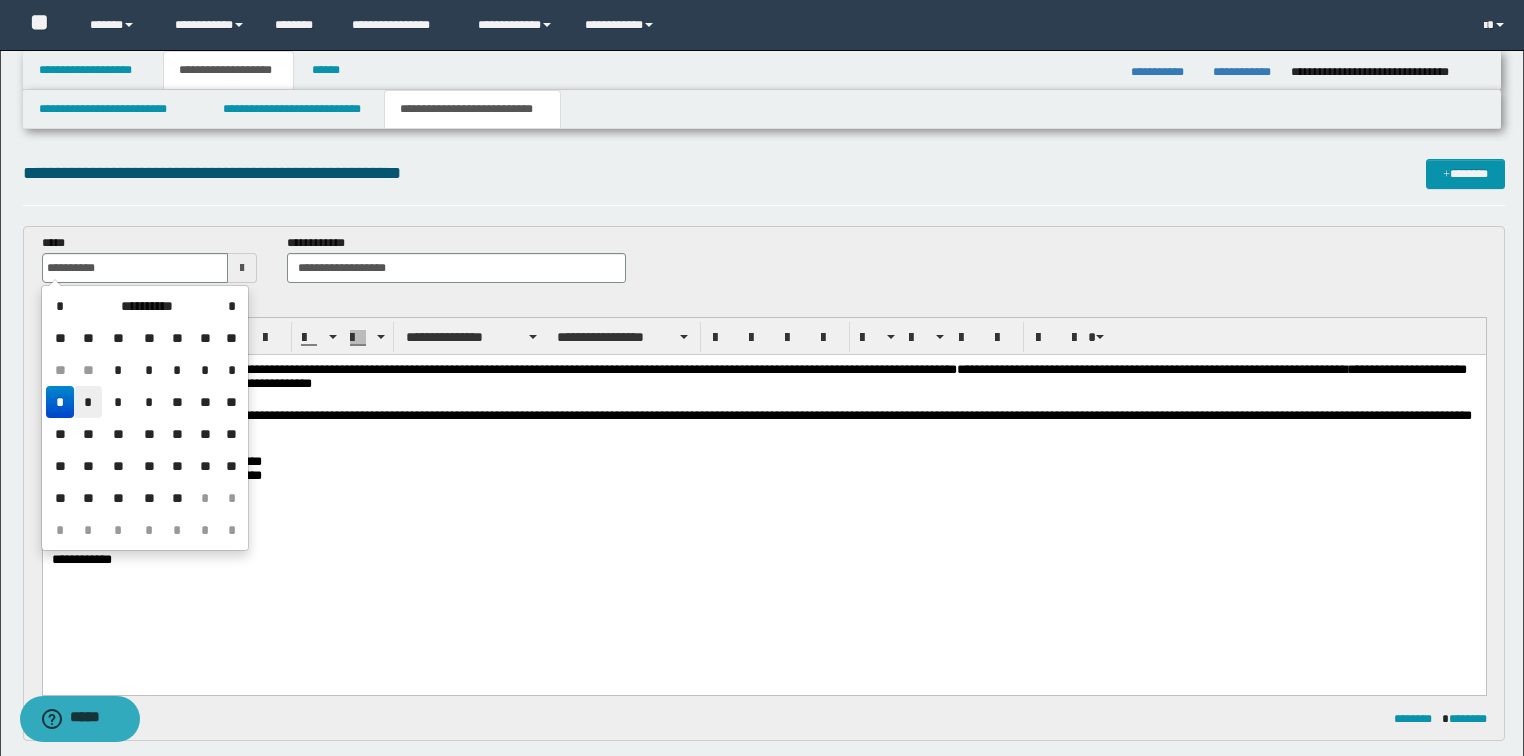 click on "*" at bounding box center (88, 402) 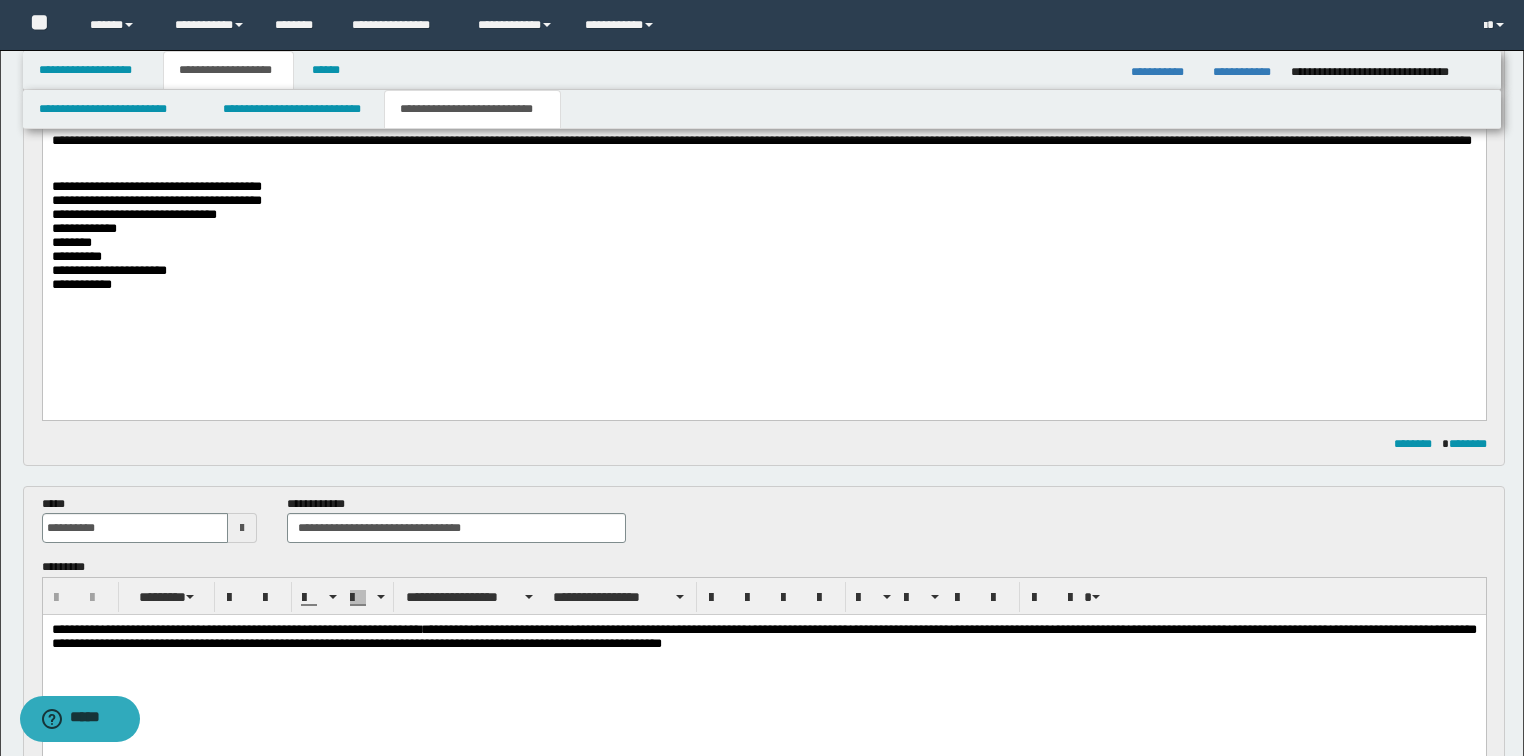 scroll, scrollTop: 480, scrollLeft: 0, axis: vertical 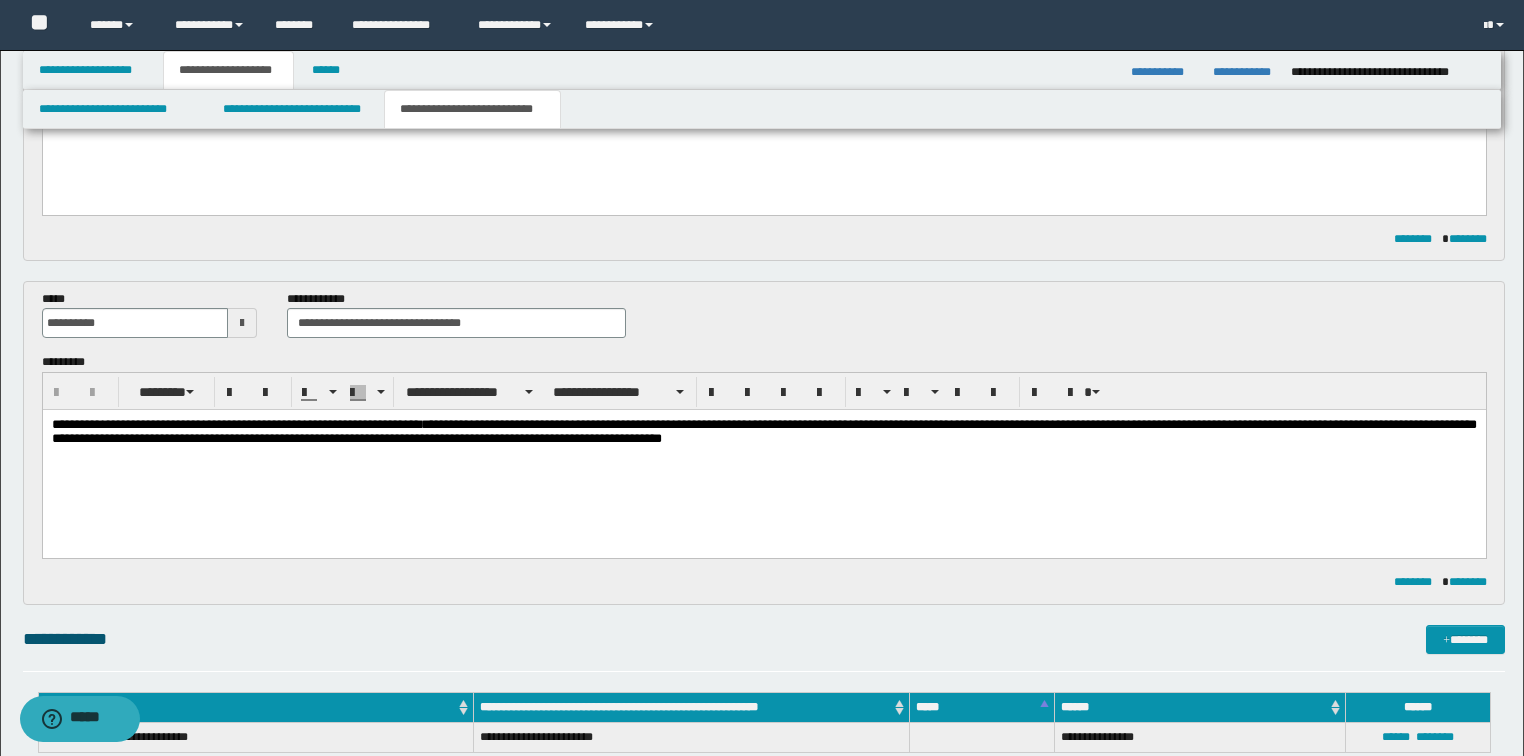 click at bounding box center (242, 323) 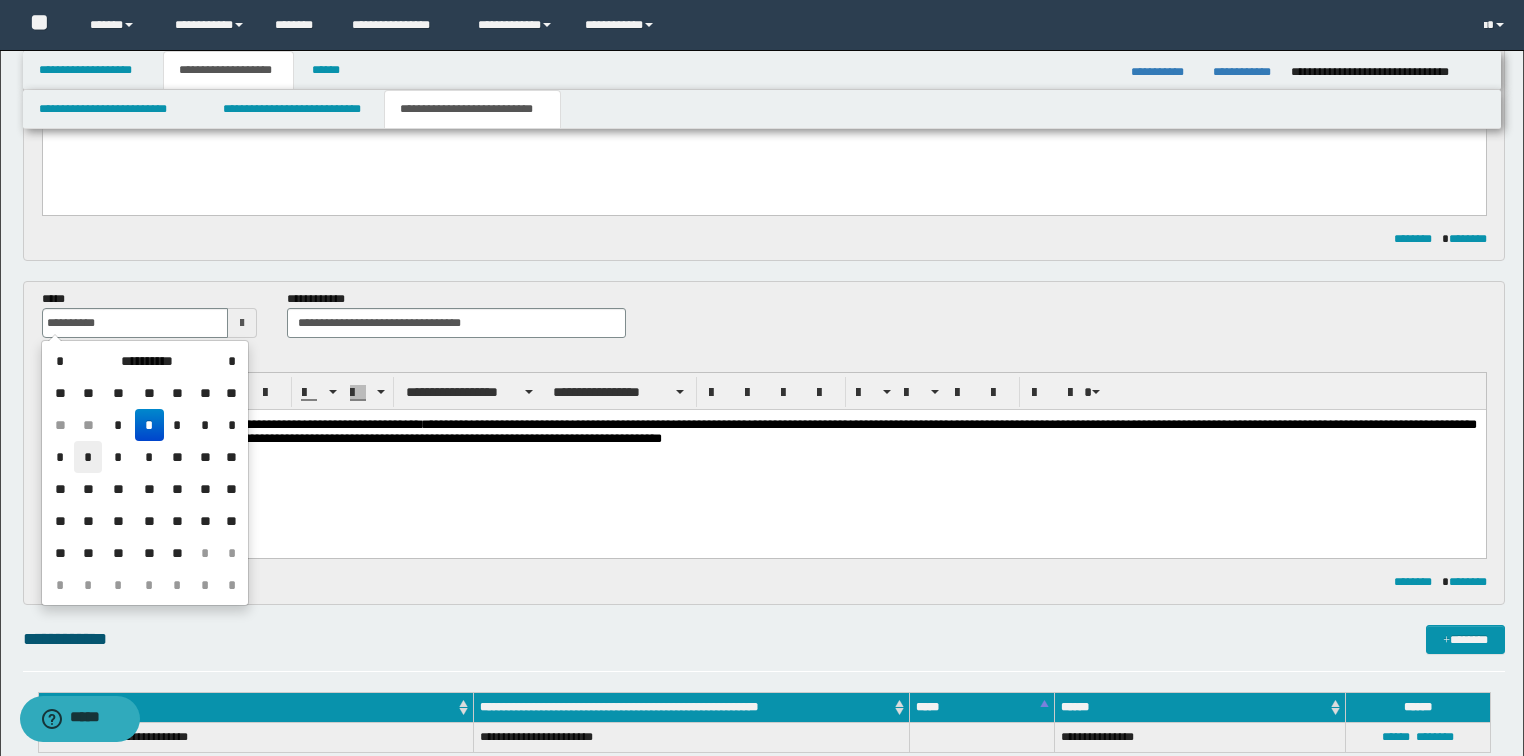 click on "*" at bounding box center [88, 457] 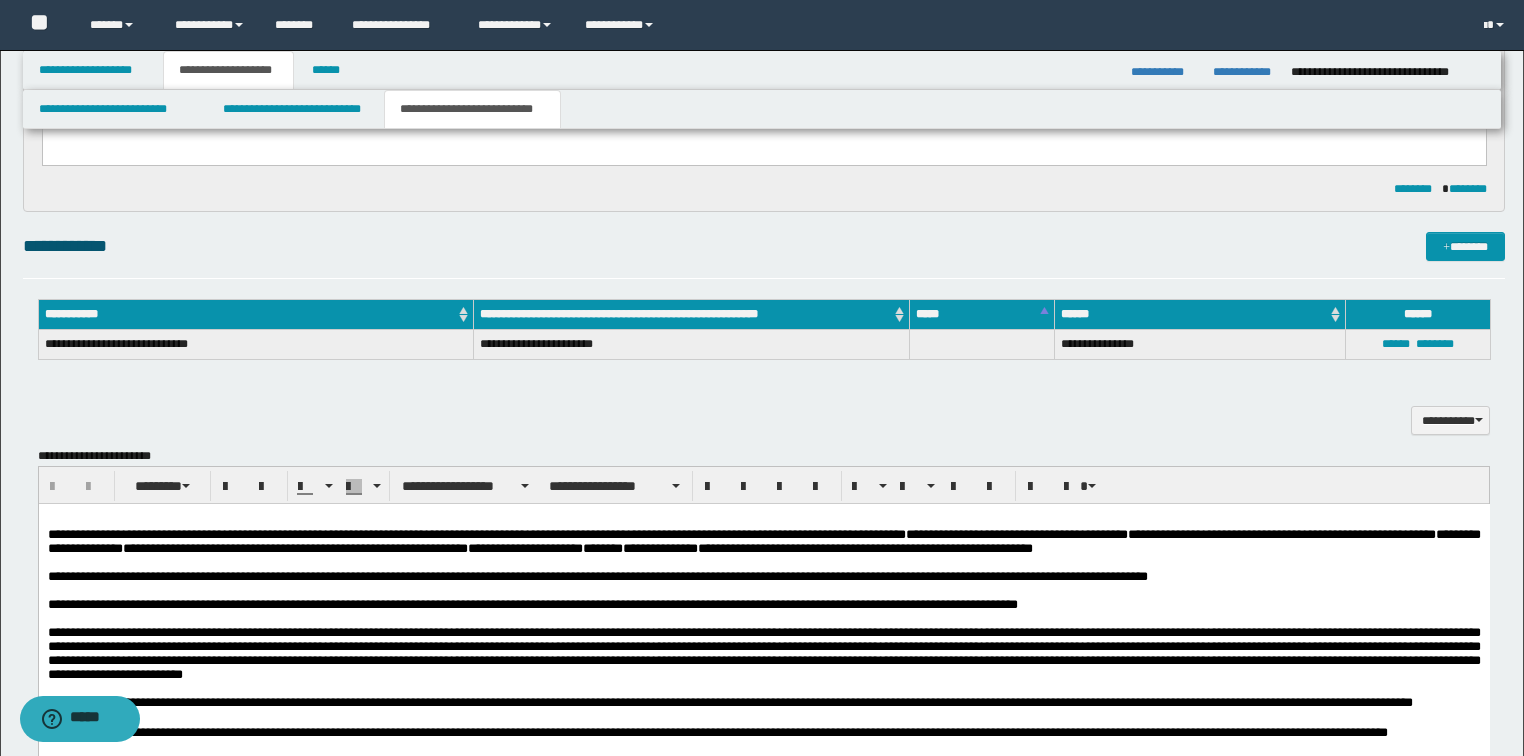 scroll, scrollTop: 880, scrollLeft: 0, axis: vertical 